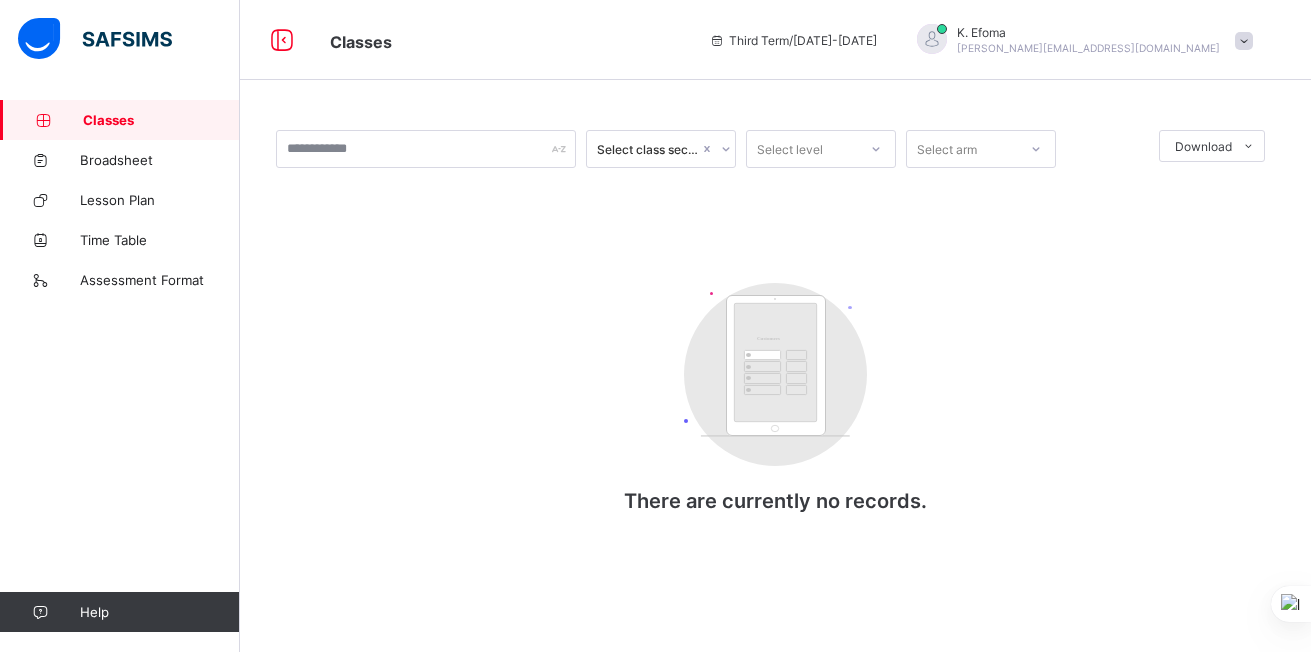 scroll, scrollTop: 0, scrollLeft: 0, axis: both 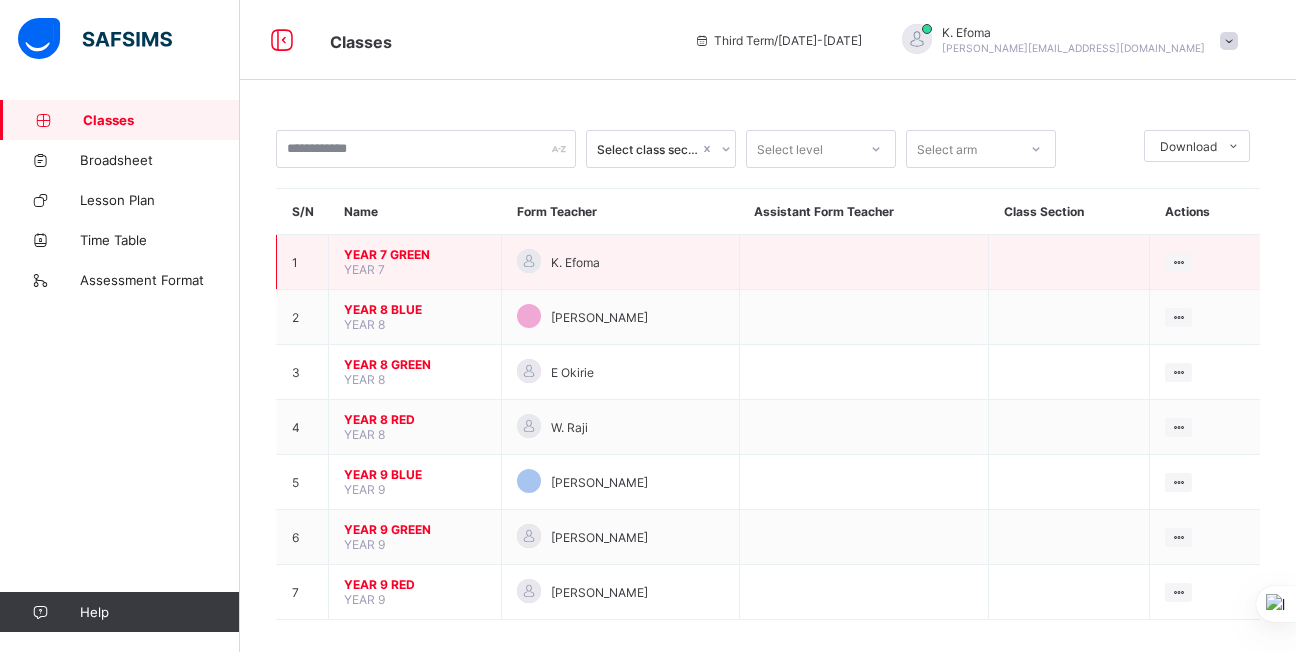 click on "YEAR 7   GREEN" at bounding box center [415, 254] 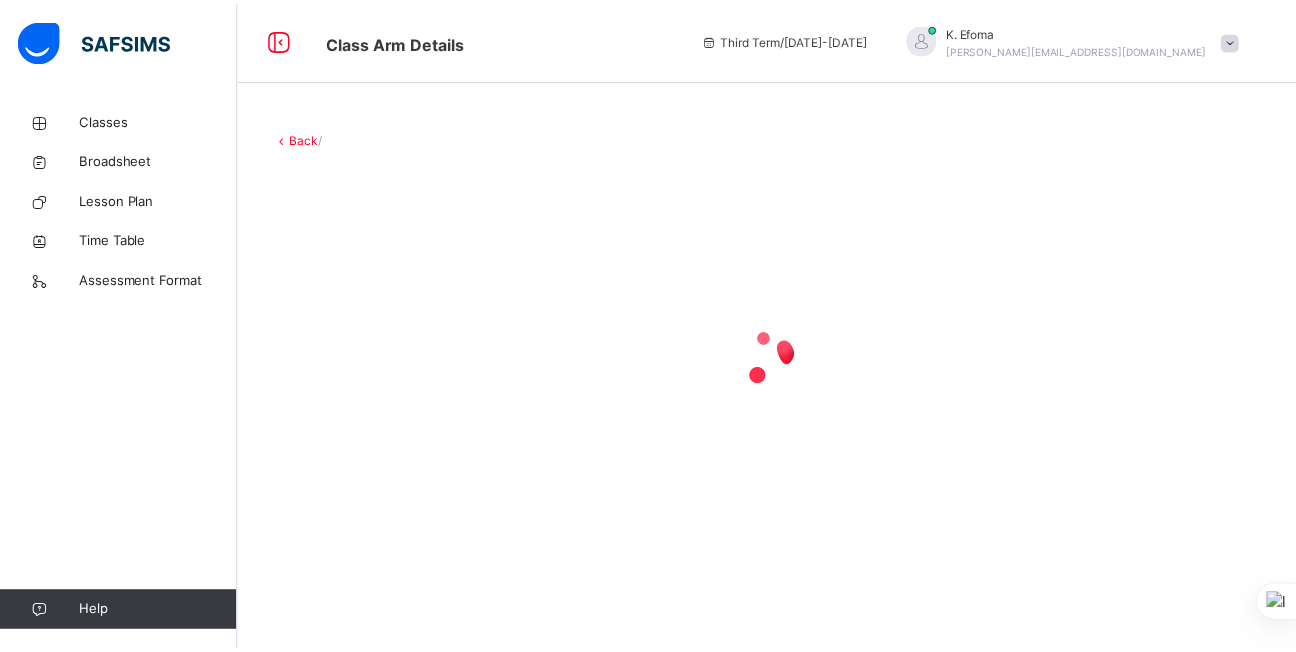 scroll, scrollTop: 0, scrollLeft: 0, axis: both 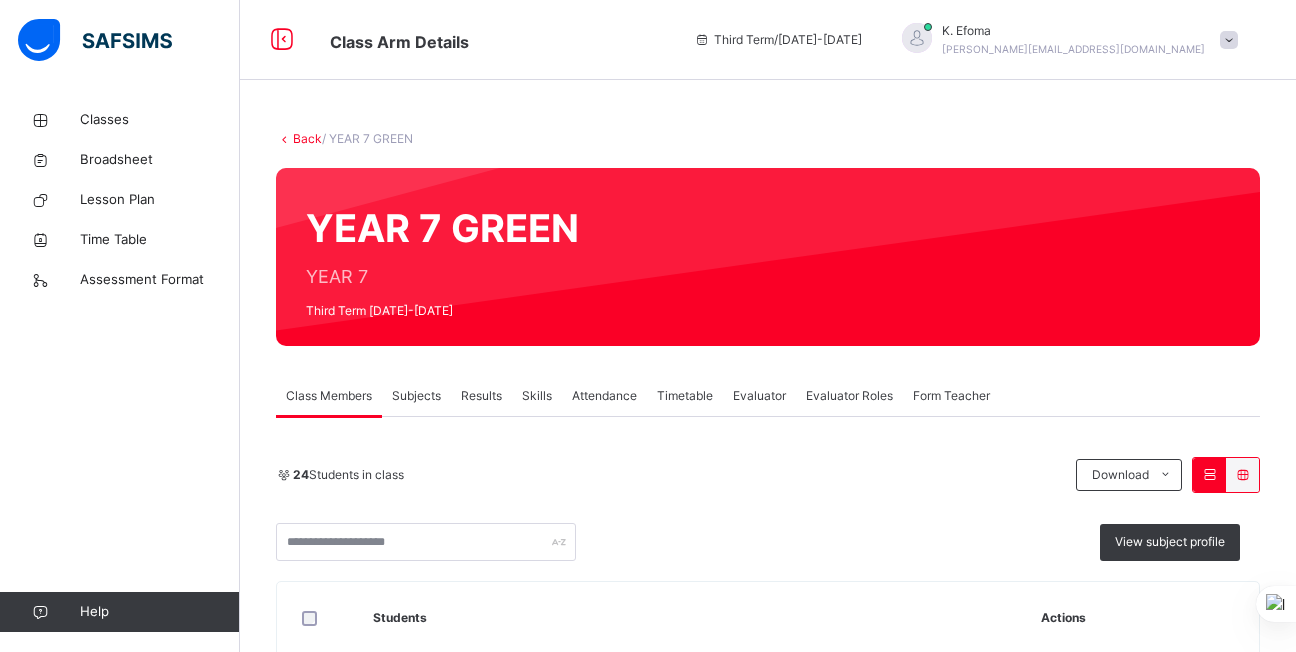 click on "Attendance" at bounding box center (604, 396) 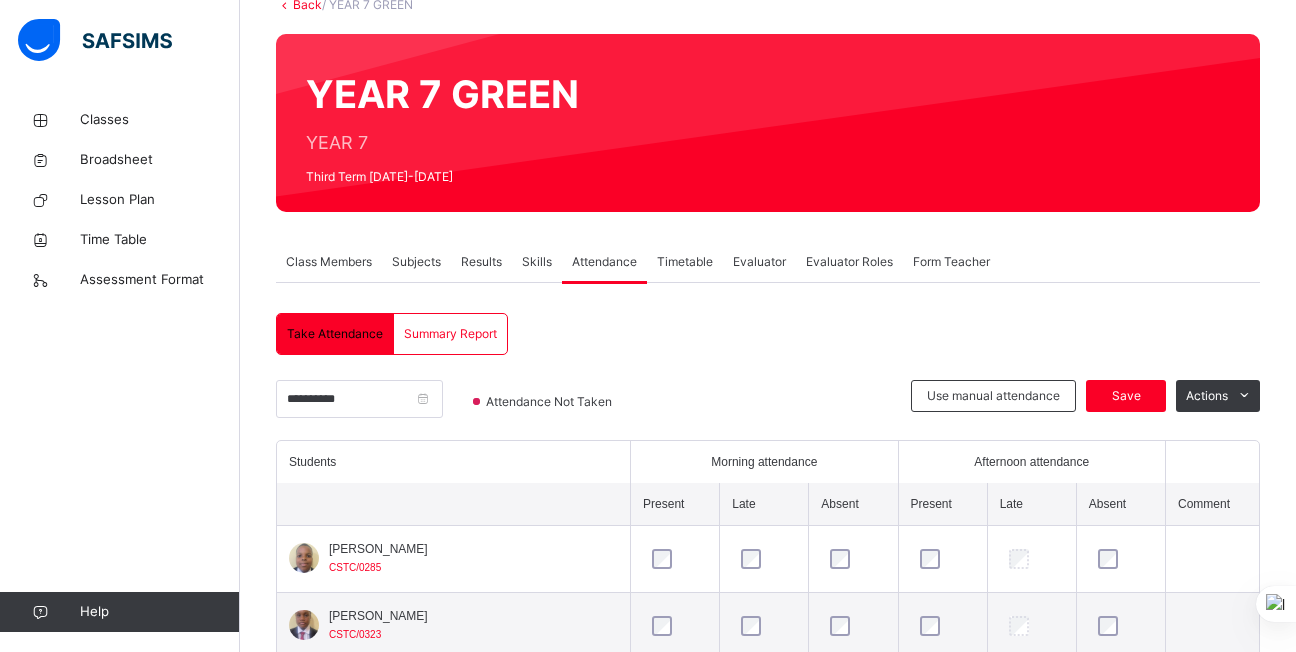 scroll, scrollTop: 164, scrollLeft: 0, axis: vertical 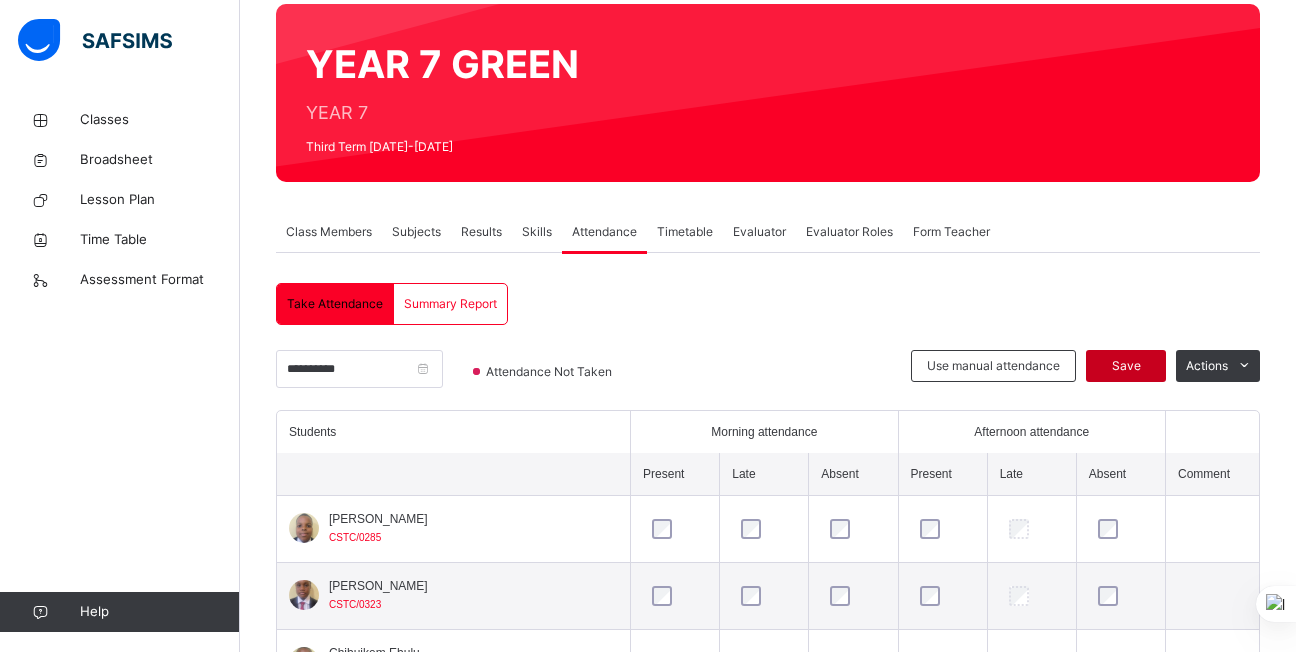 click on "Save" at bounding box center (1126, 366) 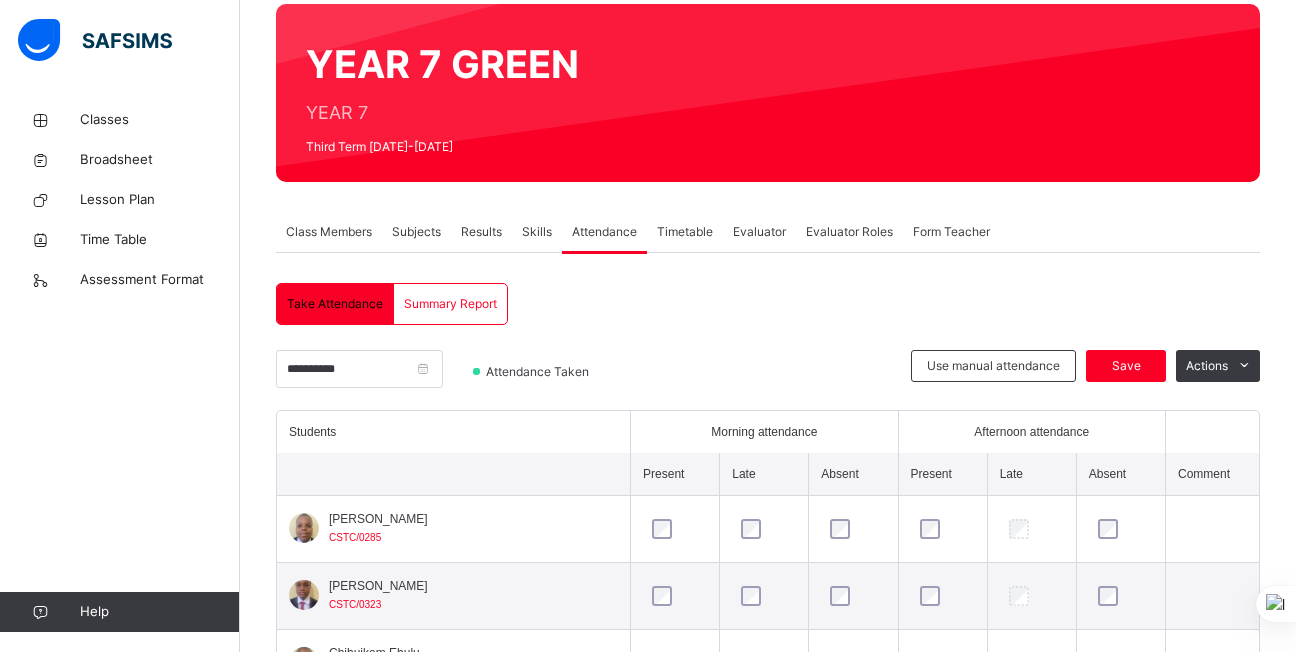 scroll, scrollTop: 358, scrollLeft: 0, axis: vertical 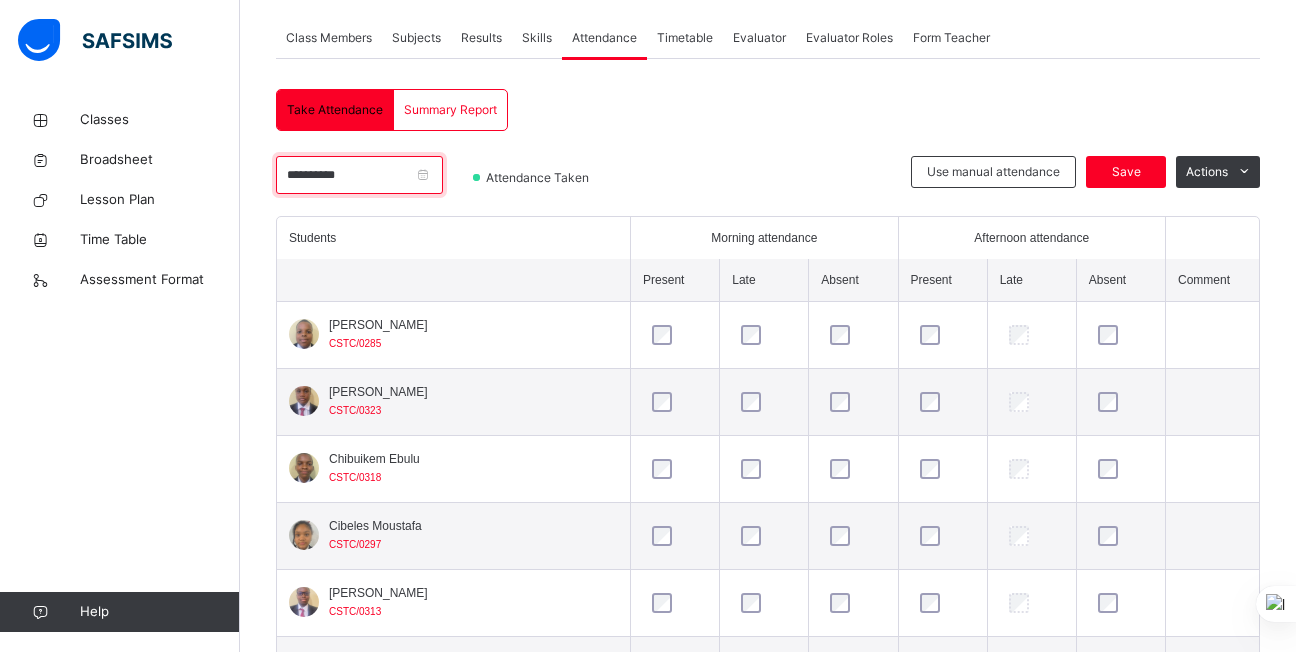 click on "**********" at bounding box center [359, 175] 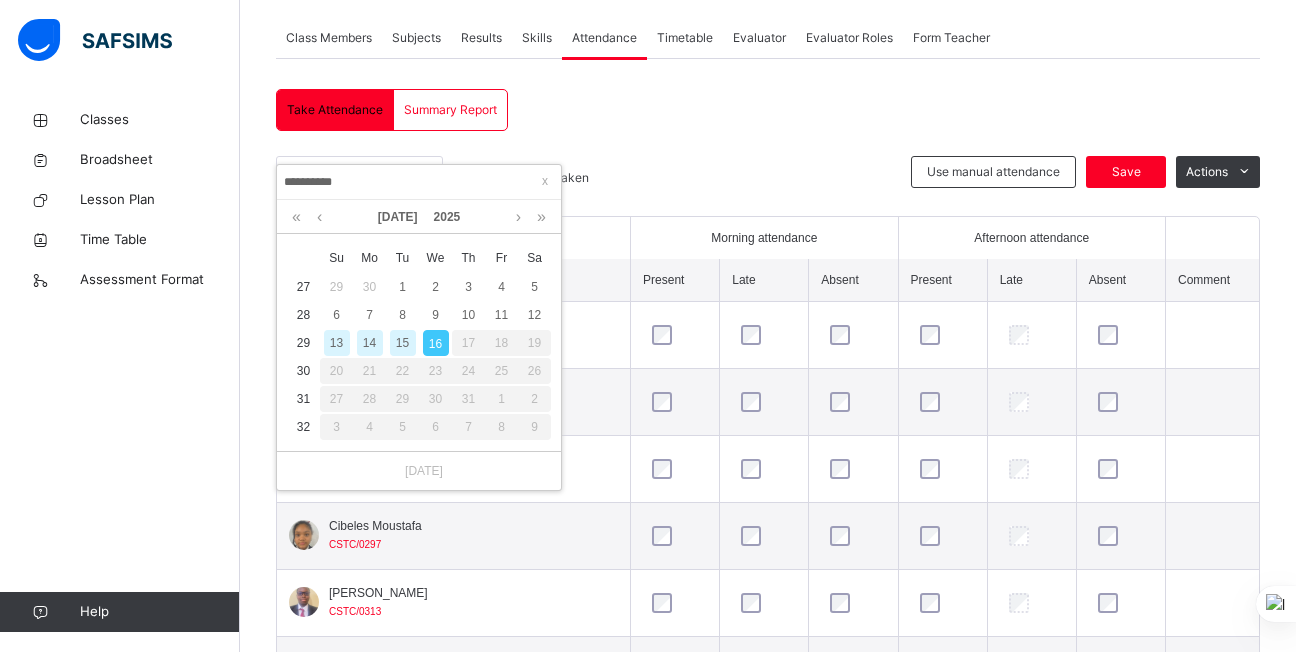 click on "**********" at bounding box center [768, 1002] 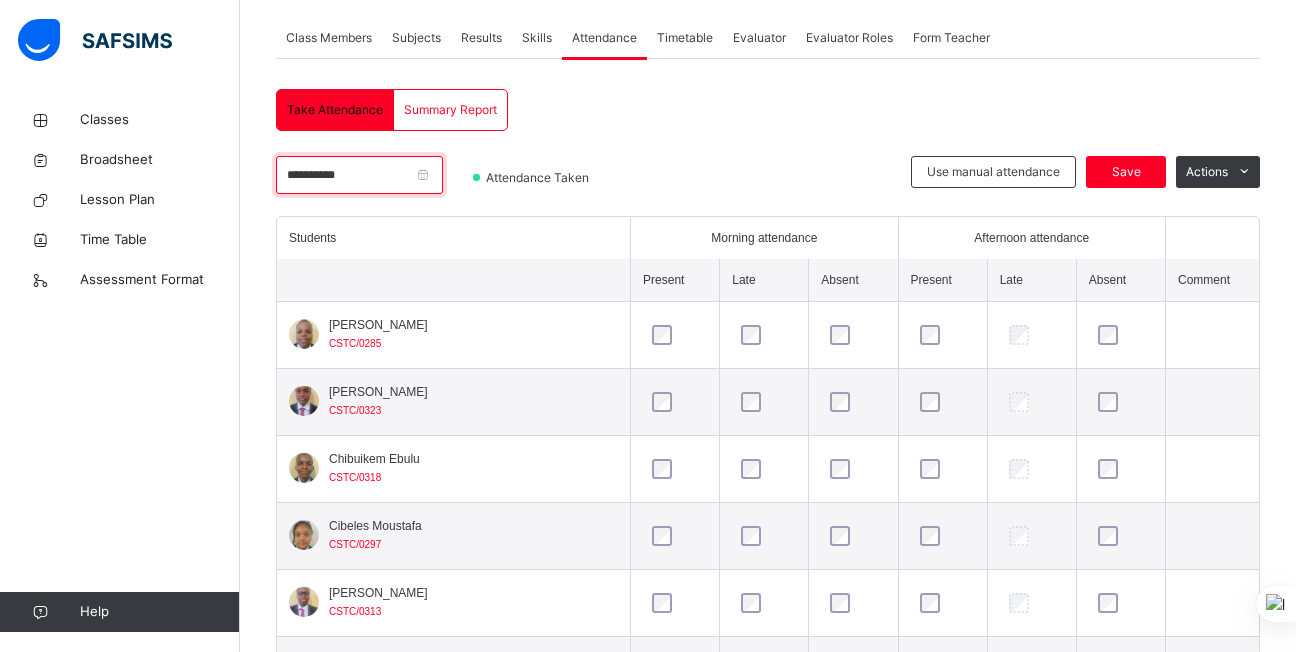 click on "**********" at bounding box center (359, 175) 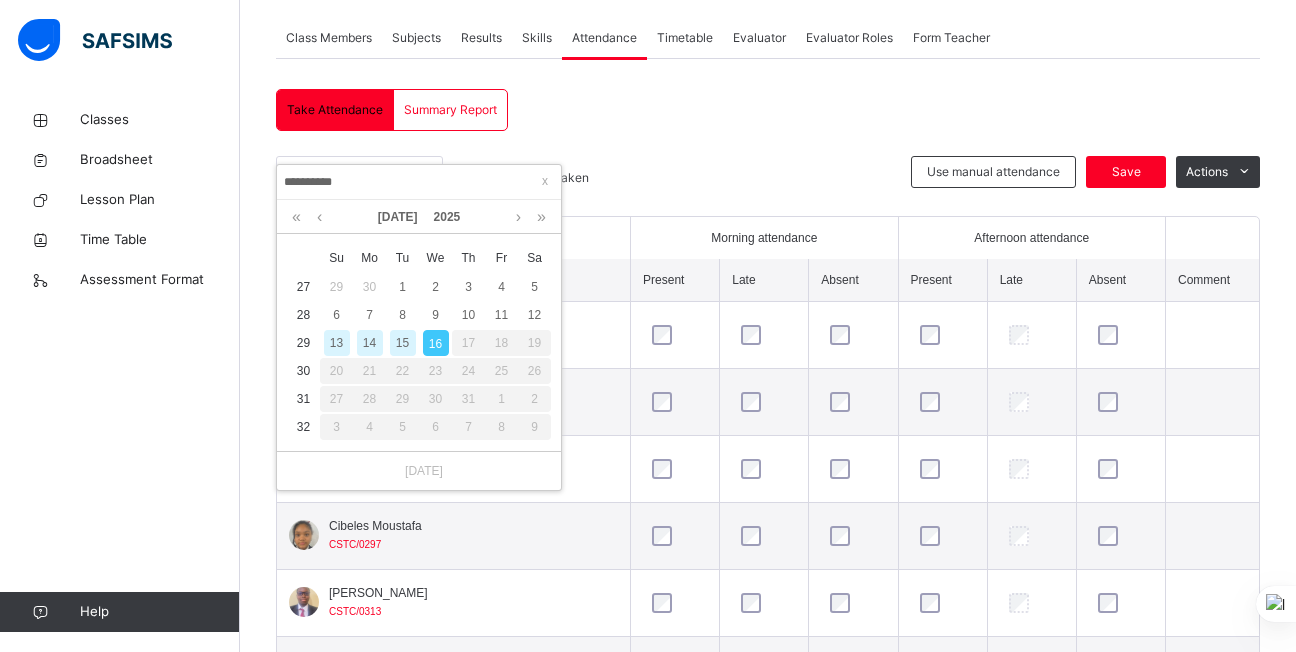 click on "15" at bounding box center (403, 343) 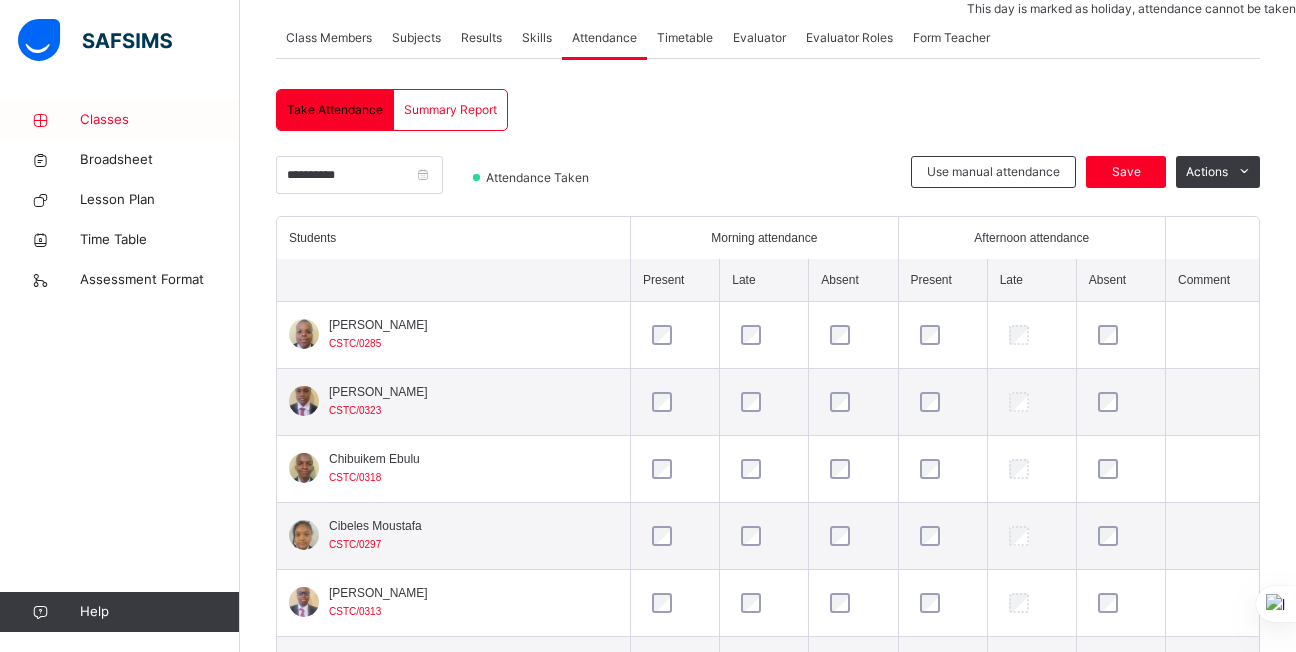 click on "Classes" at bounding box center [160, 120] 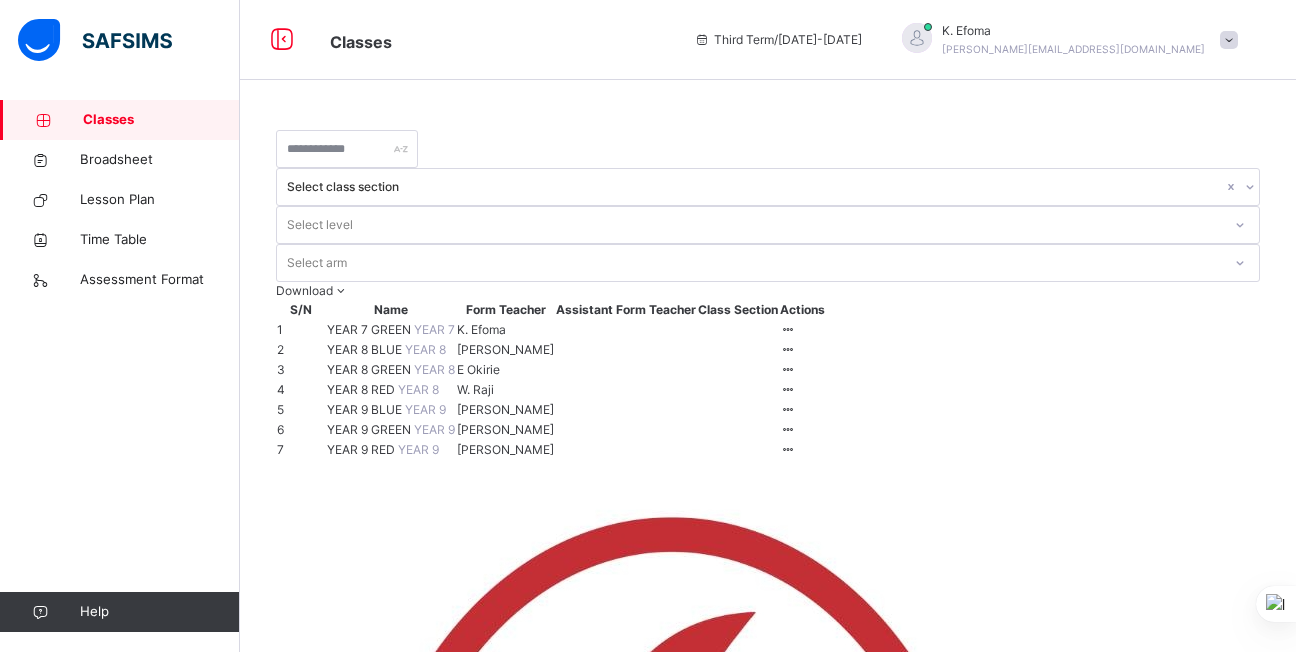 scroll, scrollTop: 63, scrollLeft: 0, axis: vertical 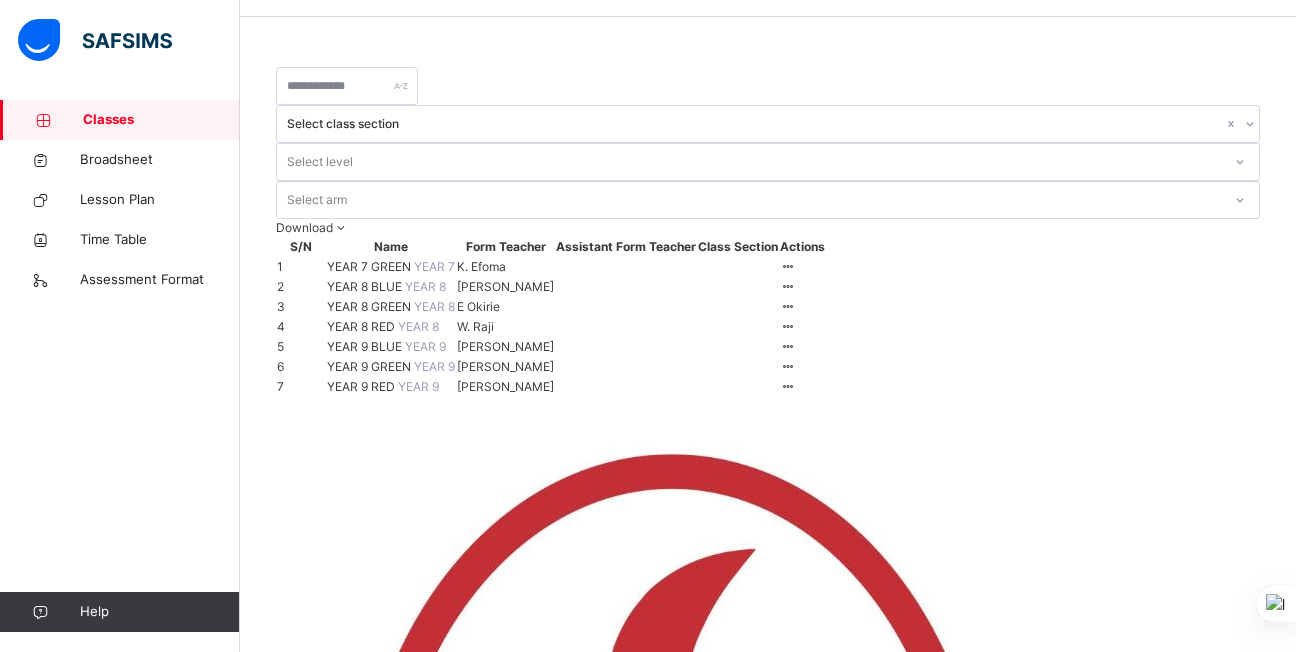drag, startPoint x: 380, startPoint y: 196, endPoint x: 363, endPoint y: 193, distance: 17.262676 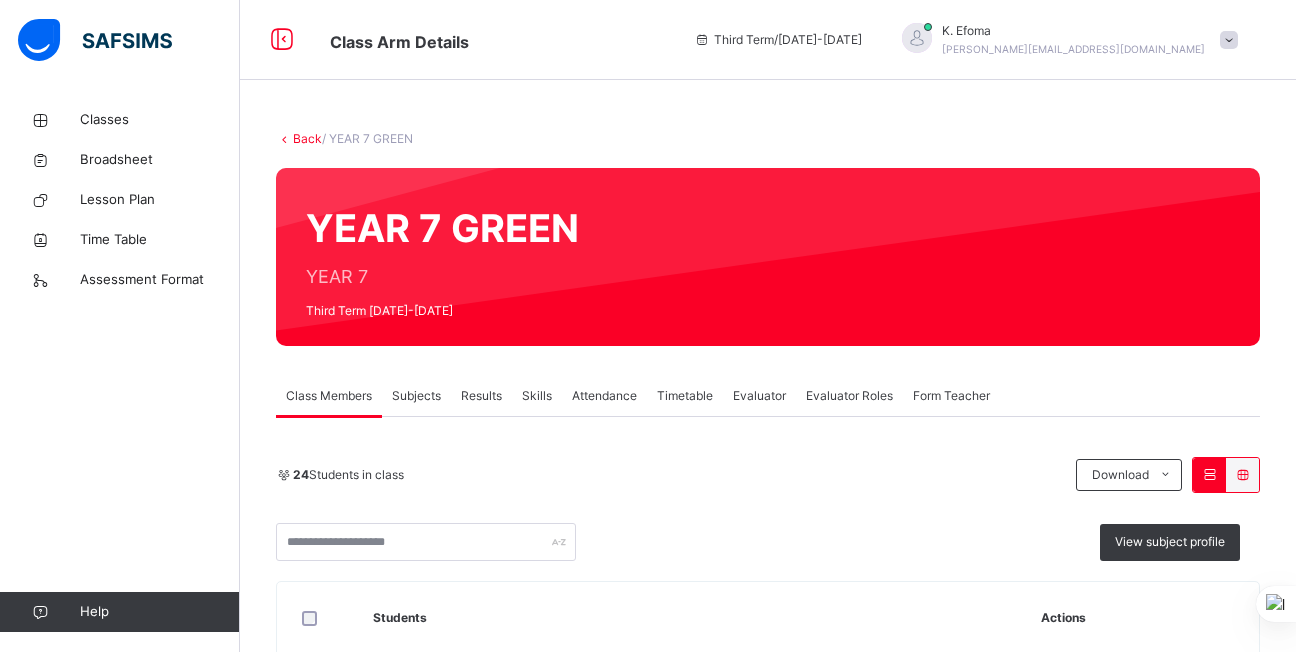 drag, startPoint x: 484, startPoint y: 397, endPoint x: 463, endPoint y: 405, distance: 22.472204 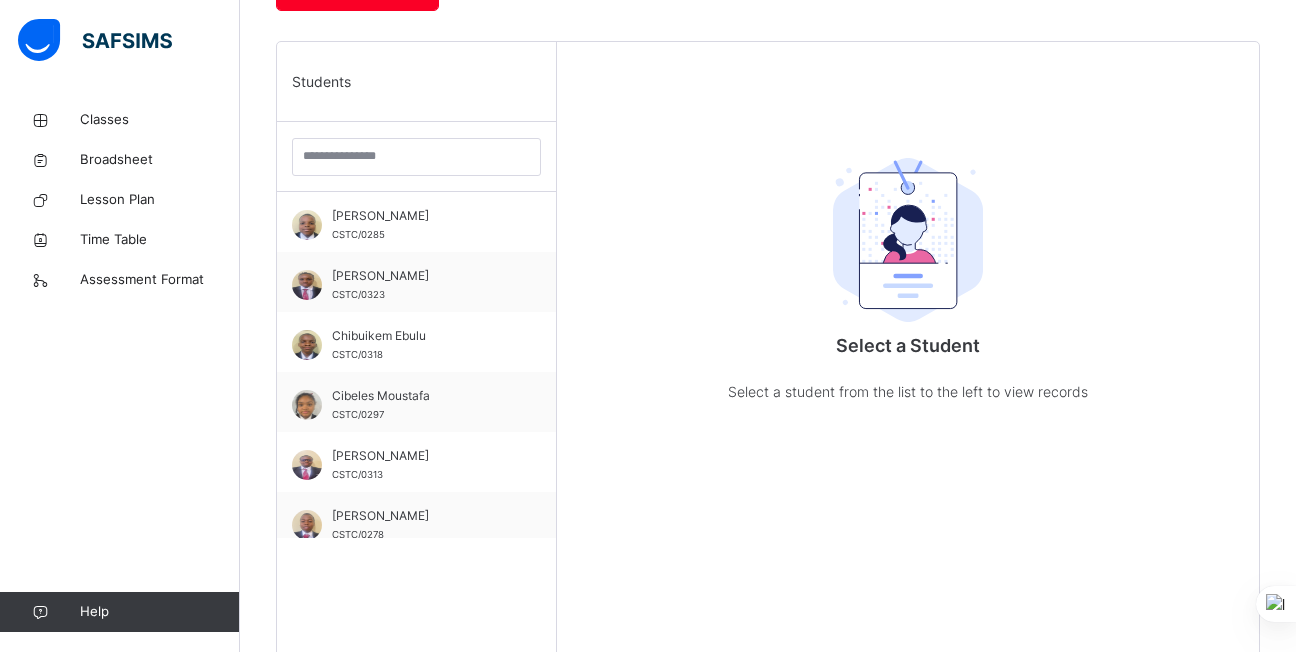 scroll, scrollTop: 490, scrollLeft: 0, axis: vertical 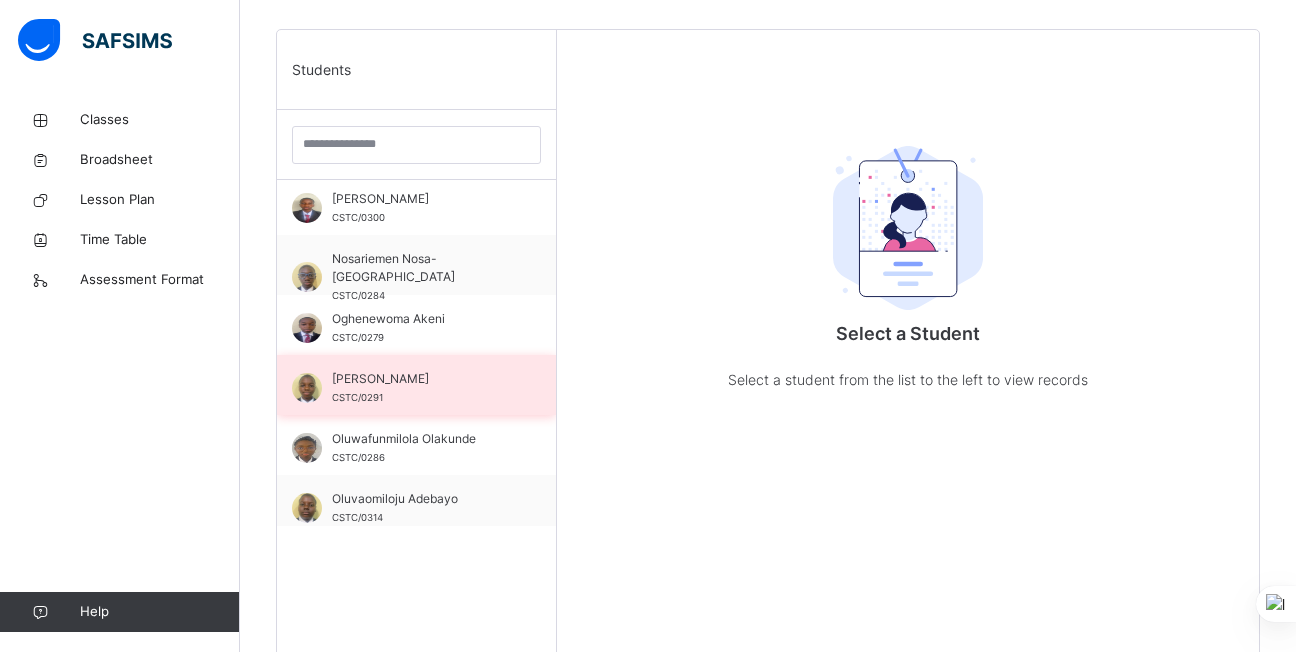 drag, startPoint x: 442, startPoint y: 401, endPoint x: 330, endPoint y: 378, distance: 114.33722 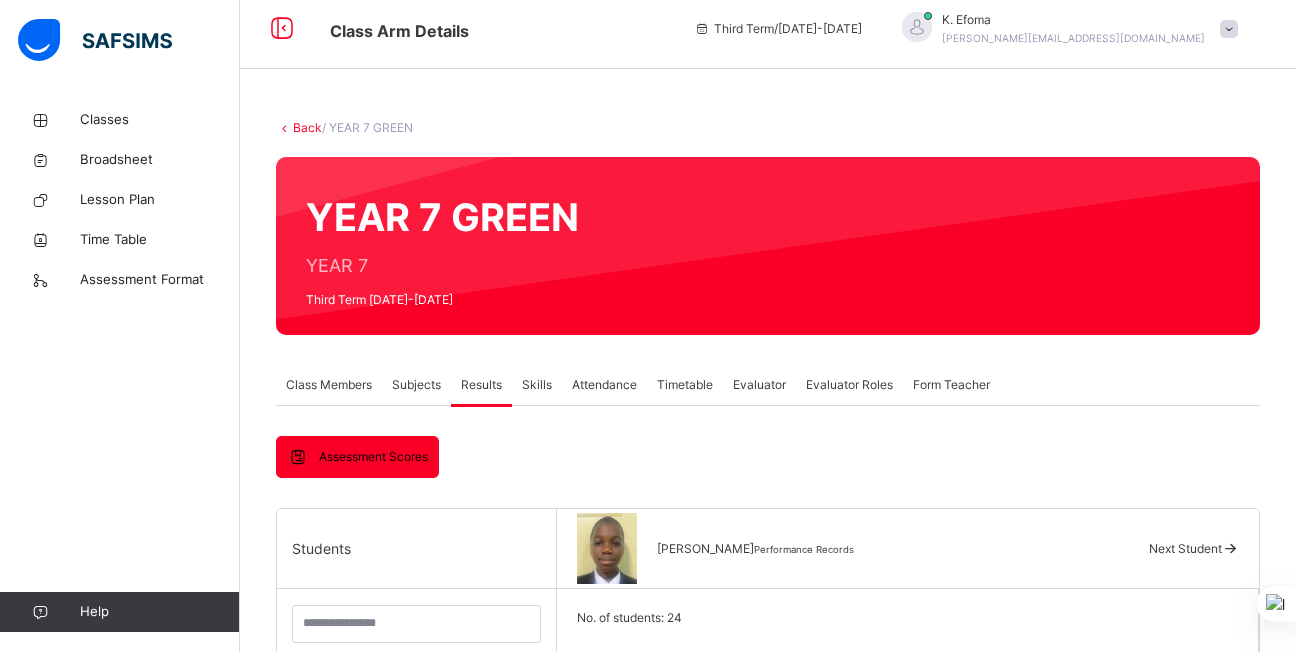 scroll, scrollTop: 0, scrollLeft: 0, axis: both 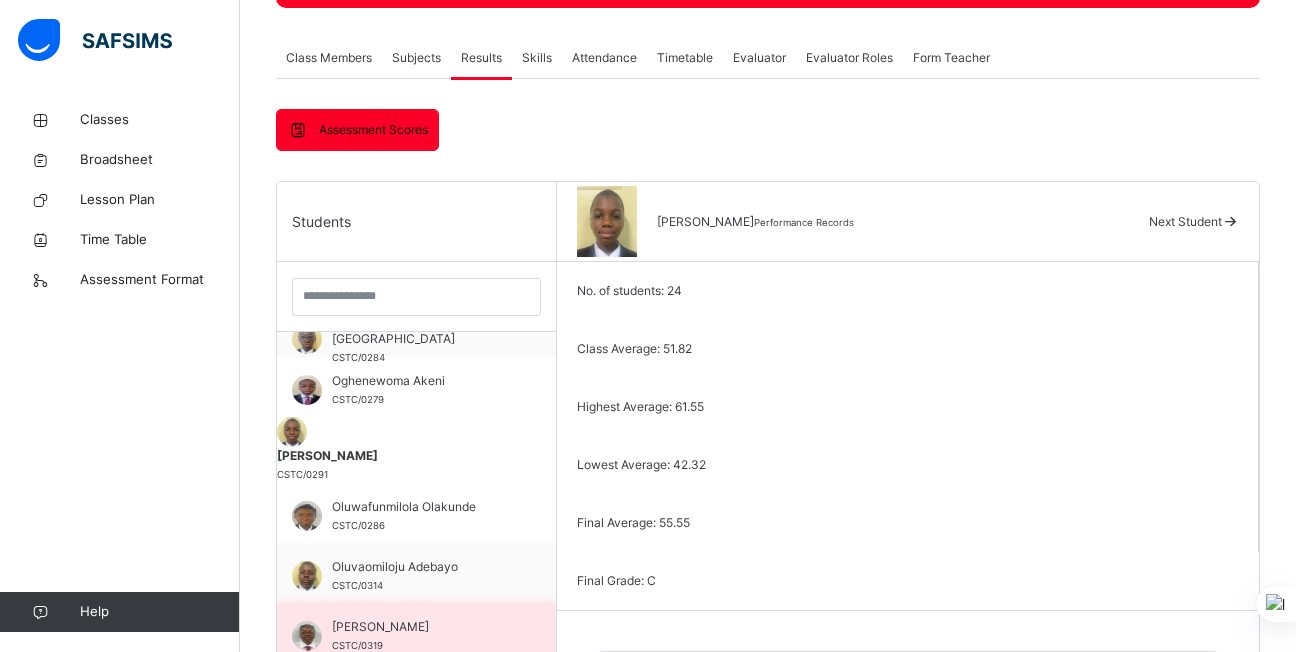 drag, startPoint x: 113, startPoint y: 120, endPoint x: 408, endPoint y: 626, distance: 585.7141 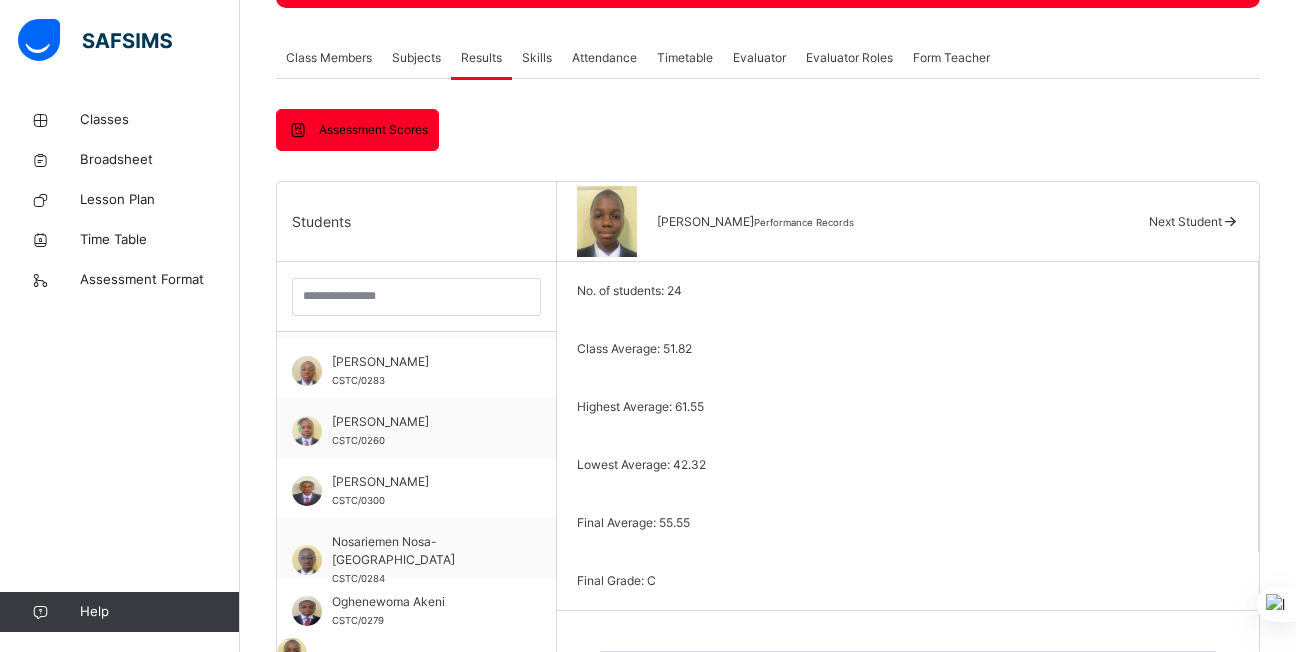 scroll, scrollTop: 589, scrollLeft: 0, axis: vertical 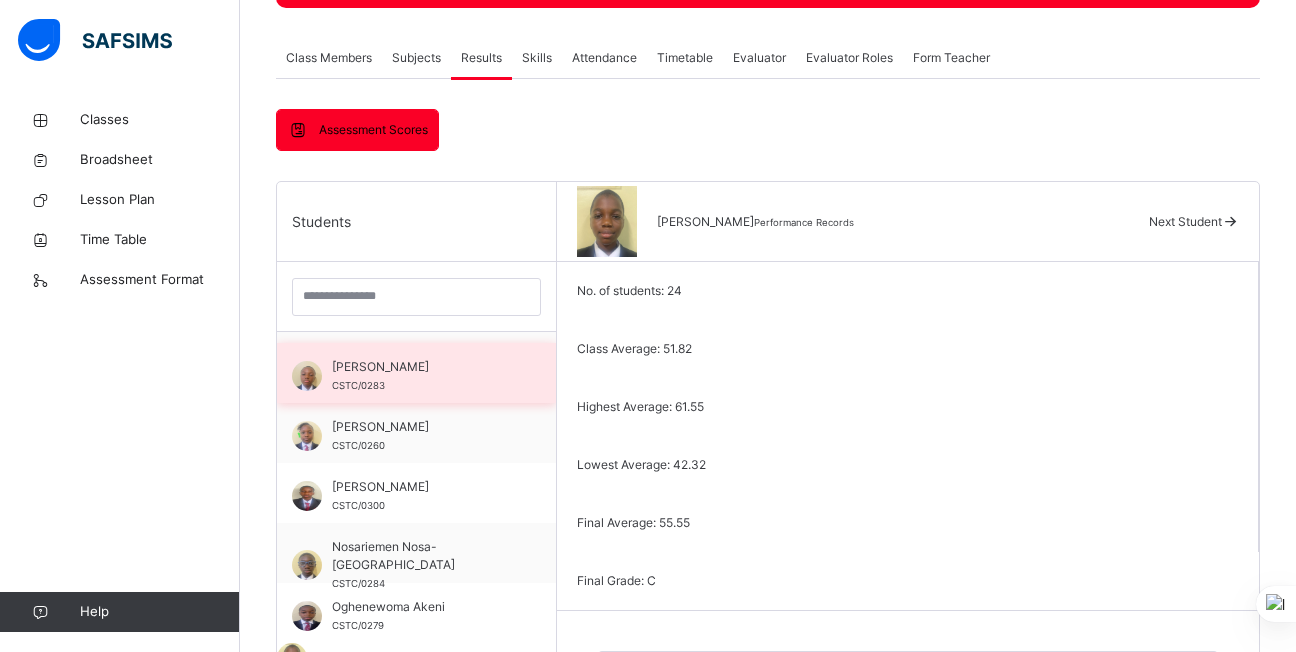 drag, startPoint x: 408, startPoint y: 626, endPoint x: 368, endPoint y: 371, distance: 258.1182 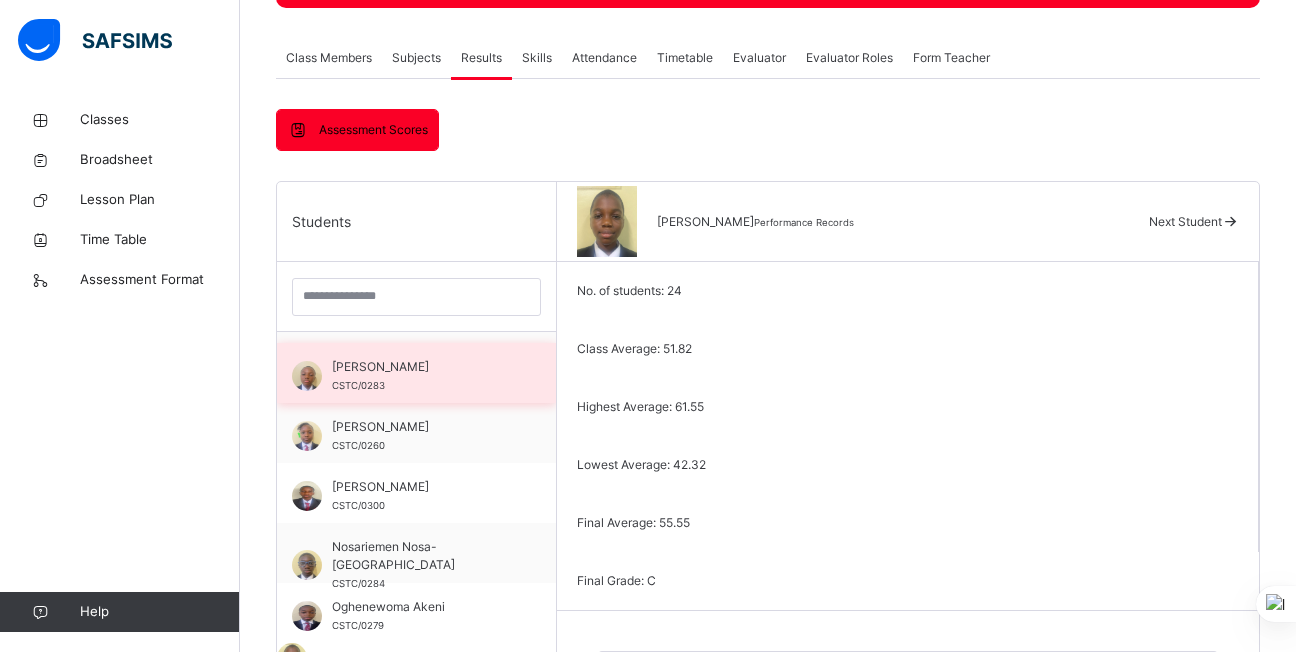 drag, startPoint x: 368, startPoint y: 371, endPoint x: 325, endPoint y: 367, distance: 43.185646 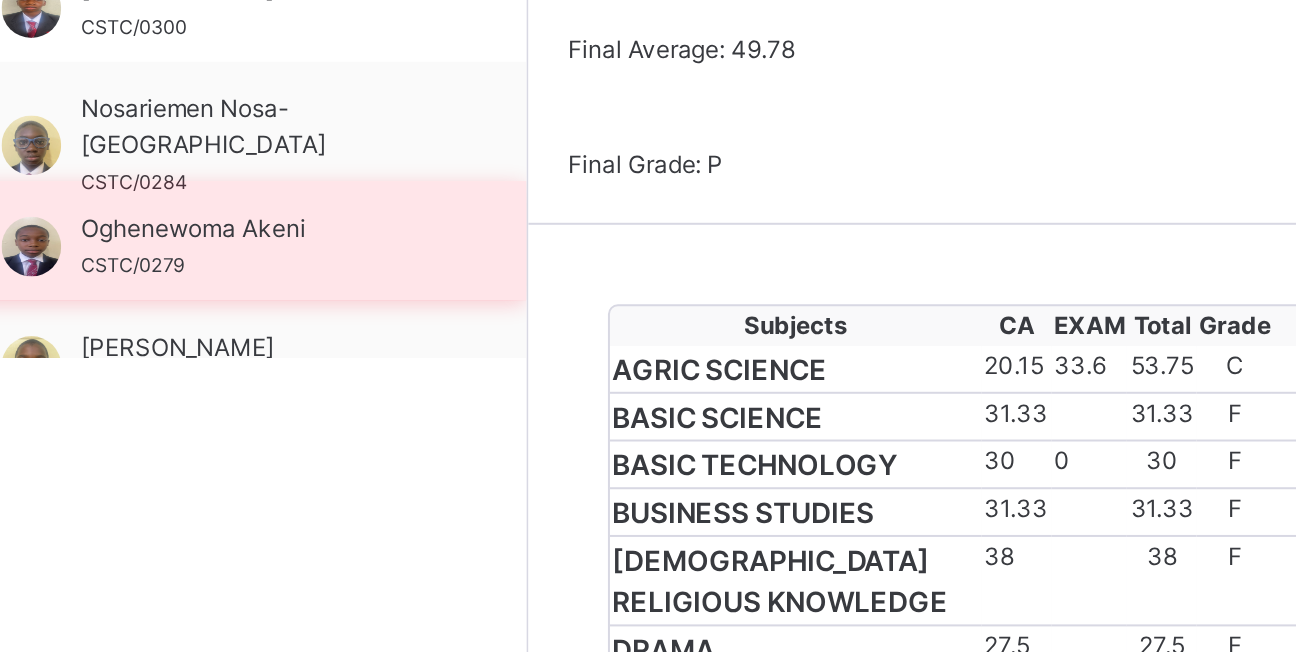 scroll, scrollTop: 510, scrollLeft: 0, axis: vertical 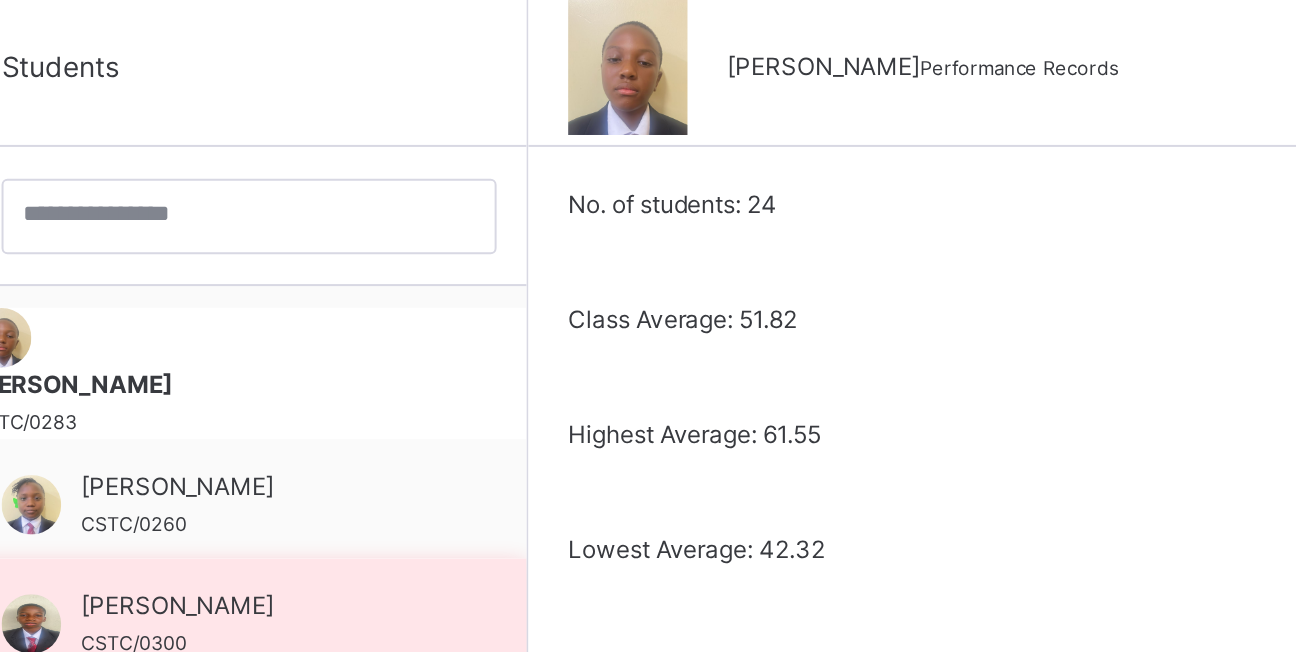 drag, startPoint x: 433, startPoint y: 313, endPoint x: 390, endPoint y: 322, distance: 43.931767 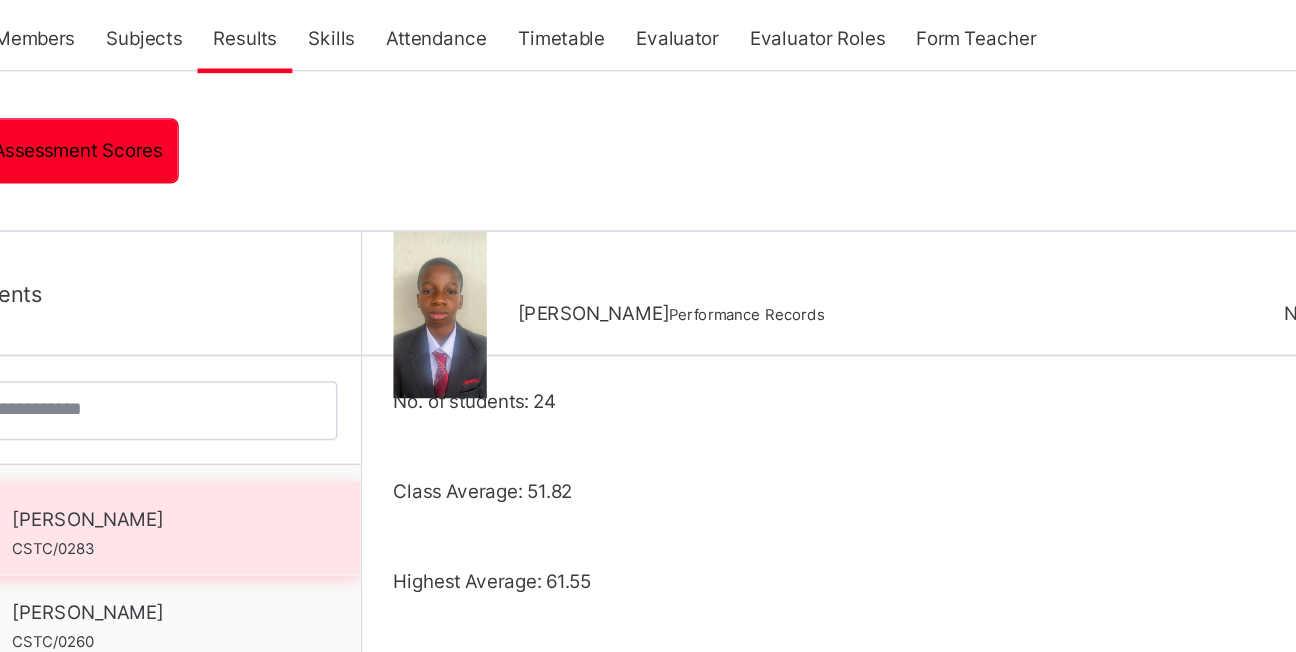 scroll, scrollTop: 330, scrollLeft: 0, axis: vertical 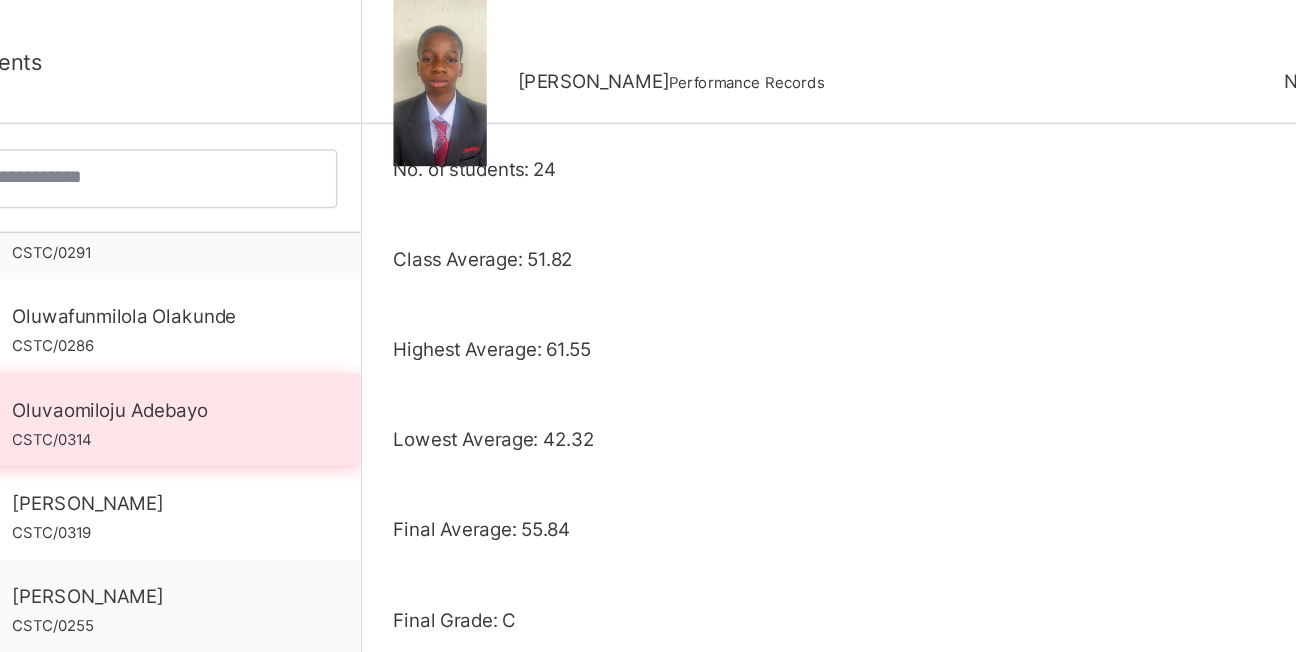 click on "Oluvaomiloju Adebayo CSTC/0314" at bounding box center [416, 460] 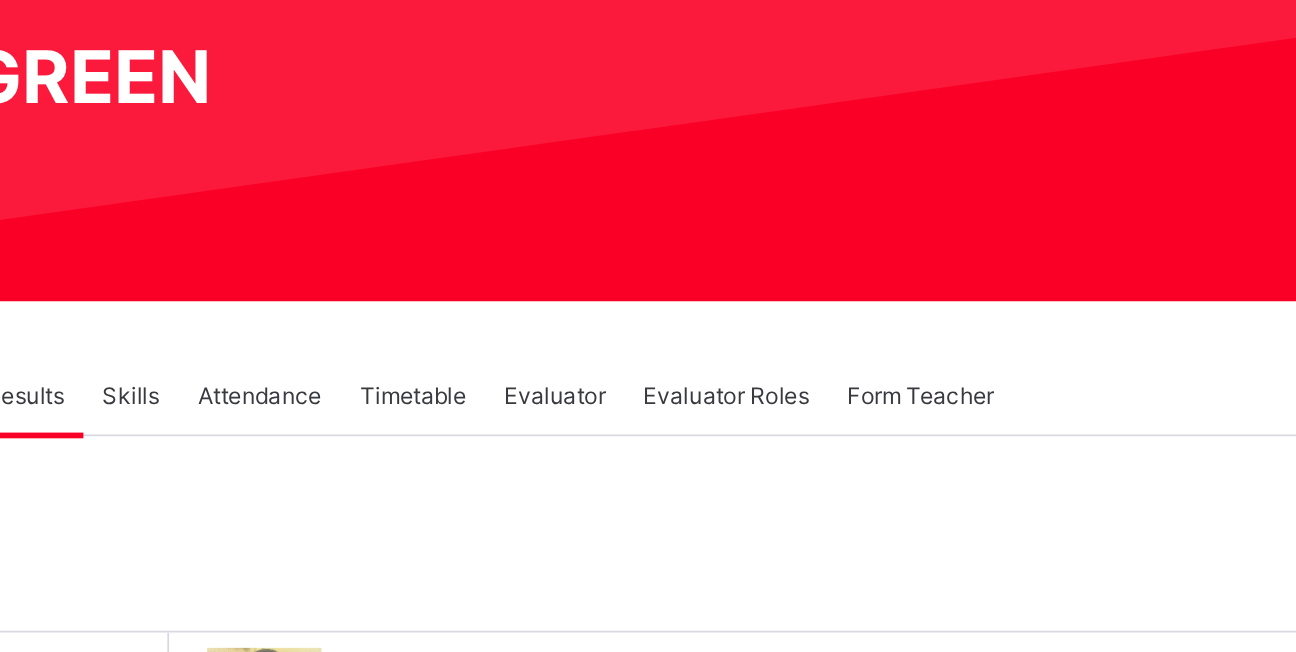 scroll, scrollTop: 0, scrollLeft: 0, axis: both 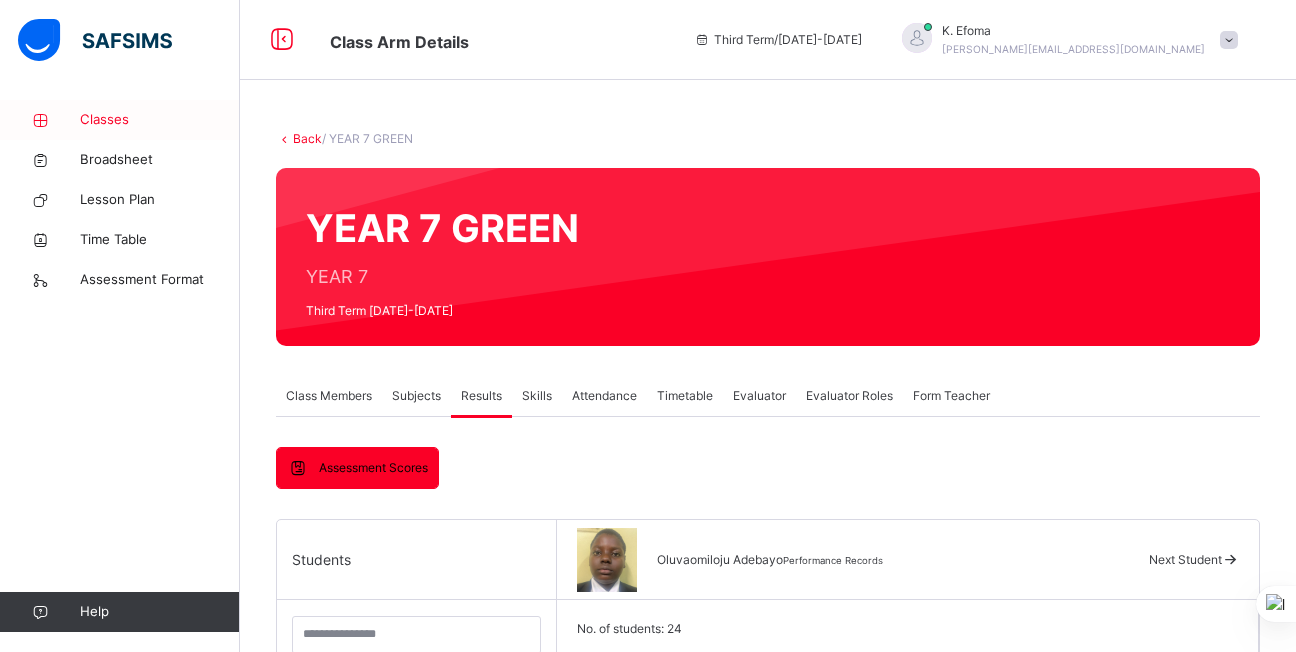 click on "Classes" at bounding box center (120, 120) 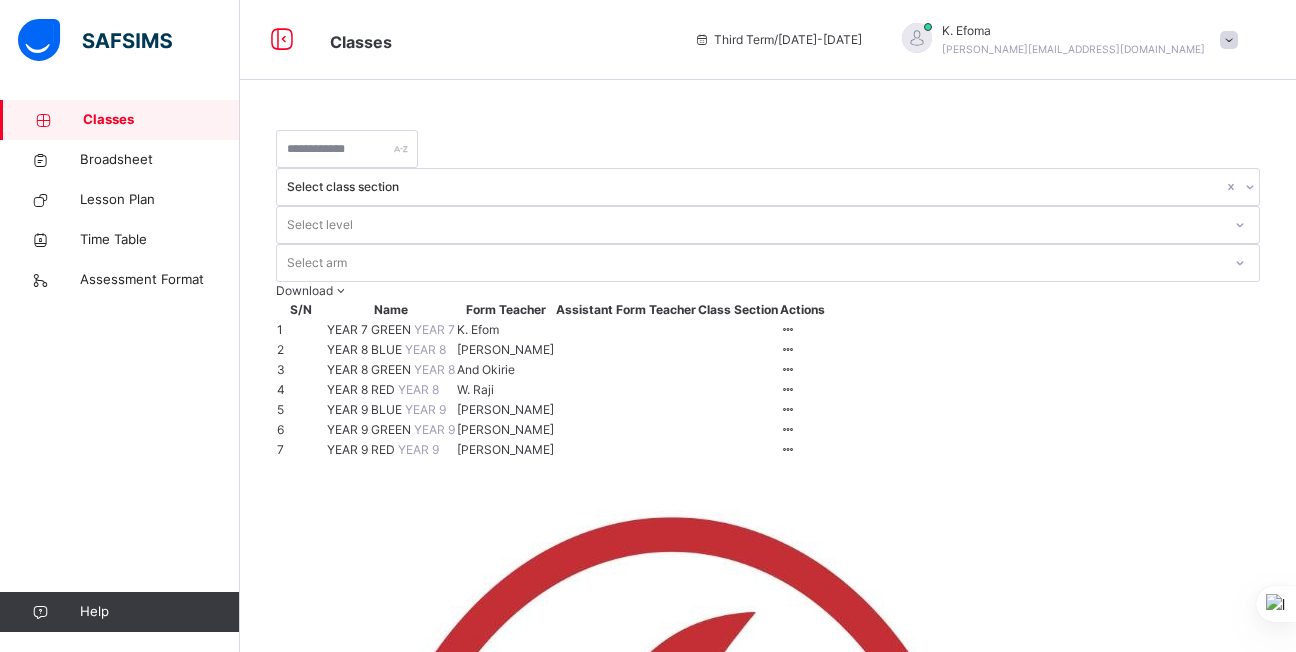 click on "YEAR 8   BLUE" at bounding box center [364, 349] 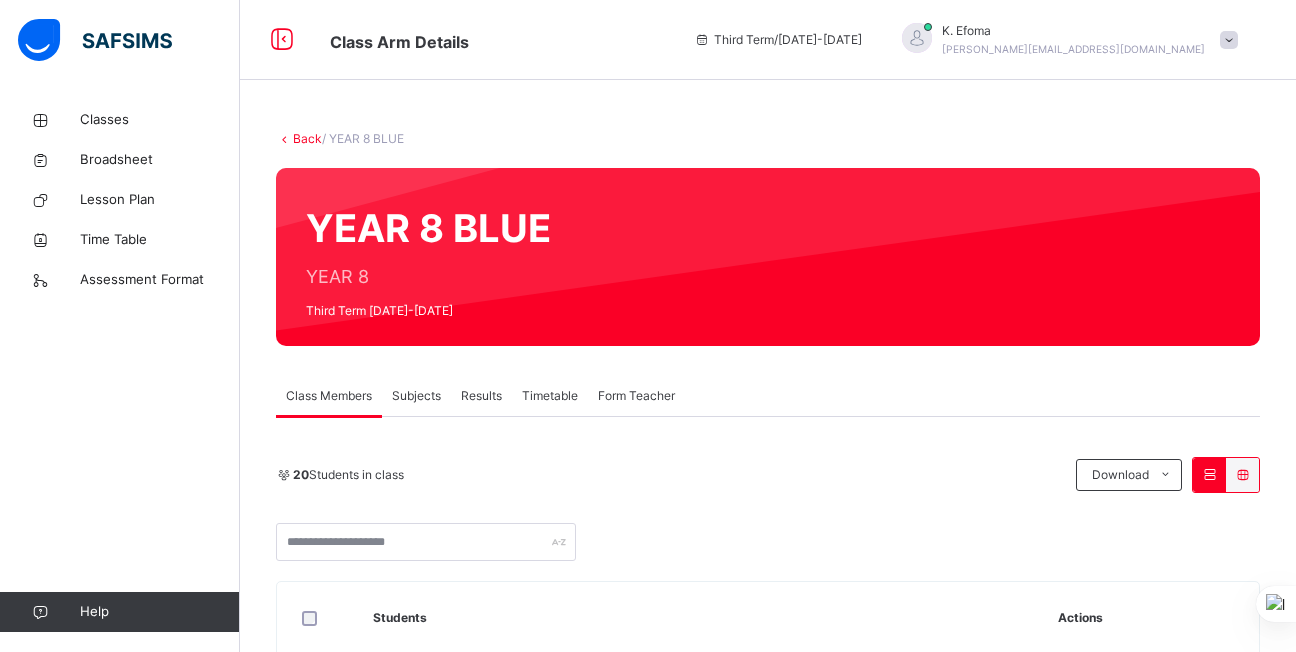 click on "Subjects" at bounding box center (416, 396) 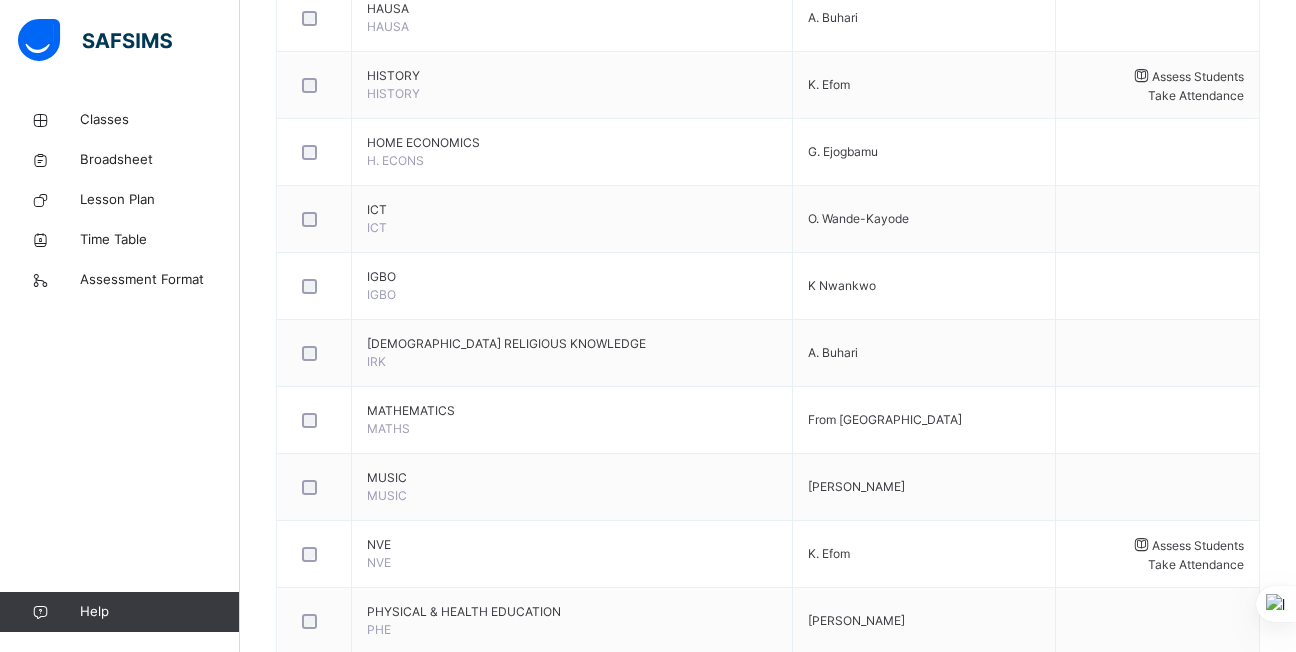 scroll, scrollTop: 1122, scrollLeft: 0, axis: vertical 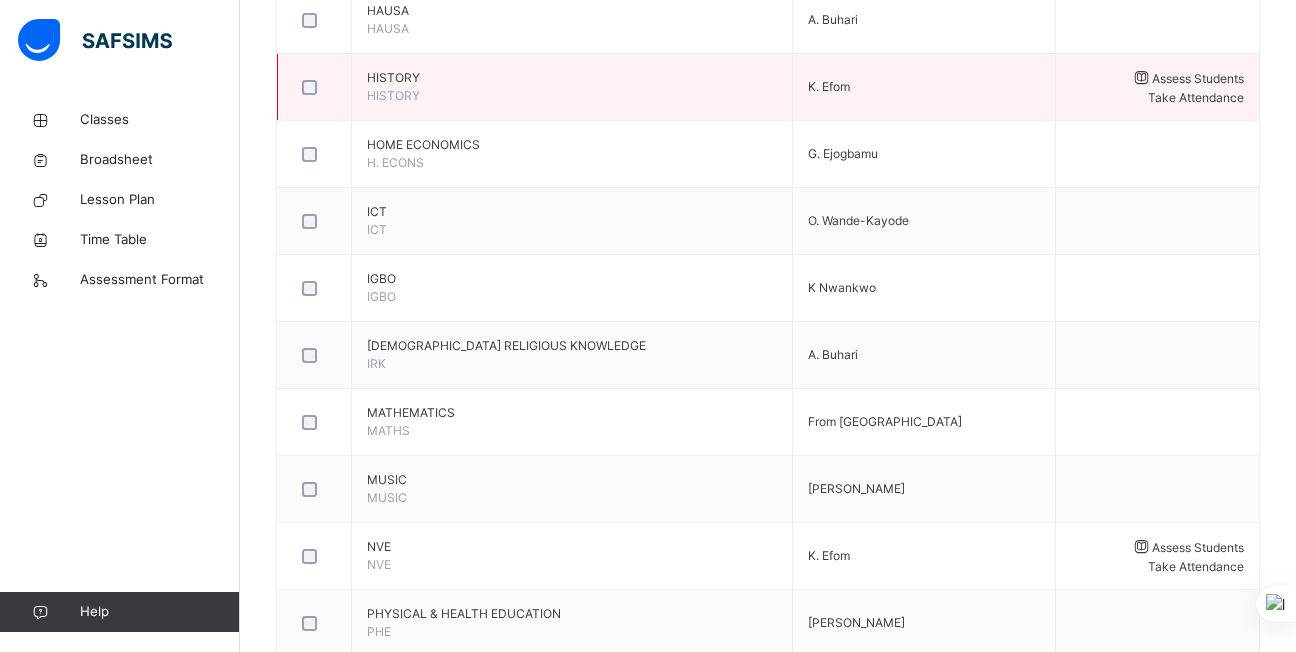 click on "Assess Students" at bounding box center (1157, 78) 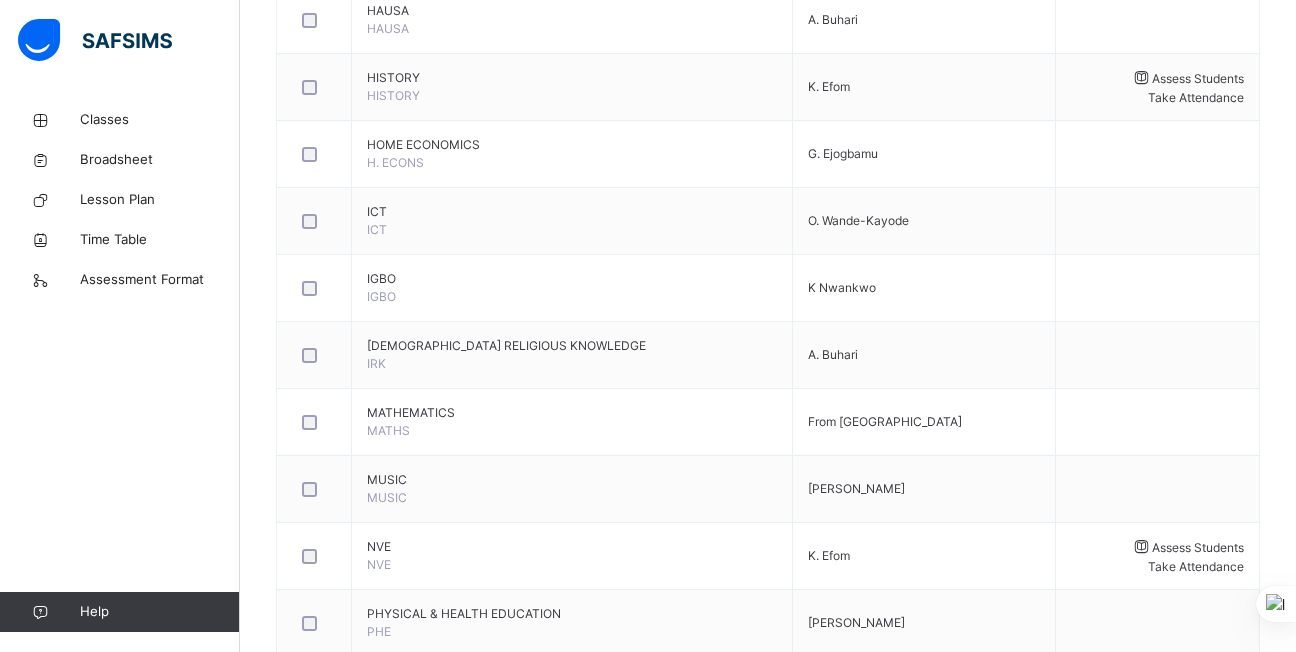 type on "**" 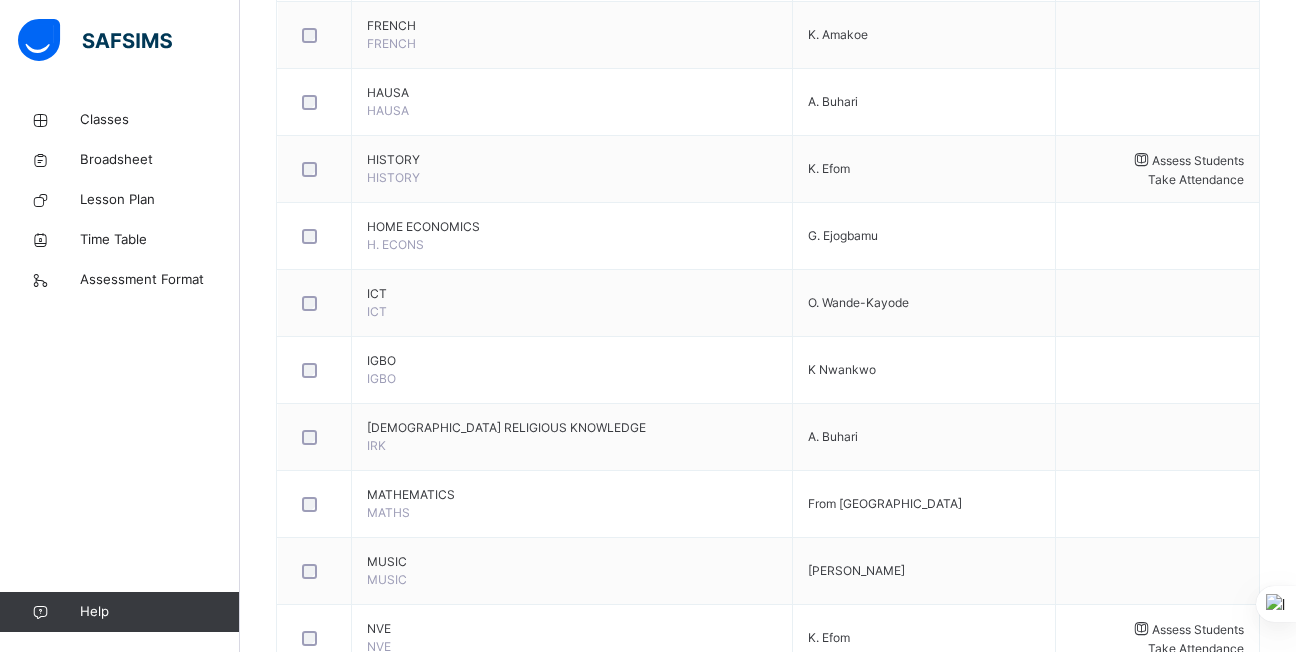 scroll, scrollTop: 1039, scrollLeft: 0, axis: vertical 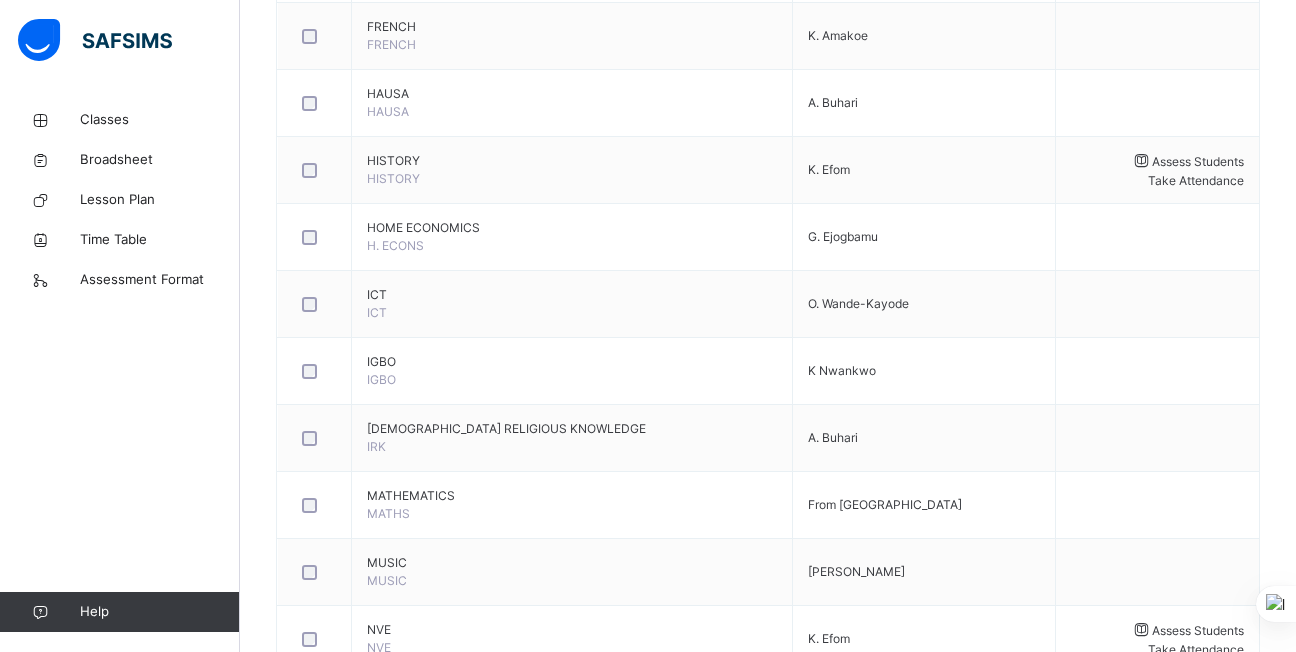type 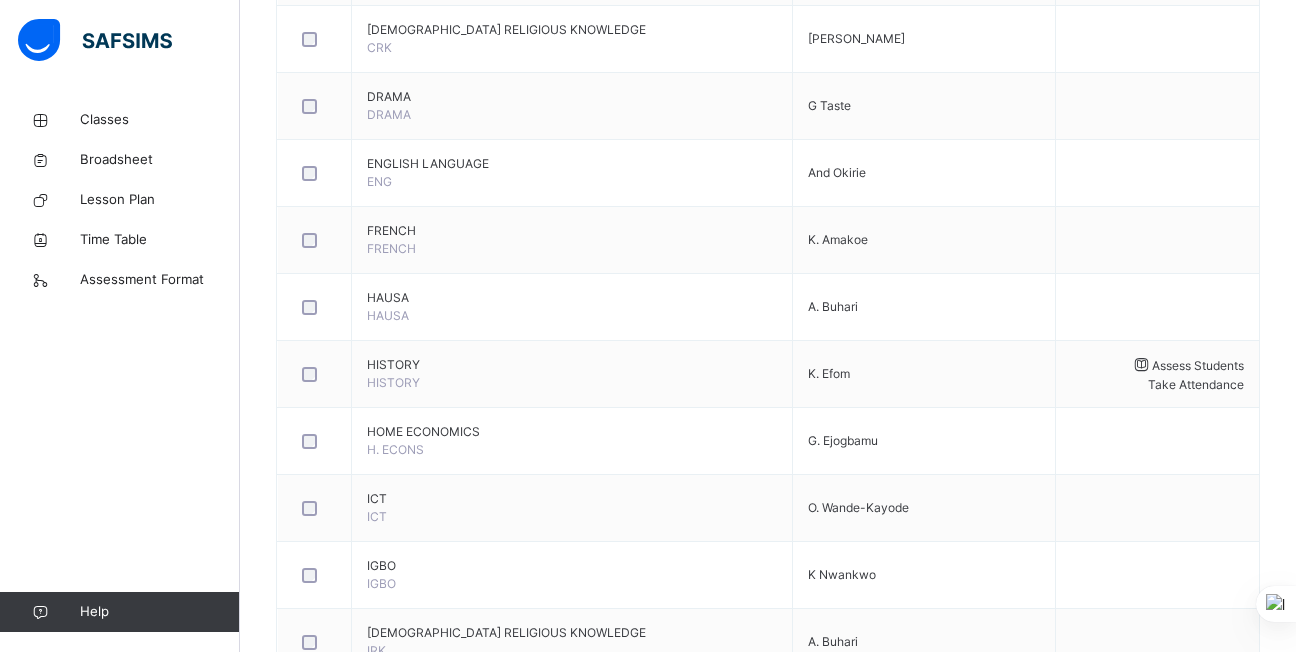 scroll, scrollTop: 817, scrollLeft: 0, axis: vertical 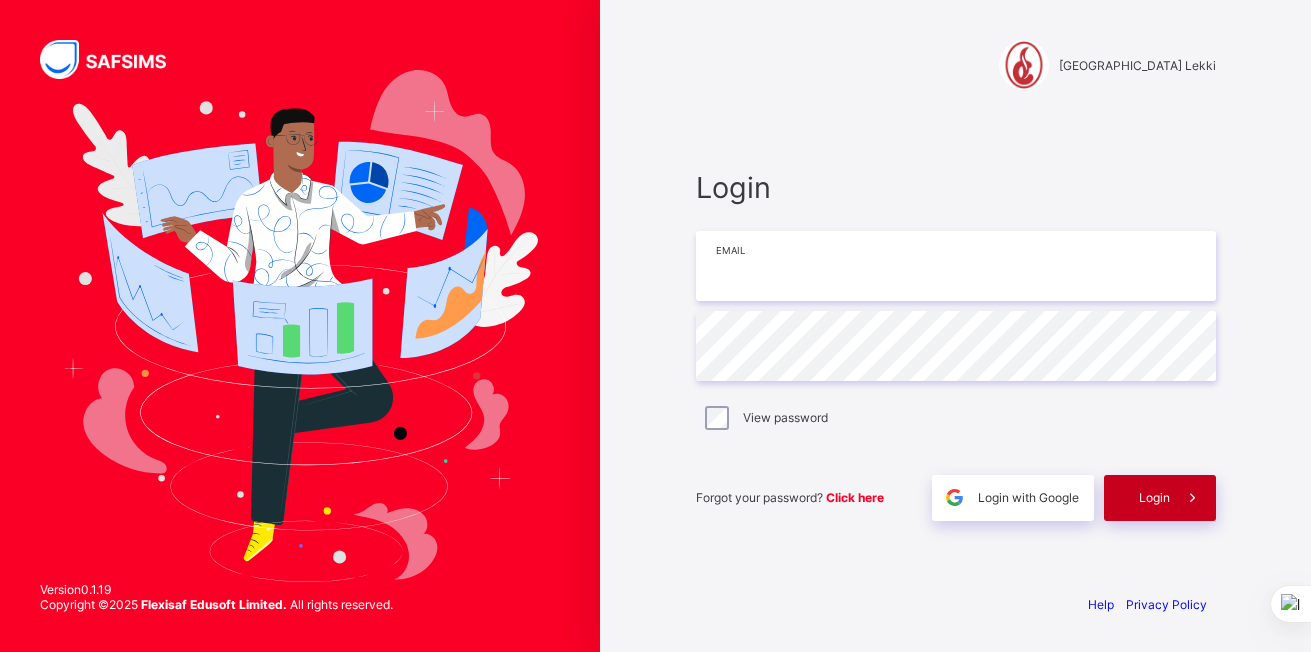 type on "**********" 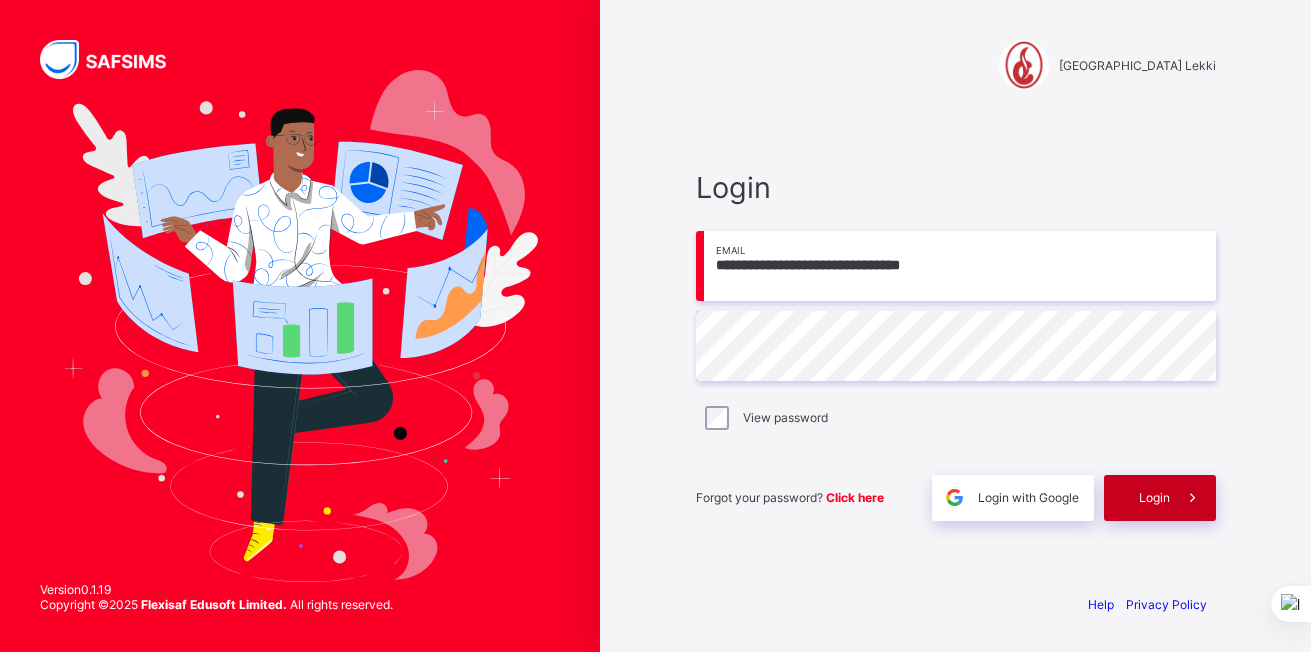 click at bounding box center (1193, 498) 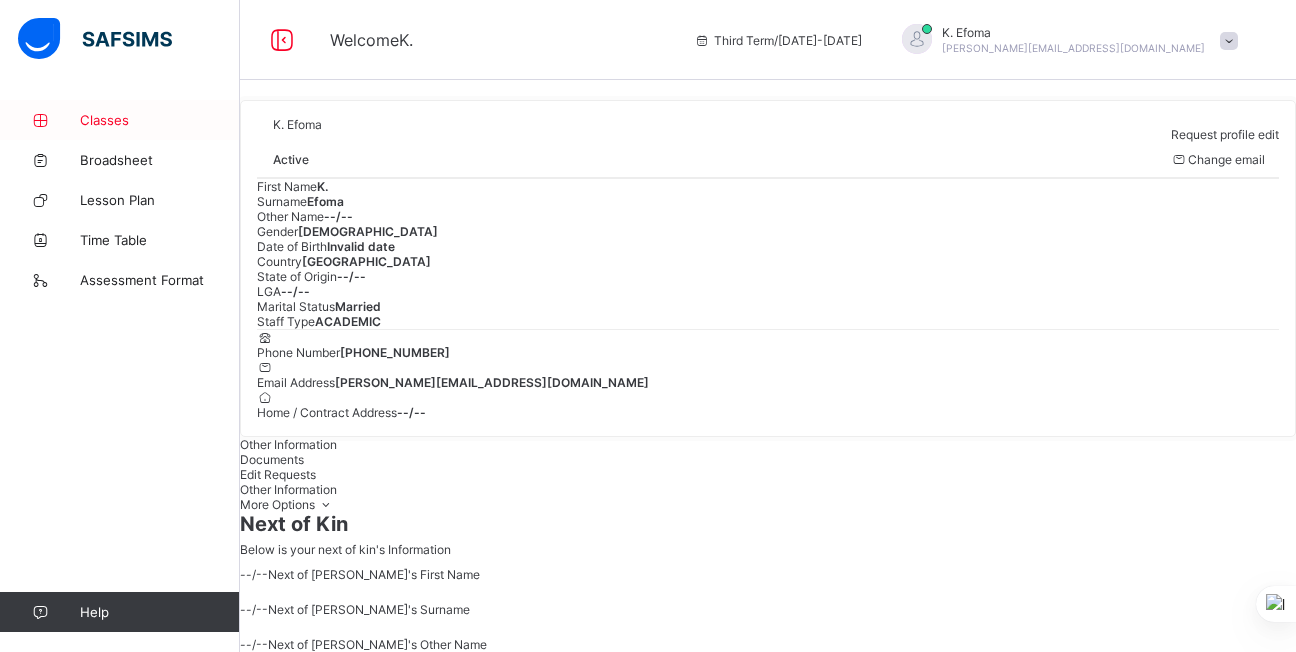 click on "Classes" at bounding box center (160, 120) 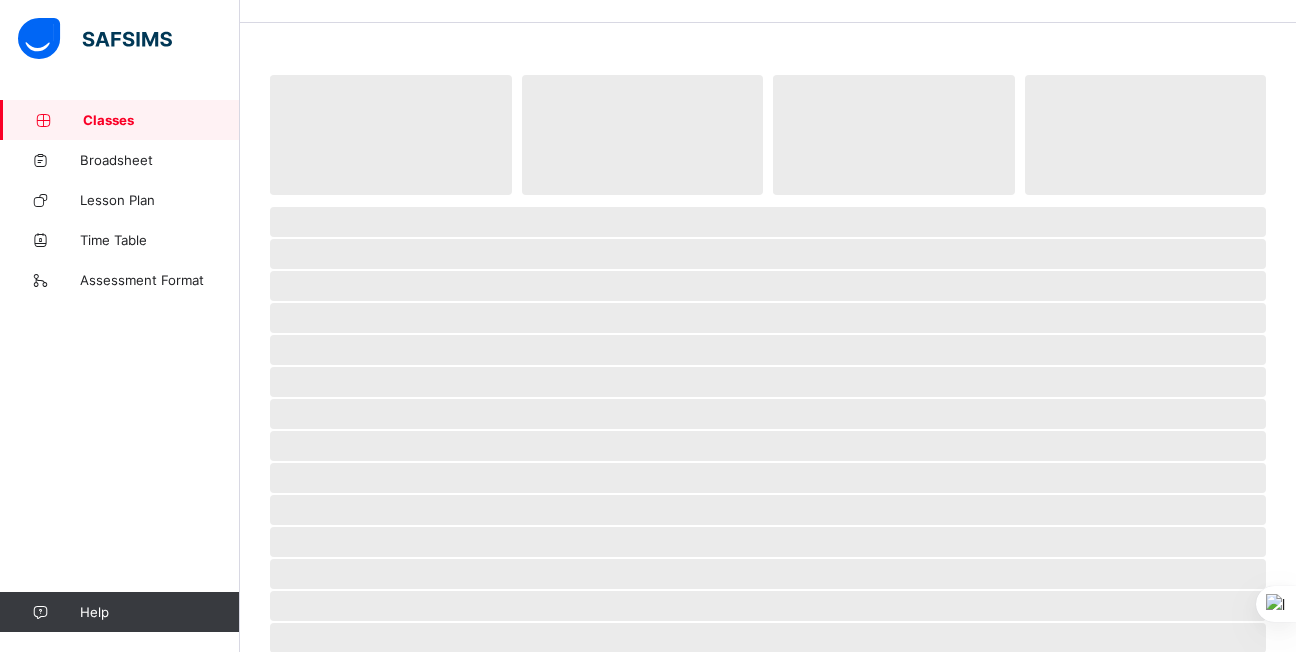 scroll, scrollTop: 0, scrollLeft: 0, axis: both 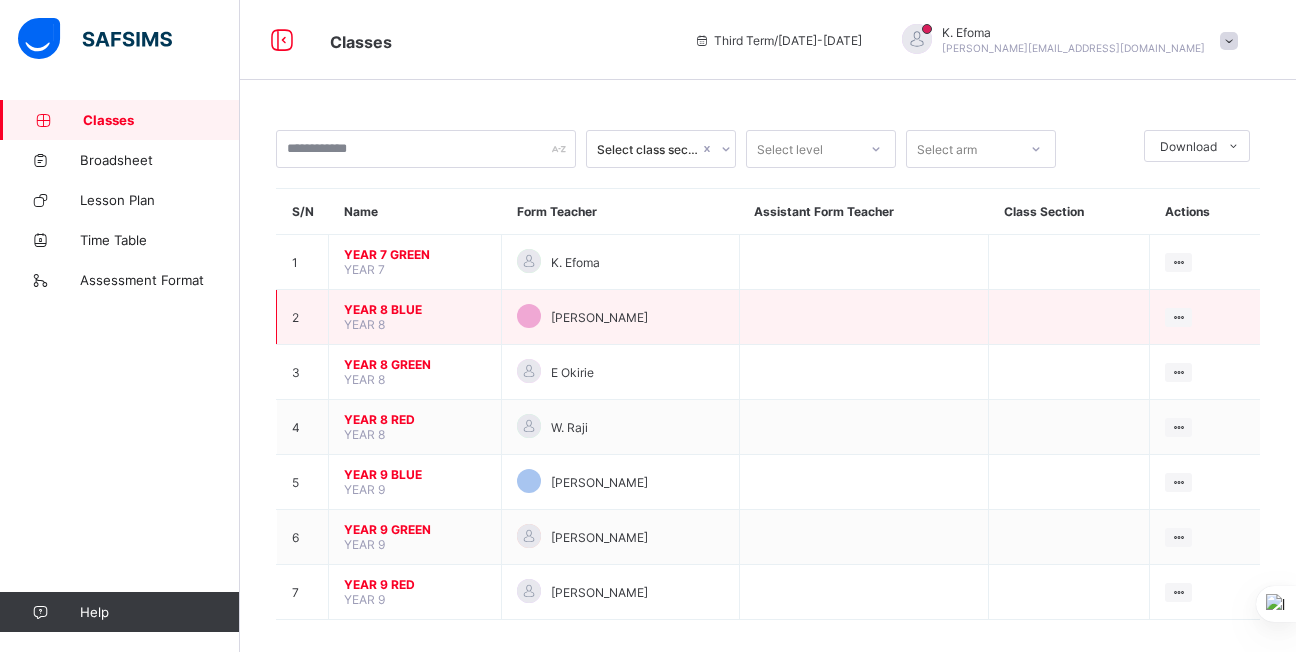 click on "YEAR 8   BLUE" at bounding box center (415, 309) 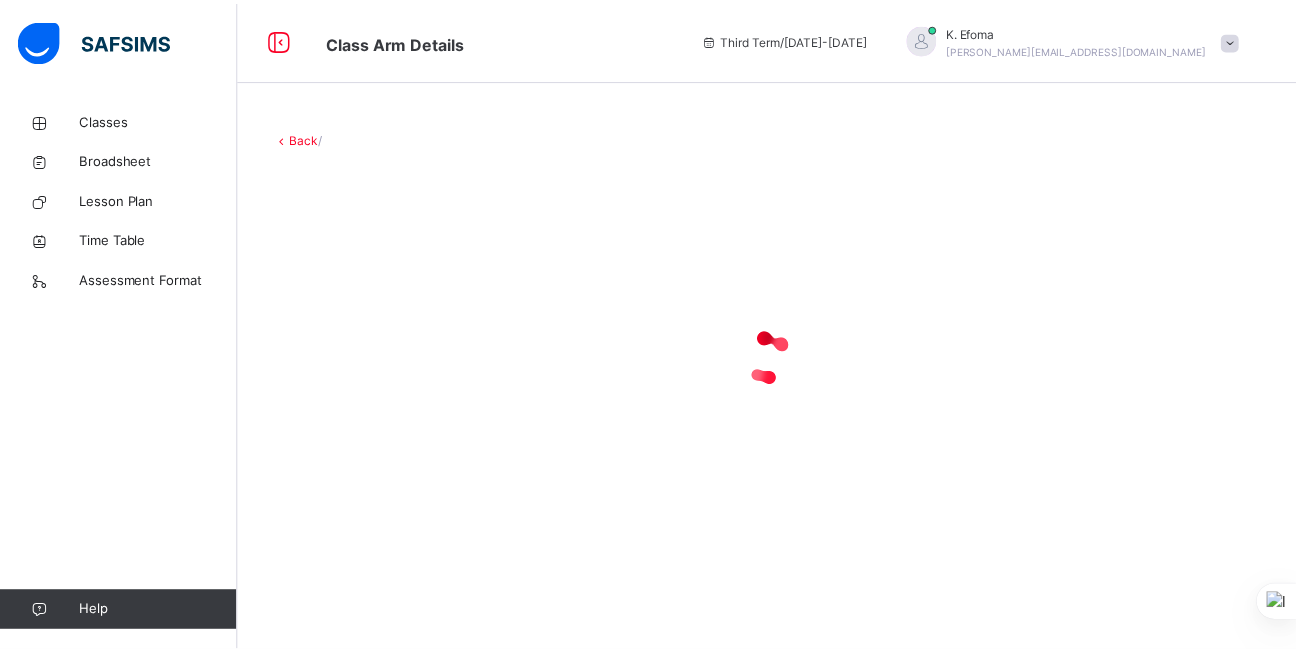 scroll, scrollTop: 0, scrollLeft: 0, axis: both 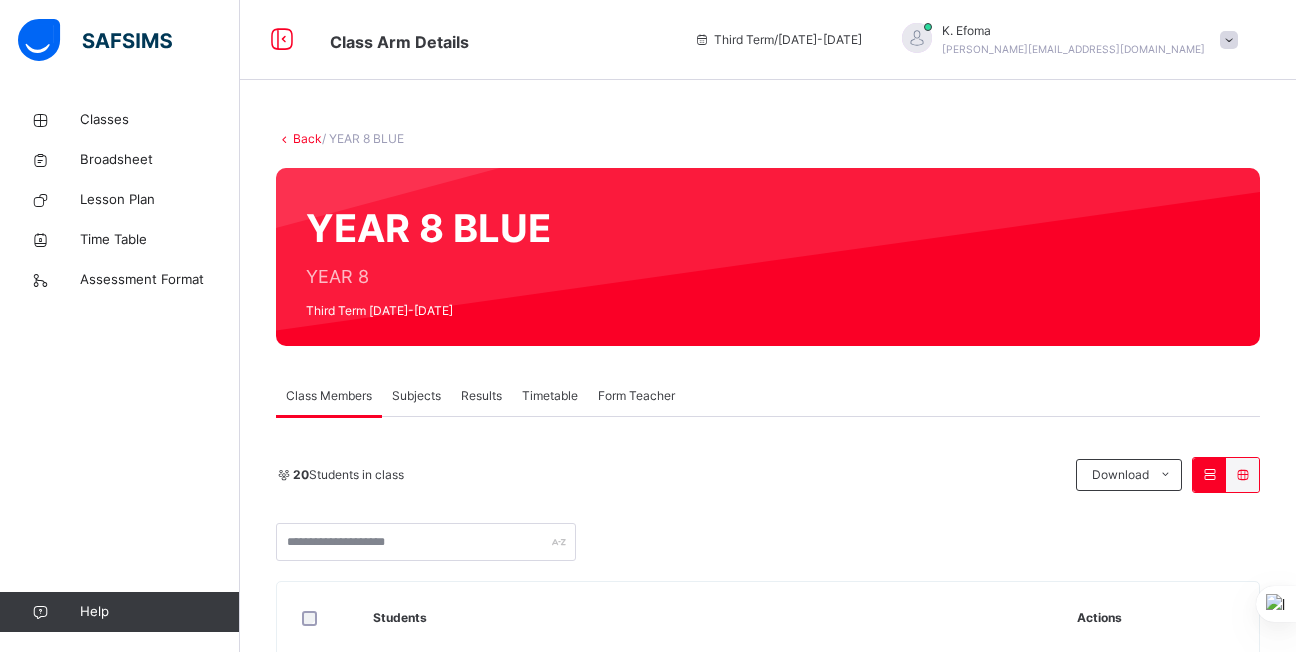 click on "Subjects" at bounding box center (416, 396) 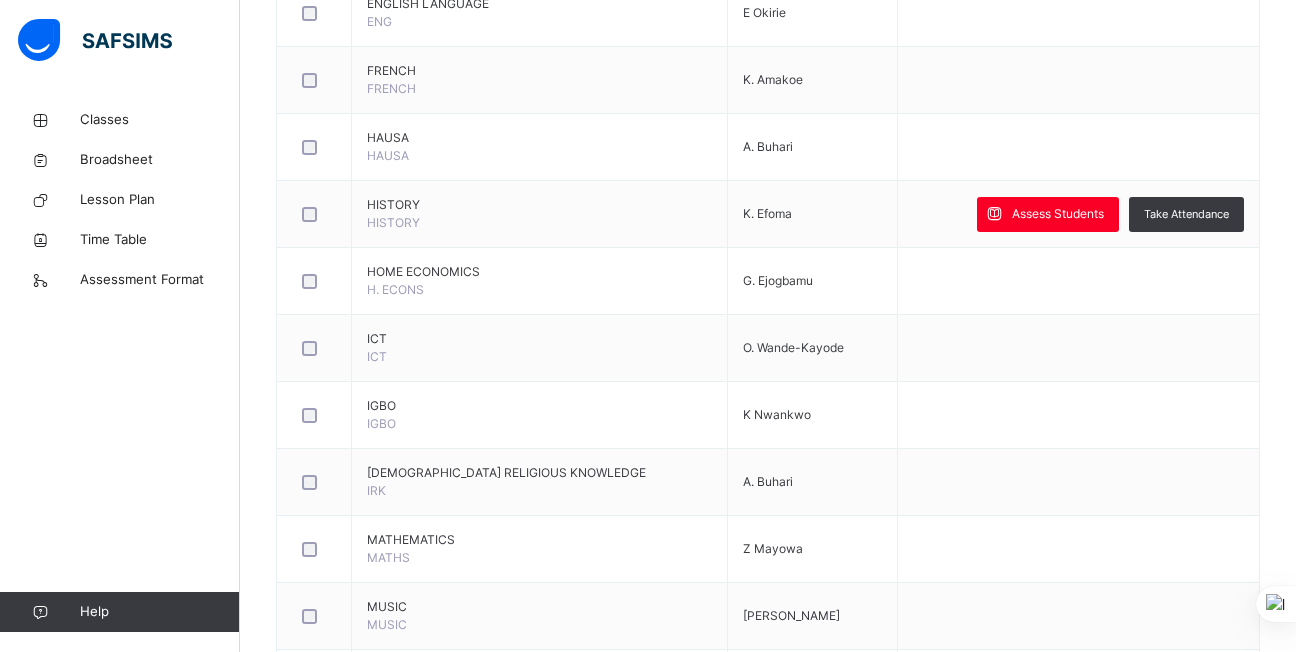 scroll, scrollTop: 990, scrollLeft: 0, axis: vertical 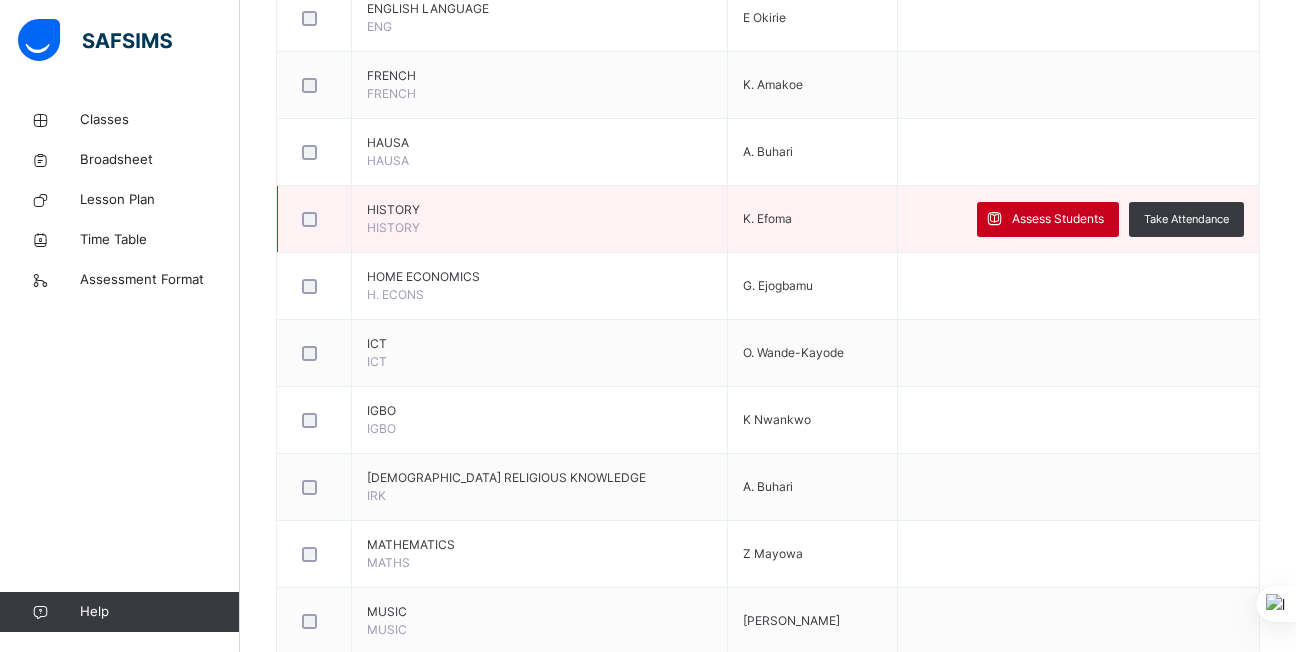 click on "Assess Students" at bounding box center (1058, 219) 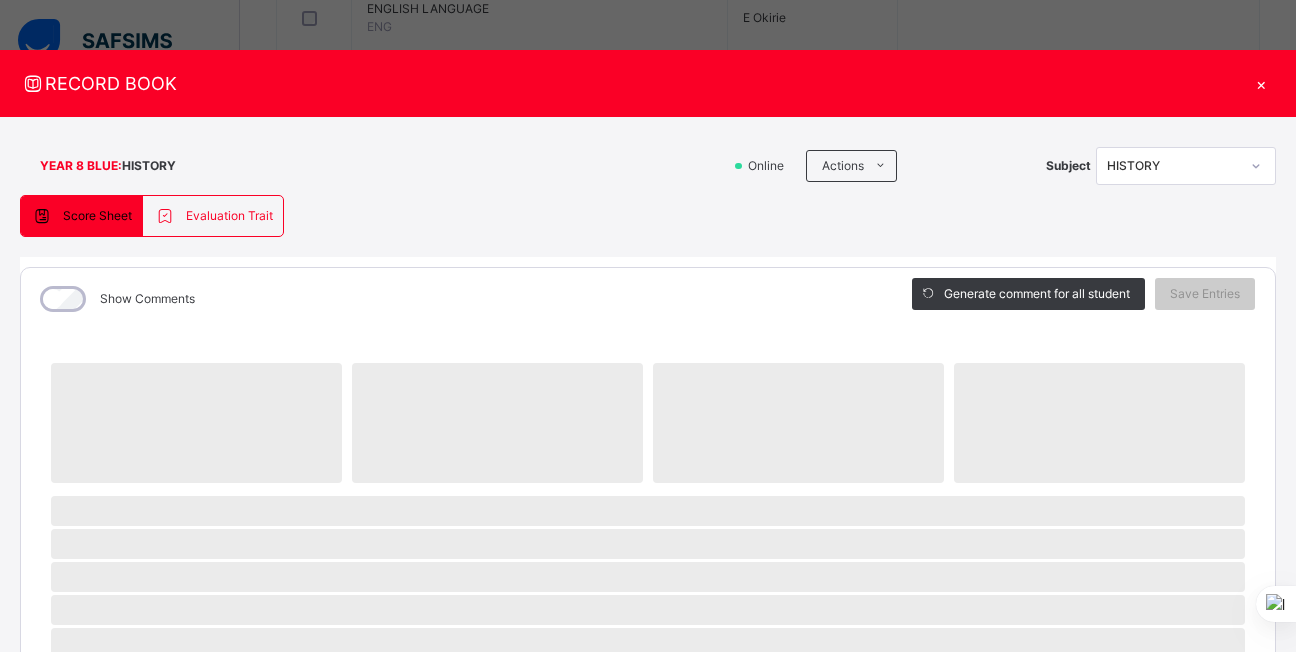 scroll, scrollTop: 160, scrollLeft: 0, axis: vertical 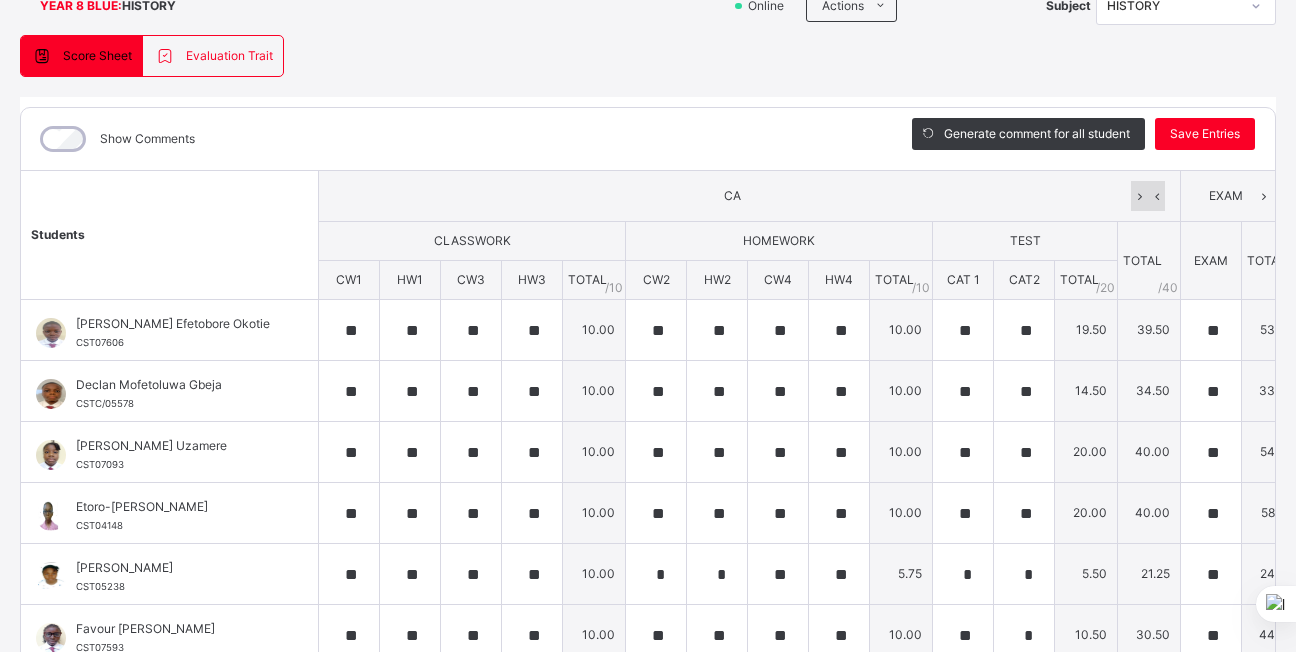 click at bounding box center [1156, 196] 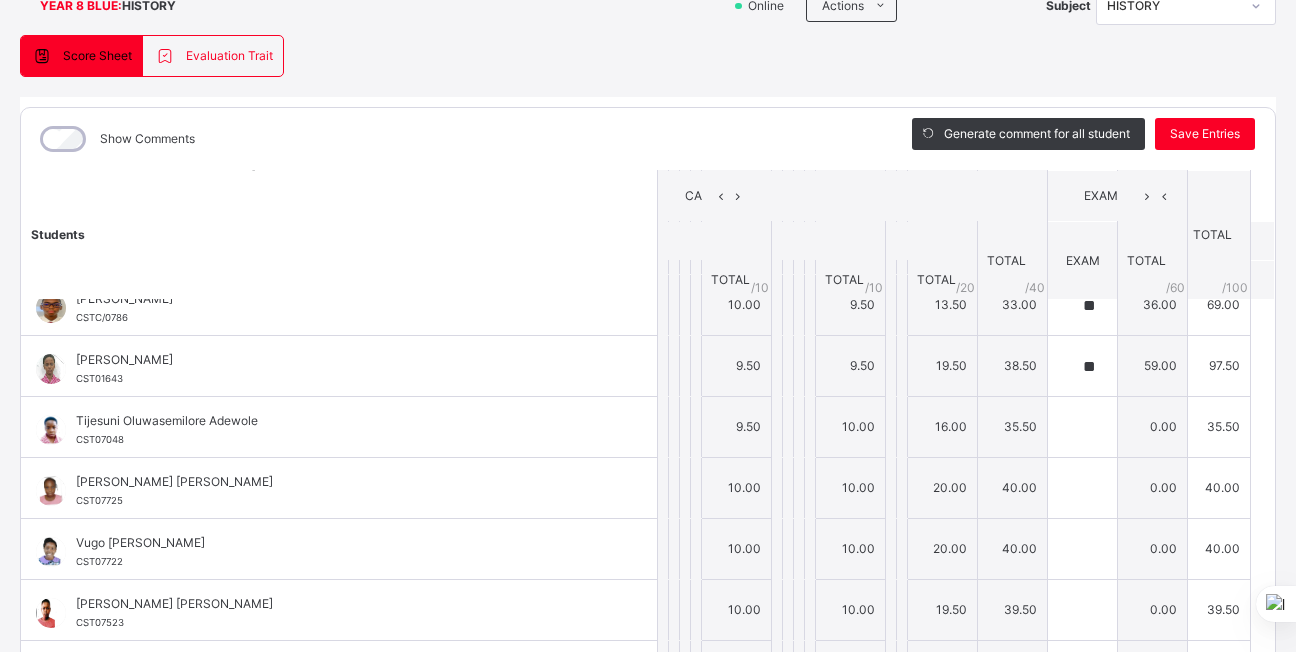 scroll, scrollTop: 850, scrollLeft: 0, axis: vertical 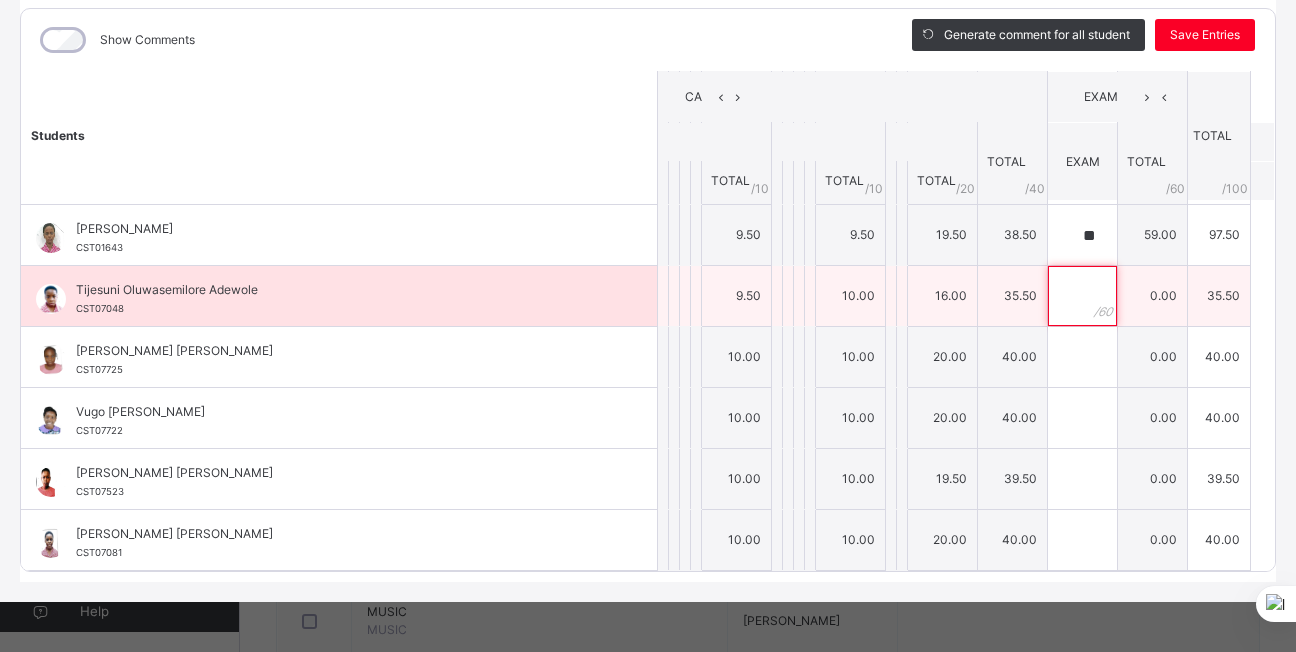click at bounding box center (1082, 296) 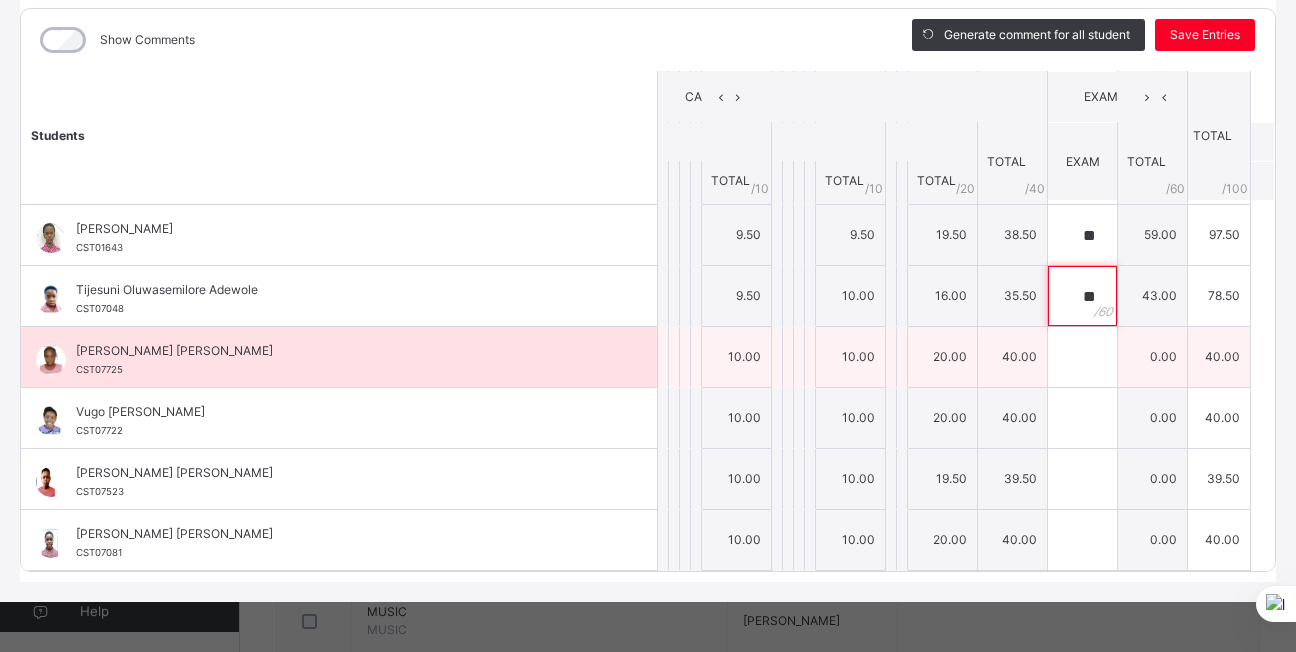 type on "**" 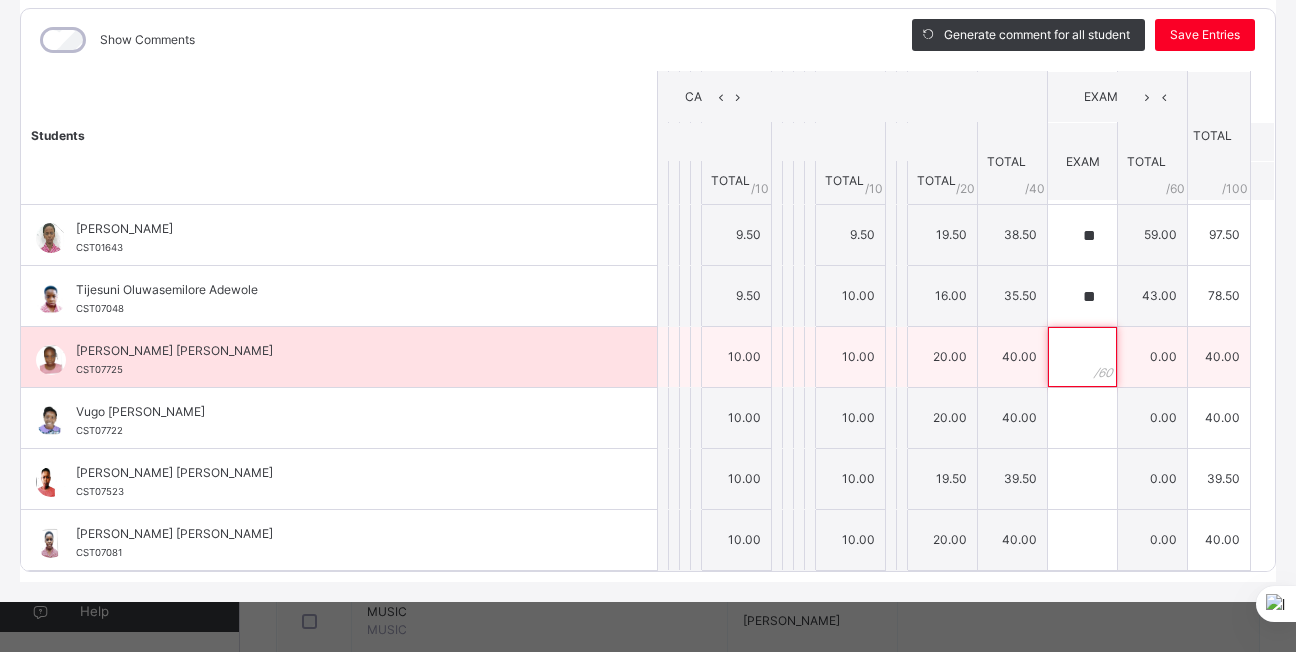 click at bounding box center [1082, 357] 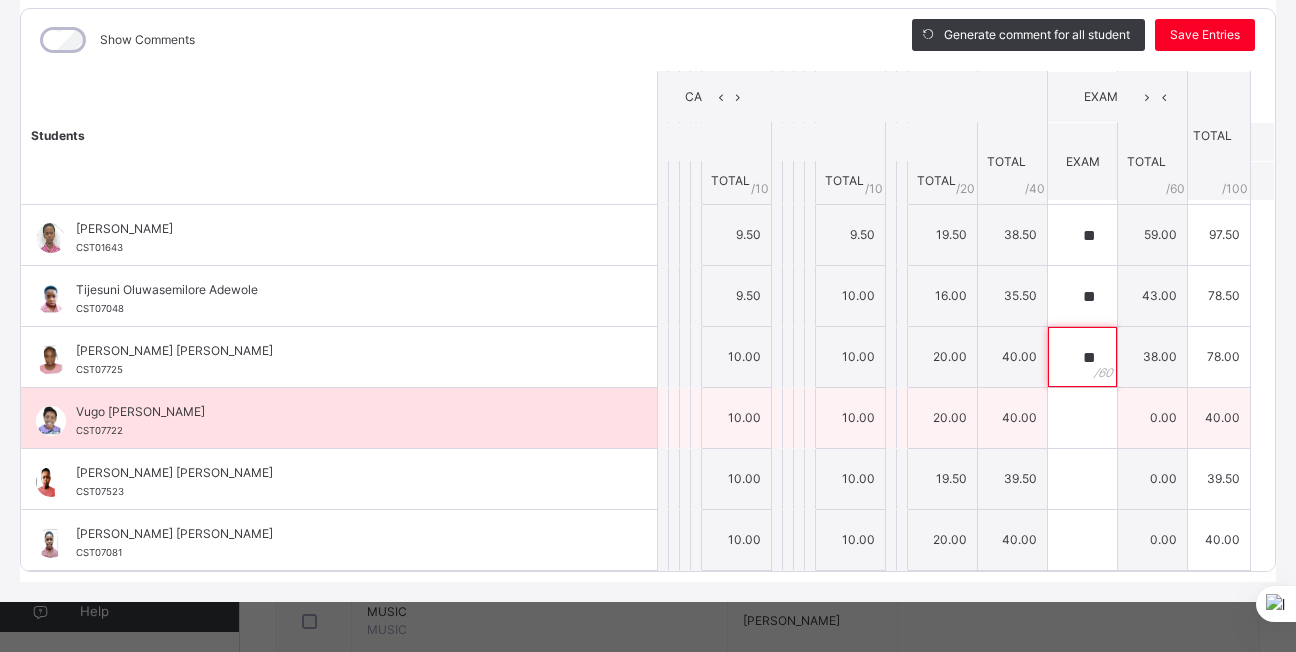 type on "**" 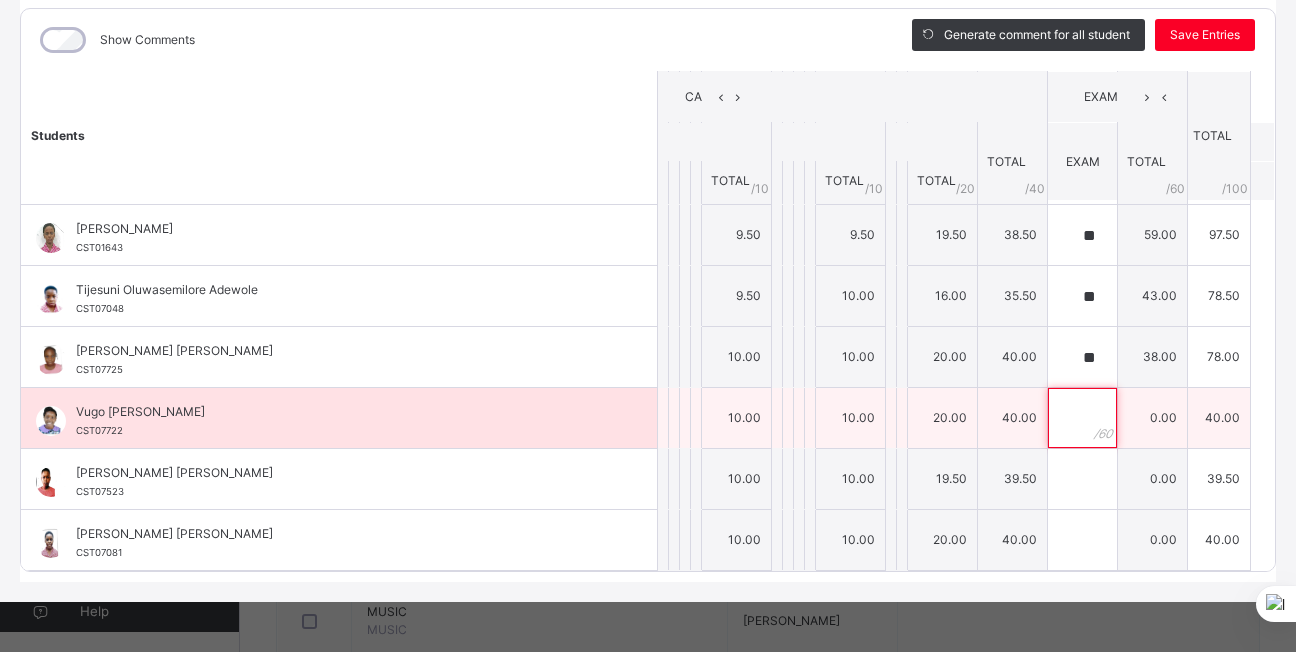 click at bounding box center (1082, 418) 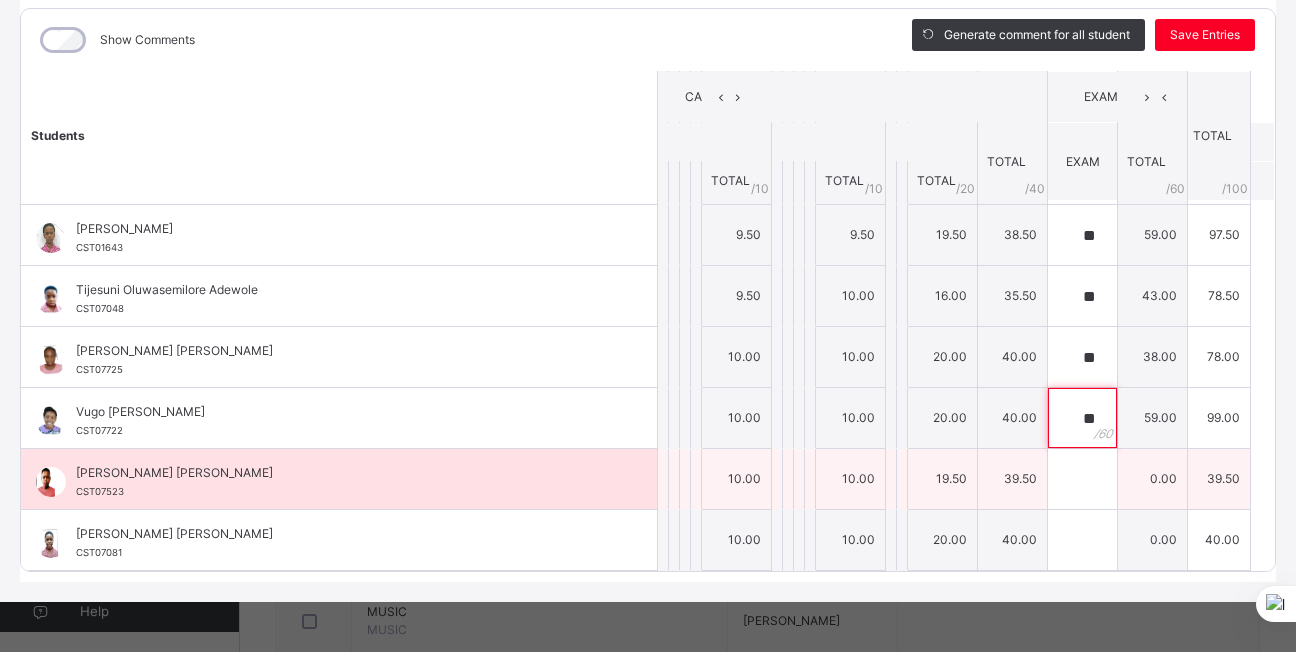 type on "**" 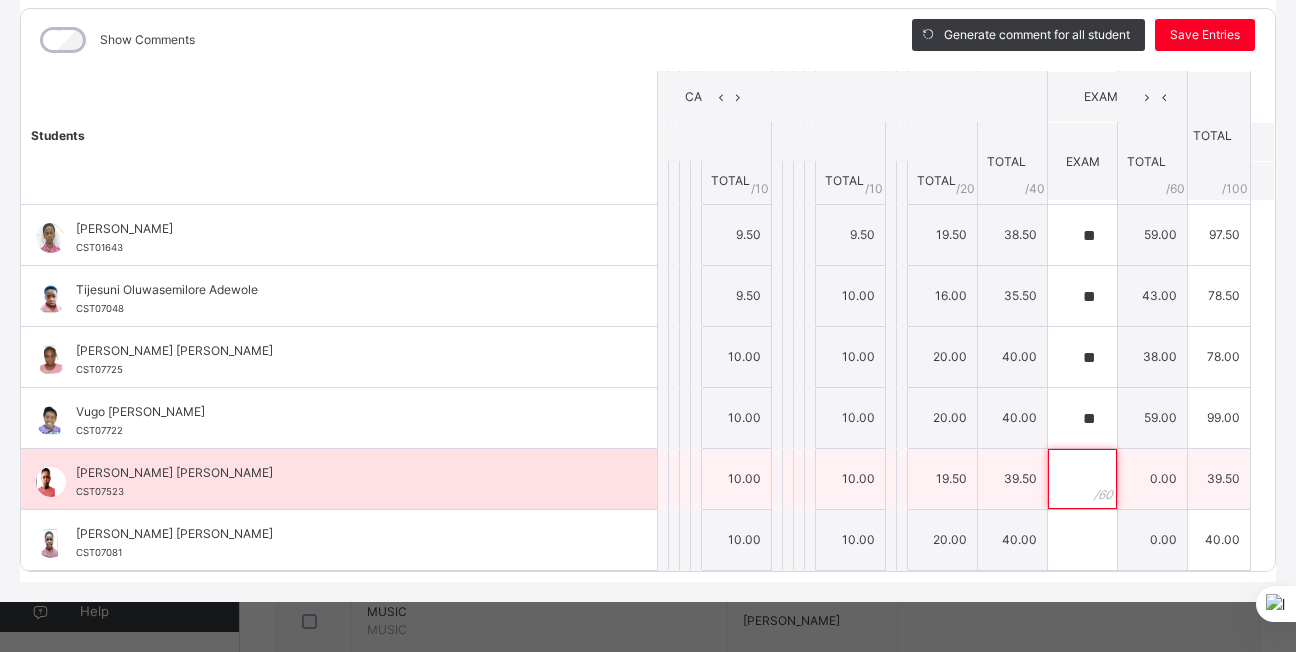 click at bounding box center [1082, 479] 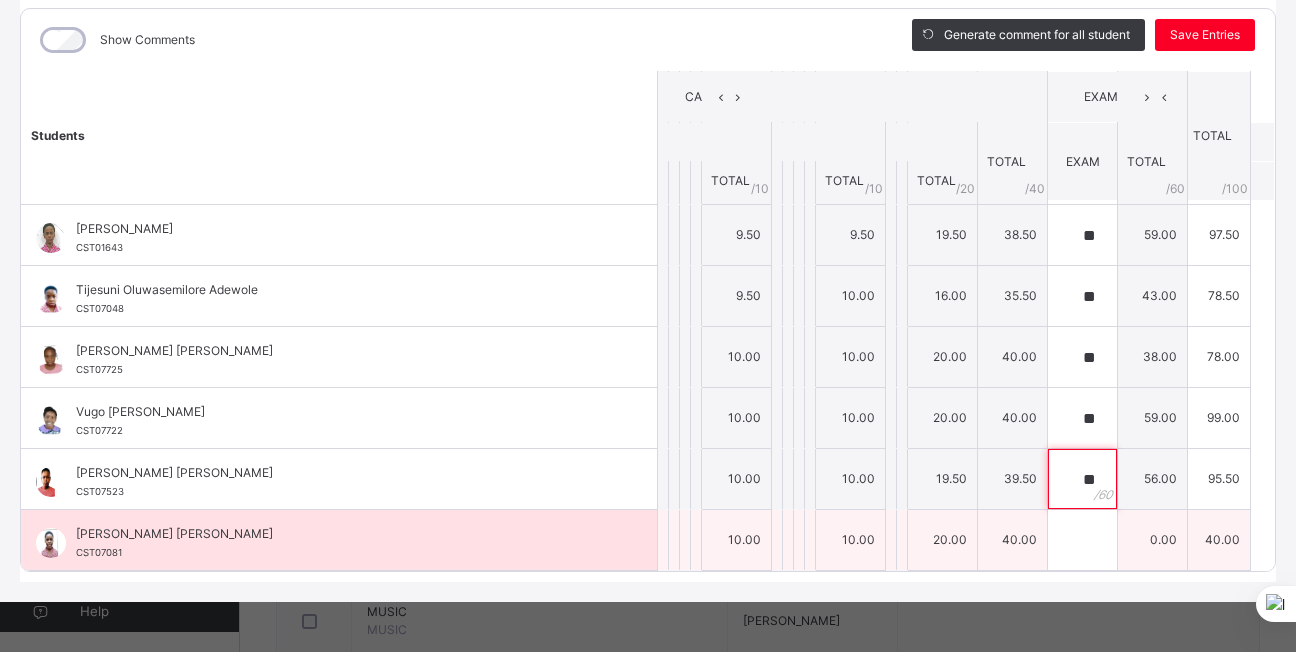 type on "**" 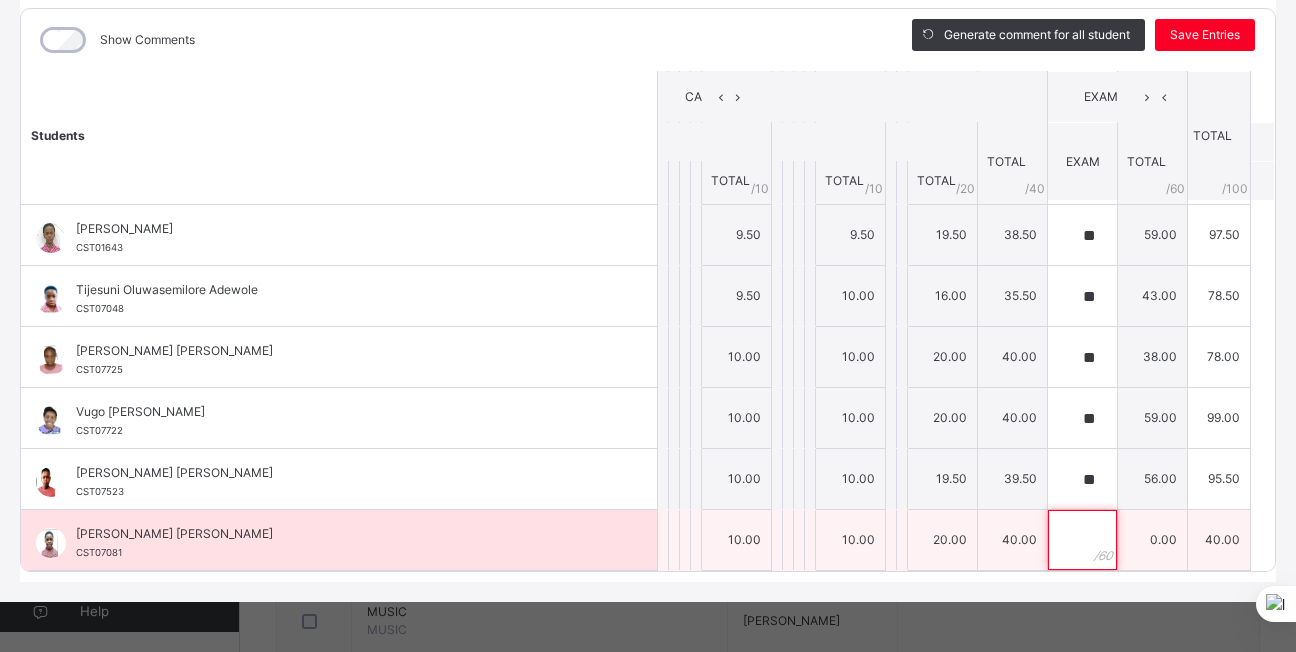 click at bounding box center (1082, 540) 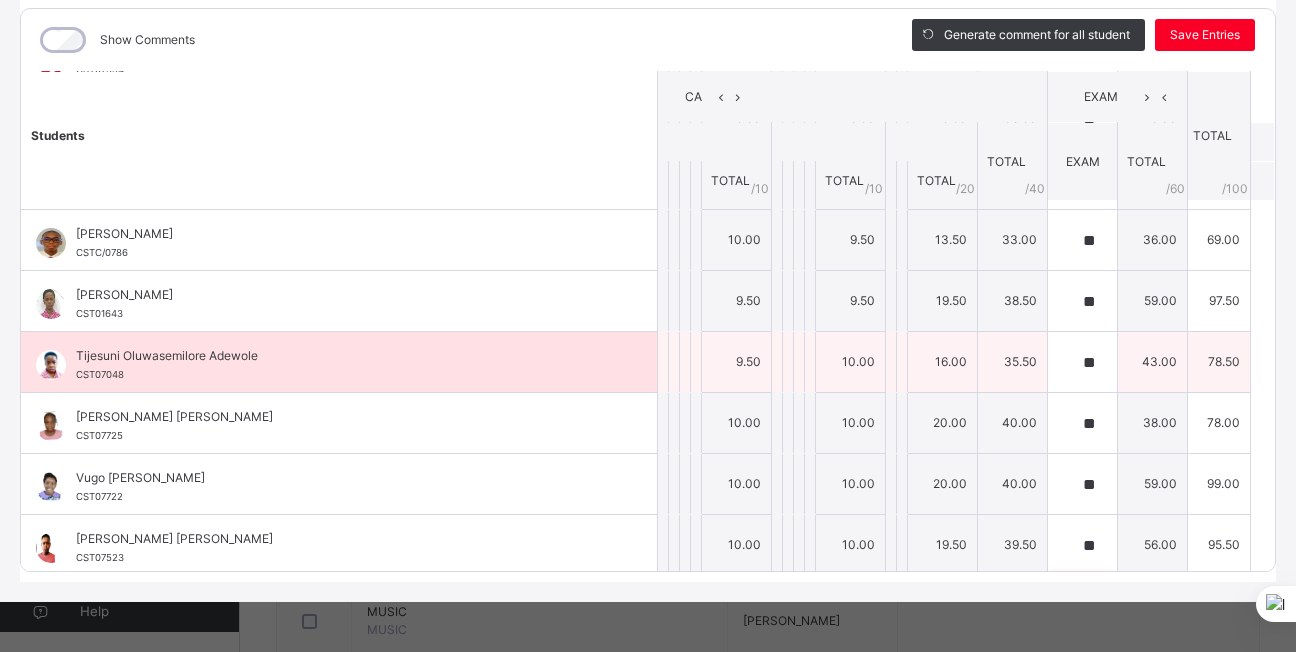 scroll, scrollTop: 789, scrollLeft: 0, axis: vertical 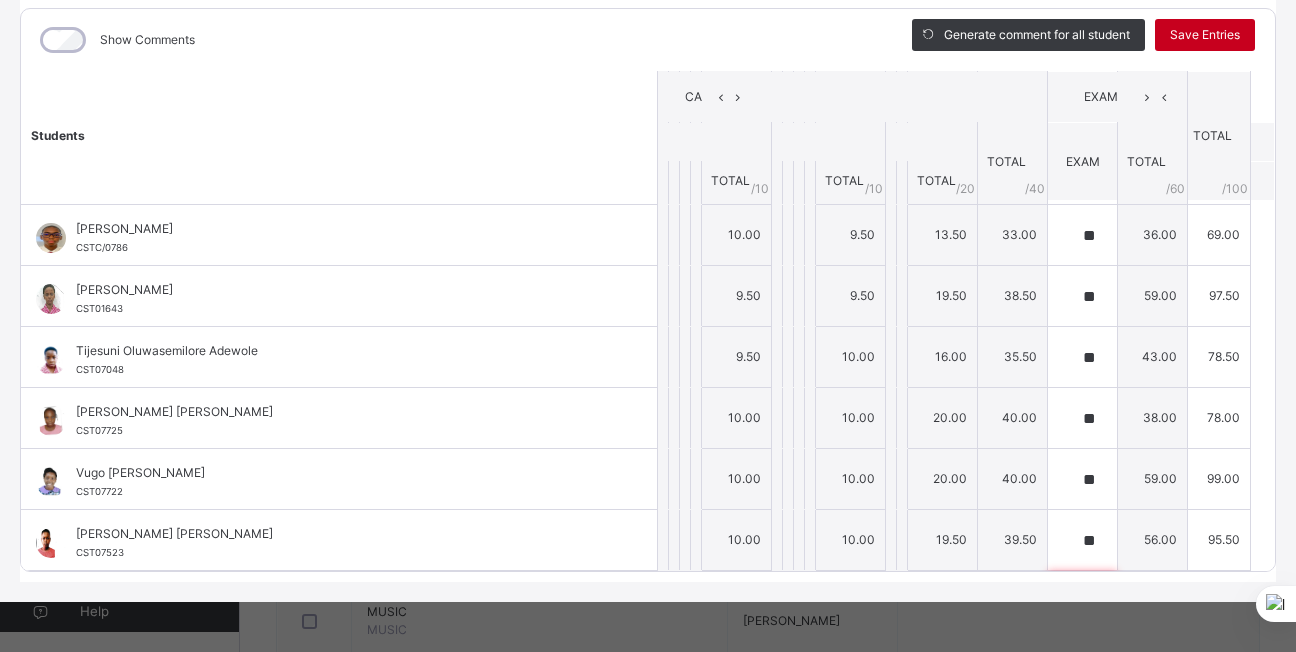 type on "**" 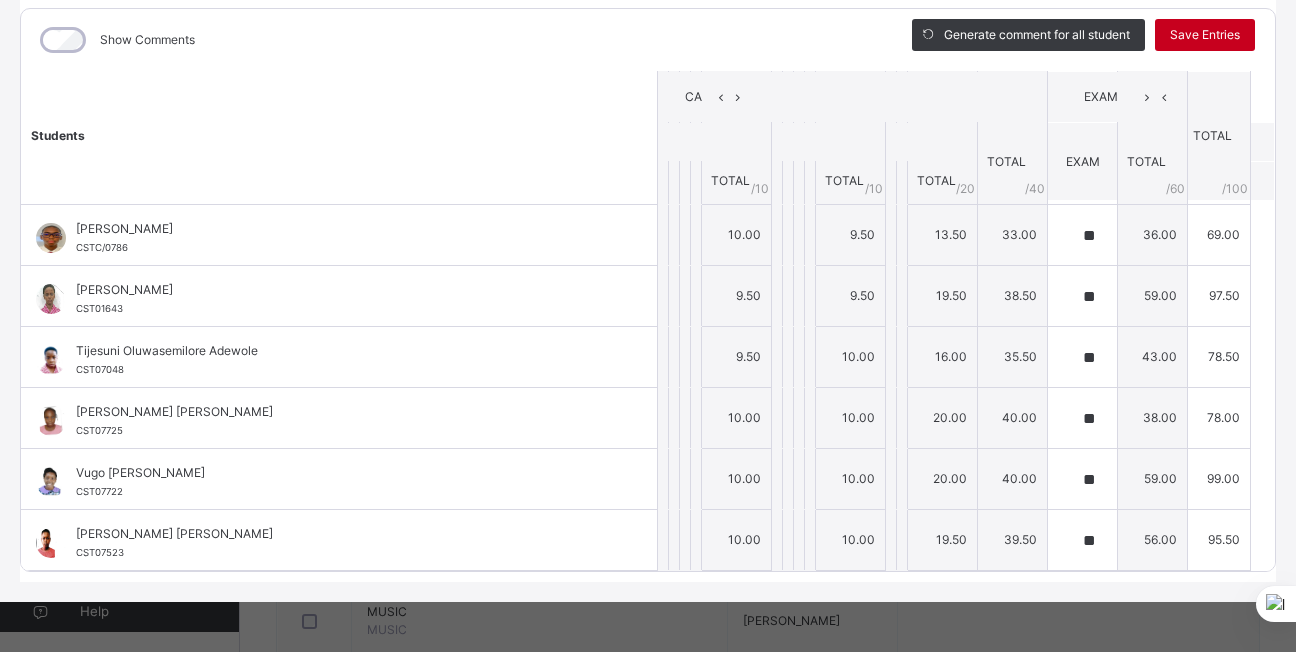 click on "Save Entries" at bounding box center (1205, 35) 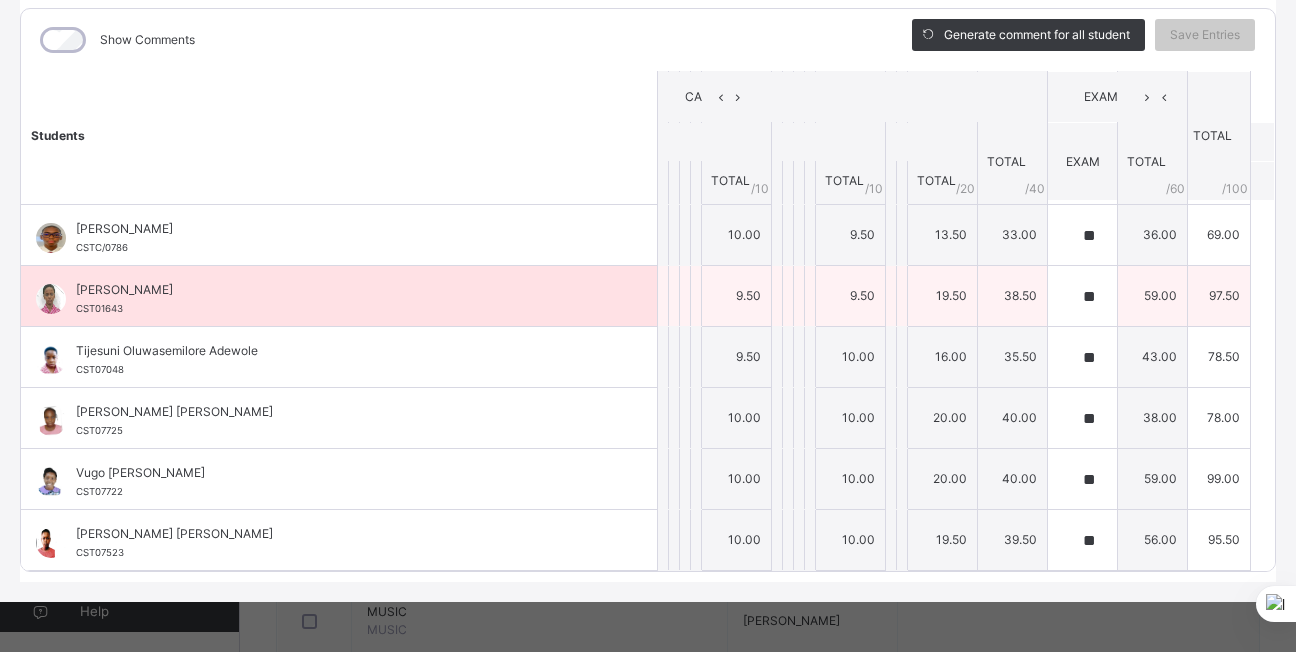 scroll, scrollTop: 0, scrollLeft: 0, axis: both 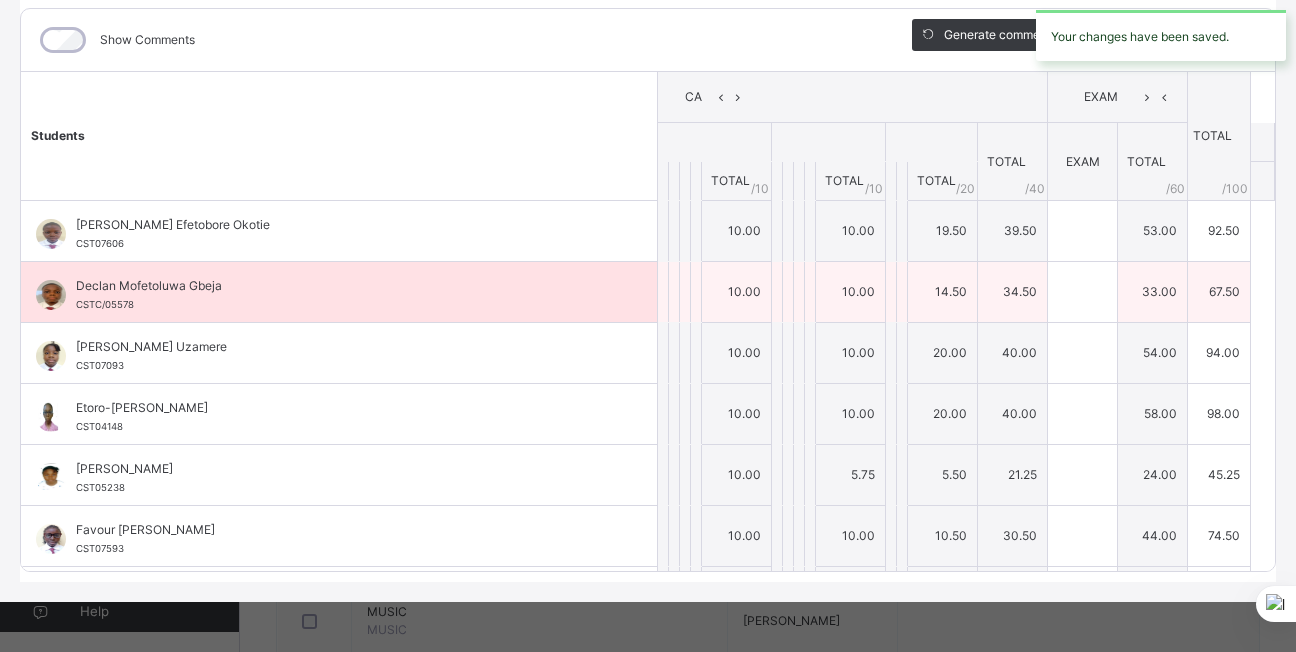 type on "**" 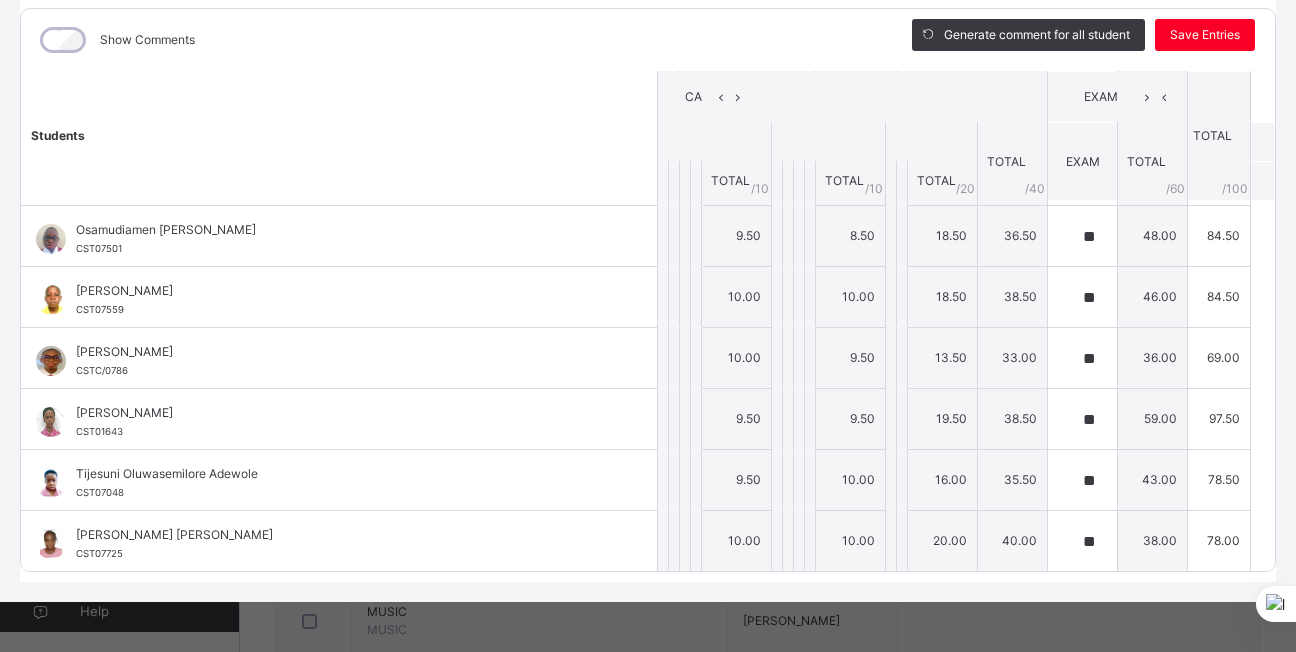 scroll, scrollTop: 850, scrollLeft: 0, axis: vertical 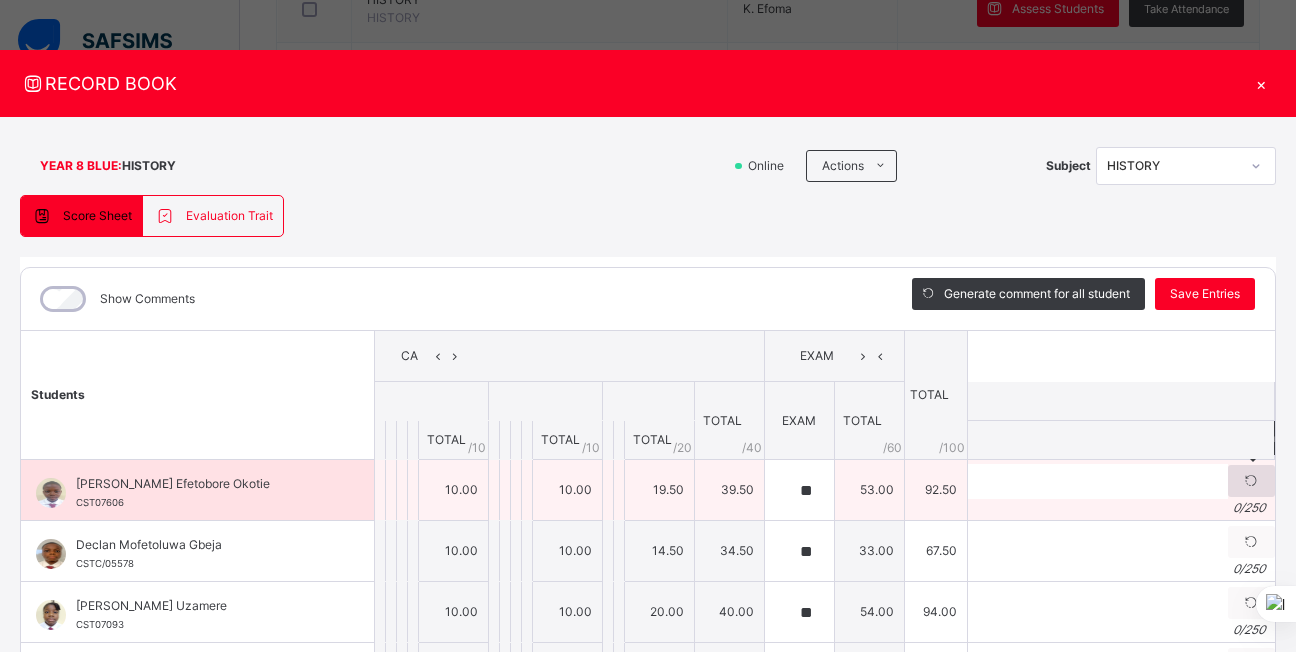 click at bounding box center (1251, 481) 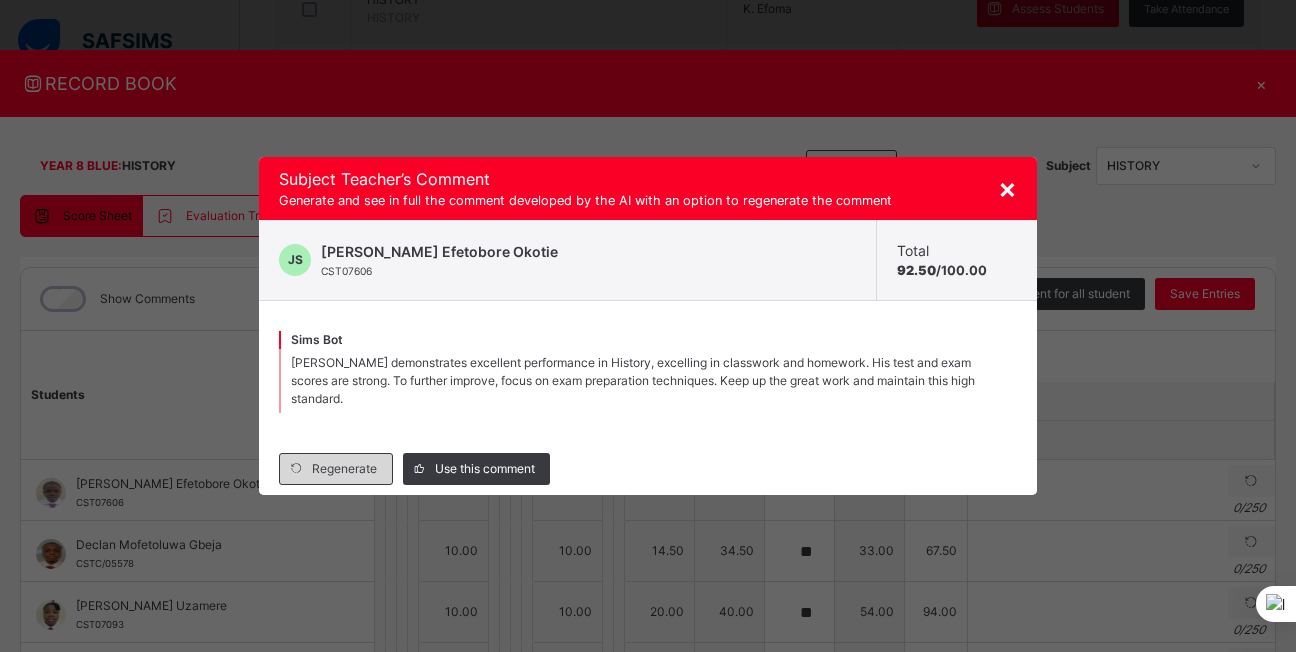 click on "Regenerate" at bounding box center [344, 469] 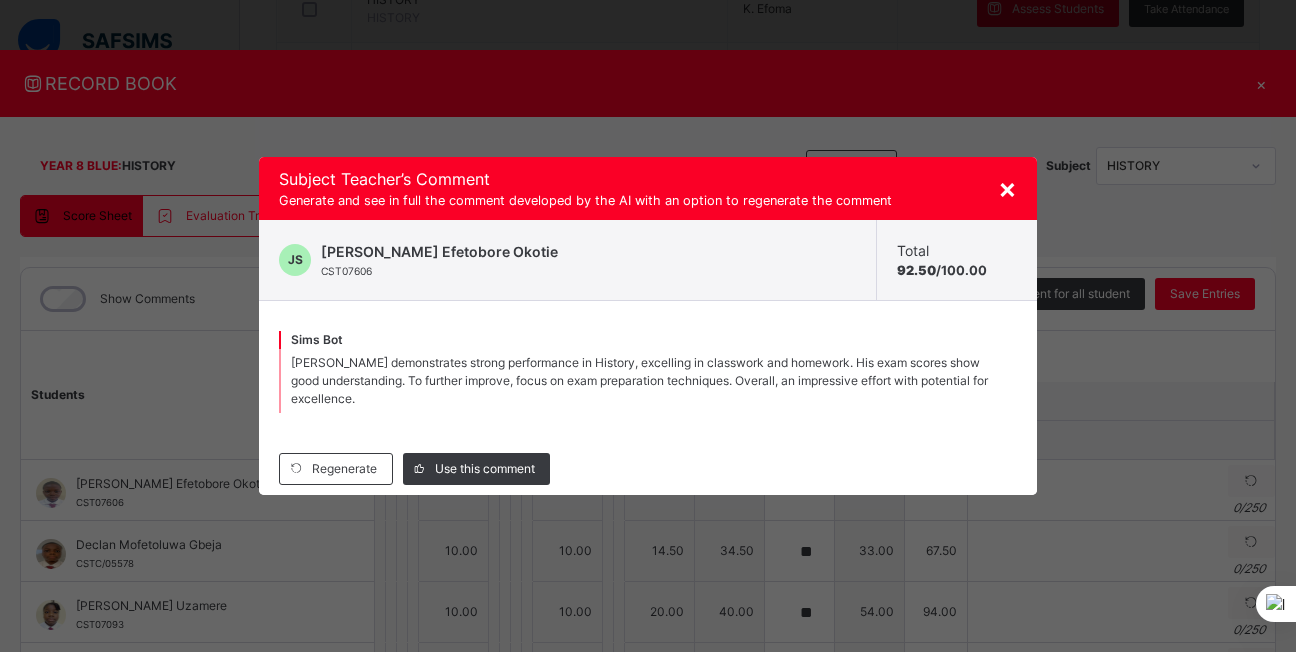click on "Regenerate     Use this comment" at bounding box center (648, 469) 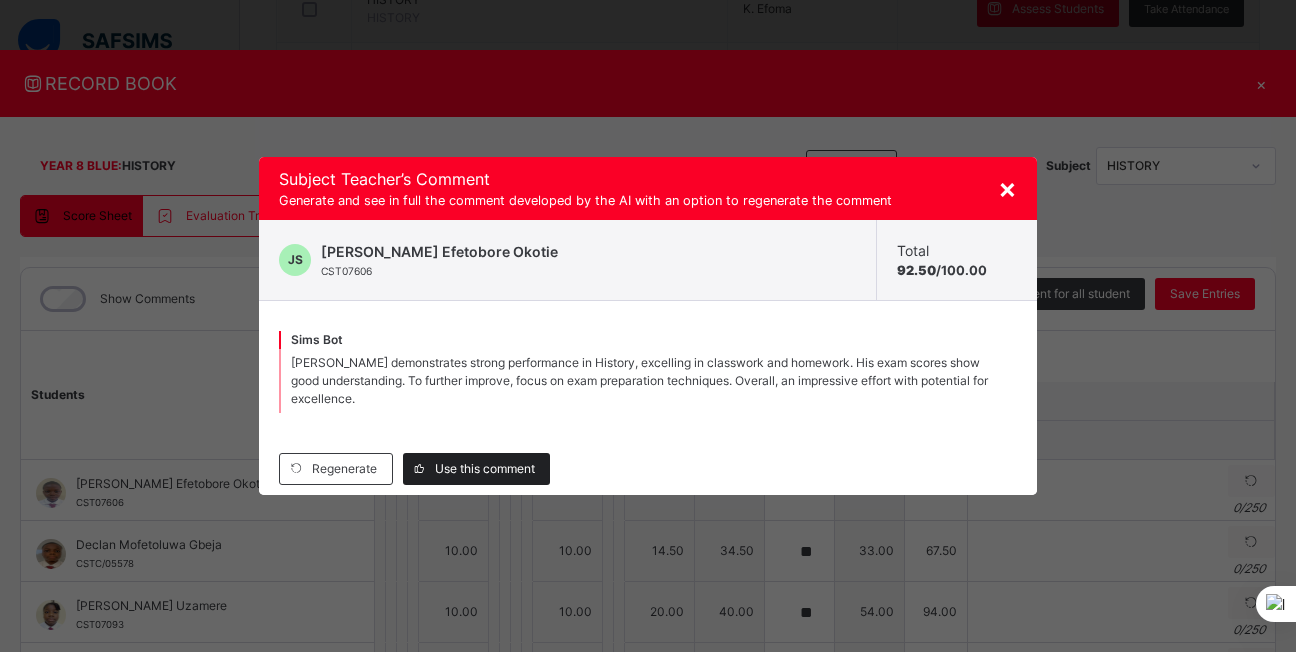 click on "Use this comment" at bounding box center [476, 469] 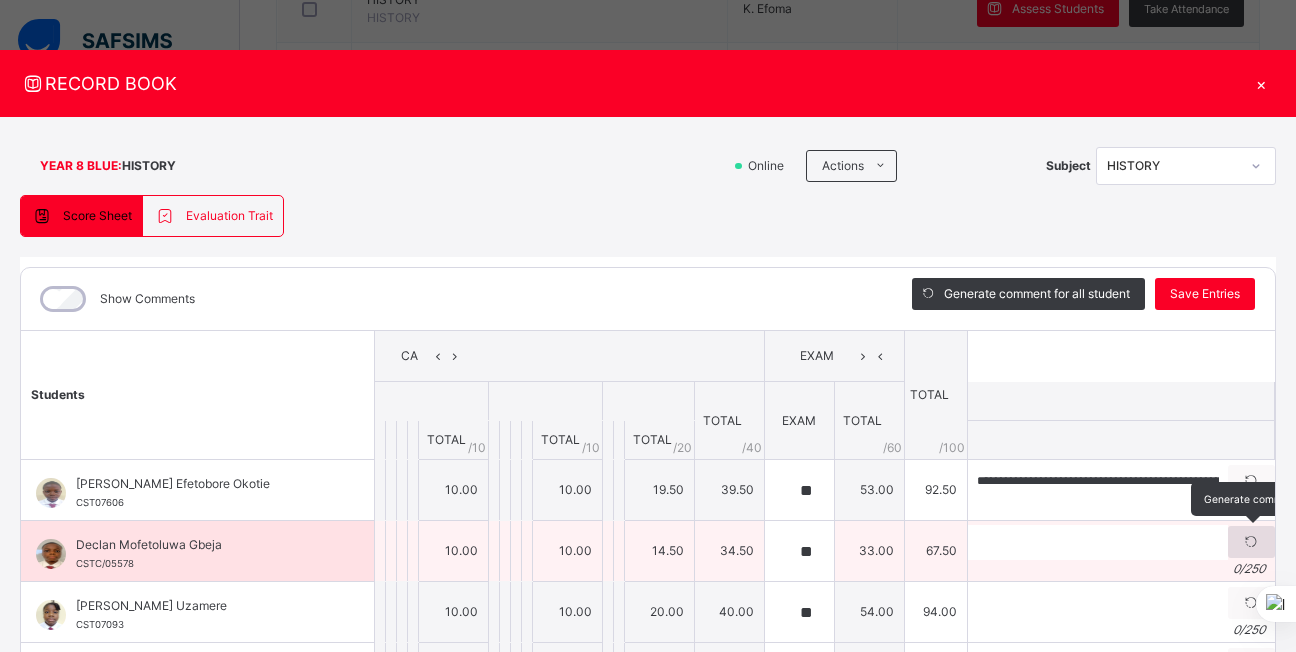 click at bounding box center [1251, 542] 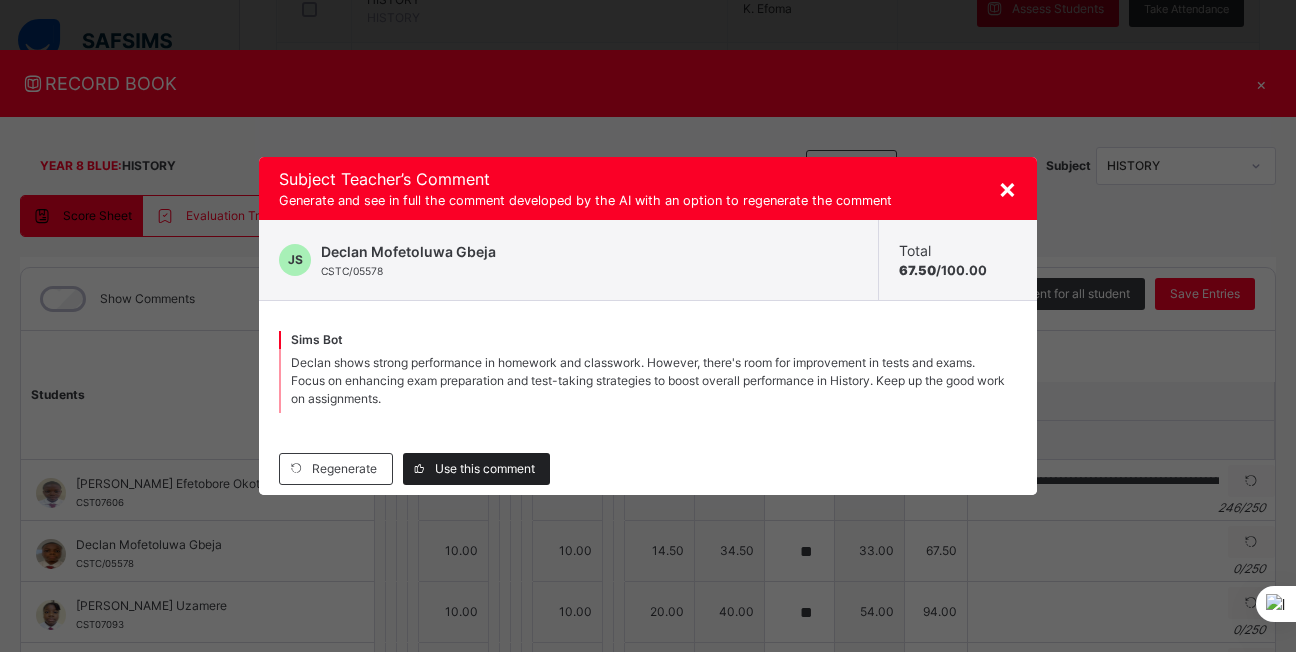 click on "Use this comment" at bounding box center [485, 469] 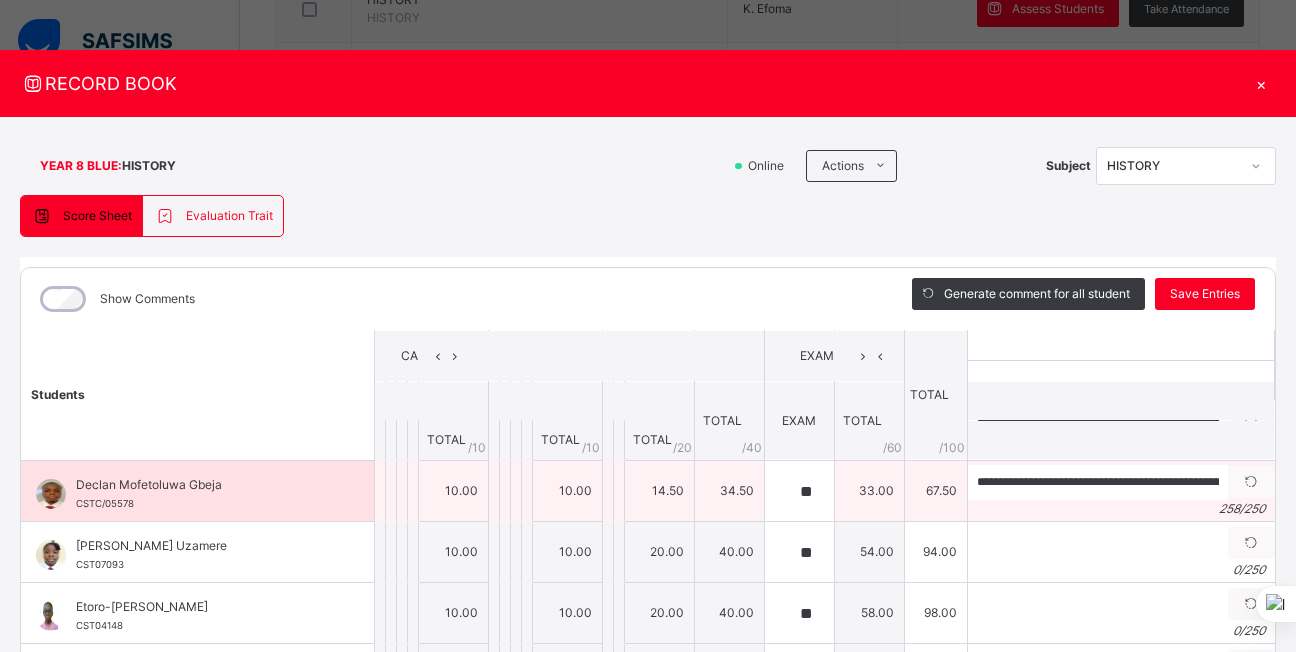 scroll, scrollTop: 63, scrollLeft: 1, axis: both 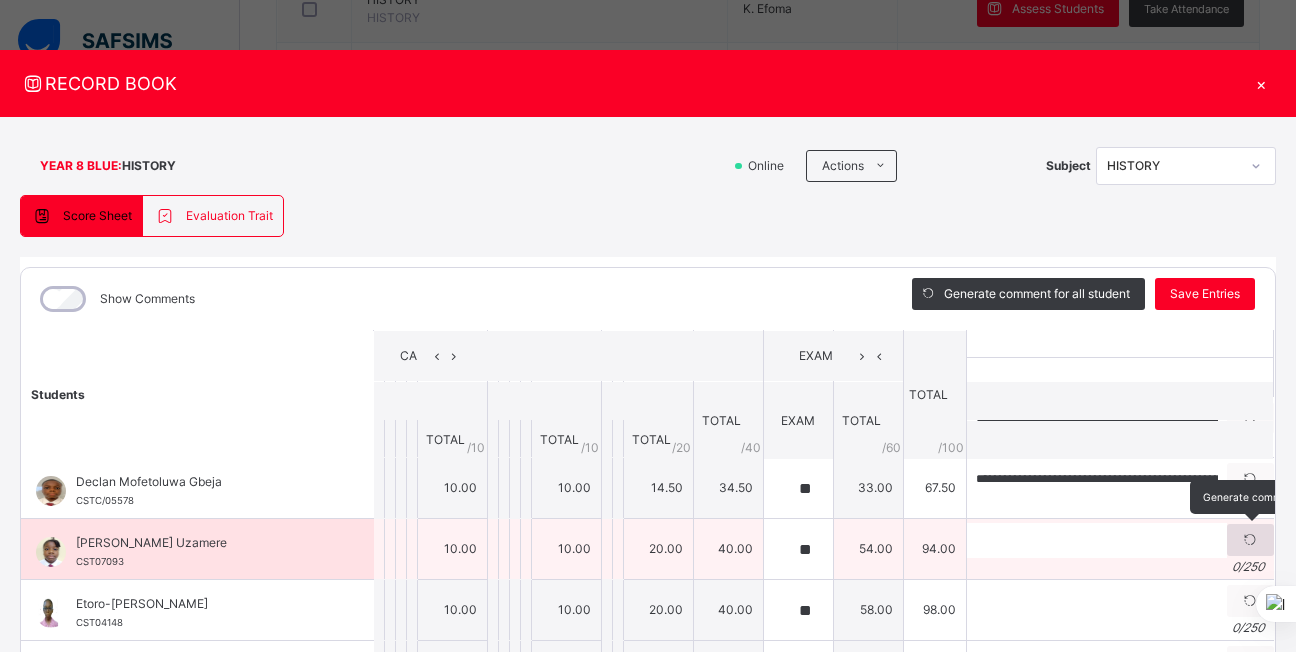 click at bounding box center [1250, 540] 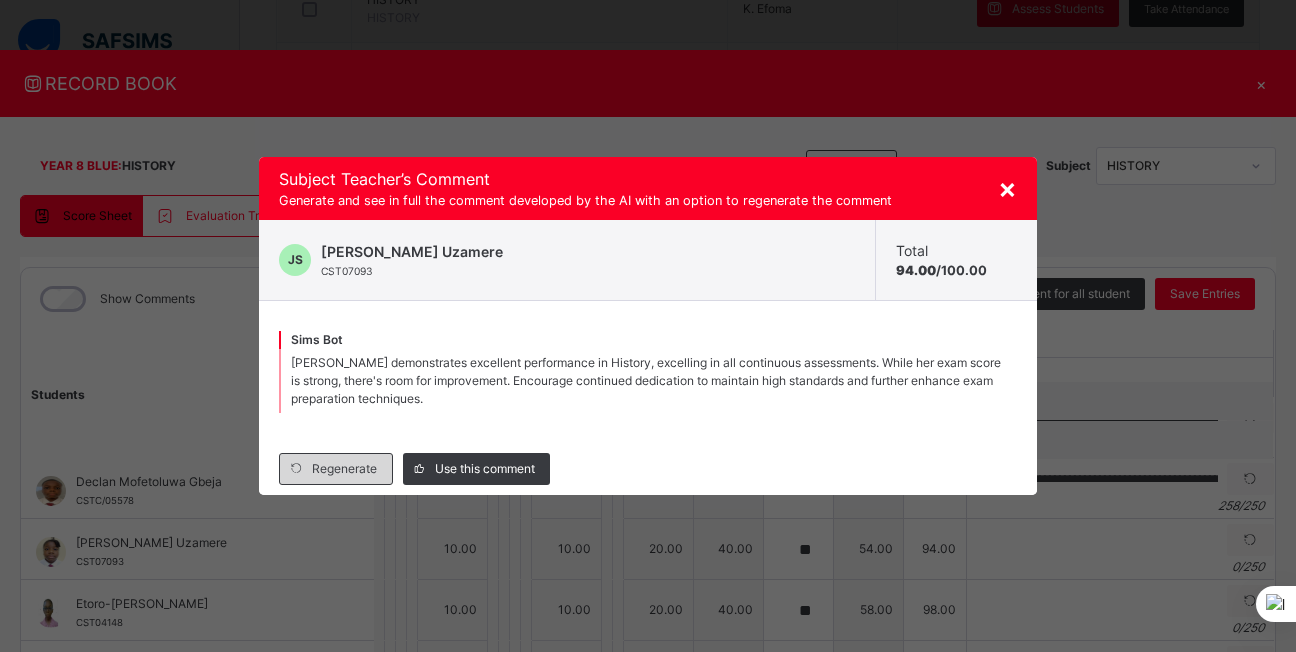click on "Regenerate" at bounding box center [344, 469] 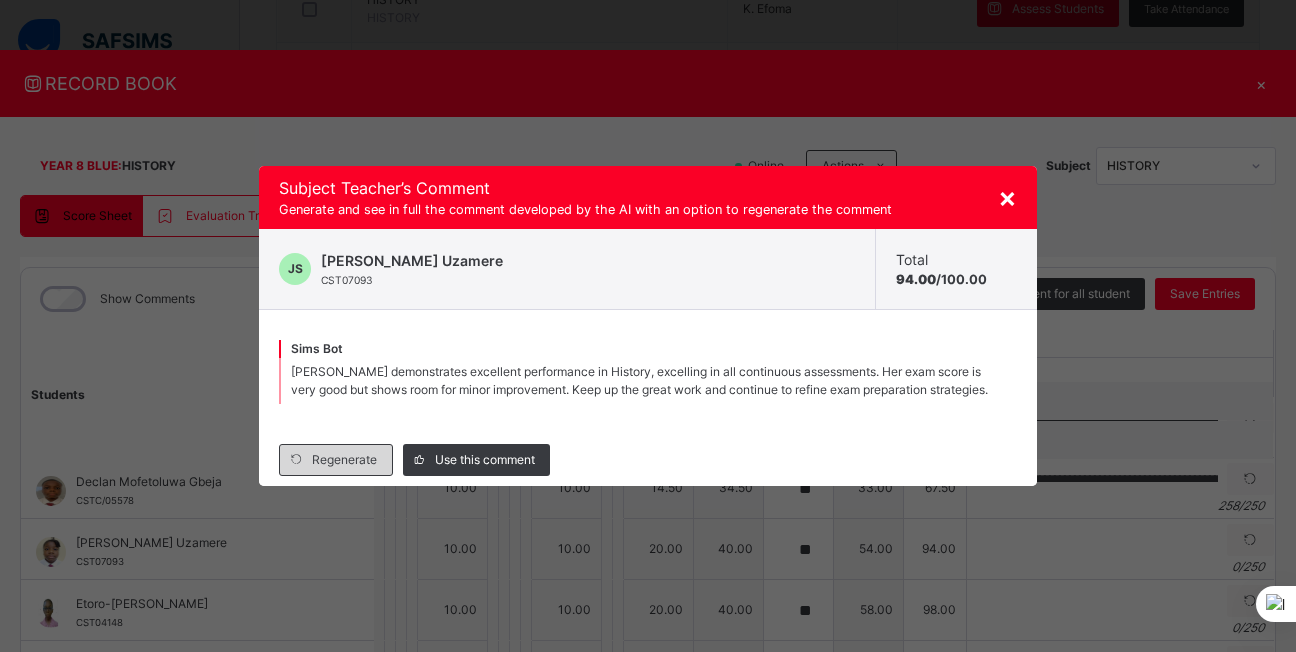 click on "Regenerate" at bounding box center (344, 460) 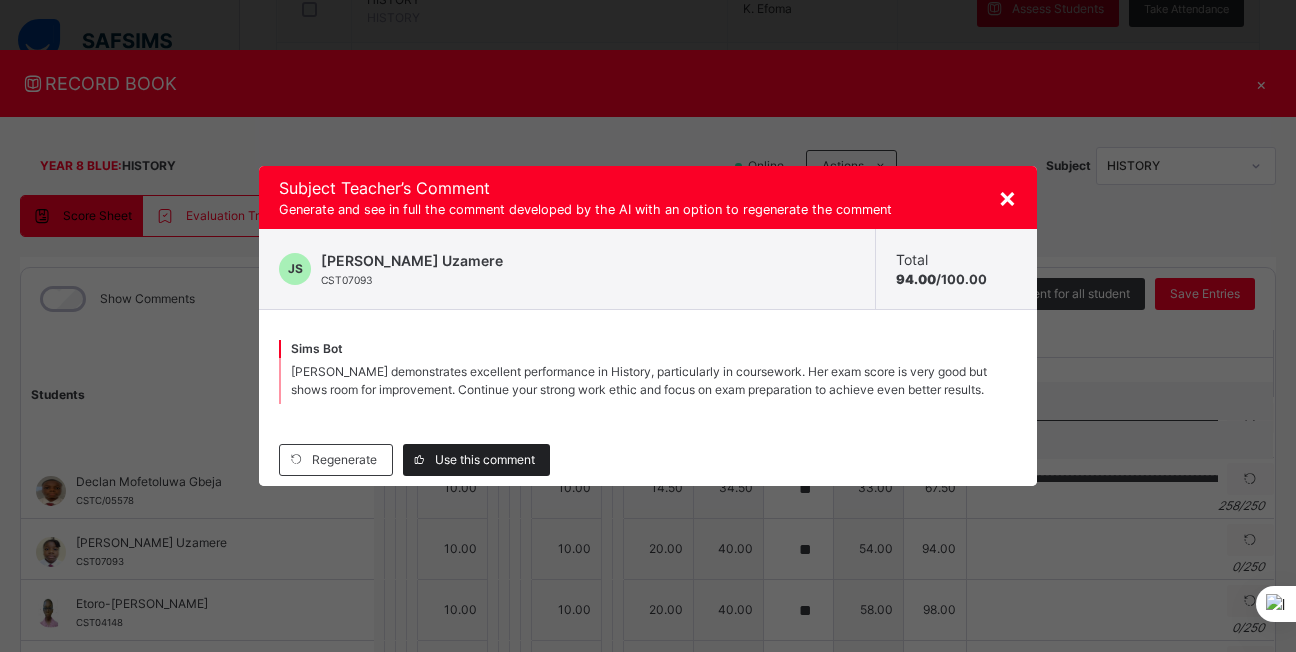 click on "Use this comment" at bounding box center [485, 460] 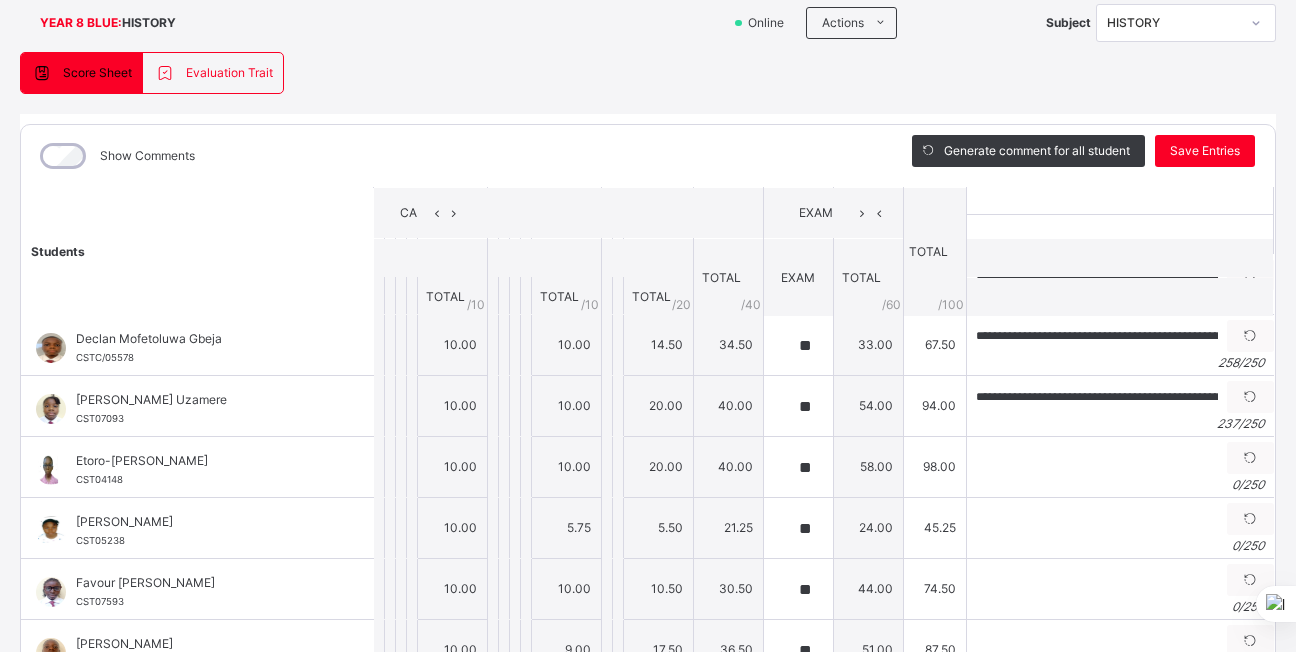 scroll, scrollTop: 144, scrollLeft: 0, axis: vertical 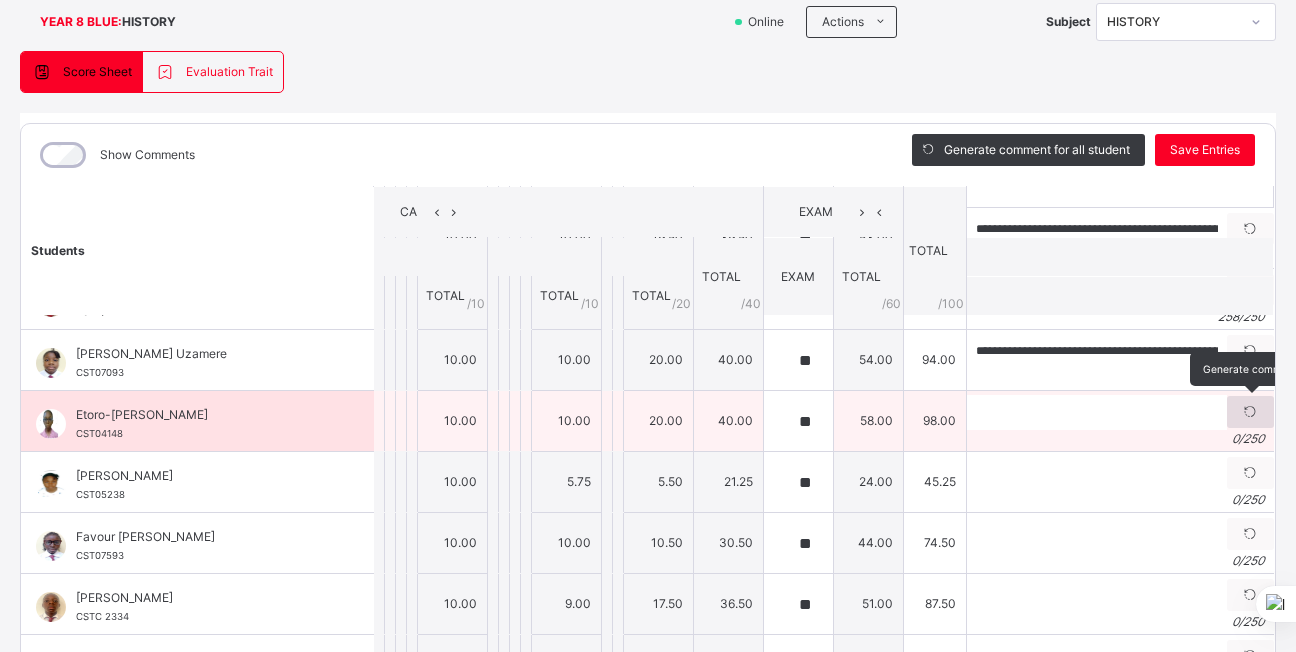 click at bounding box center [1250, 412] 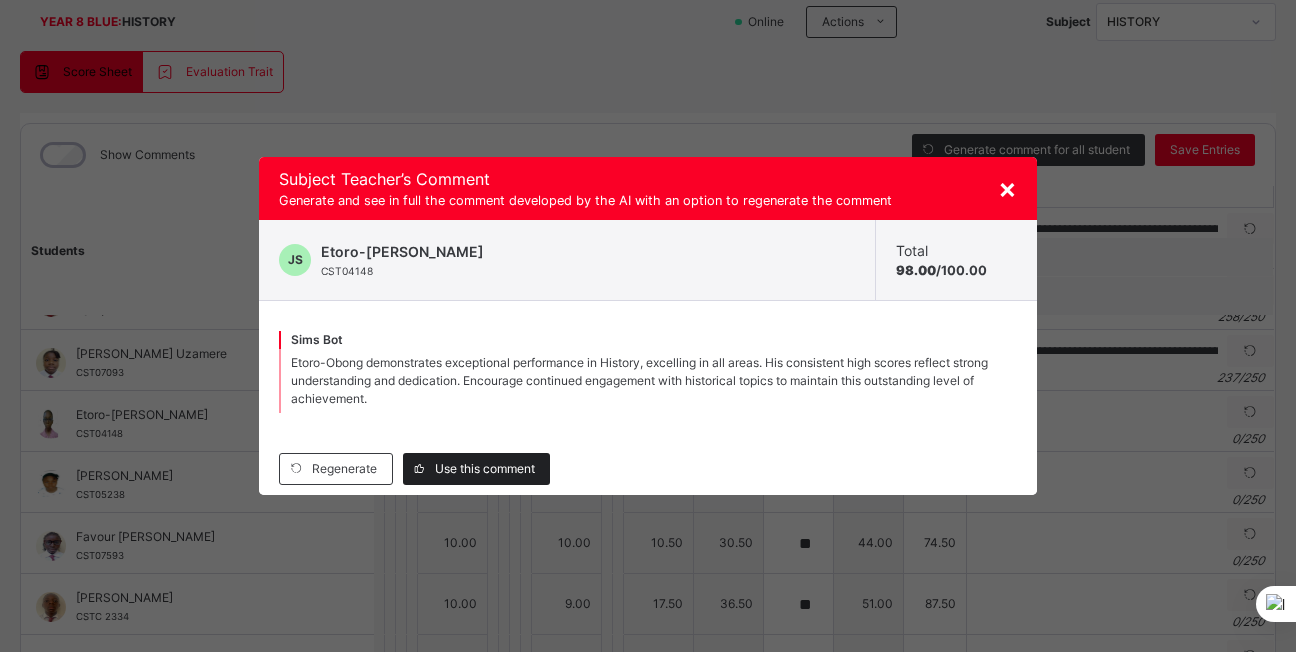 click on "Use this comment" at bounding box center (485, 469) 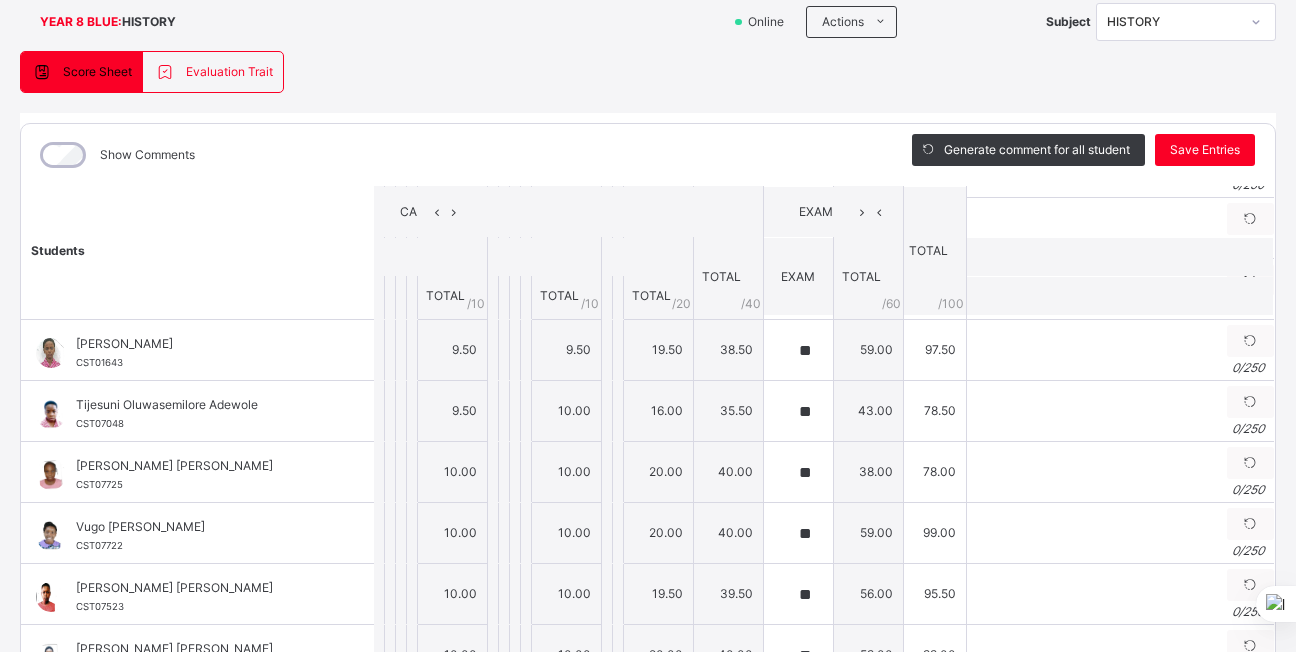 scroll, scrollTop: 865, scrollLeft: 0, axis: vertical 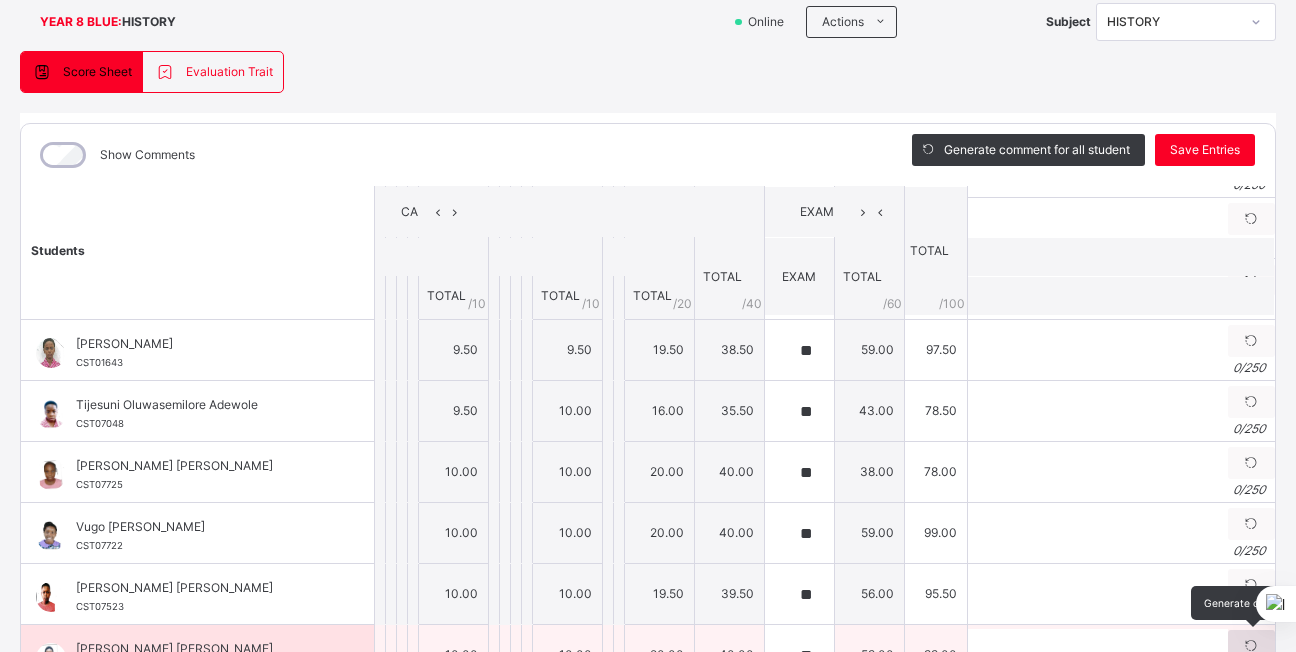 click at bounding box center [1251, 646] 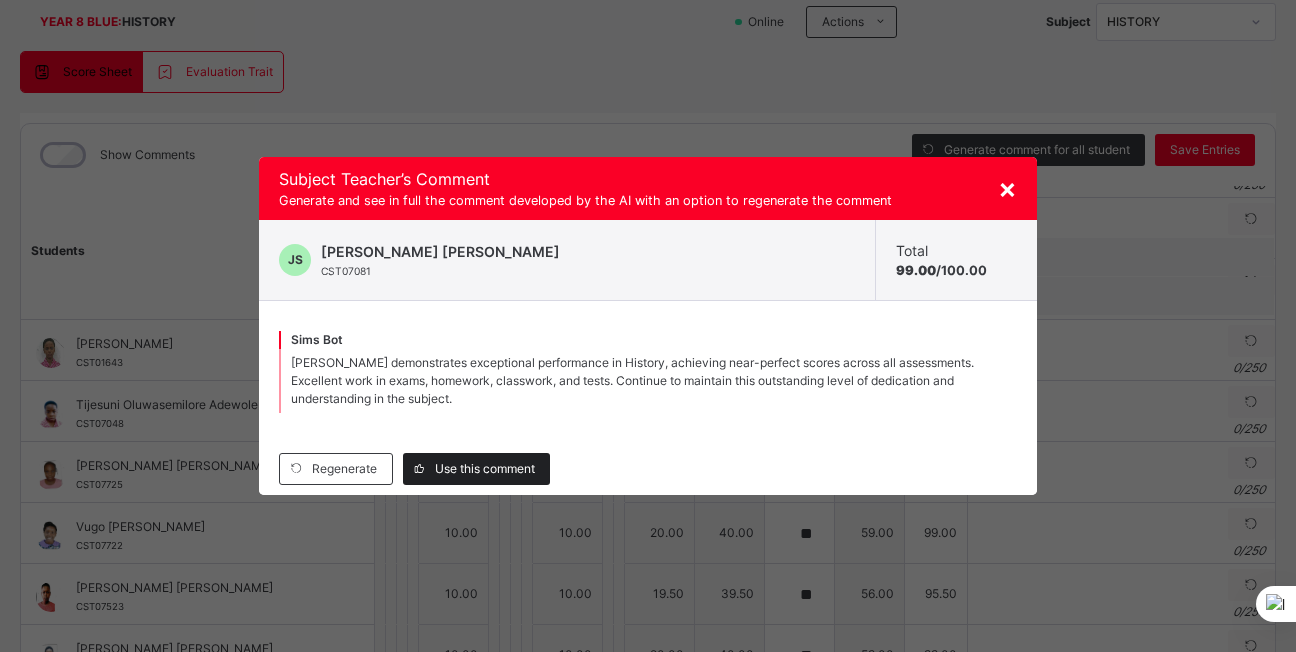 click on "Use this comment" at bounding box center (485, 469) 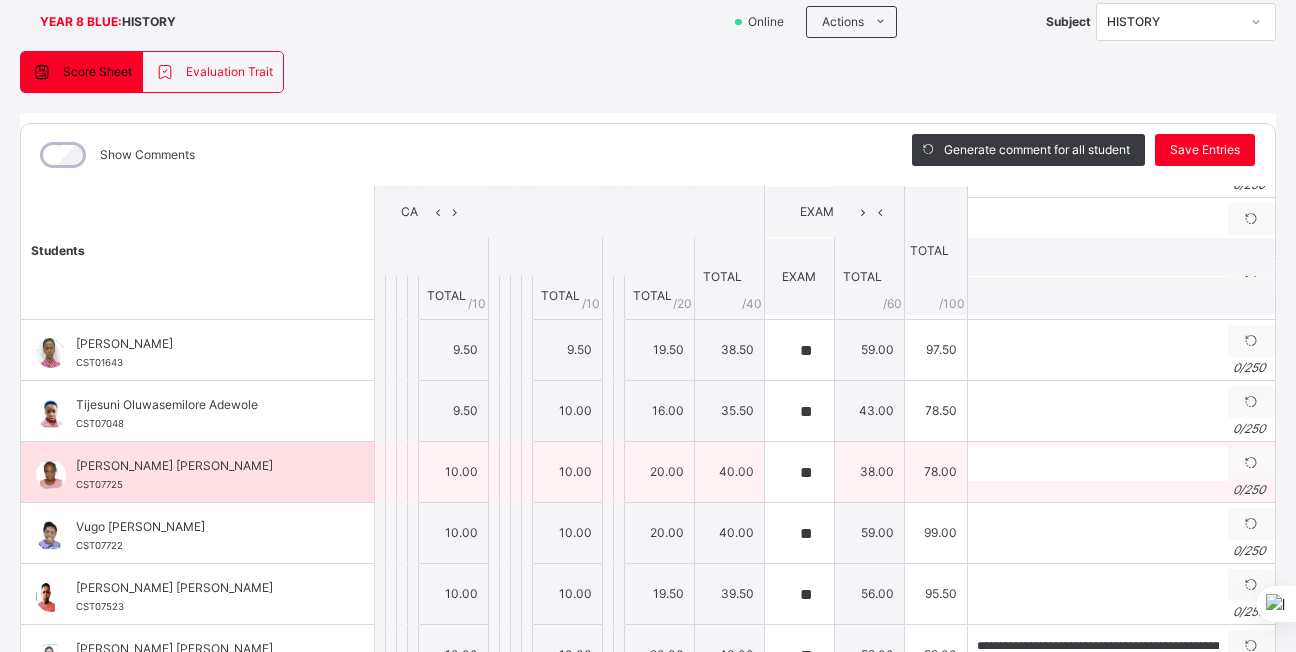 scroll, scrollTop: 212, scrollLeft: 0, axis: vertical 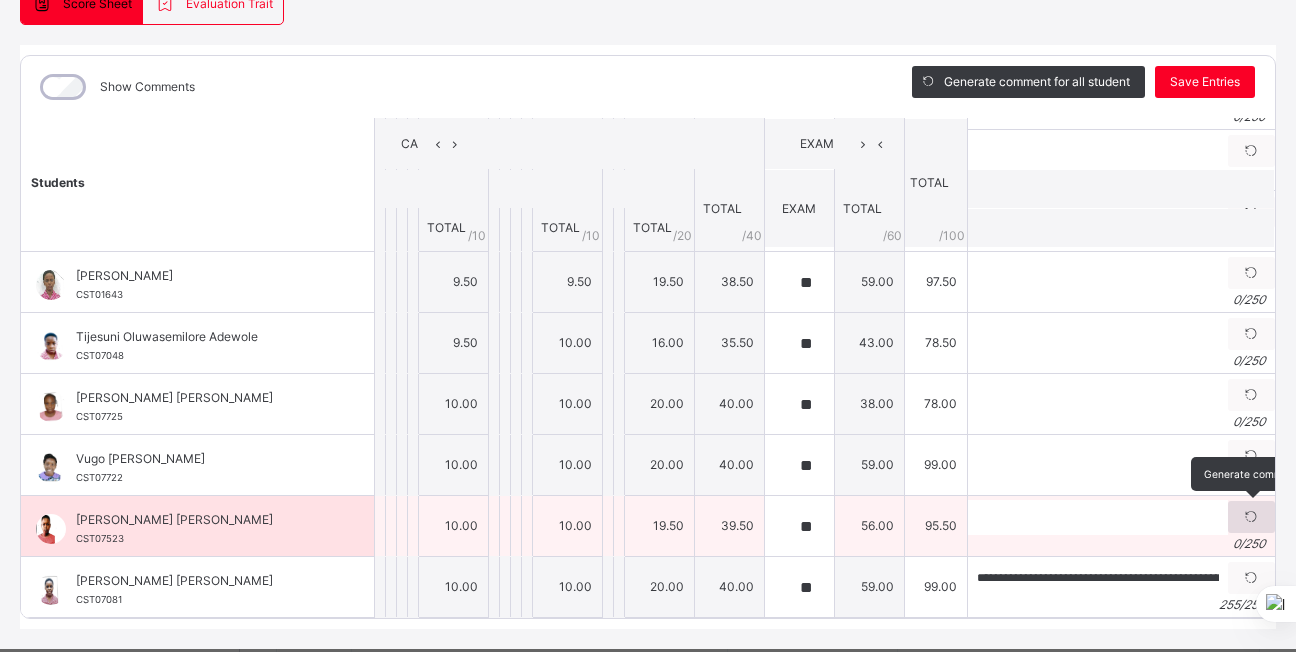 click at bounding box center (1251, 517) 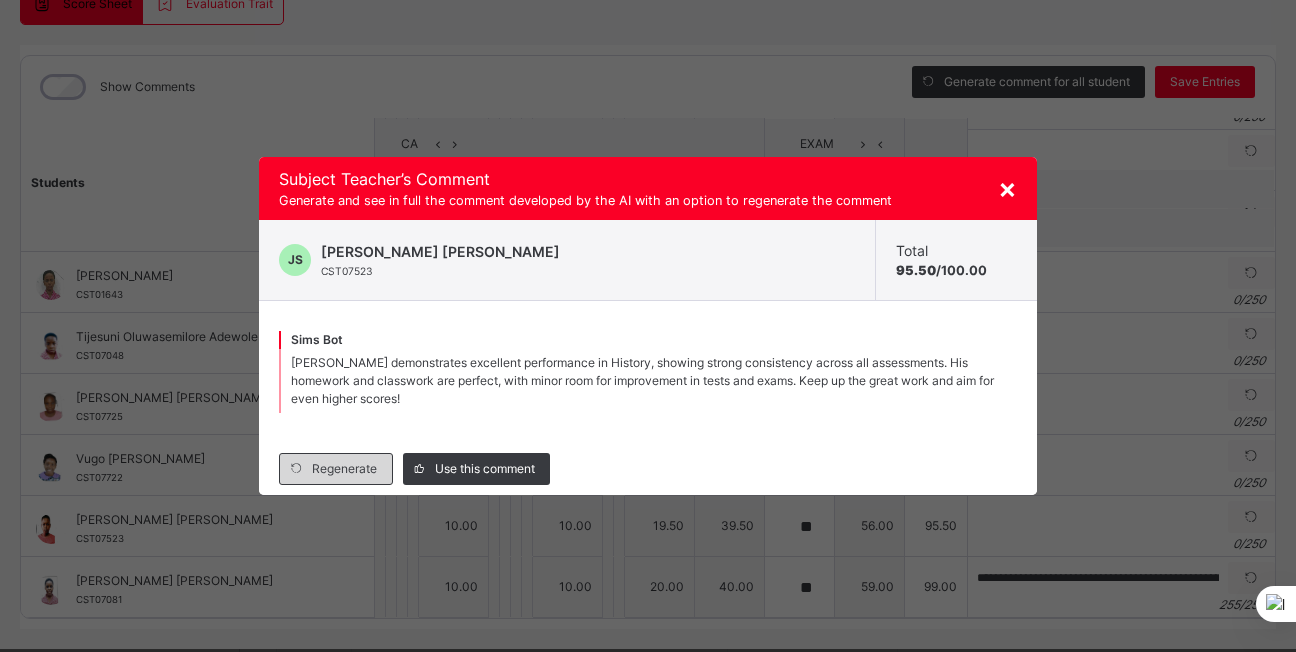 click at bounding box center [296, 469] 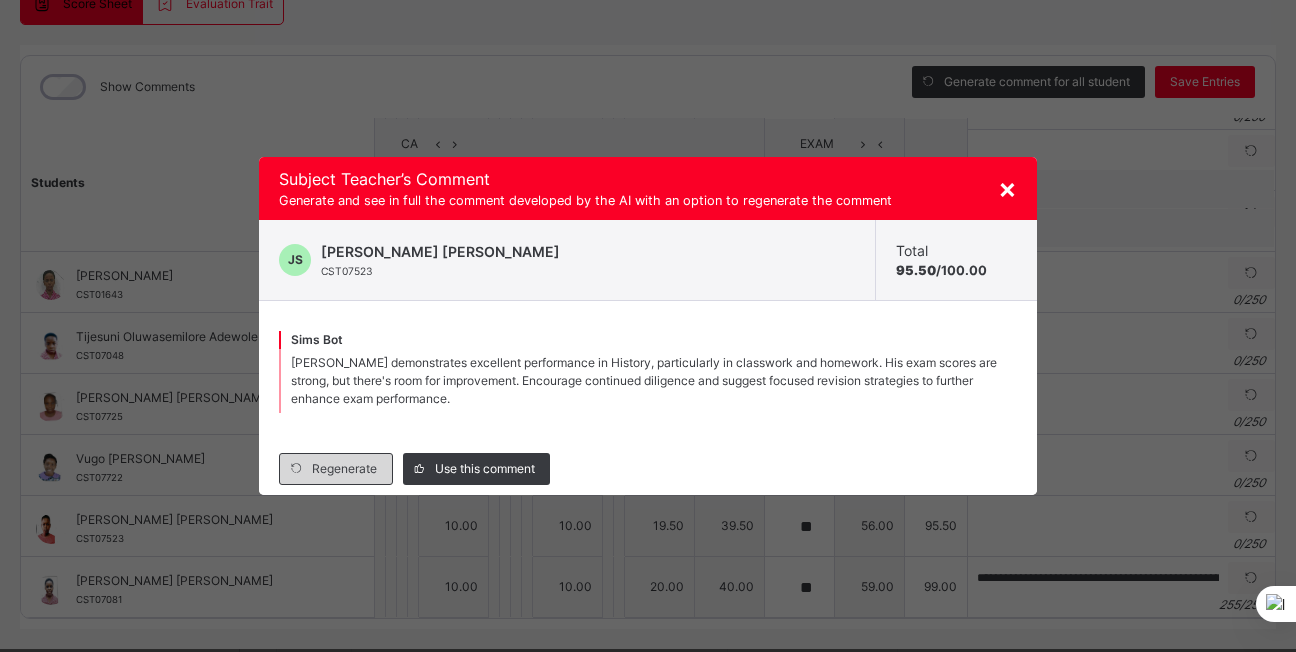 click on "Regenerate" at bounding box center [336, 469] 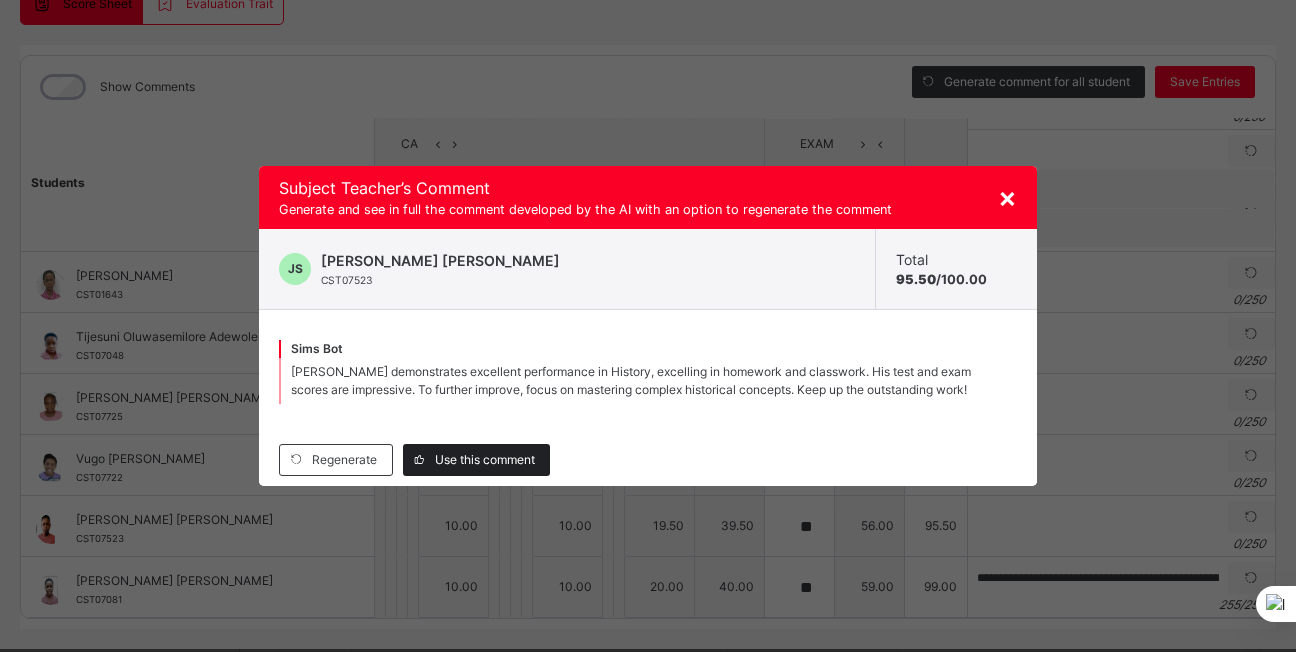 click on "Use this comment" at bounding box center [485, 460] 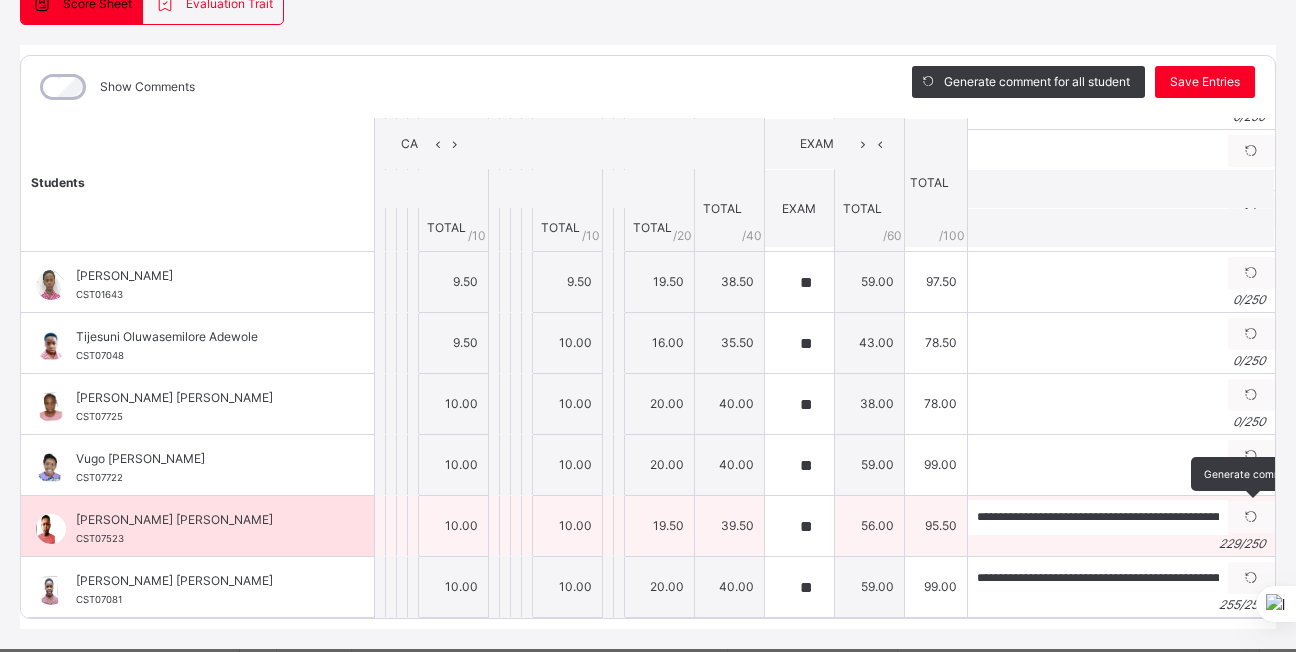 click on "Generate comment" at bounding box center (1251, 474) 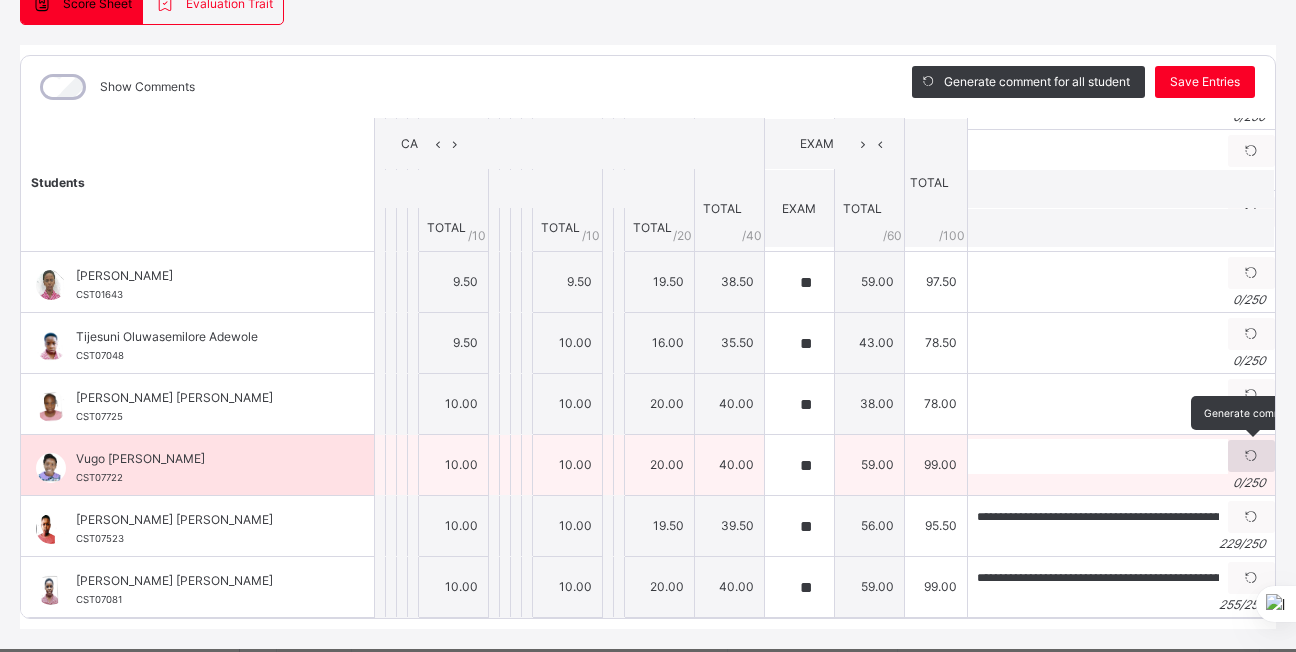 click at bounding box center (1251, 456) 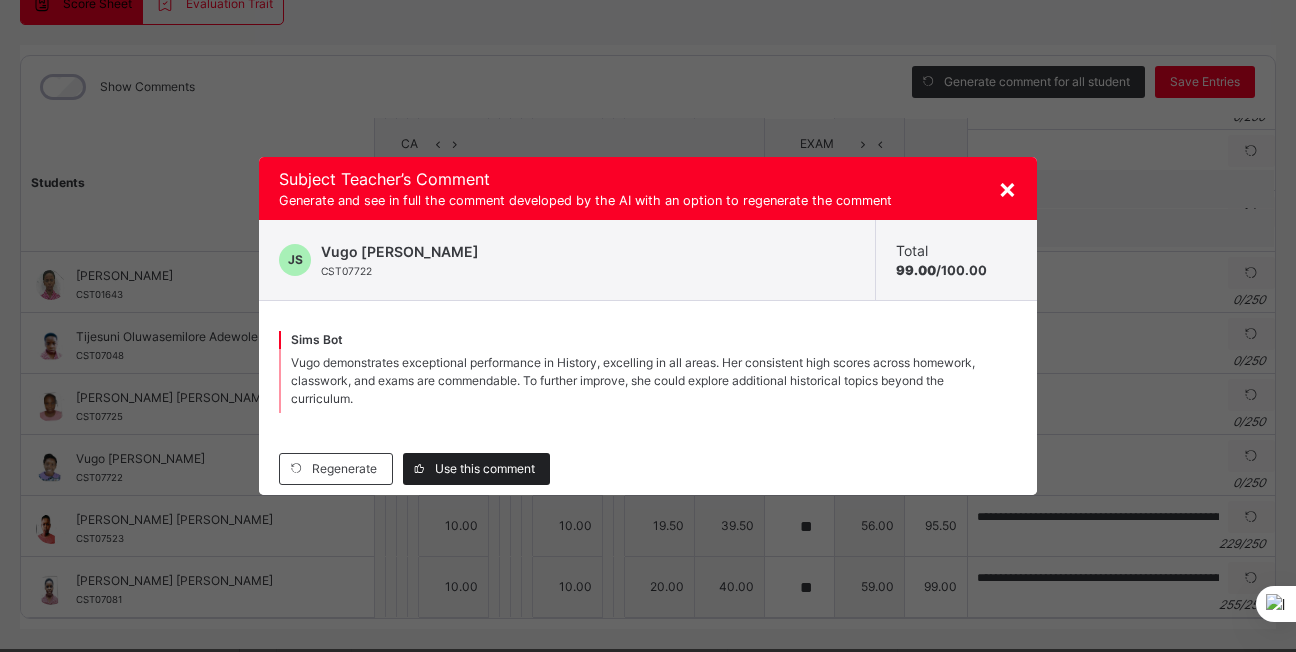 click on "Use this comment" at bounding box center [485, 469] 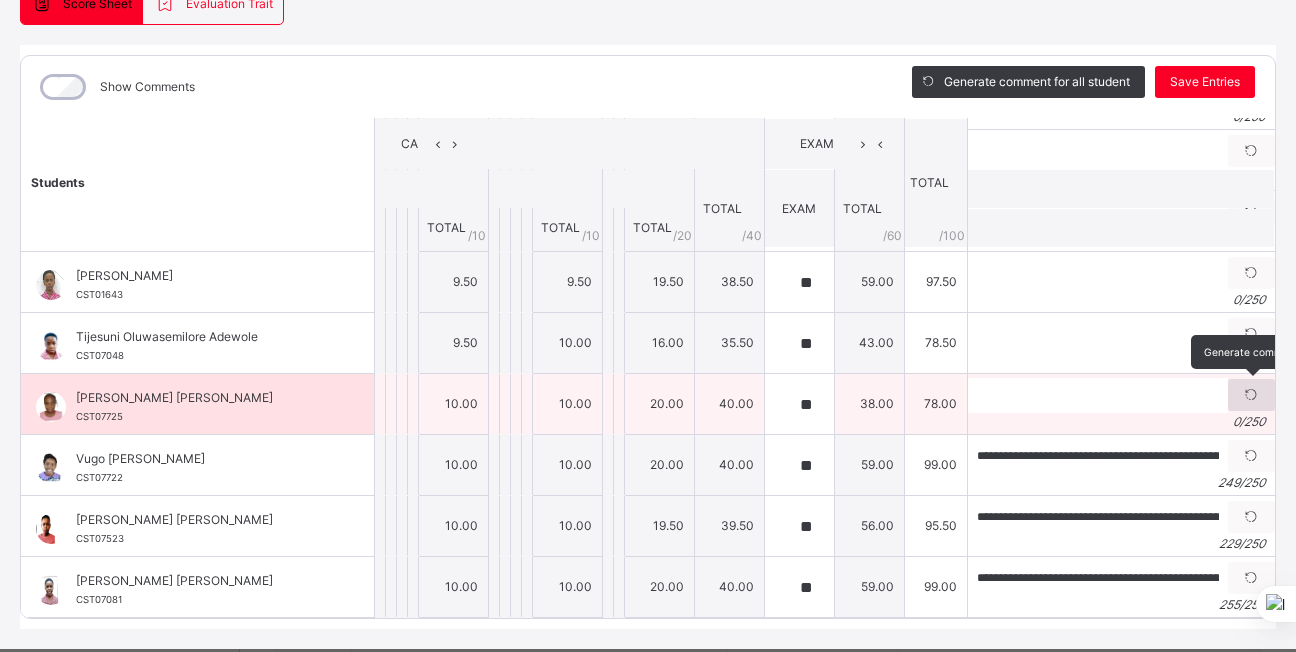 click at bounding box center [1251, 395] 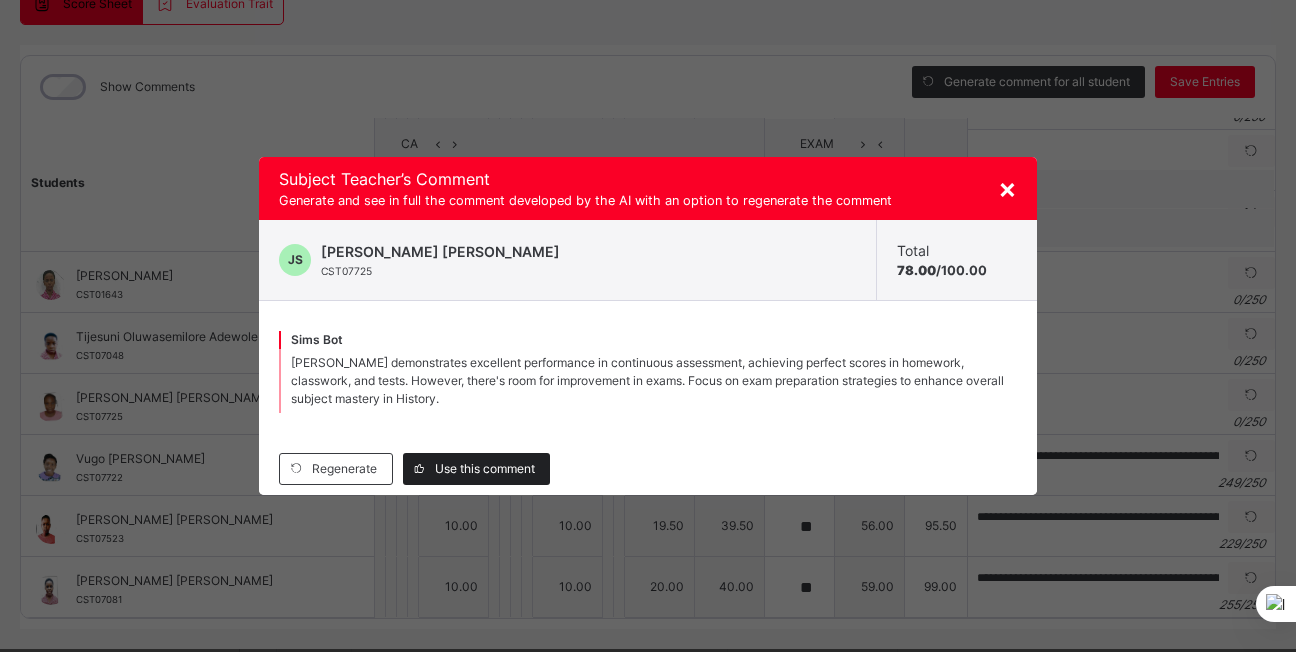 click on "Use this comment" at bounding box center (485, 469) 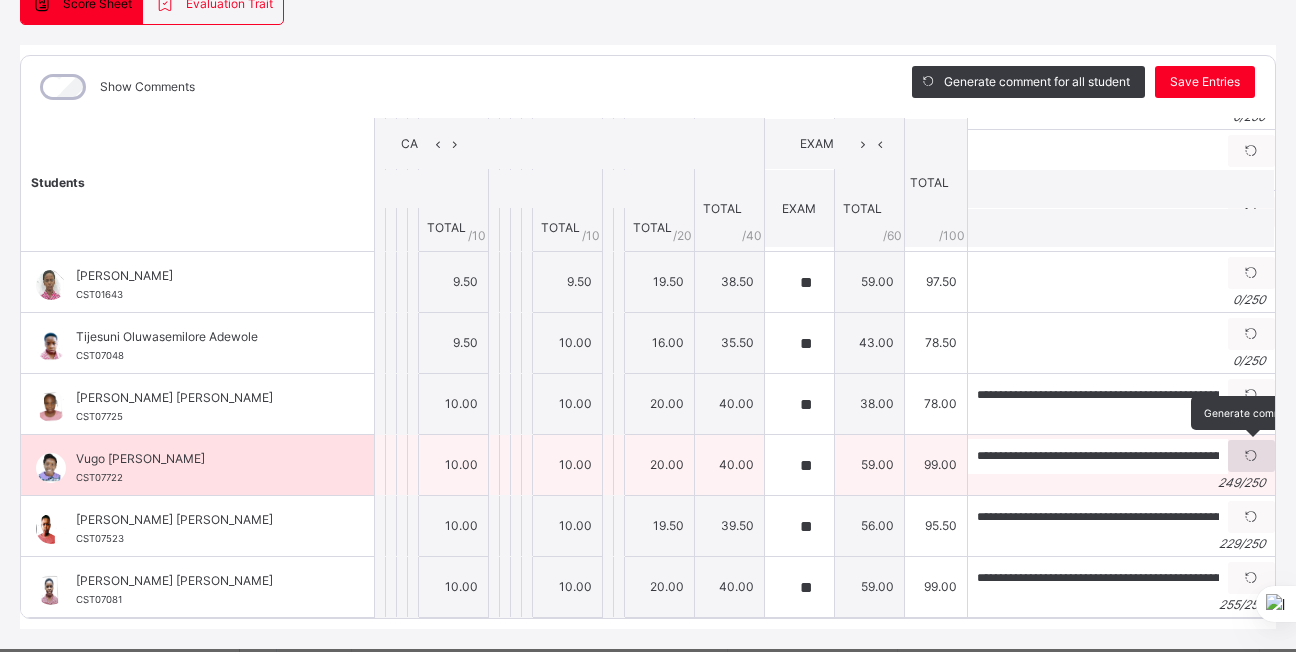 click at bounding box center (1251, 456) 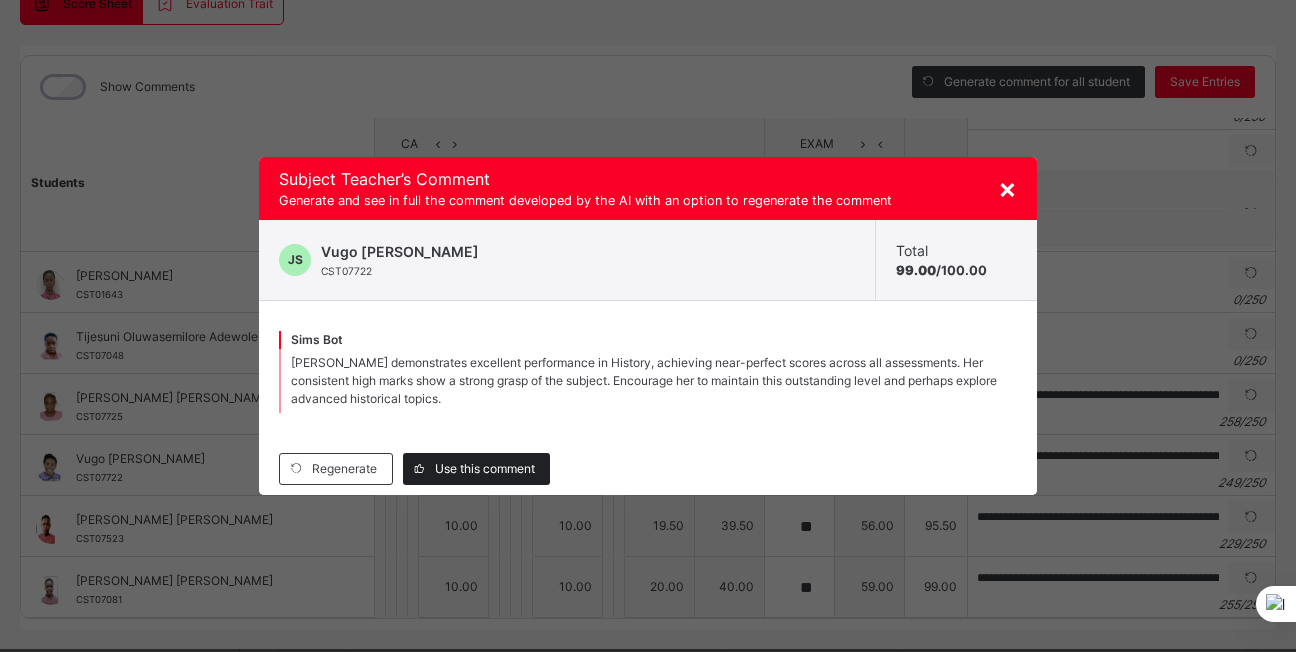 click on "Use this comment" at bounding box center (485, 469) 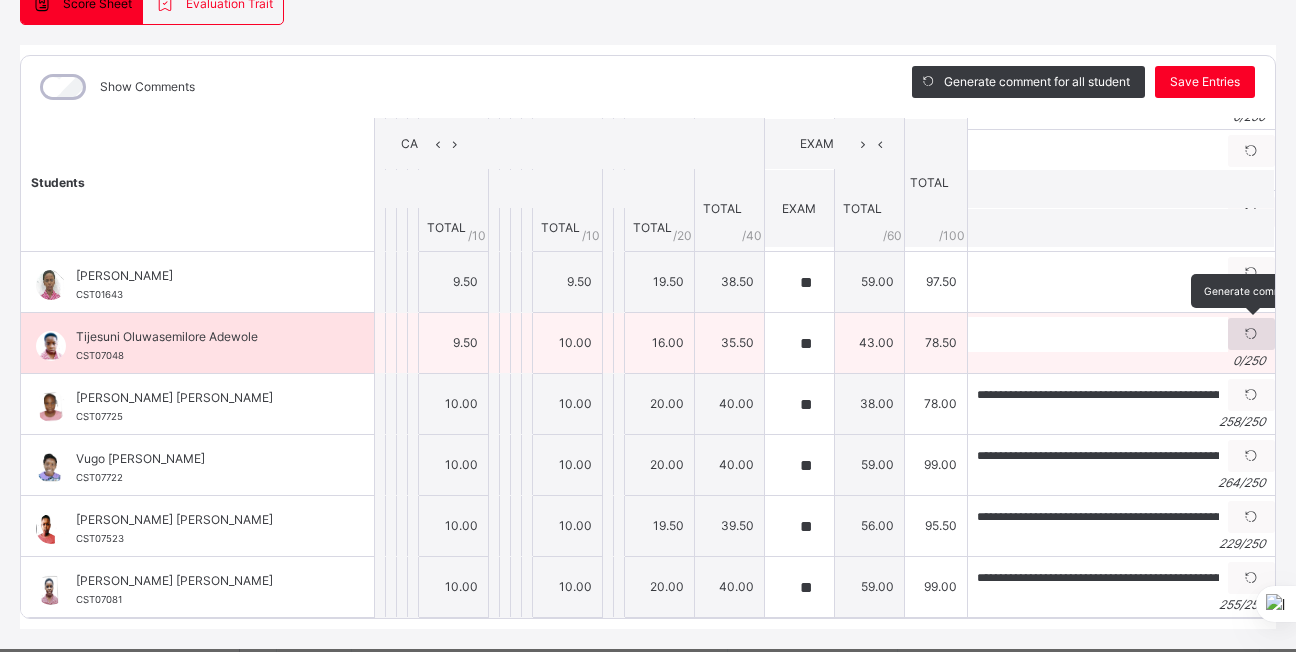click at bounding box center (1251, 334) 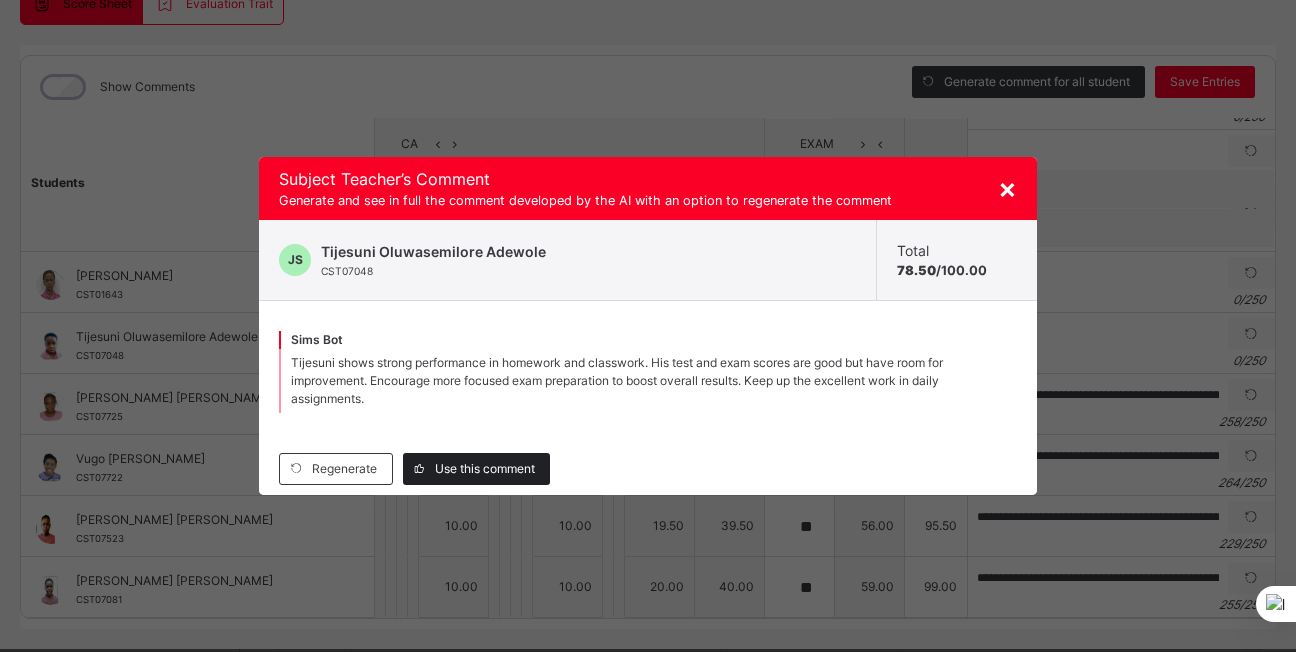 click on "Use this comment" at bounding box center [485, 469] 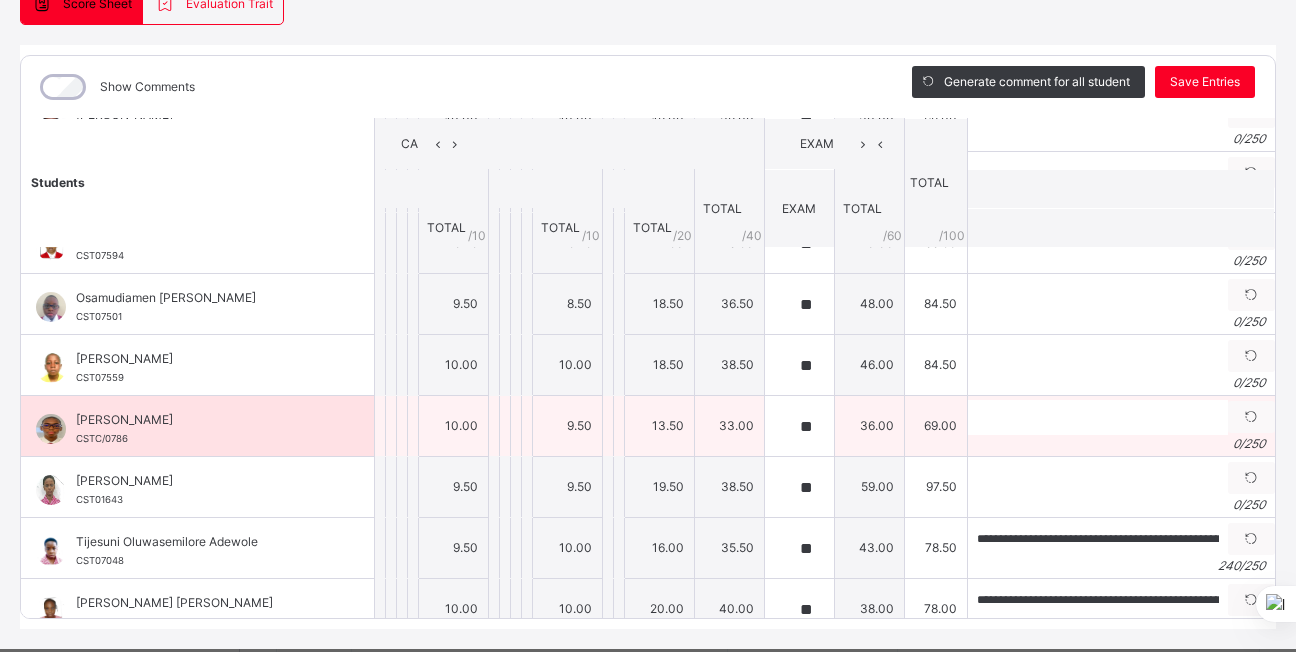 scroll, scrollTop: 644, scrollLeft: 0, axis: vertical 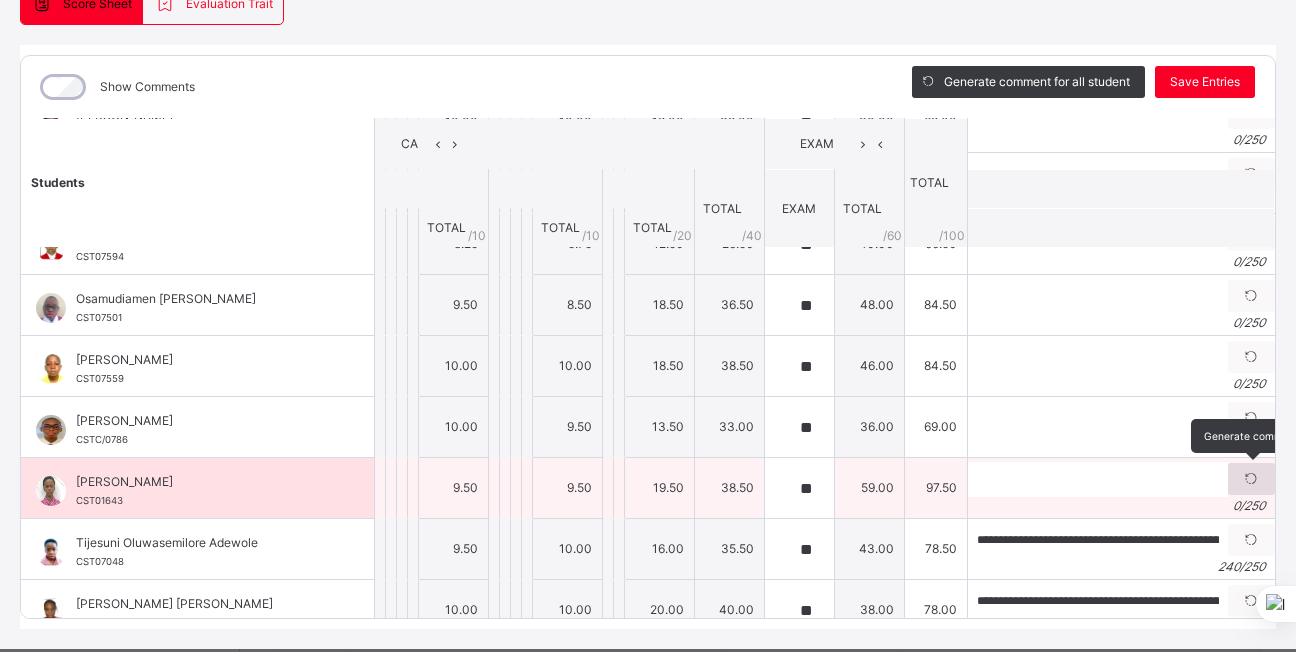 click at bounding box center (1251, 479) 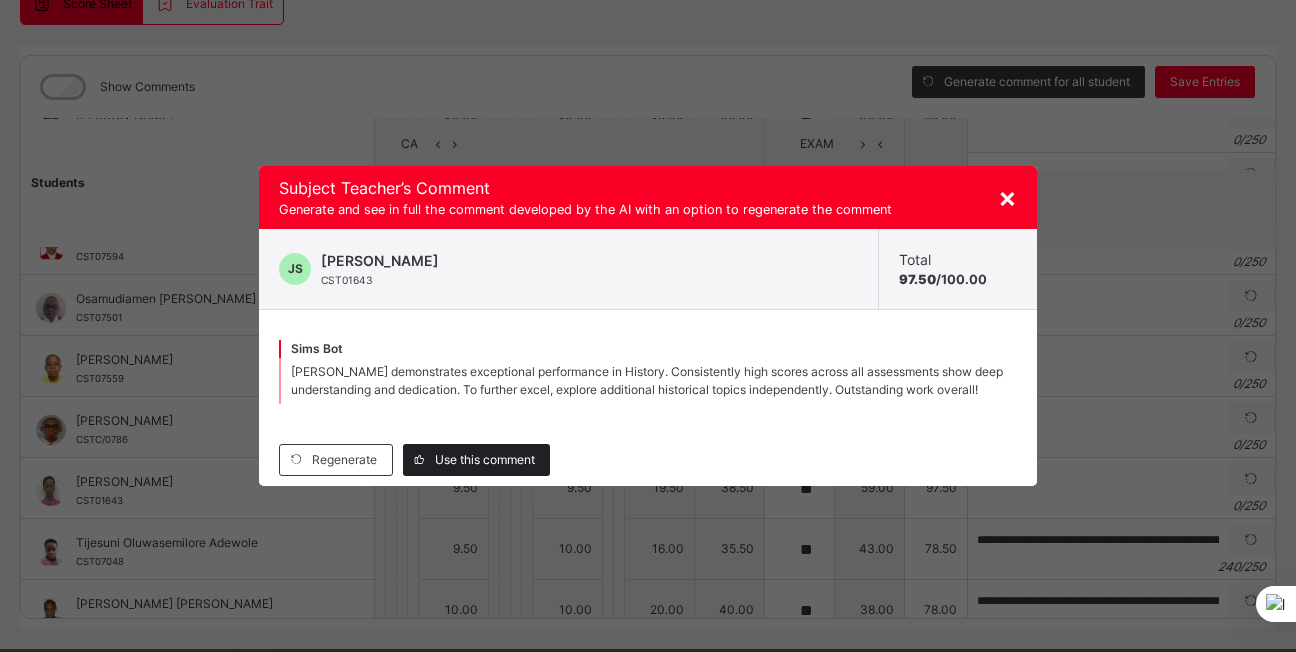 click on "Use this comment" at bounding box center [485, 460] 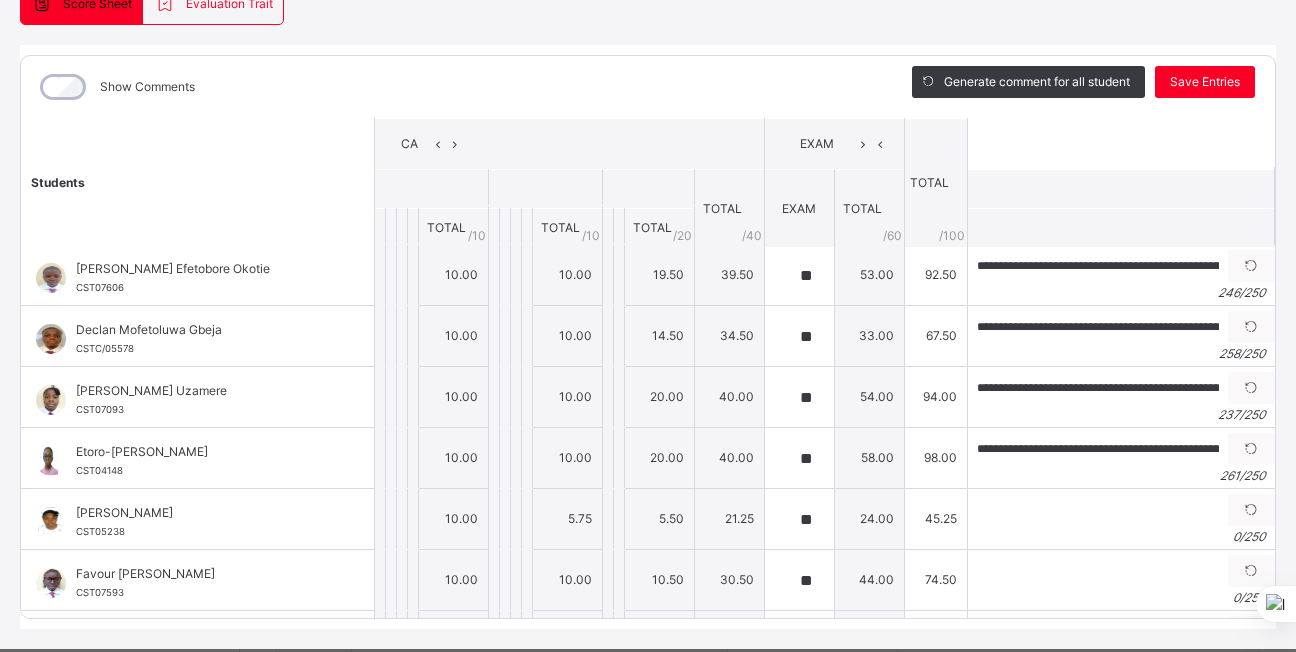 scroll, scrollTop: 0, scrollLeft: 0, axis: both 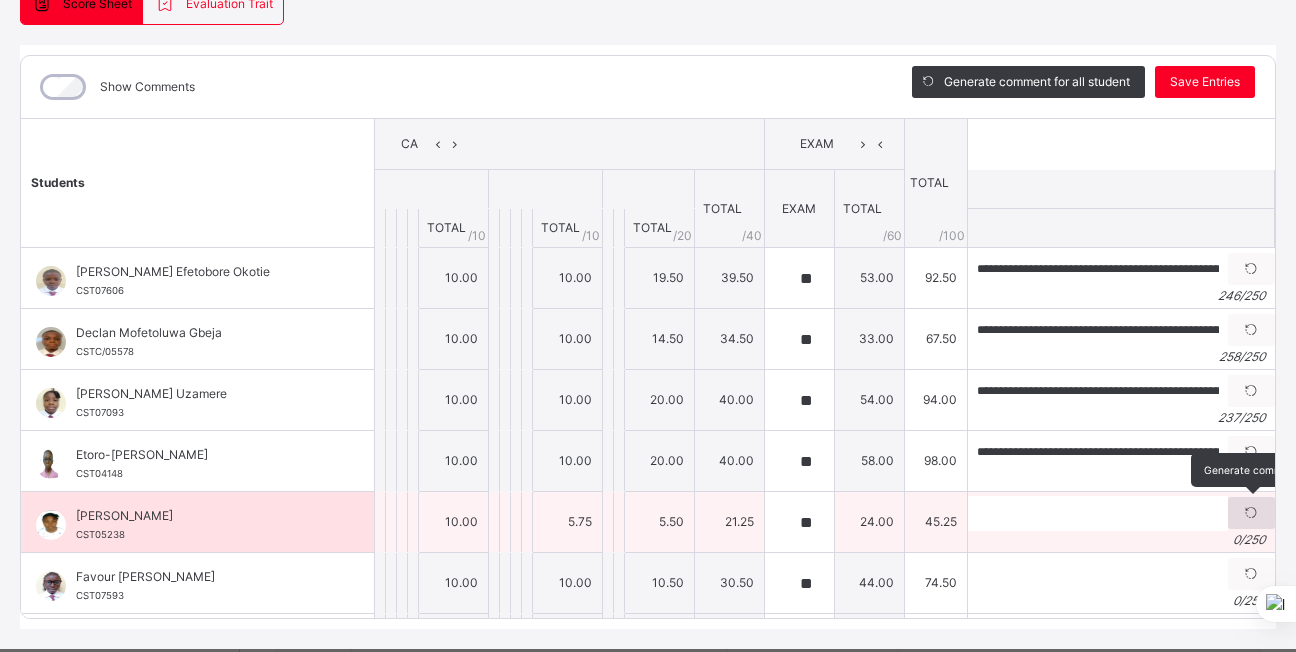 click at bounding box center (1251, 513) 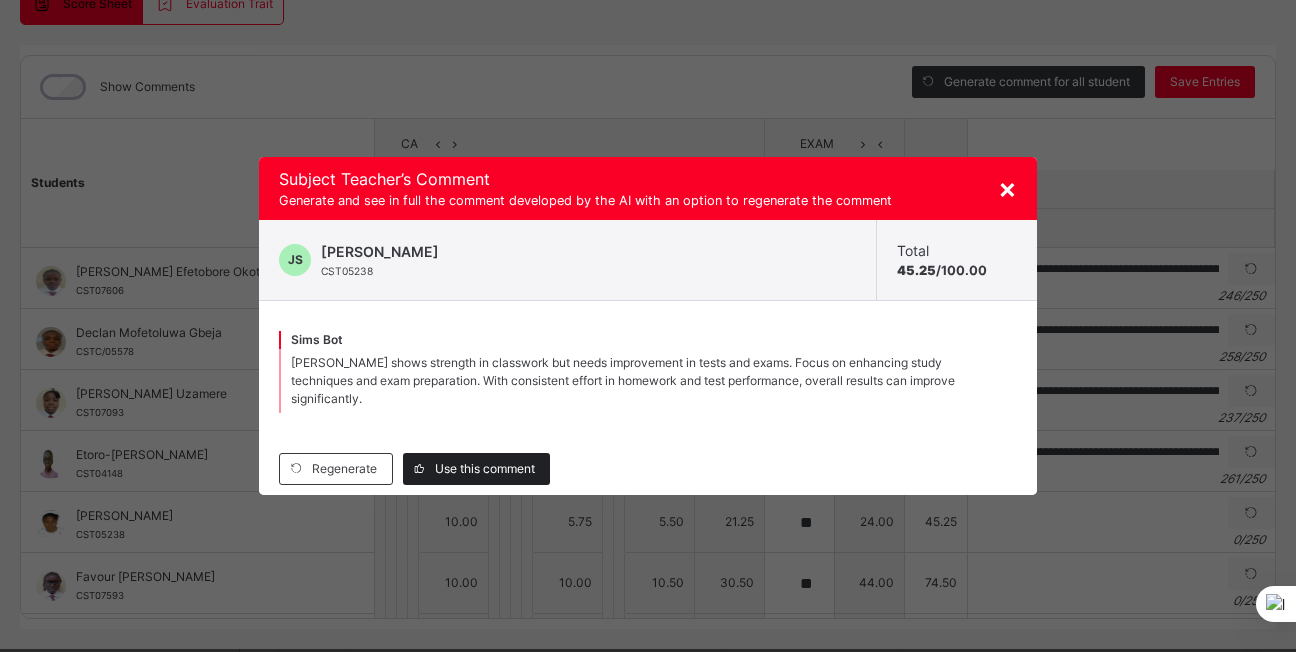 click on "Use this comment" at bounding box center [485, 469] 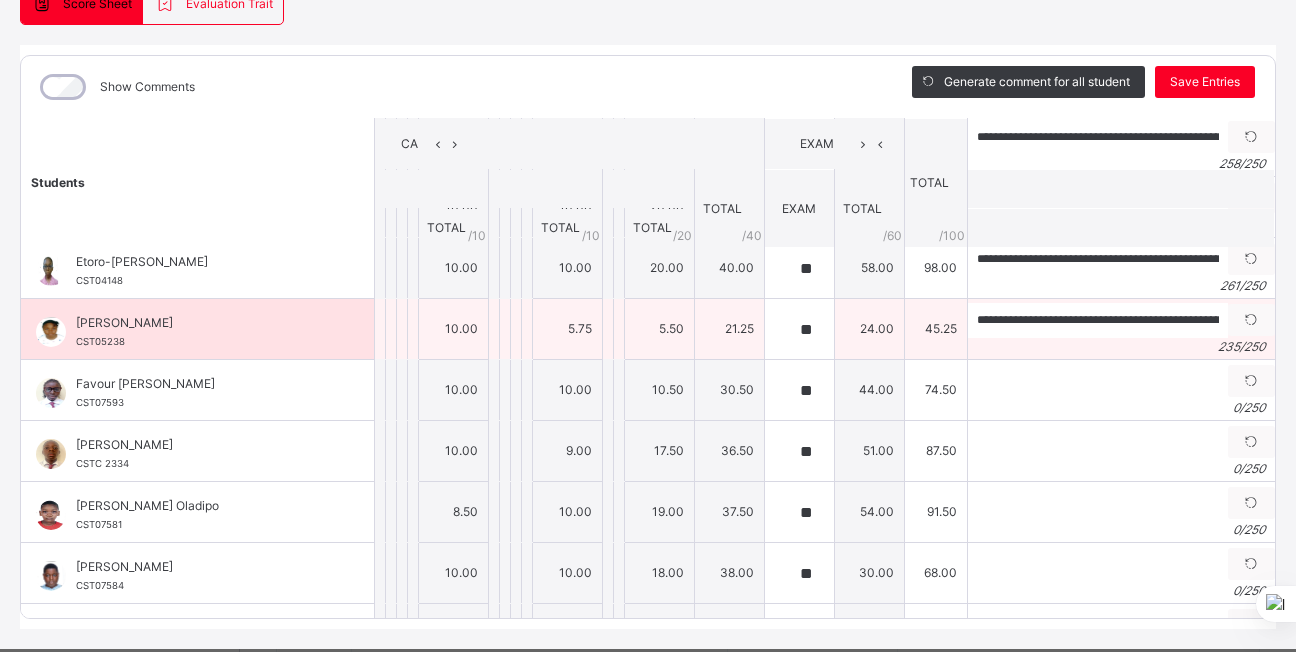 scroll, scrollTop: 194, scrollLeft: 0, axis: vertical 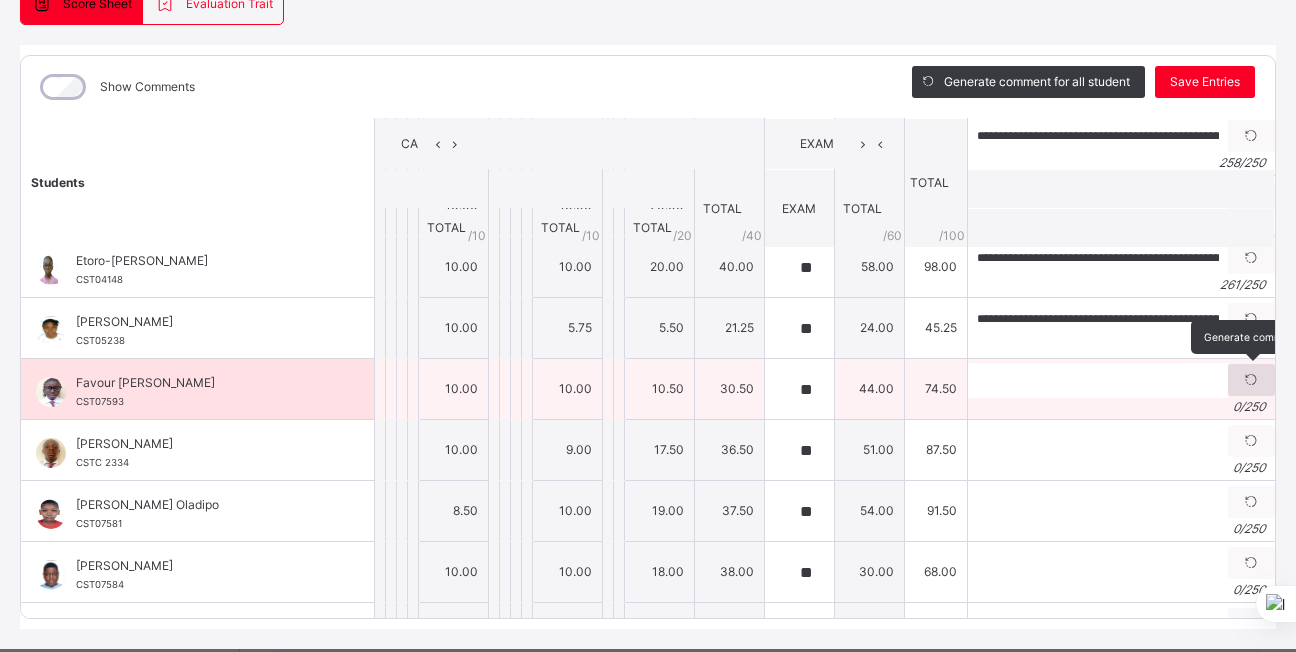 click at bounding box center [1251, 380] 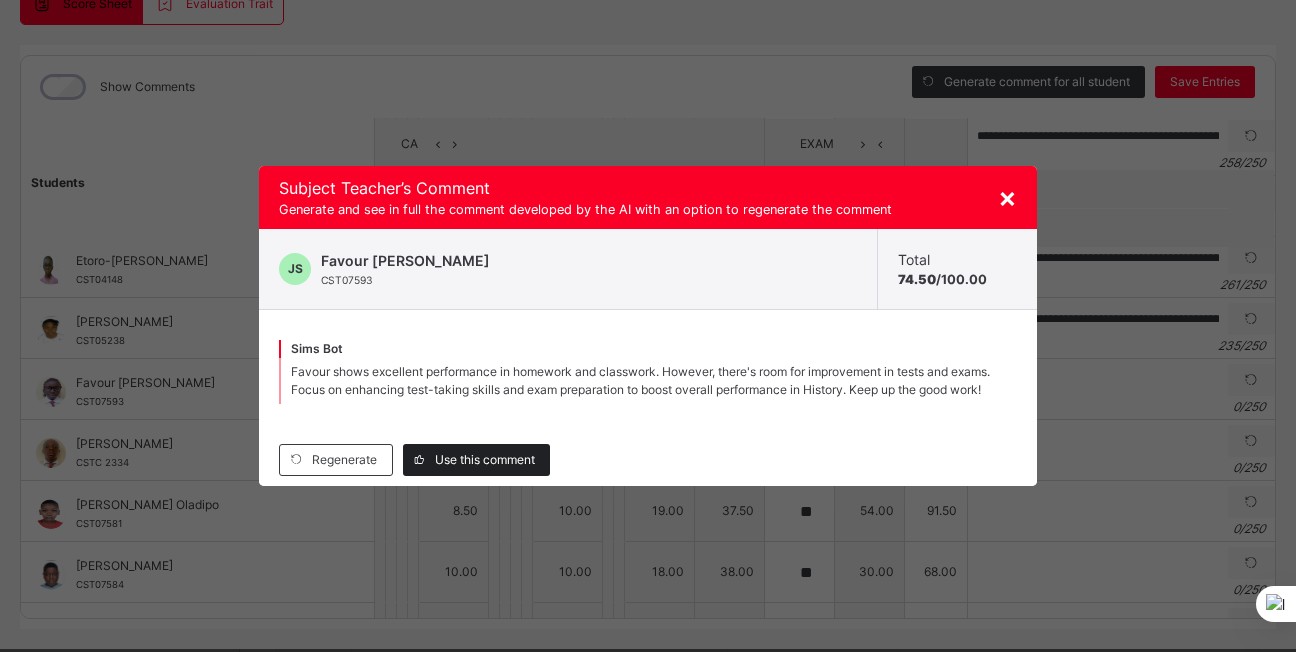 click on "Use this comment" at bounding box center [485, 460] 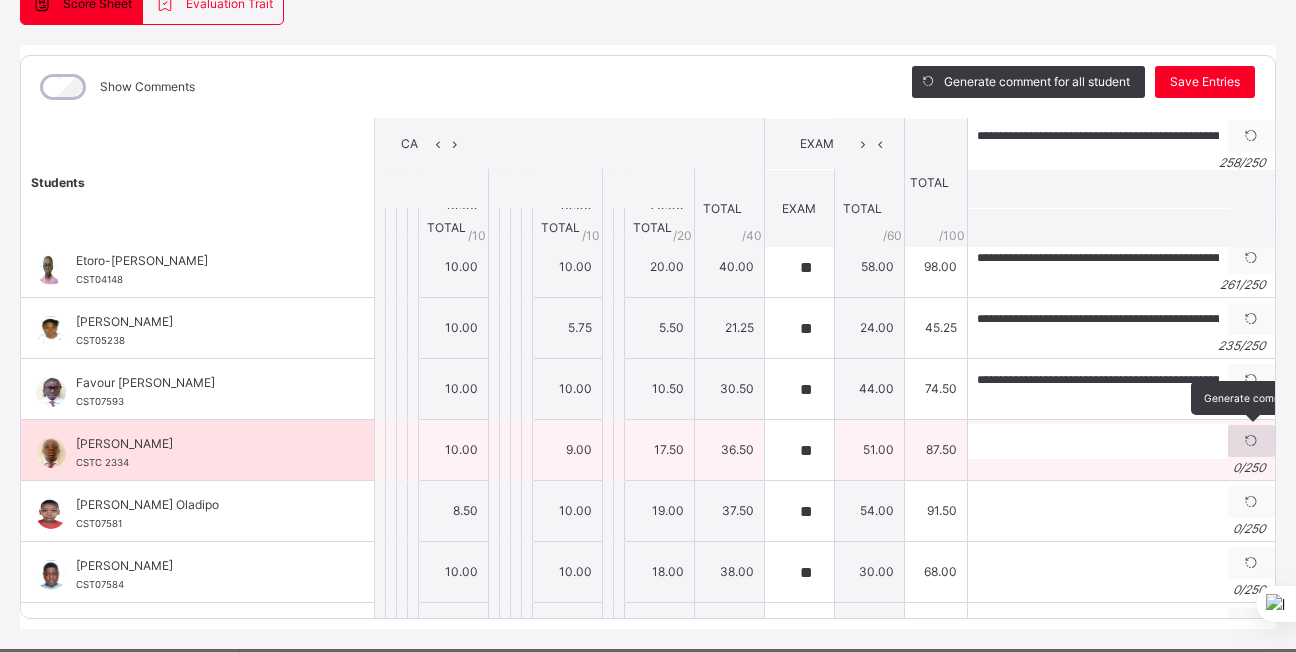 click at bounding box center (1251, 441) 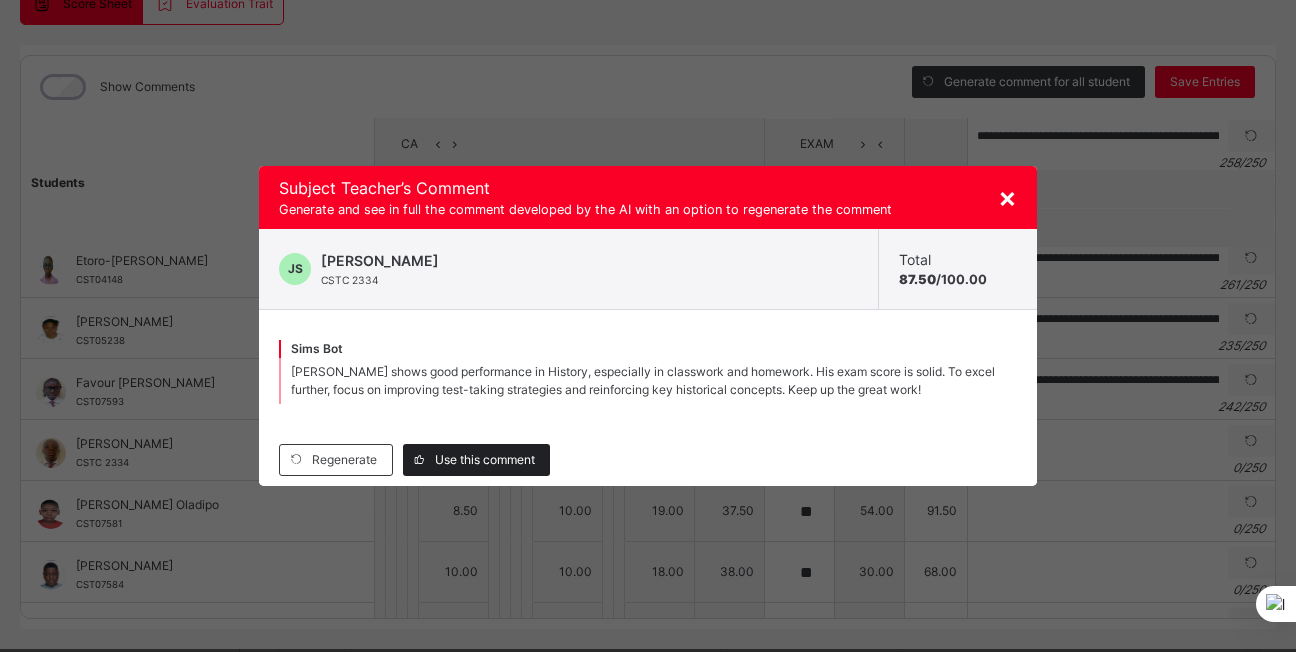click on "Use this comment" at bounding box center [485, 460] 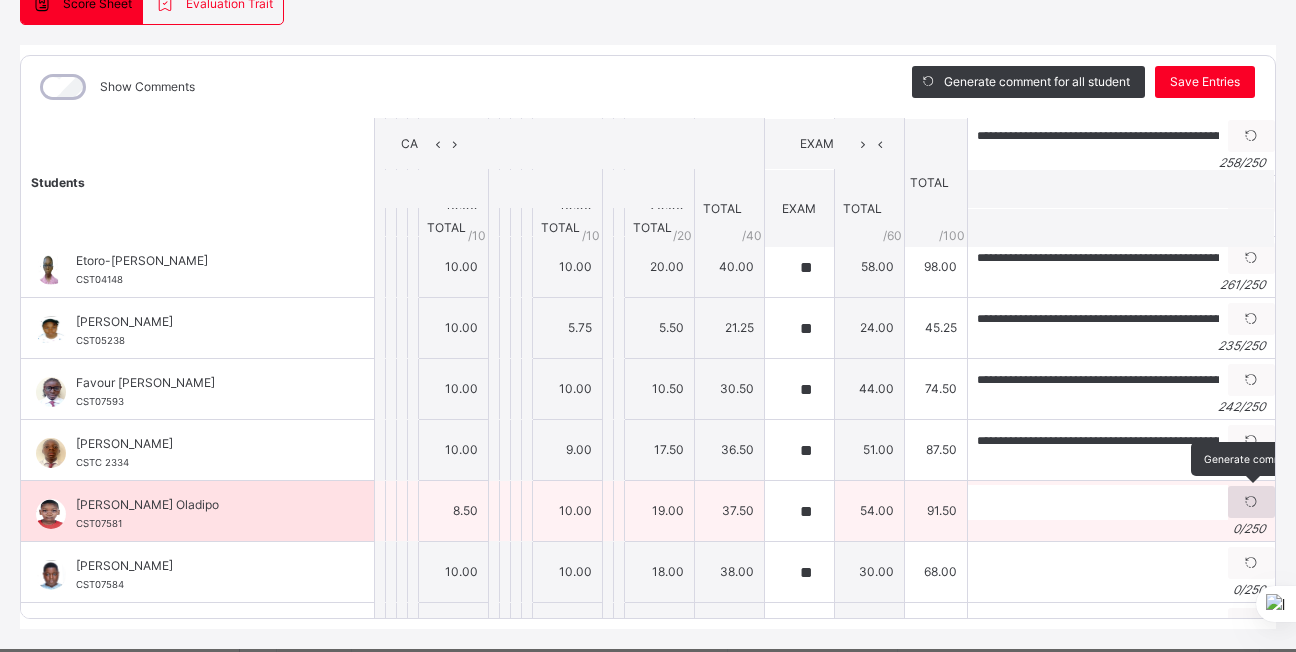 click at bounding box center (1251, 502) 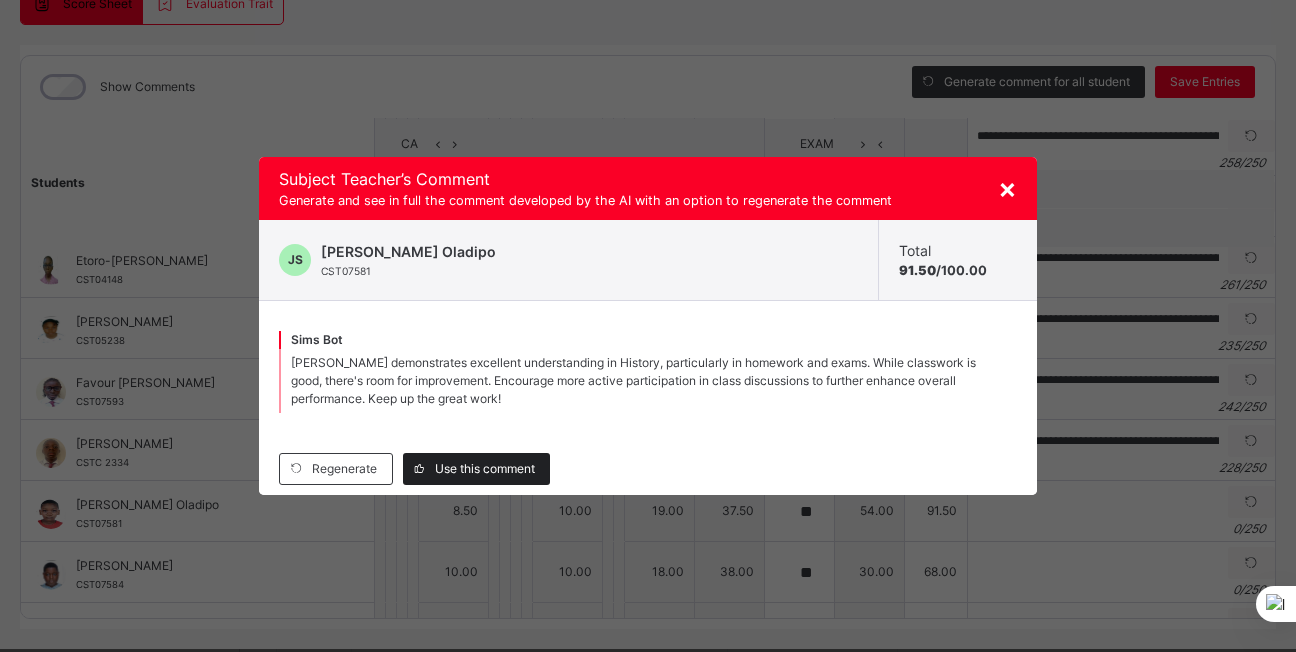 click on "Use this comment" at bounding box center [485, 469] 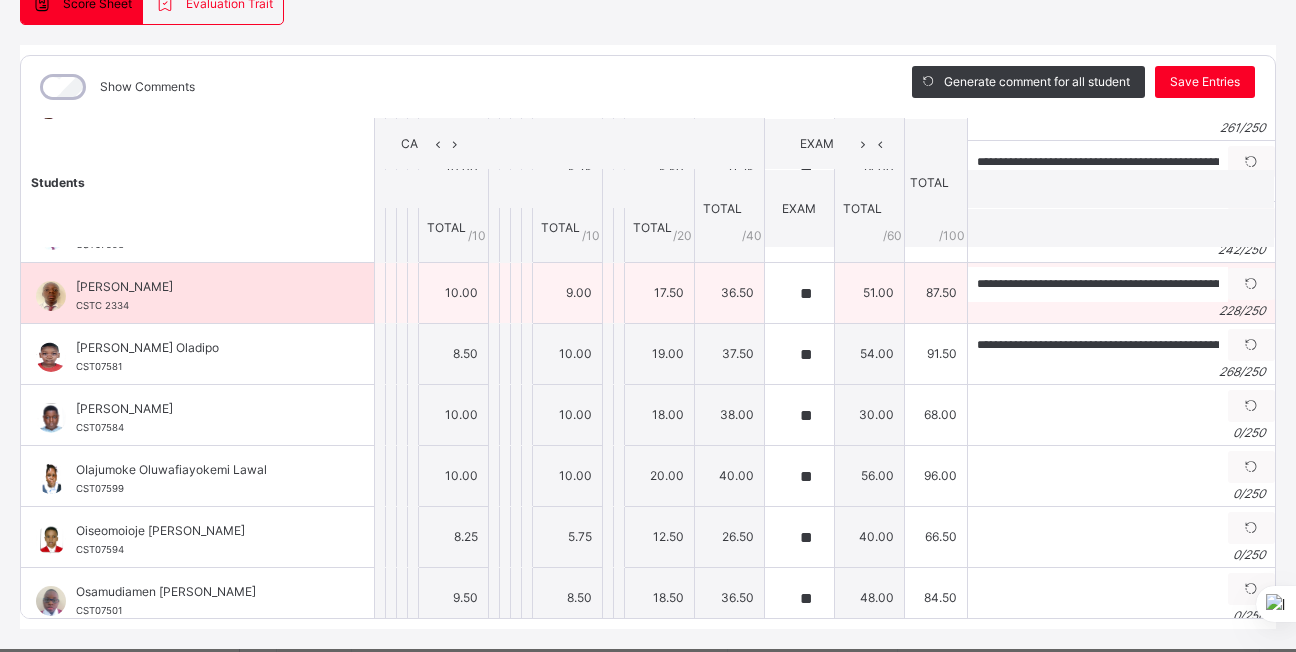 scroll, scrollTop: 354, scrollLeft: 0, axis: vertical 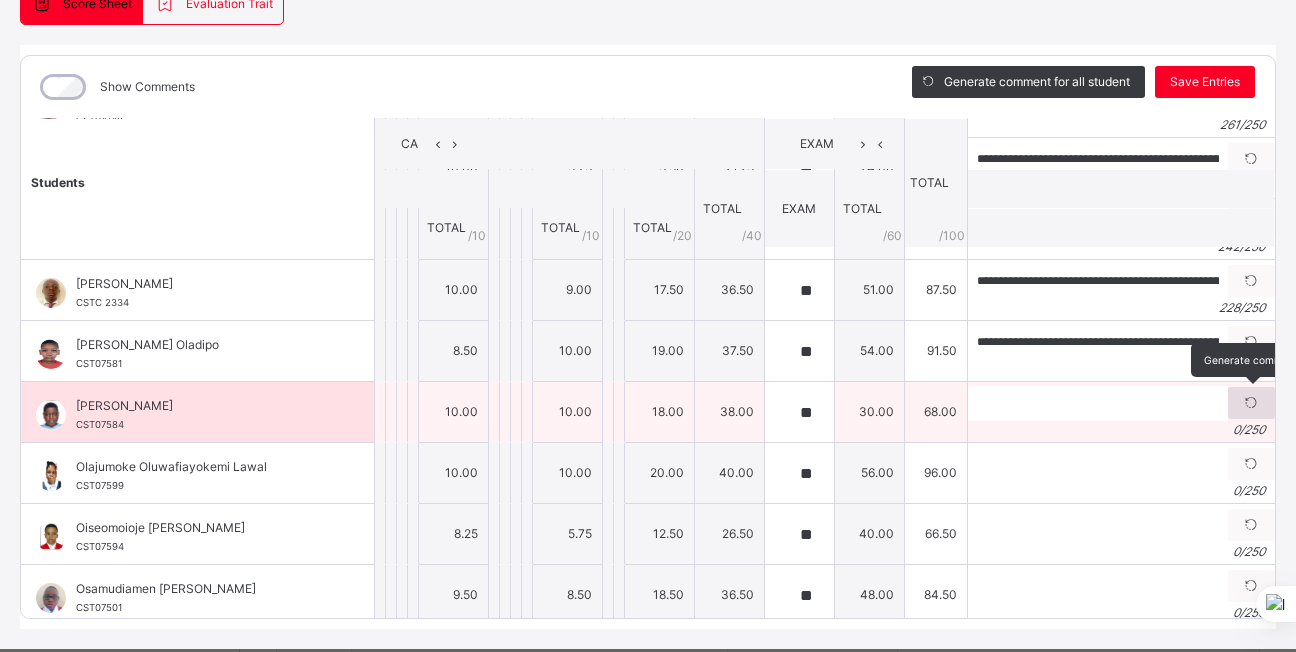 click at bounding box center (1251, 403) 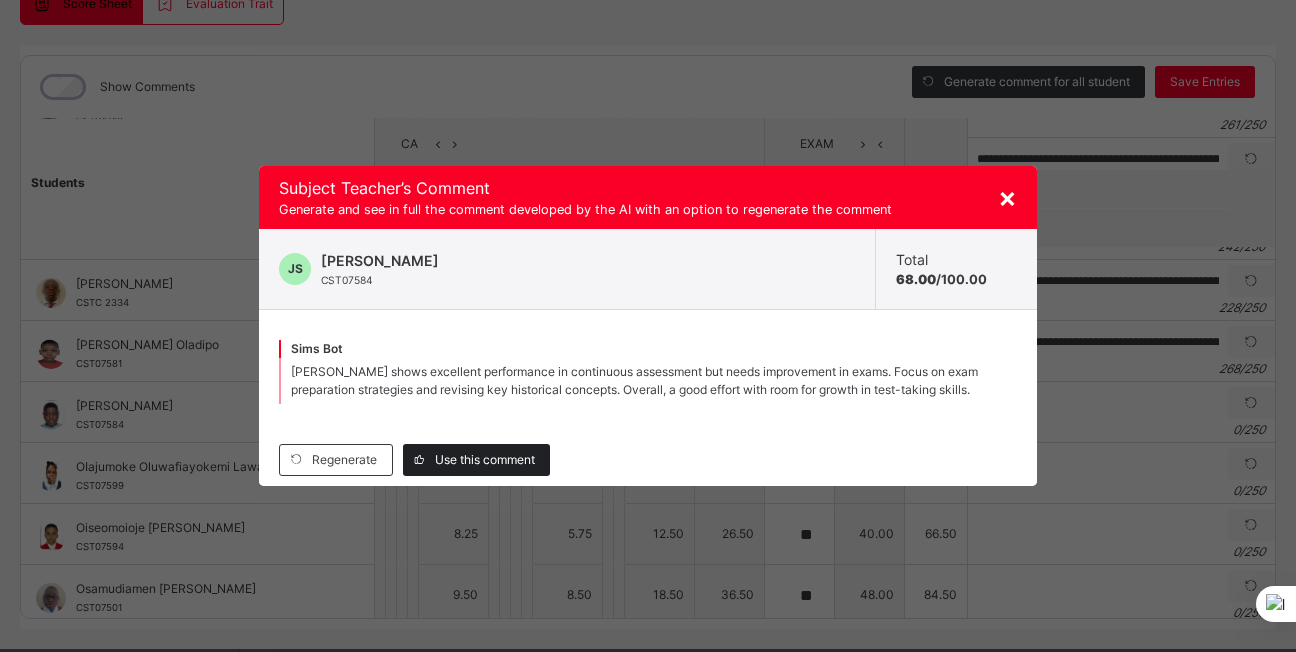 click on "Use this comment" at bounding box center [485, 460] 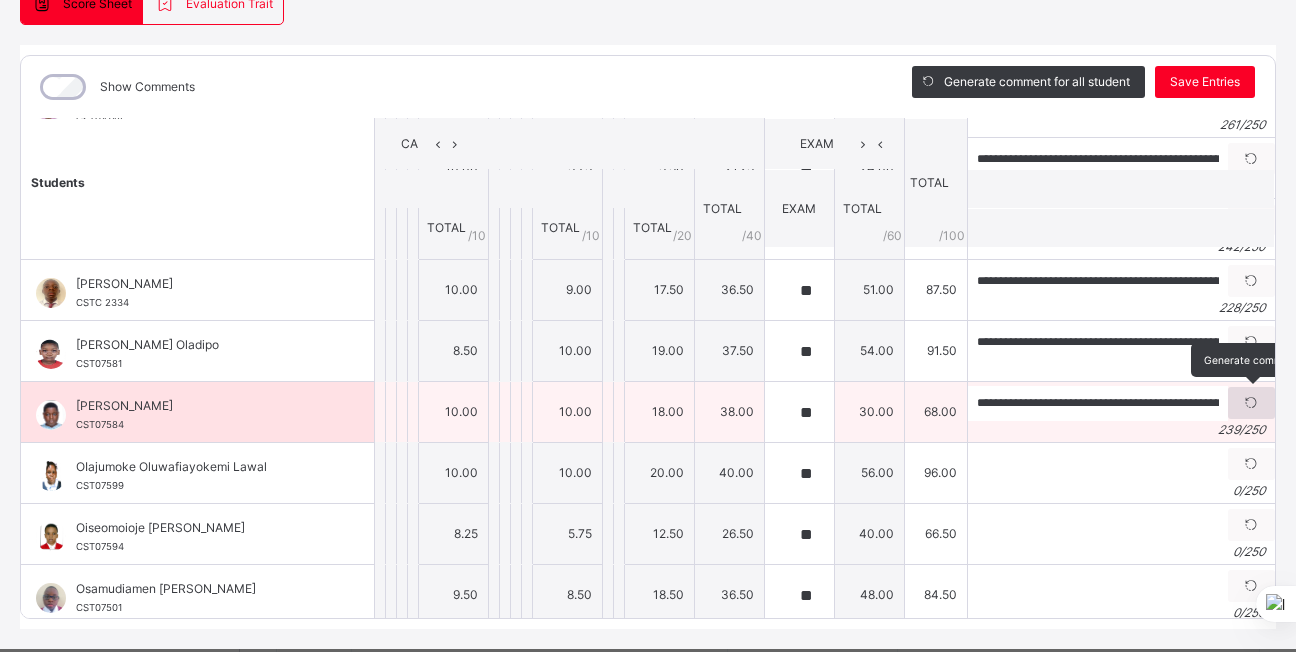 click at bounding box center [1251, 403] 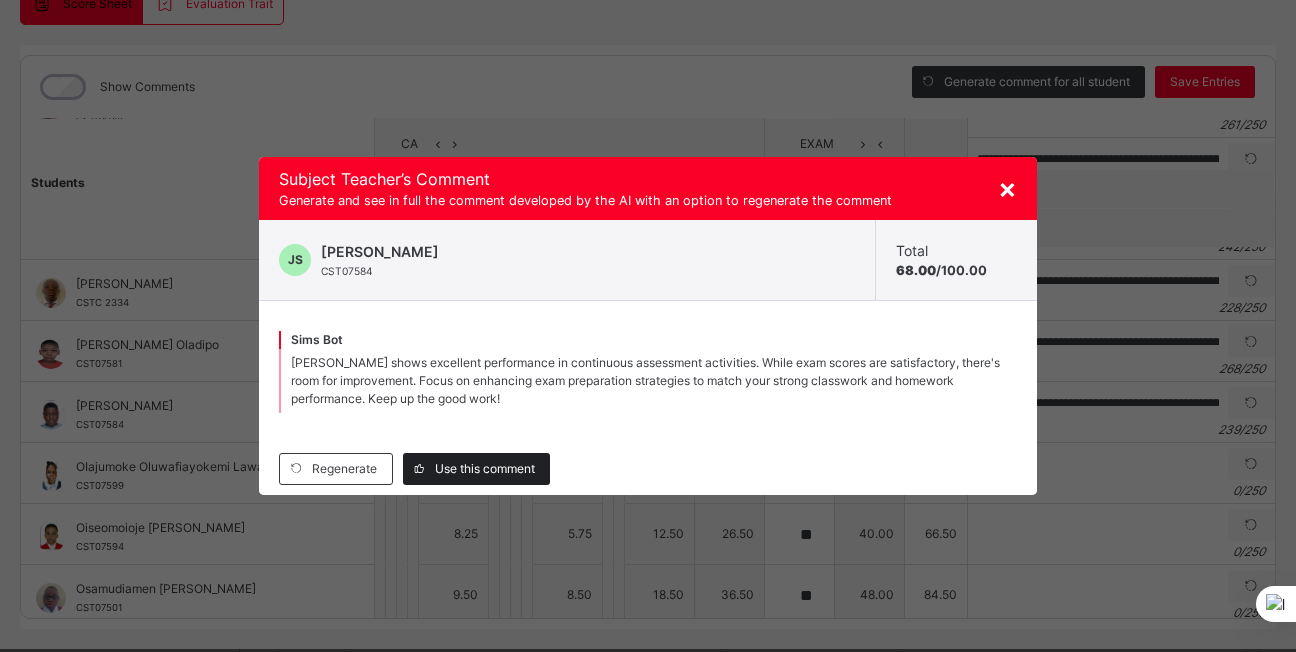 click on "Use this comment" at bounding box center [485, 469] 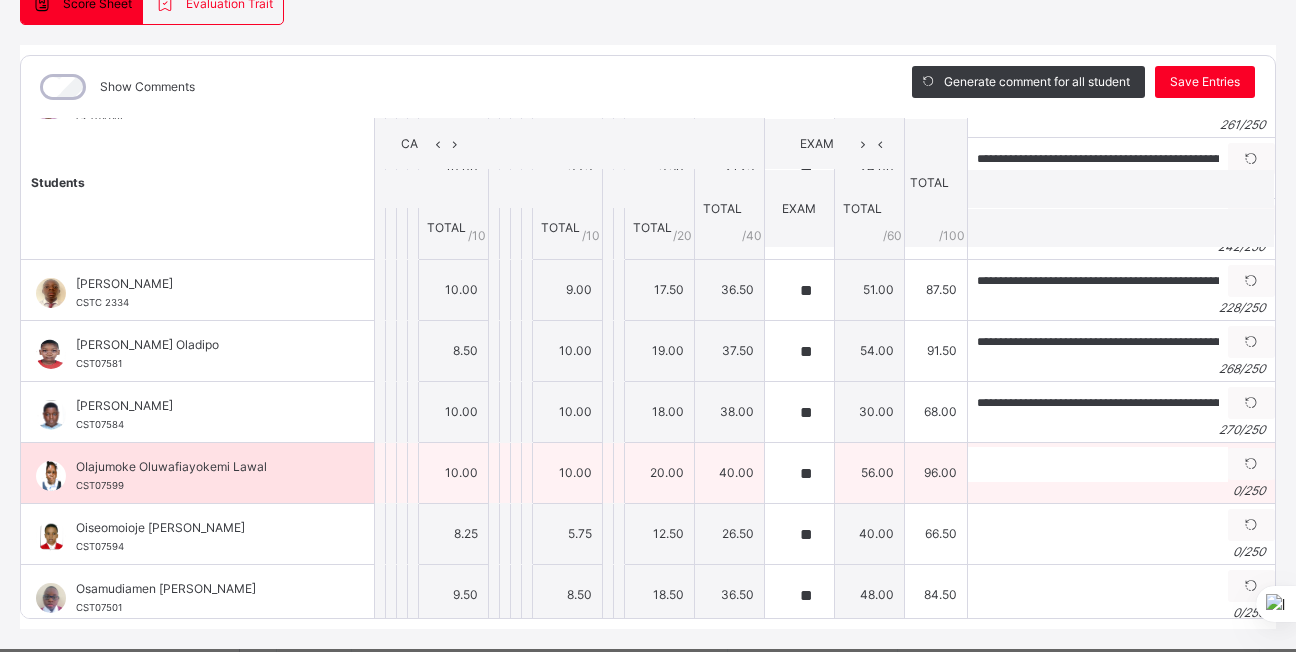 click on "0 / 250" at bounding box center (1121, 491) 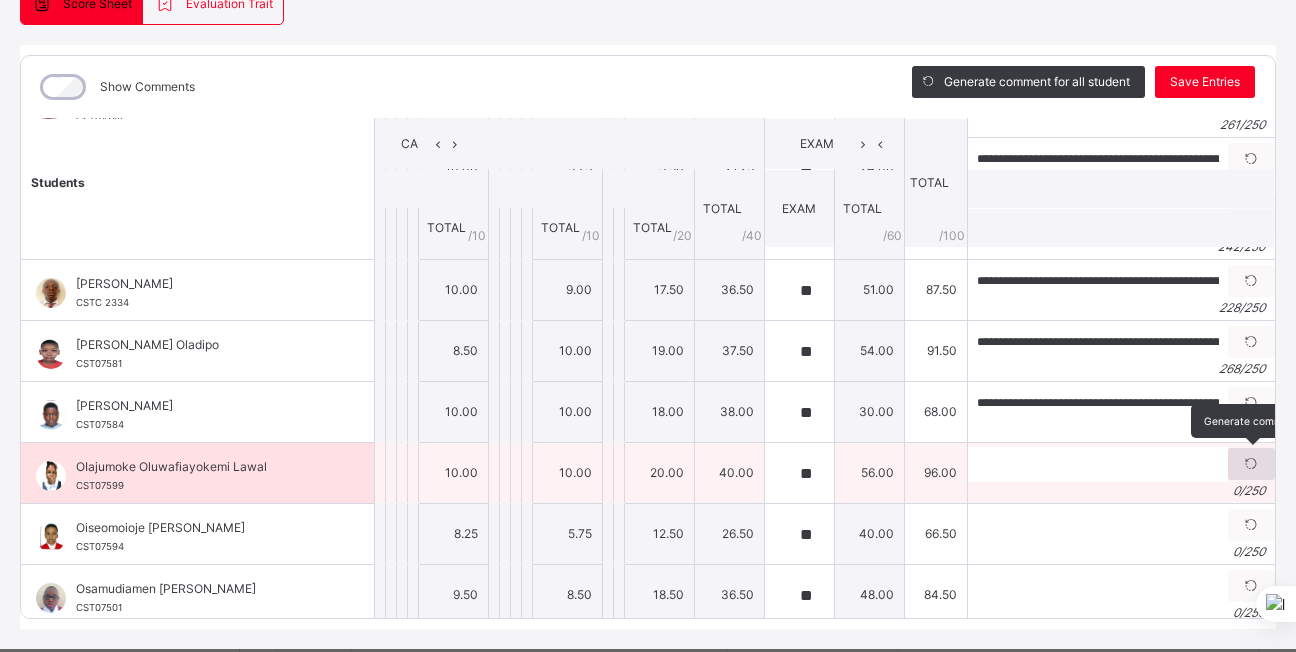 click at bounding box center [1251, 464] 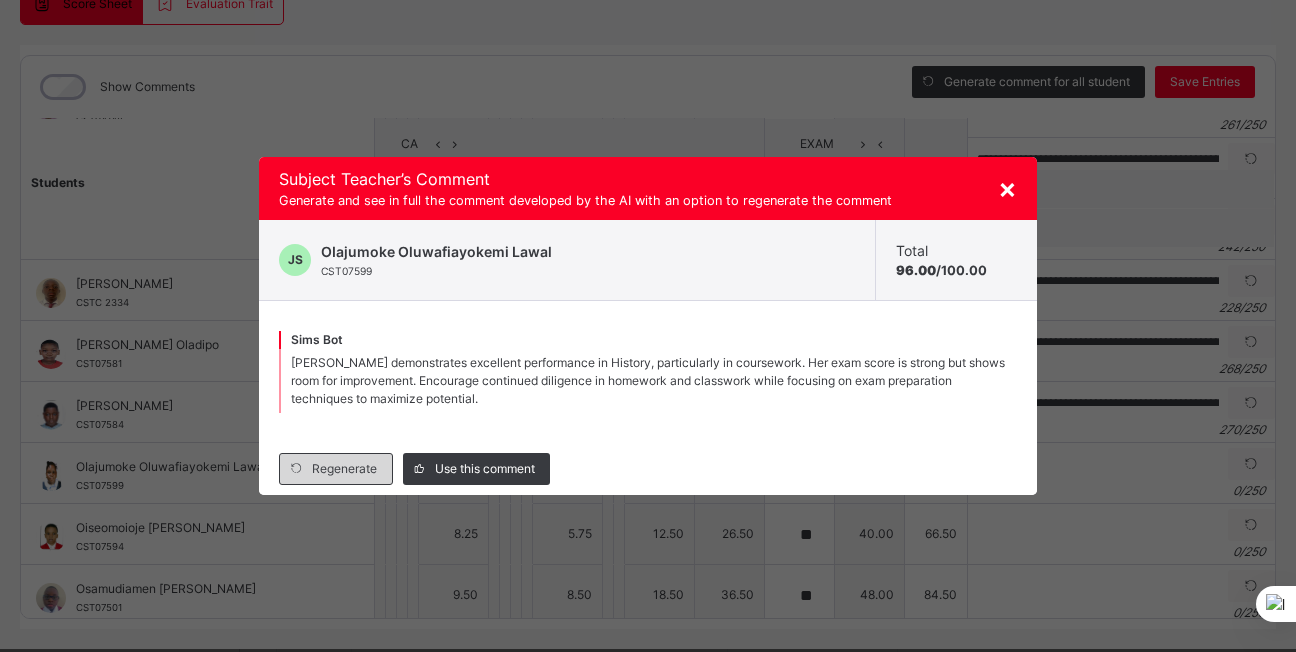 click on "Regenerate" at bounding box center [344, 469] 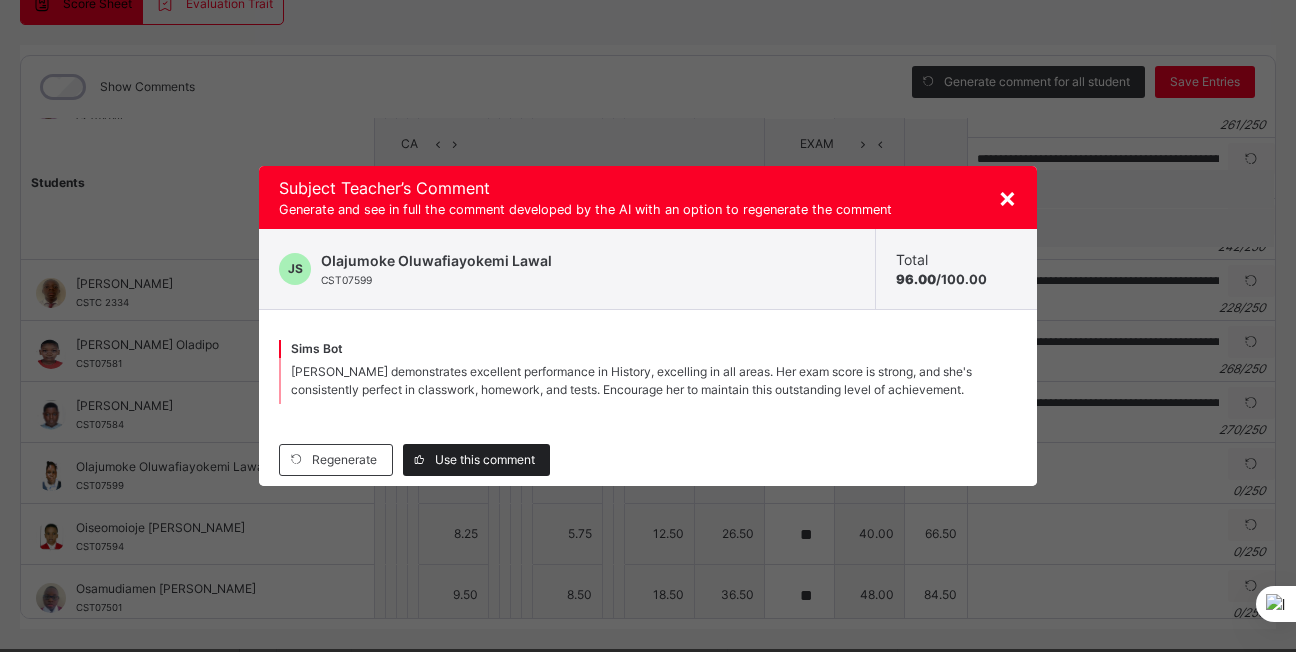 click on "Use this comment" at bounding box center (476, 460) 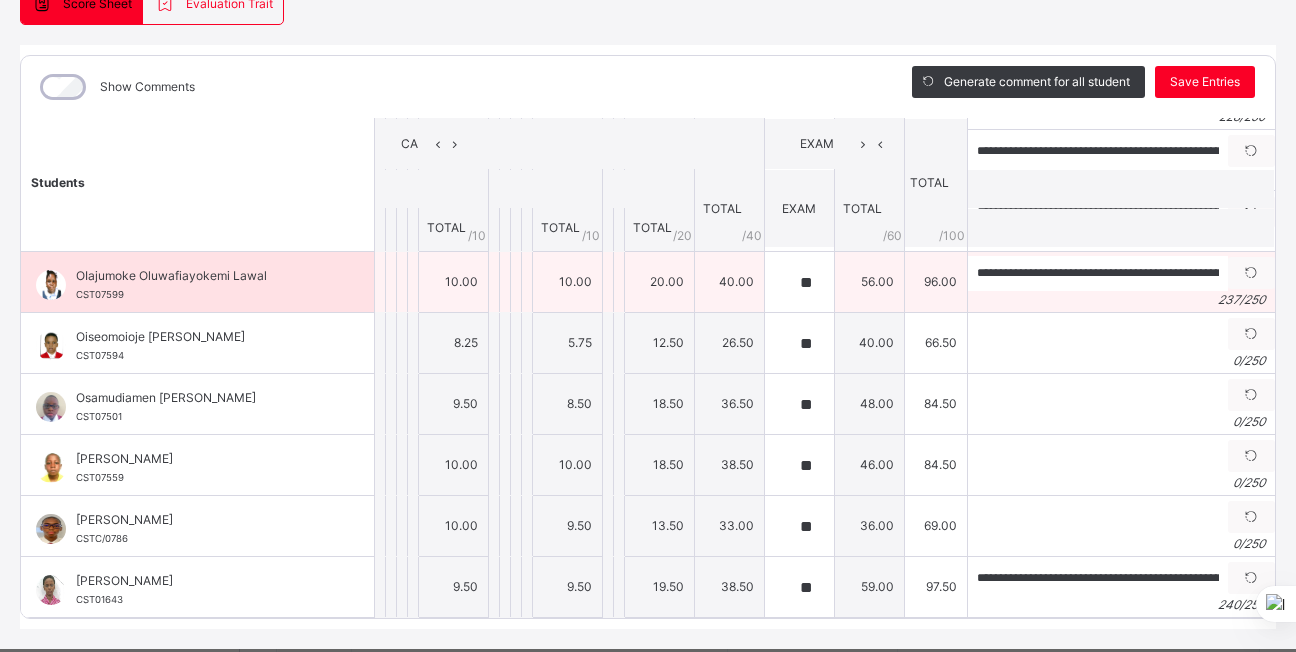 scroll, scrollTop: 552, scrollLeft: 0, axis: vertical 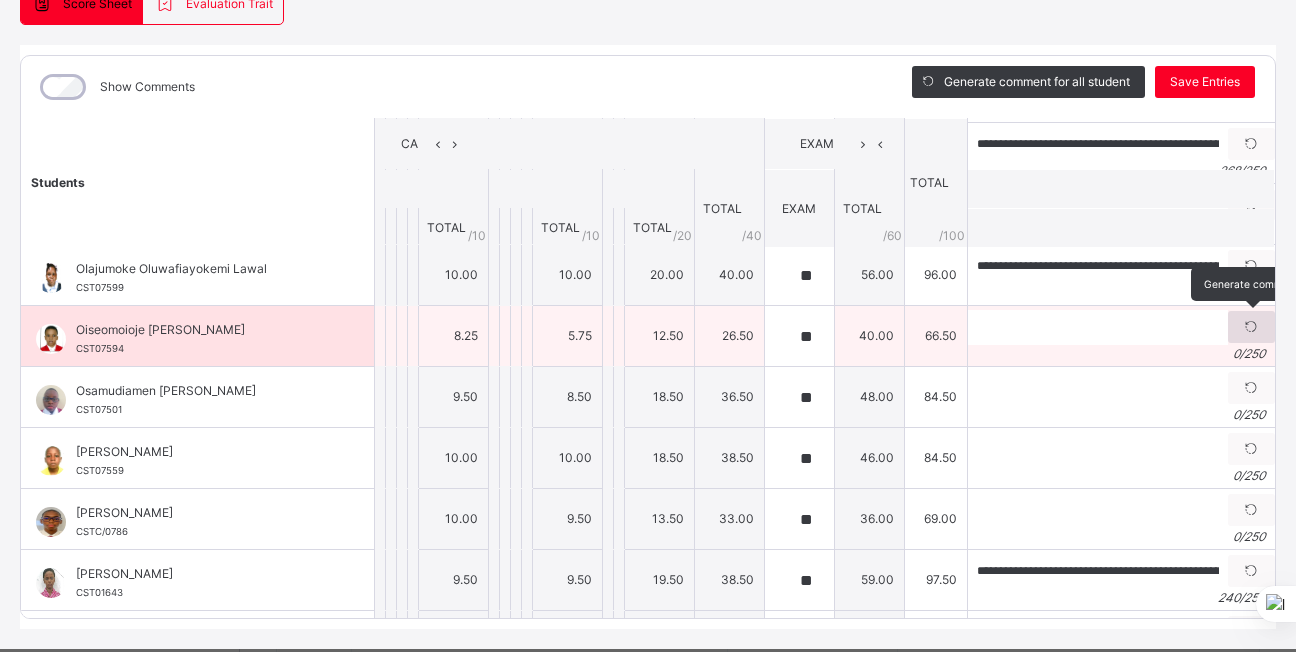 click at bounding box center [1251, 327] 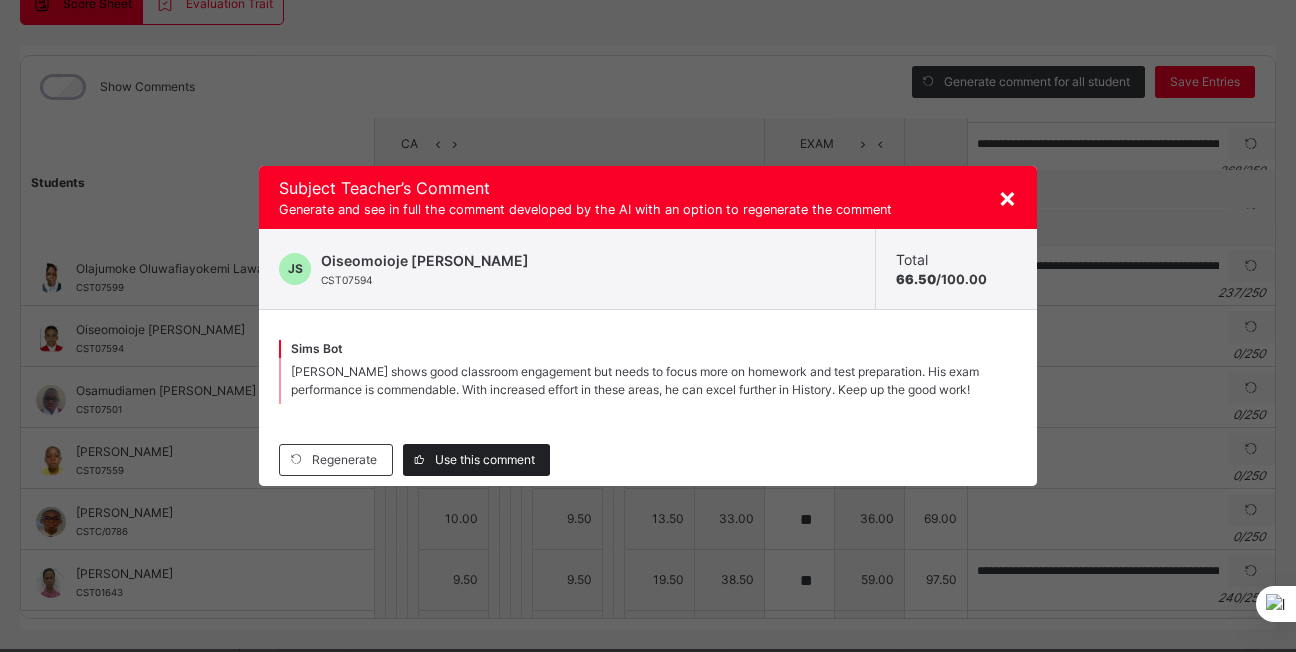 click on "Use this comment" at bounding box center (485, 460) 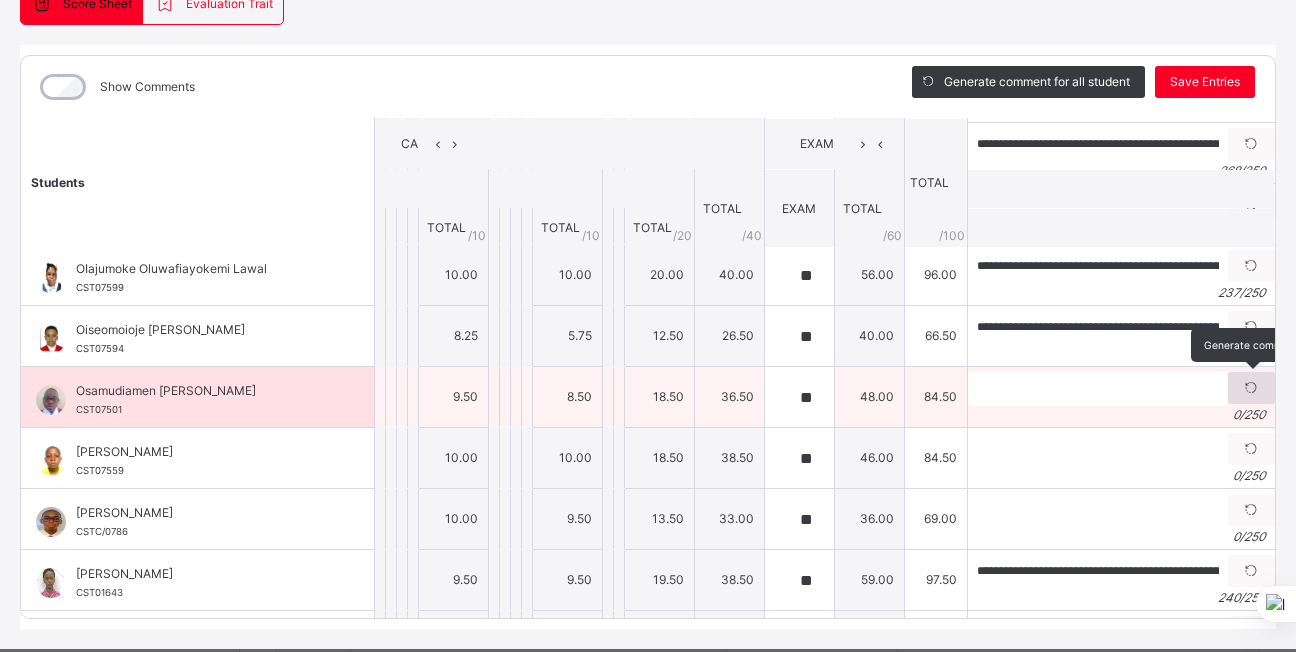 click at bounding box center [1251, 388] 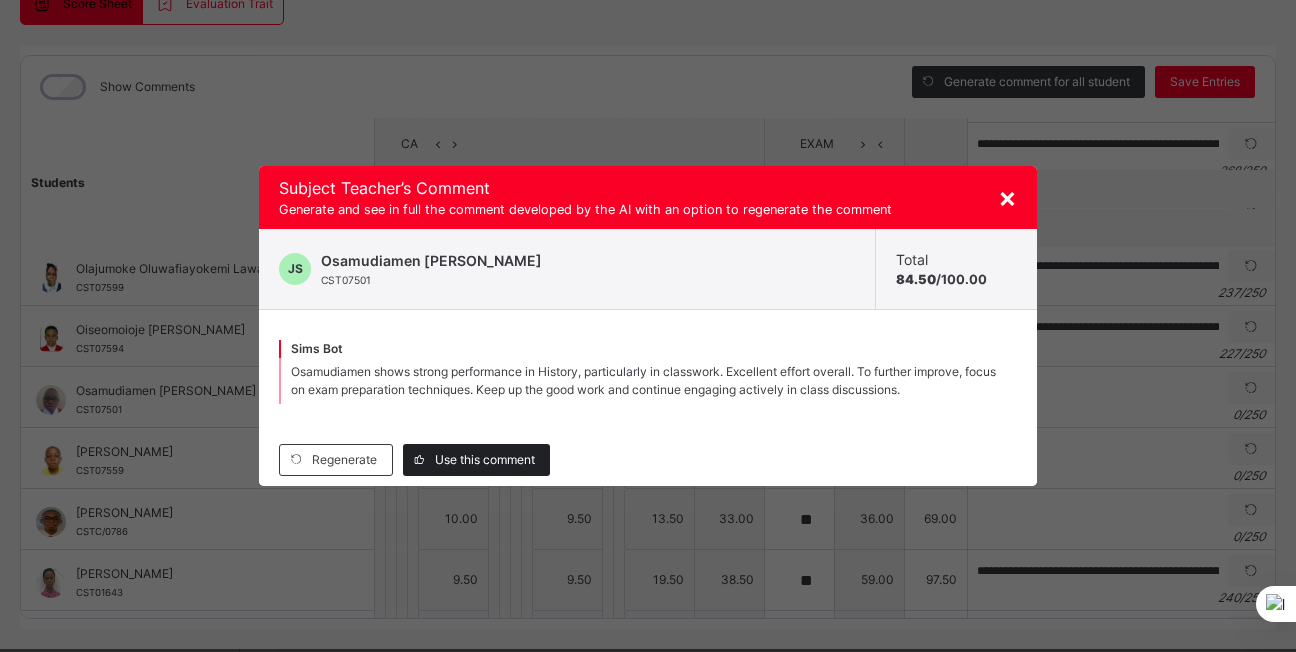 click on "Use this comment" at bounding box center [485, 460] 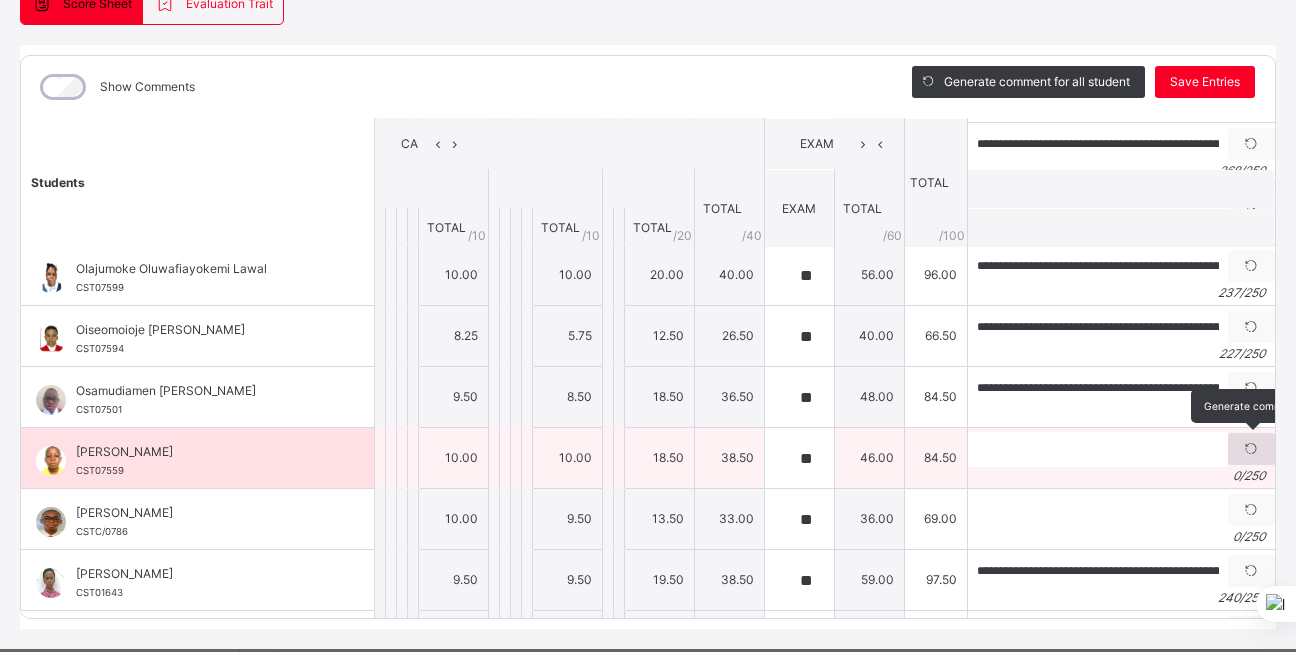 click at bounding box center (1251, 449) 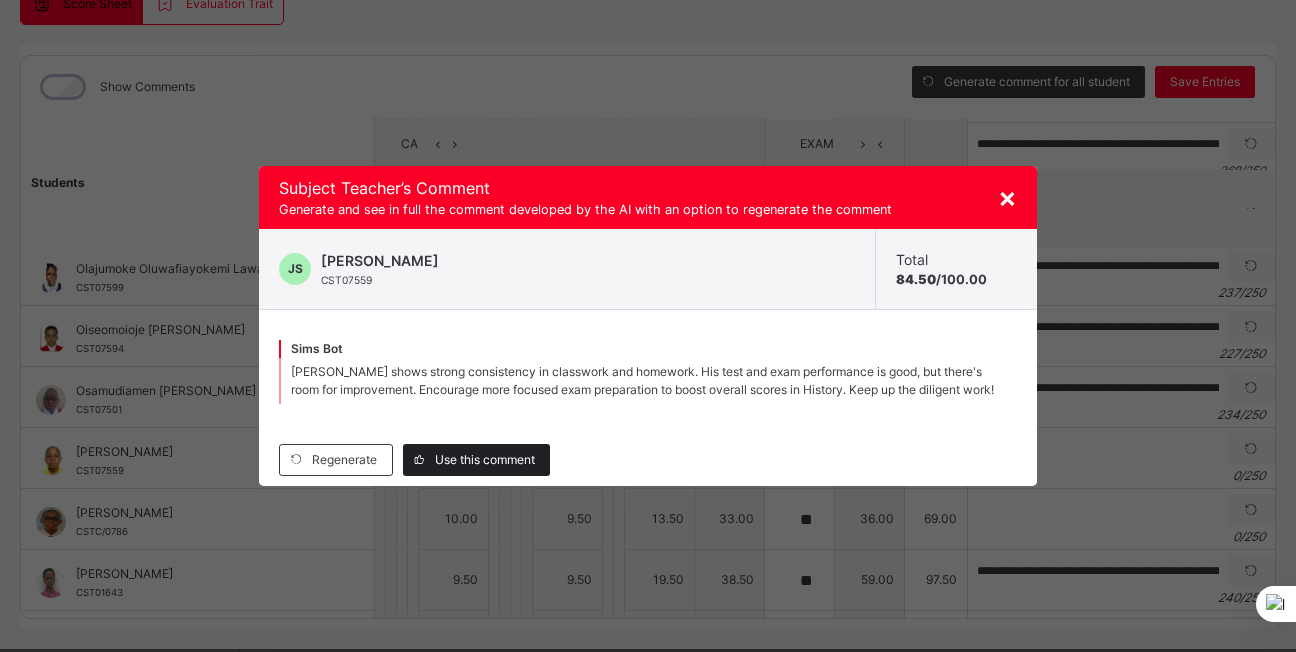 click on "Use this comment" at bounding box center (476, 460) 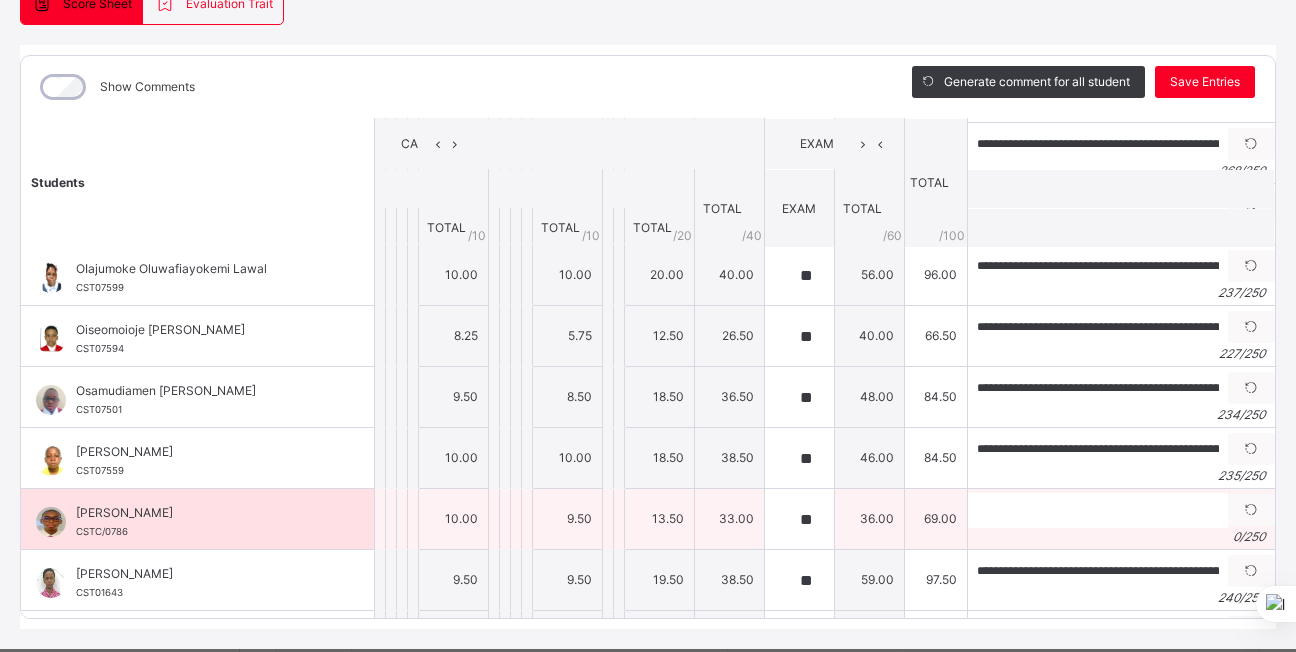 click on "0 / 250" at bounding box center [1249, 536] 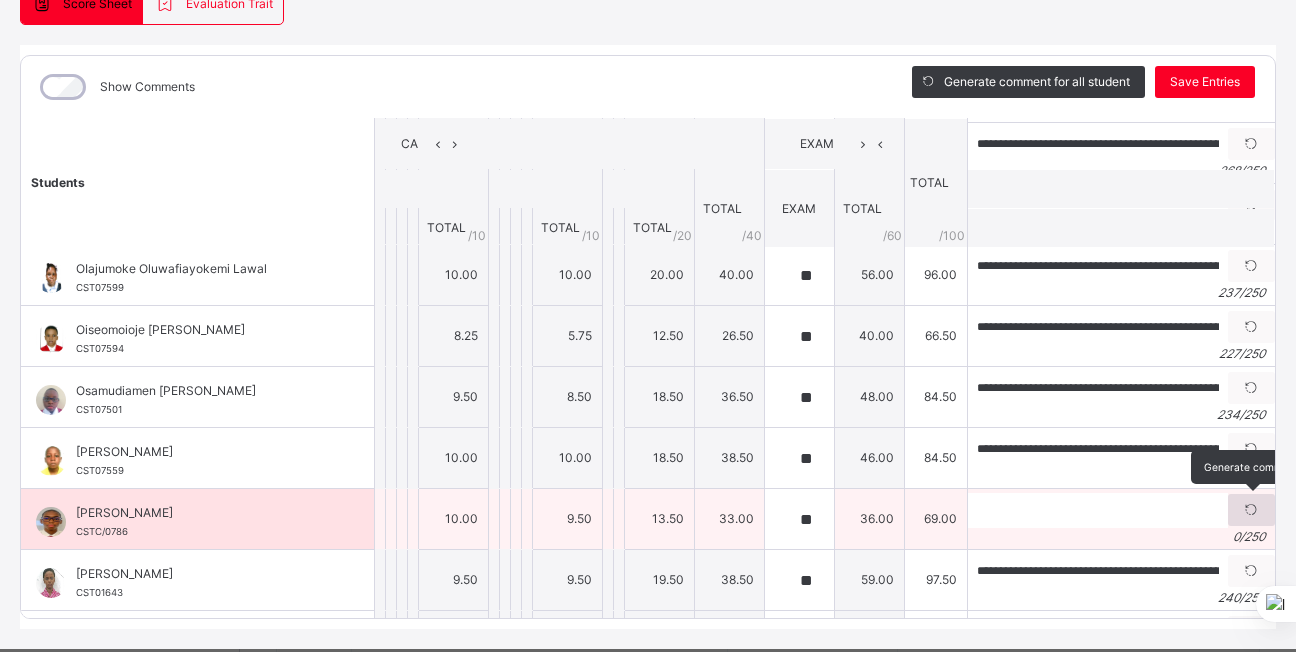 click at bounding box center (1251, 510) 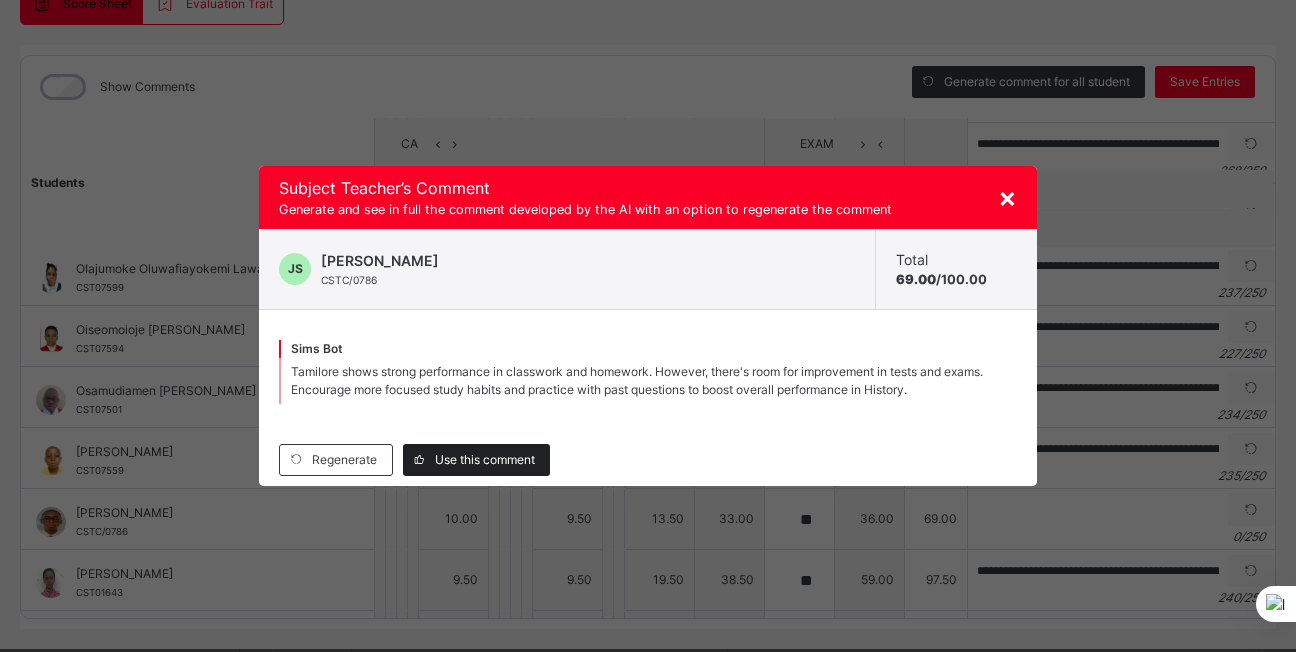 click on "Use this comment" at bounding box center (485, 460) 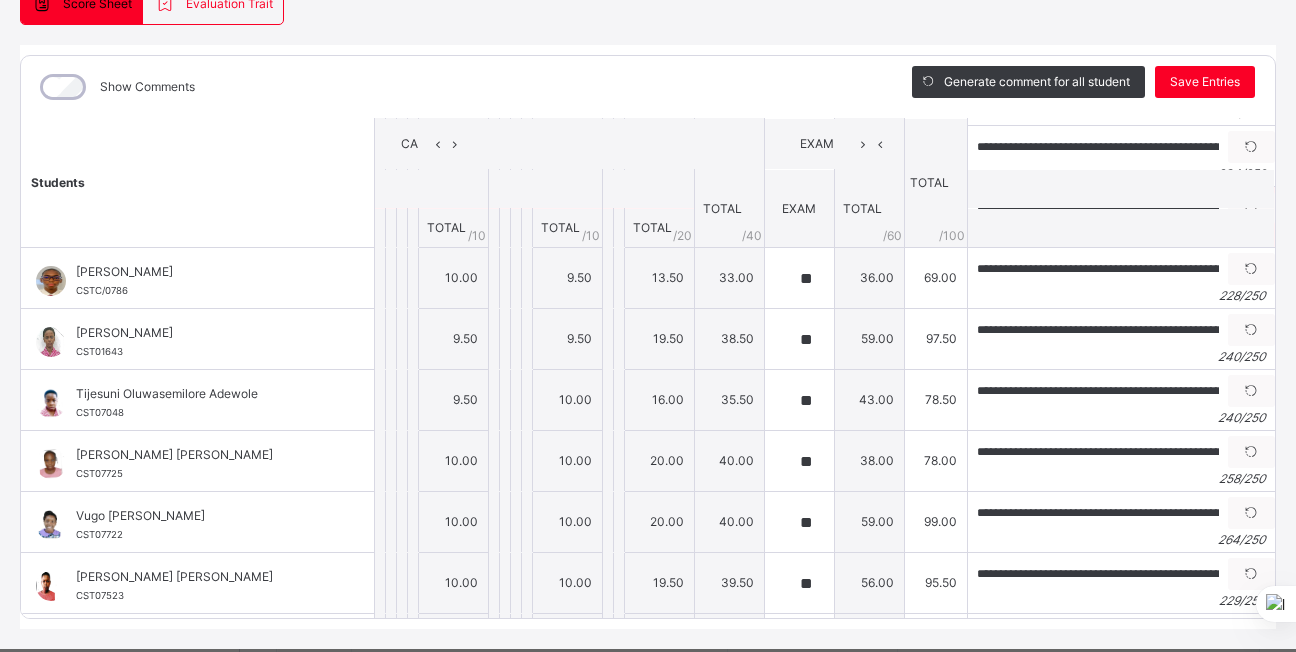 scroll, scrollTop: 865, scrollLeft: 0, axis: vertical 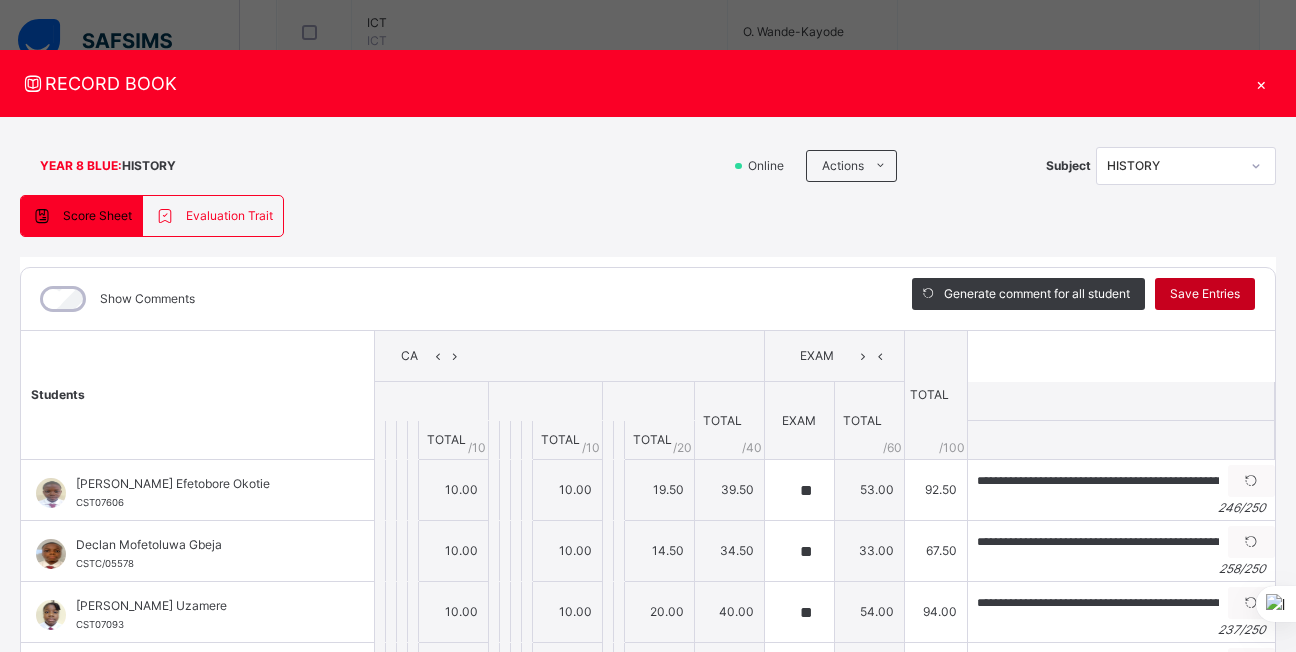 click on "Save Entries" at bounding box center (1205, 294) 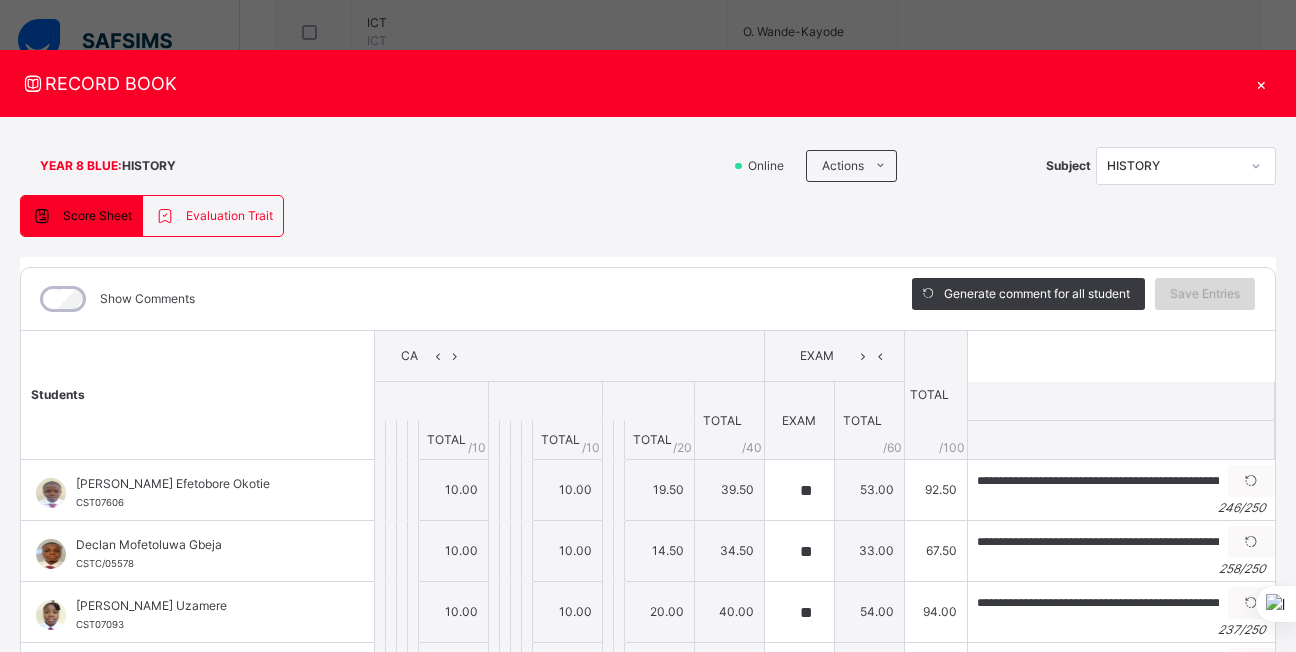 click on "Save Entries" at bounding box center (1205, 294) 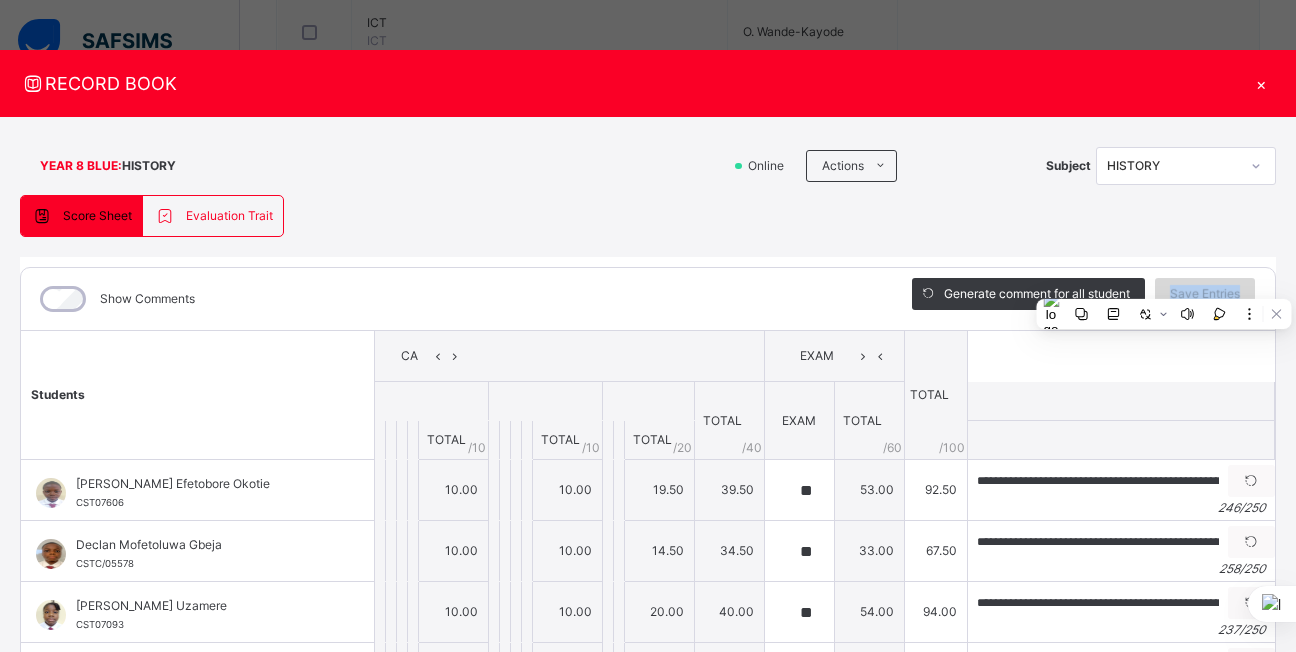 click on "Save Entries" at bounding box center (1205, 294) 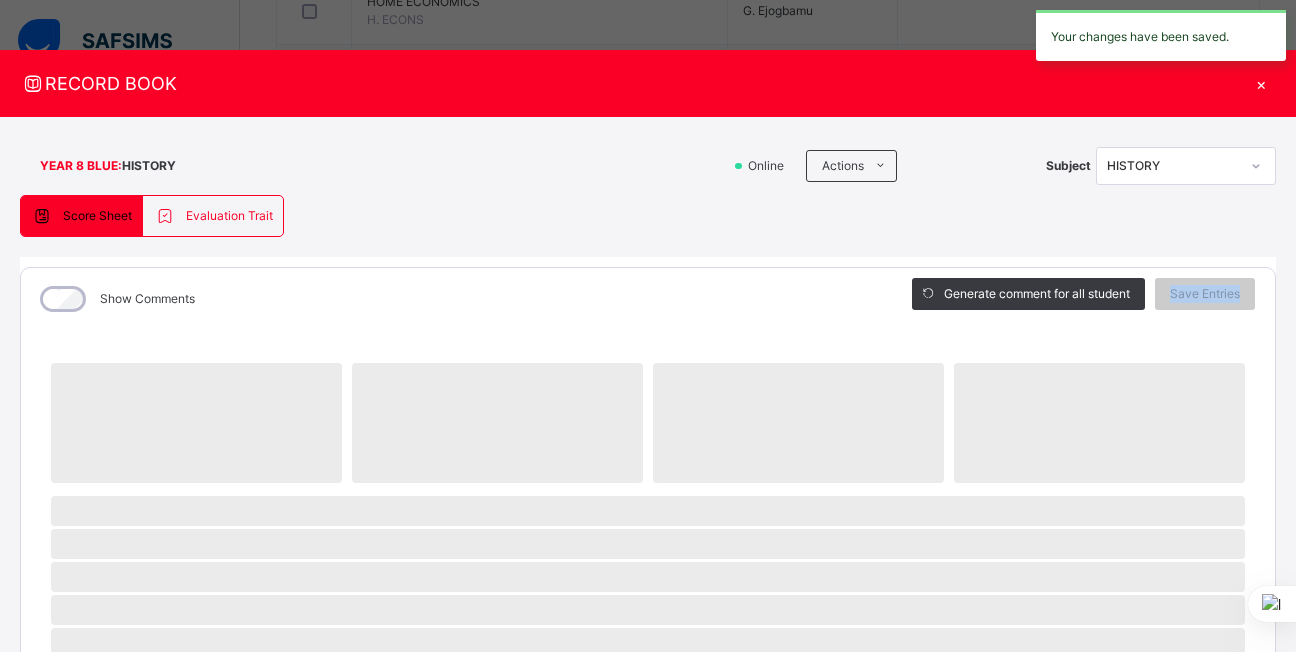 scroll, scrollTop: 1264, scrollLeft: 0, axis: vertical 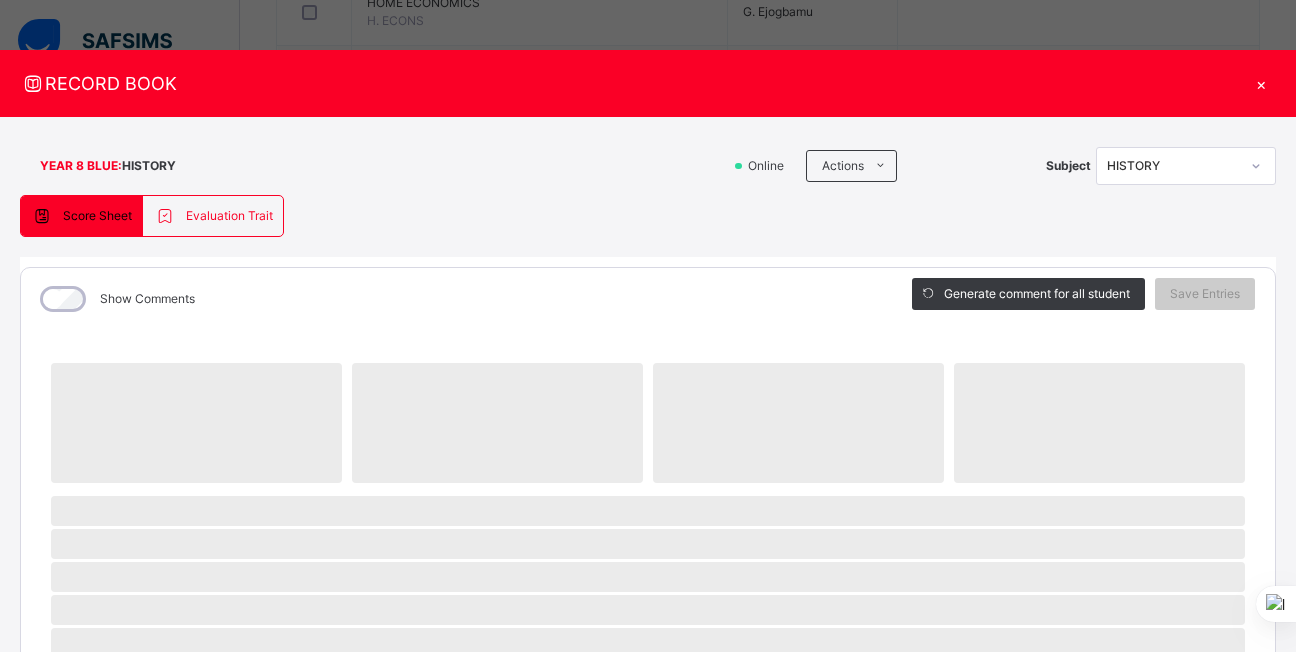 click on "Score Sheet Evaluation Trait Score Sheet Evaluation Trait Show Comments   Generate comment for all student   Save Entries Class Level:  YEAR 8   BLUE Subject:  HISTORY Session:  2024/2025 Session Session:  Third Term ‌ ‌ ‌ ‌ ‌ ‌ ‌ ‌ ‌ ‌ ‌ ‌ ‌ ‌ ‌ ‌ ‌ ‌ ‌ ‌ ‌ ‌ ‌ ‌ ‌ ‌ ‌ ‌ ‌   ×   Subject Teacher’s Comment Generate and see in full the comment developed by the AI with an option to regenerate the comment Sims Bot Please wait while the Sims Bot generates comments for all your students Bryan Efetobore Okotie Declan Mofetoluwa  Gbeja Eloghosa Oghenevbogaga Uzamere Etoro-Obong John Utuk Faridah Aderinsola Oduola Favour Chiamaka Ezekiel Jason  Mbah Mubarak Olamilekansi Oladipo Oghenefejiro Hanniel Athe OIajumoke Oluwafiayokemi Lawal Oiseomoioje Uzziel Ohiorhenuan Osamudiamen Amir Lawal Patrick Chimaobi Obalum Tamilore  Oladunjoye Teniola Aaron Olawuyi Tijesuni Oluwasemilore Adewole Tracy Efe Egede Vugo Radha Akporehe Zainea Lerio Abiye Eli Select a Student" at bounding box center [648, 777] 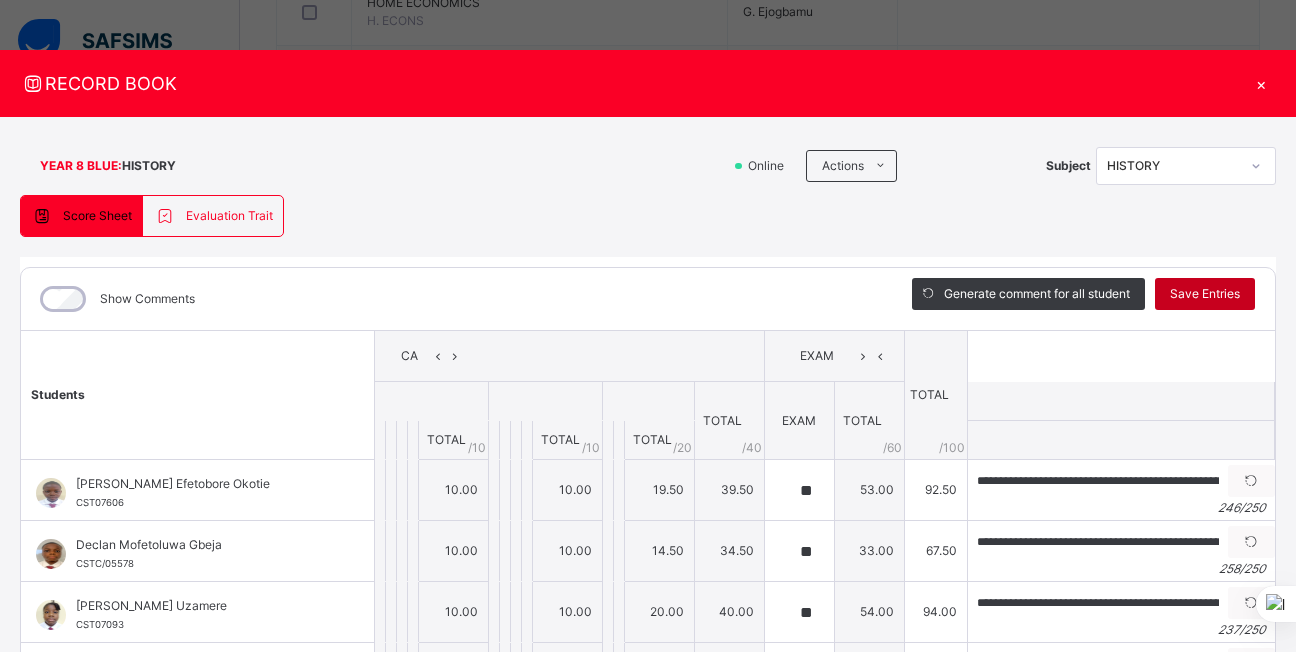 click on "Save Entries" at bounding box center (1205, 294) 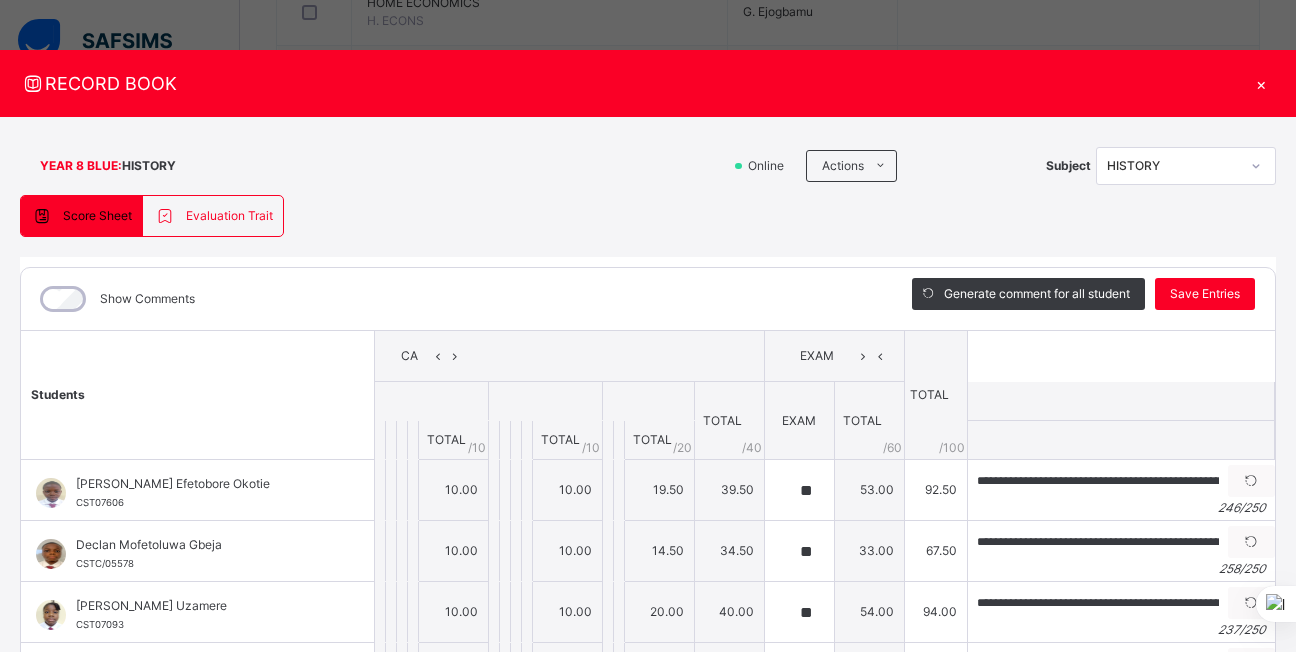 click on "×" at bounding box center (1261, 83) 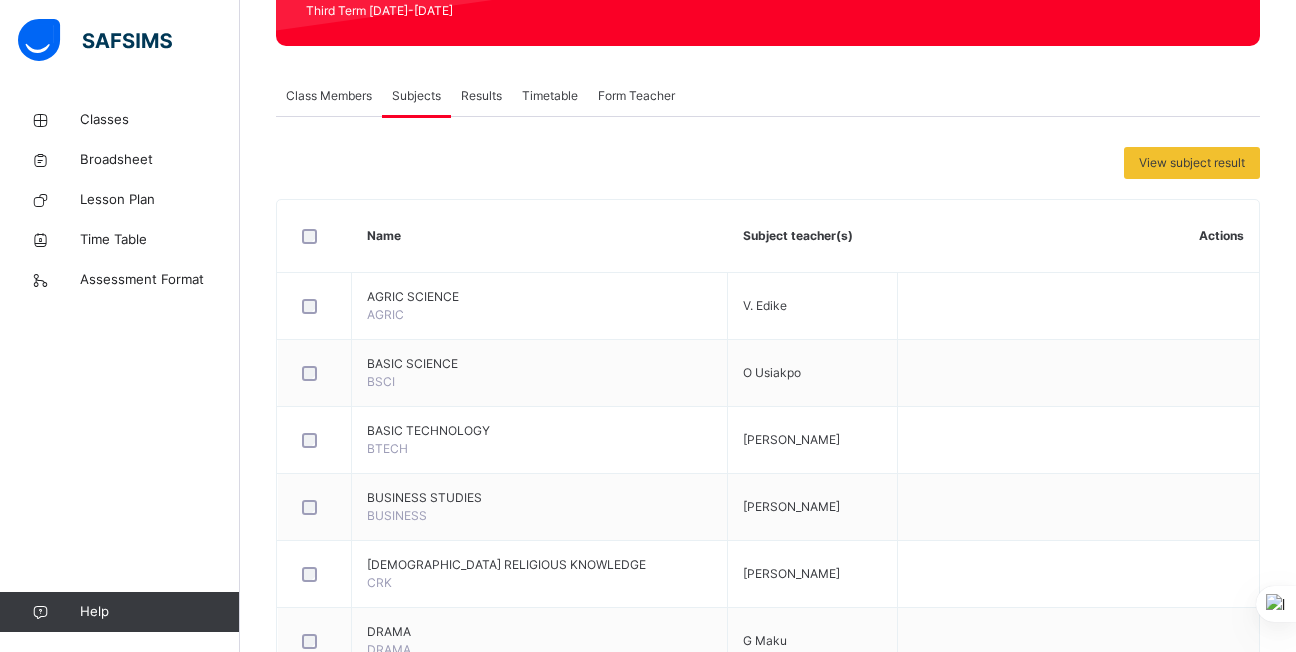 scroll, scrollTop: 0, scrollLeft: 0, axis: both 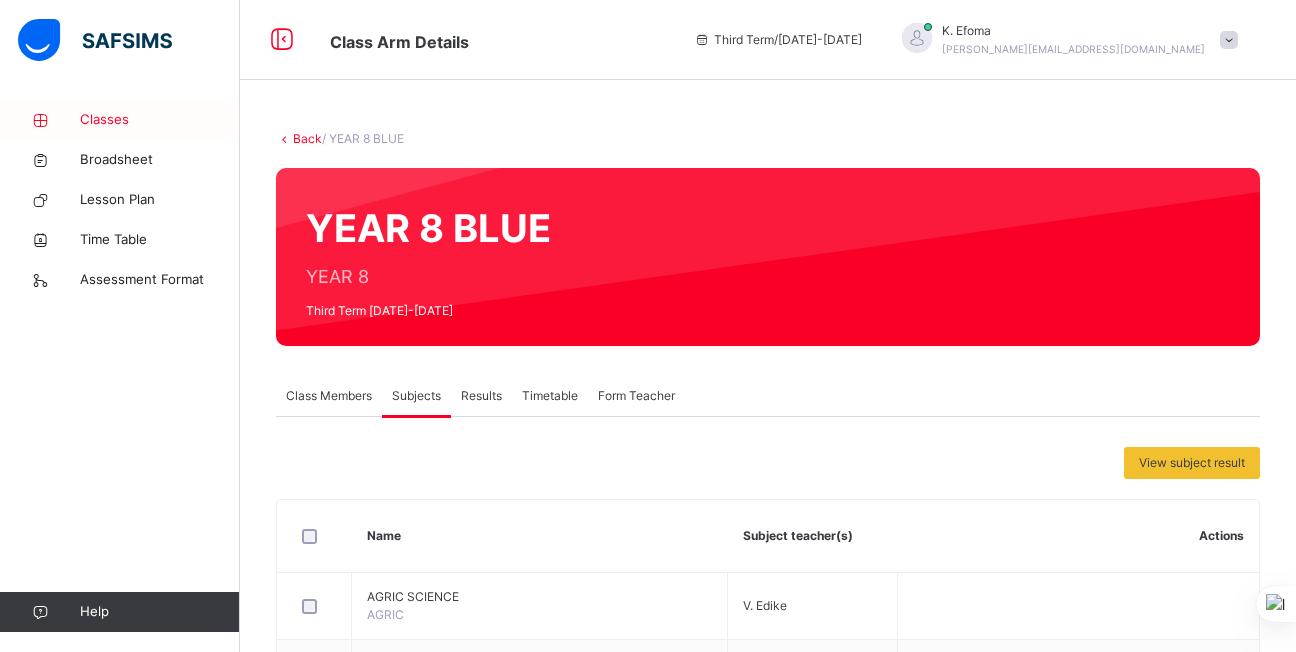 click on "Classes" at bounding box center [160, 120] 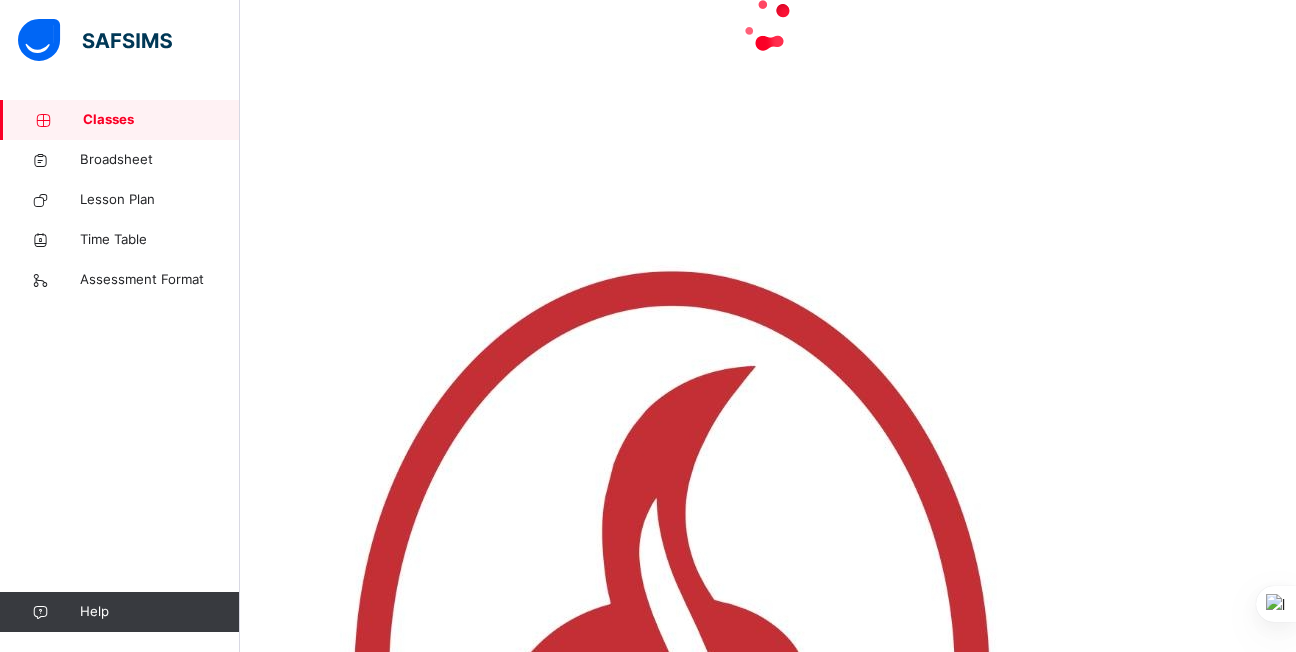 scroll, scrollTop: 0, scrollLeft: 0, axis: both 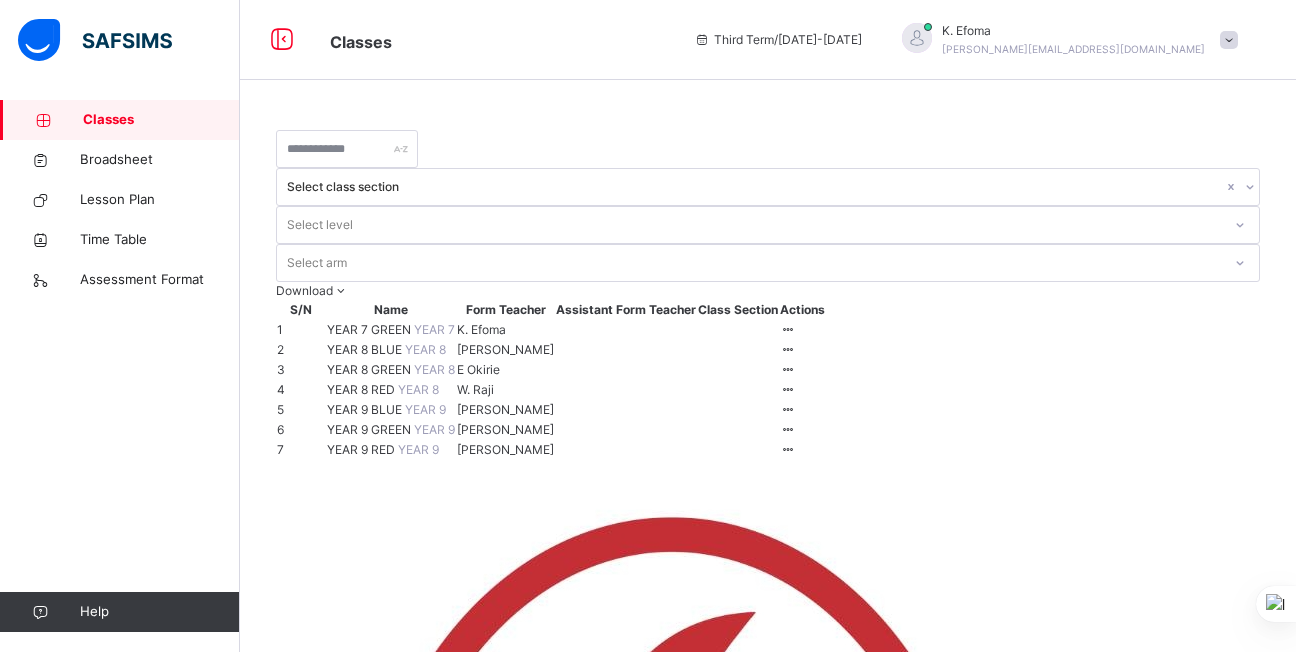 click on "YEAR 8   GREEN" at bounding box center (370, 369) 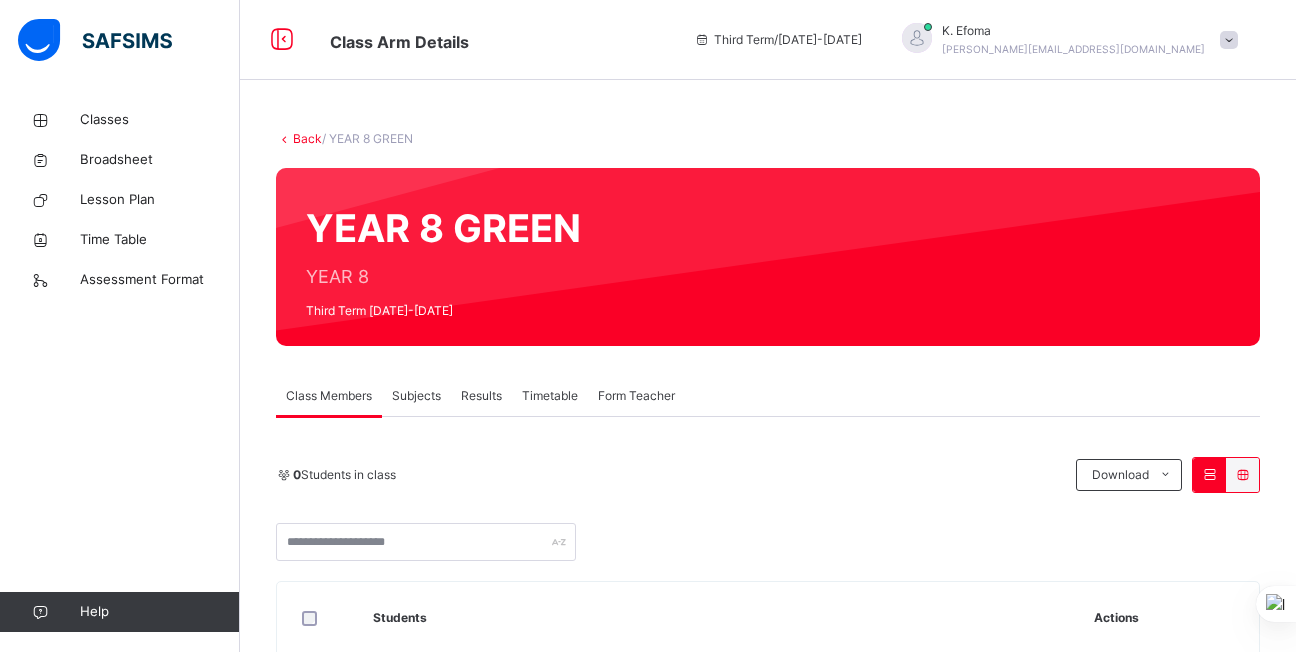 click on "Subjects" at bounding box center [416, 396] 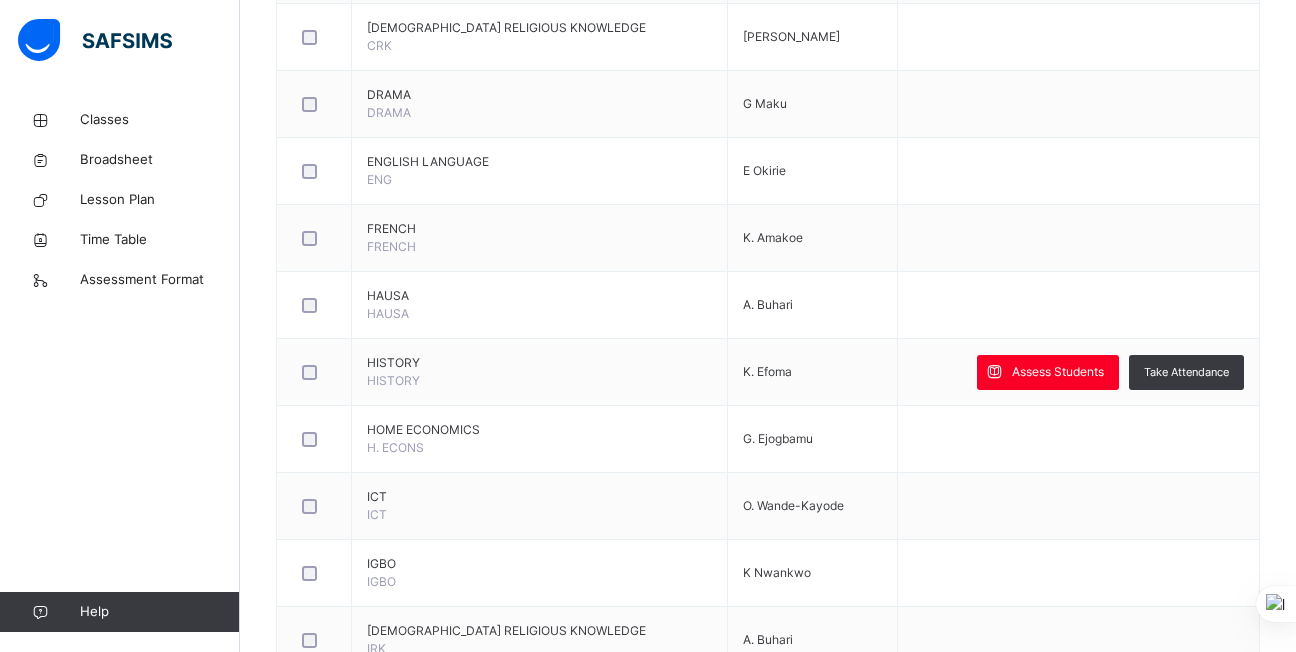 scroll, scrollTop: 908, scrollLeft: 0, axis: vertical 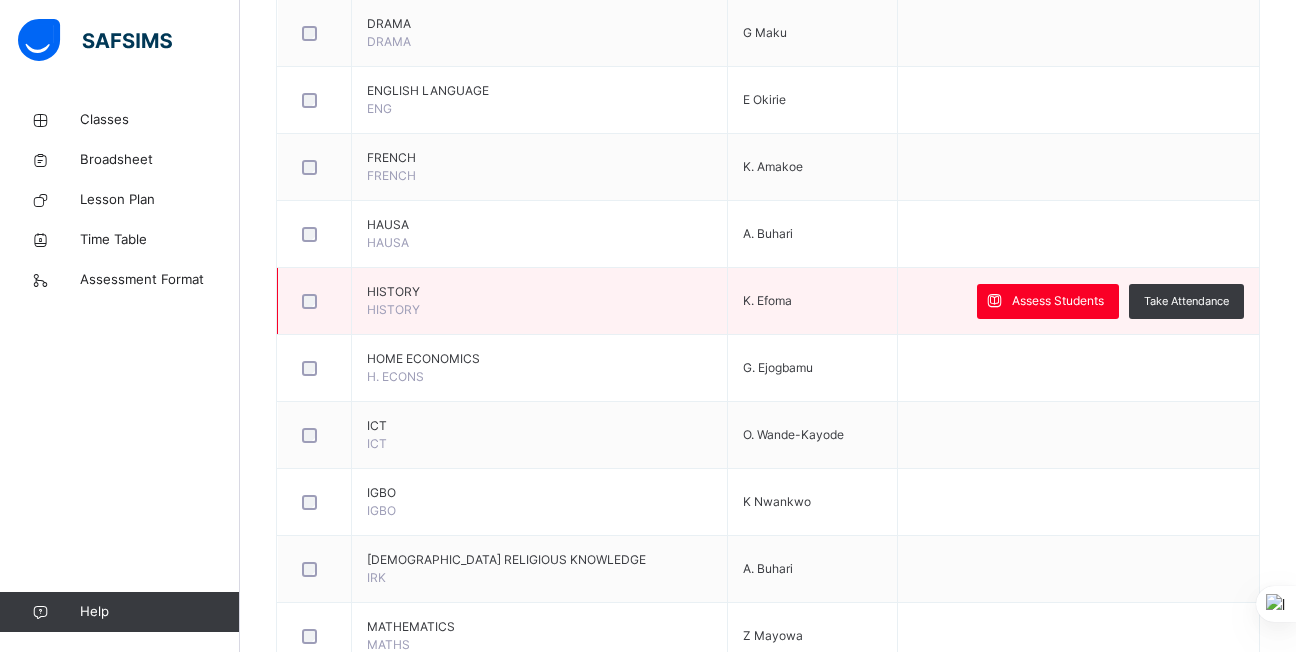 click on "Assess Students Take Attendance" at bounding box center [1078, 301] 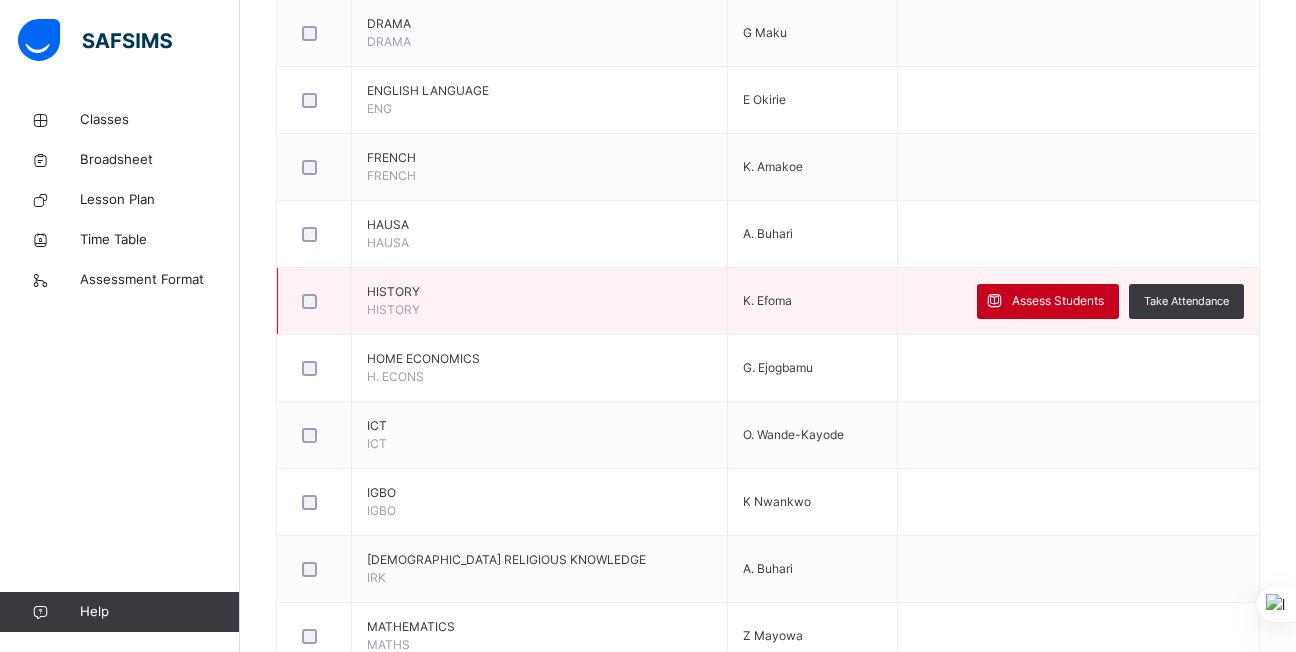 click on "Assess Students" at bounding box center [1058, 301] 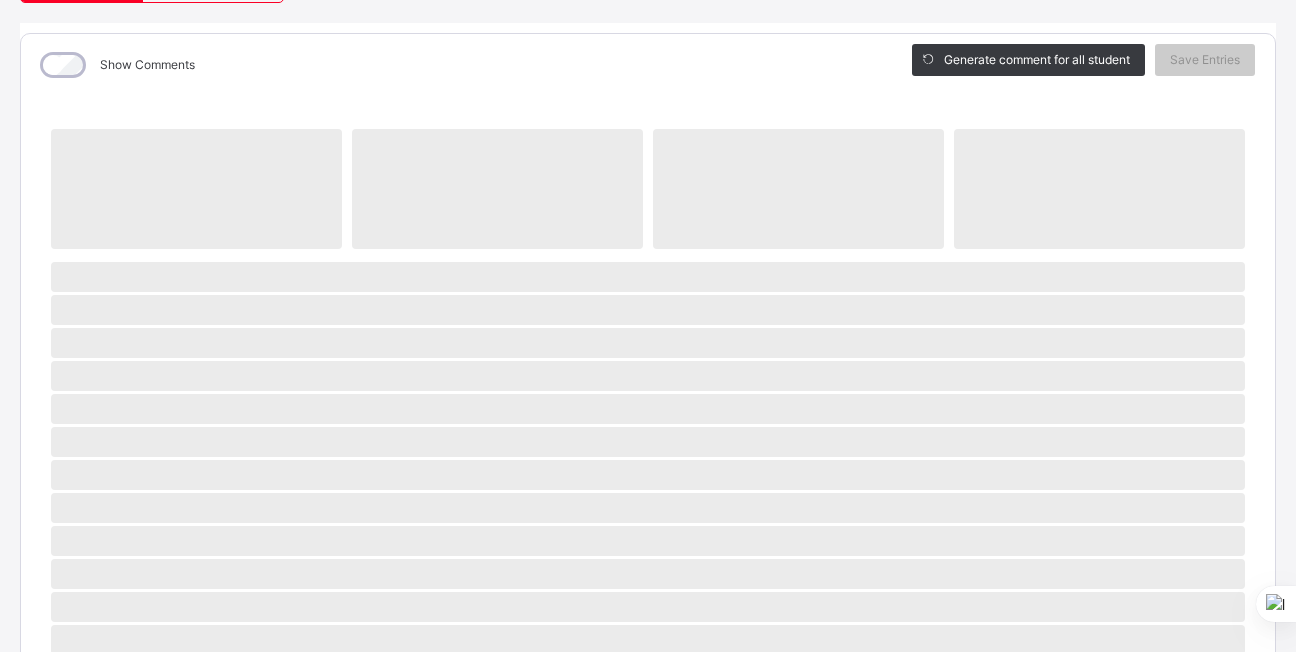 scroll, scrollTop: 0, scrollLeft: 0, axis: both 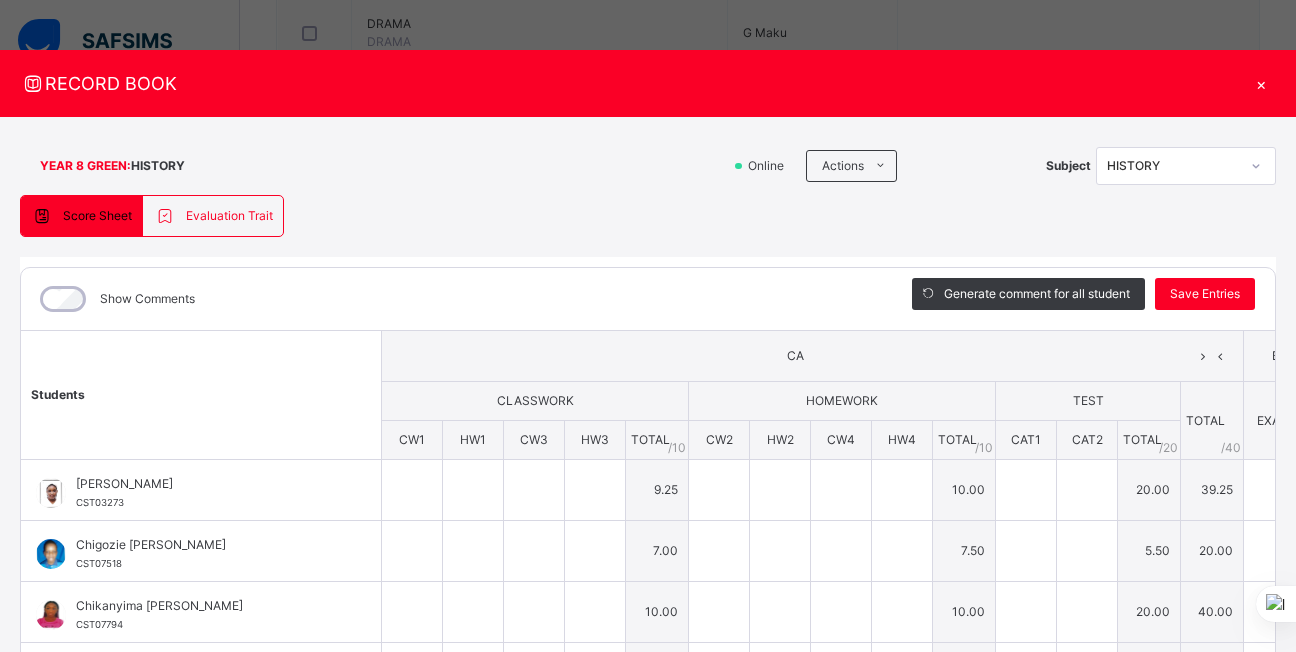 type on "**" 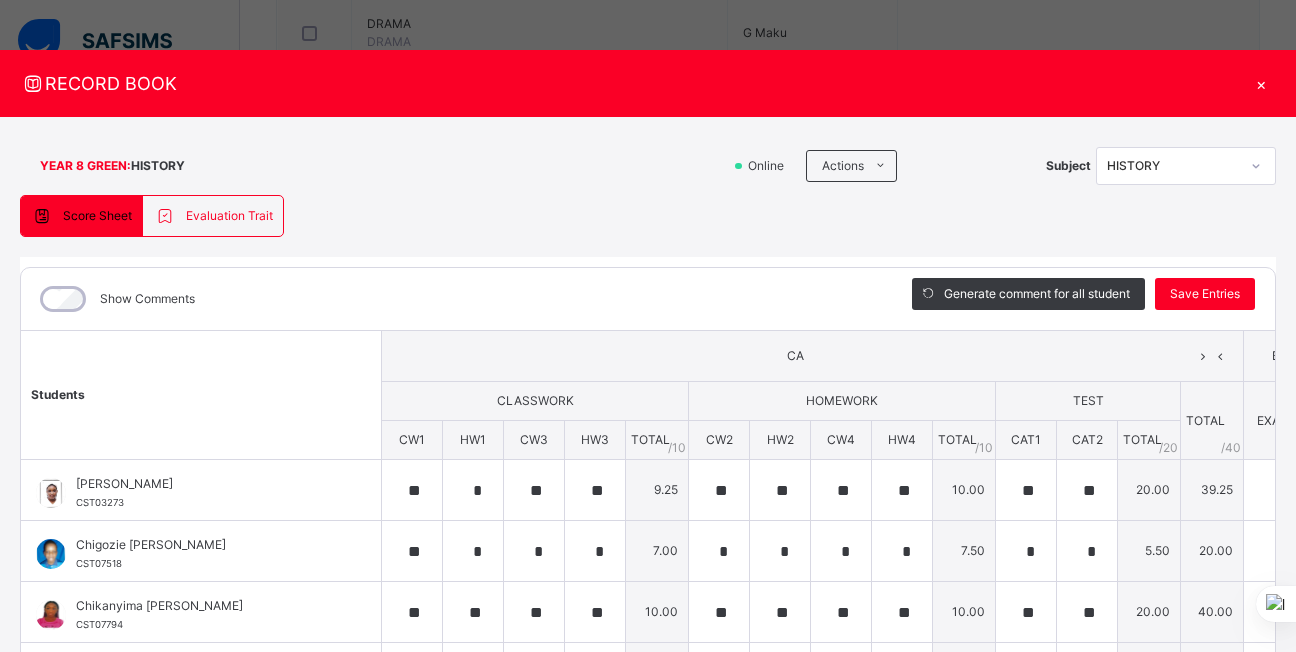 type on "*" 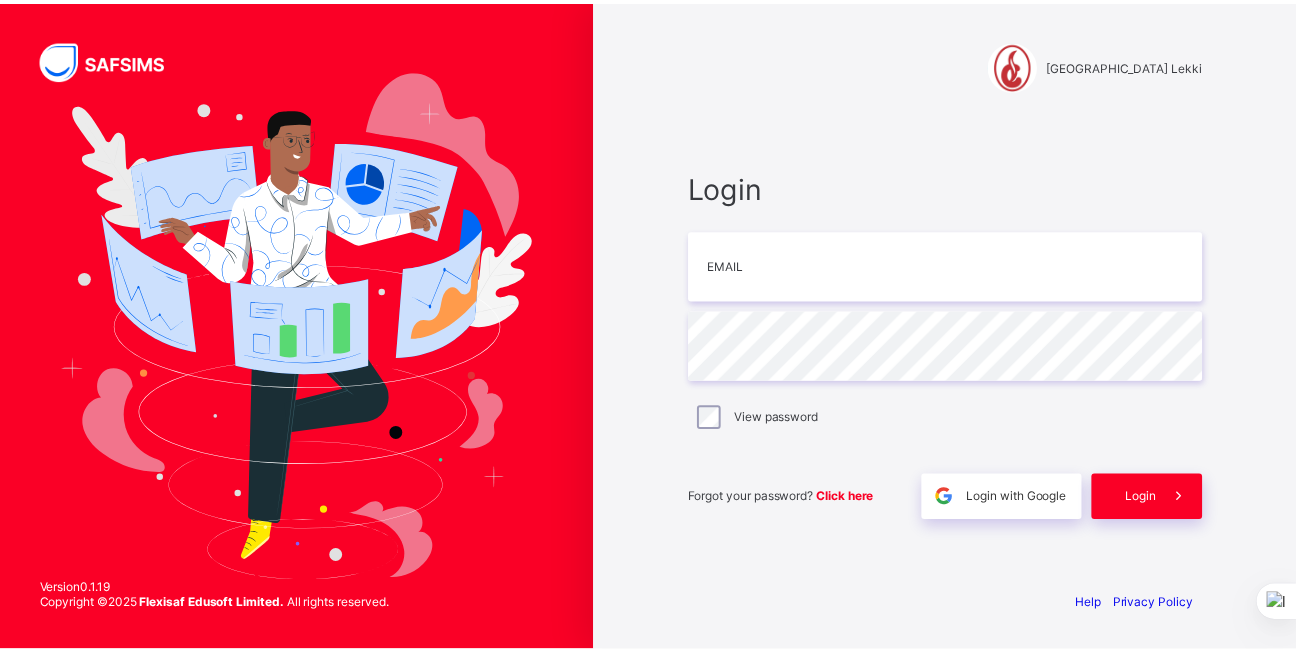 scroll, scrollTop: 0, scrollLeft: 0, axis: both 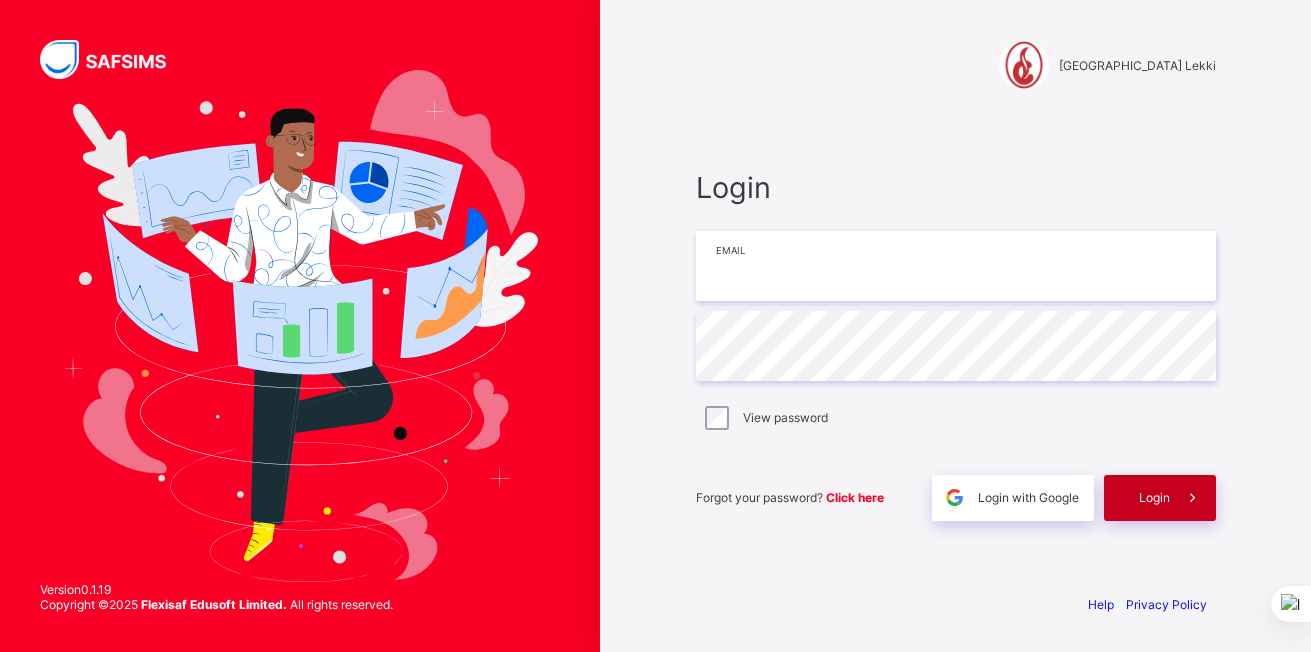 type on "**********" 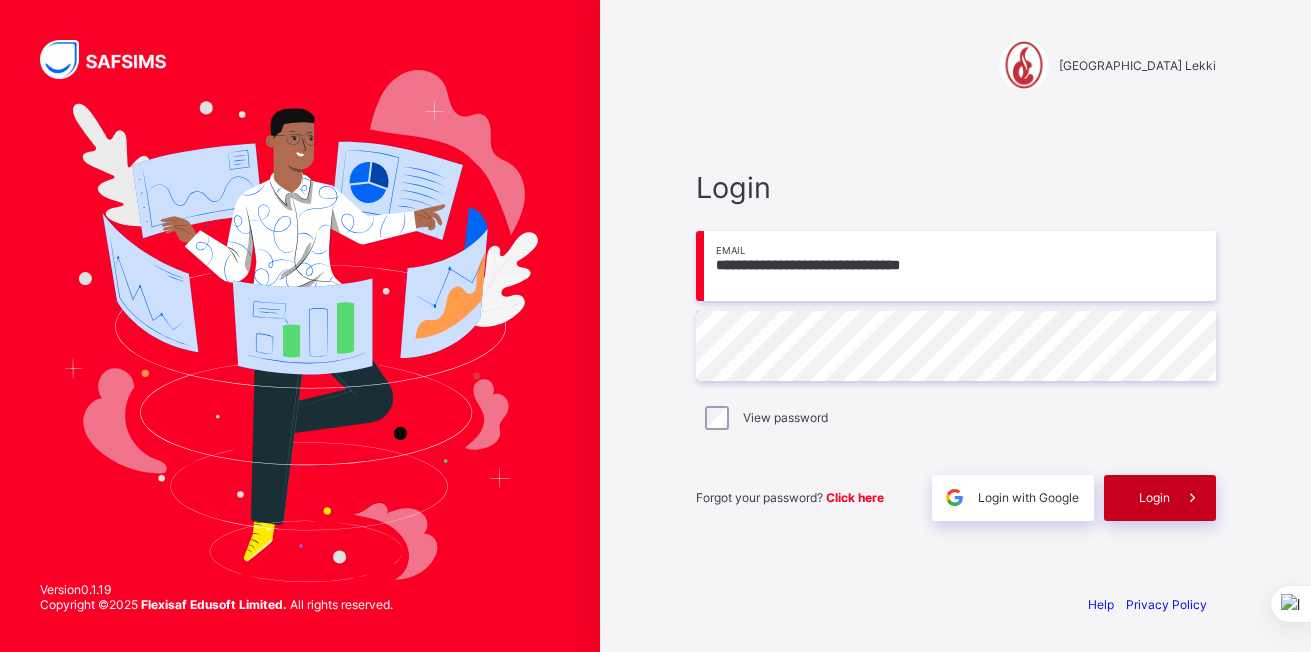 click on "Login" at bounding box center (1160, 498) 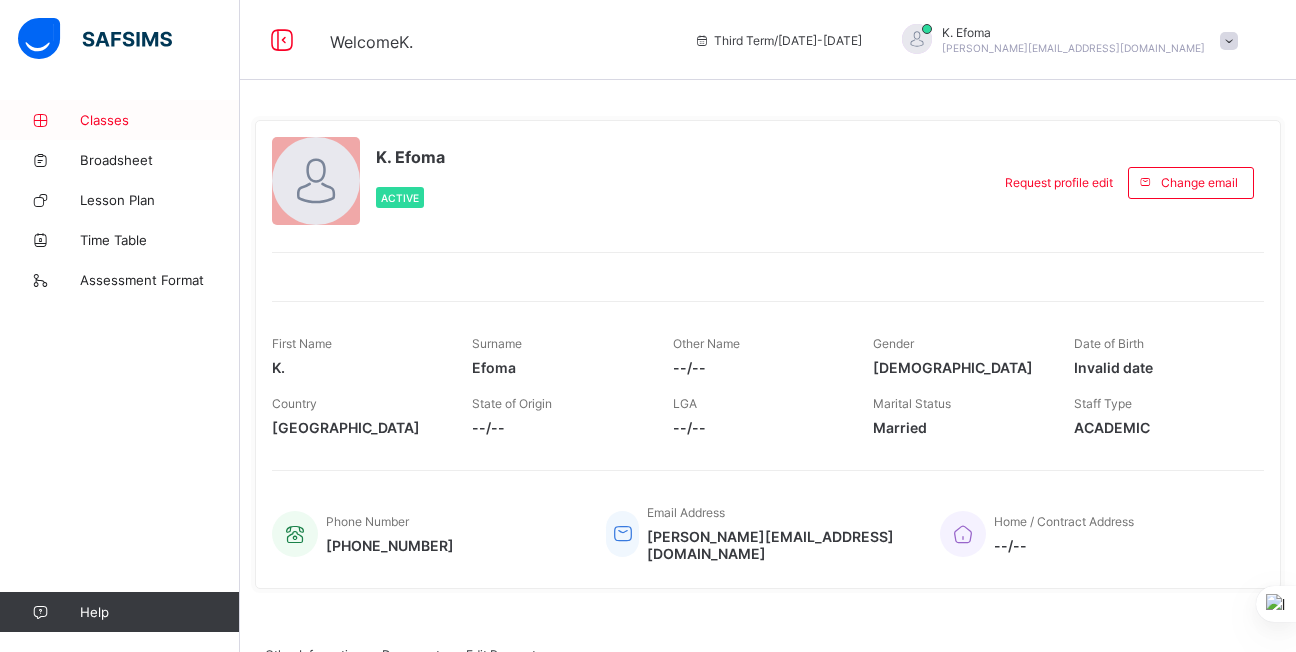 click on "Classes" at bounding box center [160, 120] 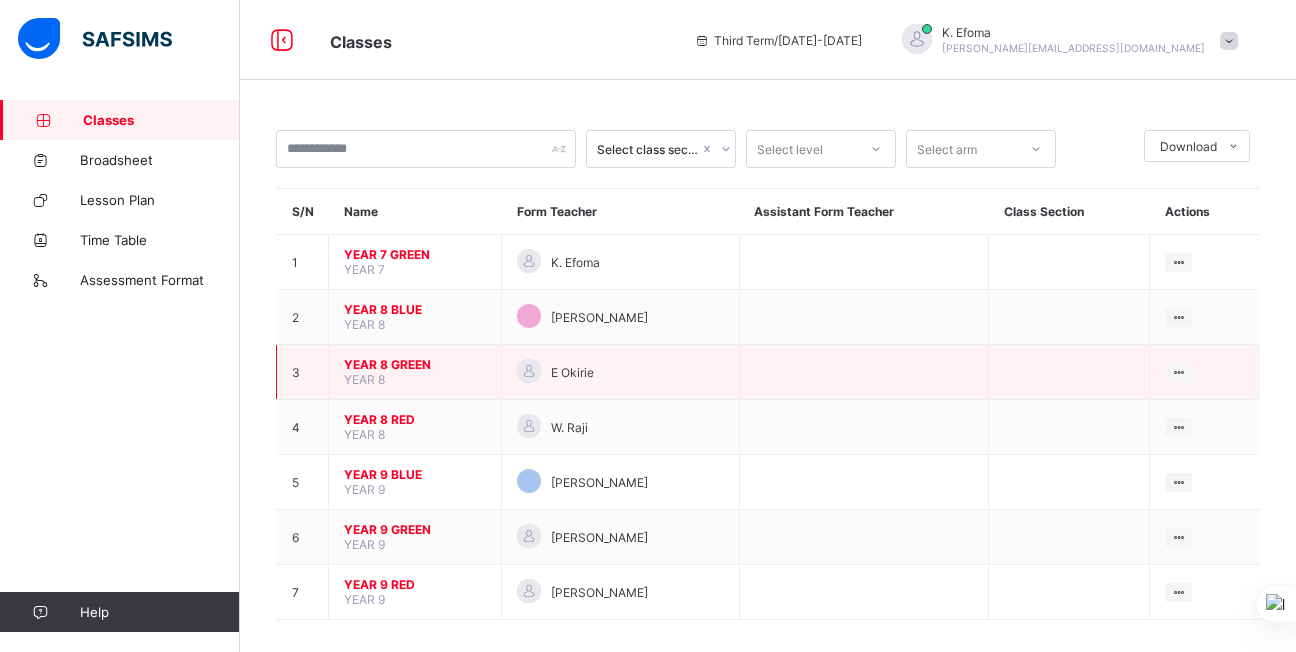 click on "YEAR 8   GREEN" at bounding box center [415, 364] 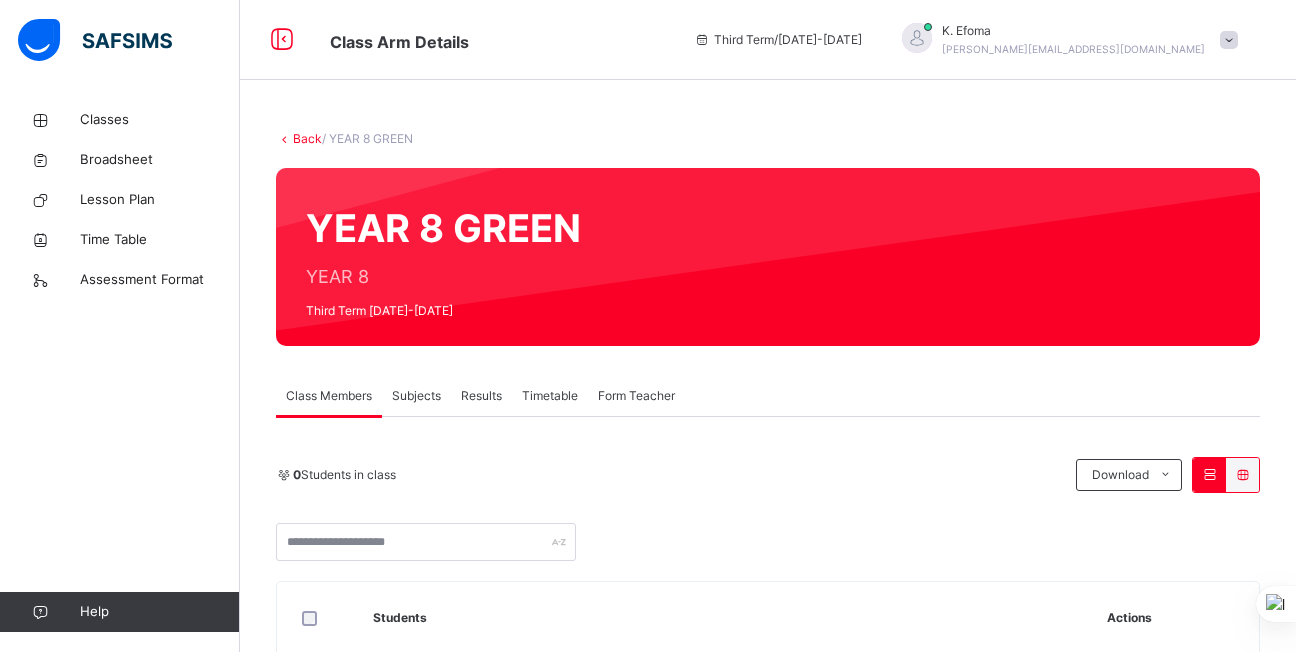 click on "Subjects" at bounding box center (416, 396) 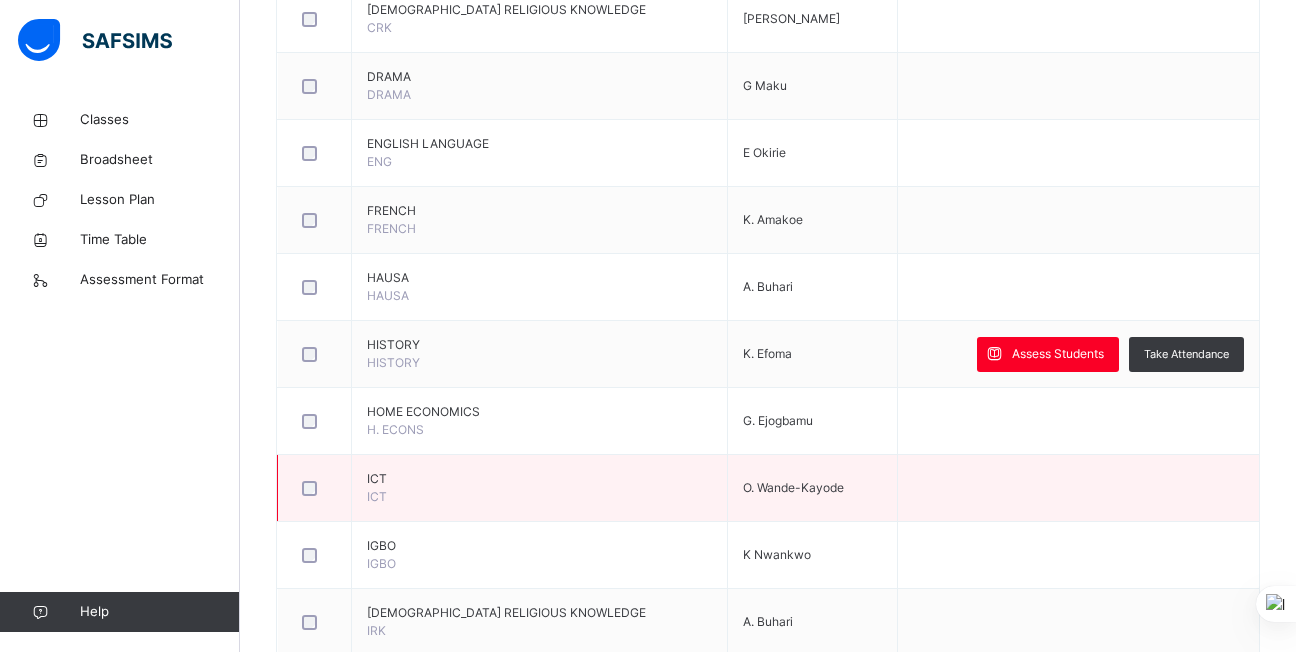 scroll, scrollTop: 889, scrollLeft: 0, axis: vertical 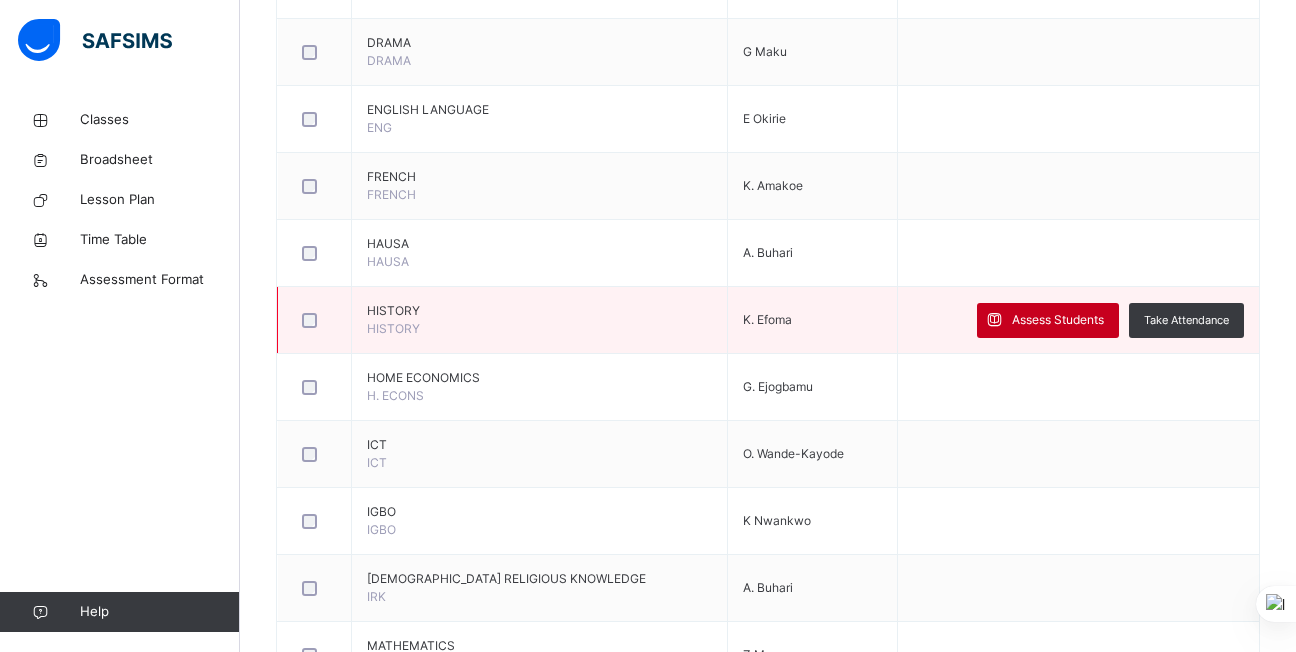 click on "Assess Students" at bounding box center (1058, 320) 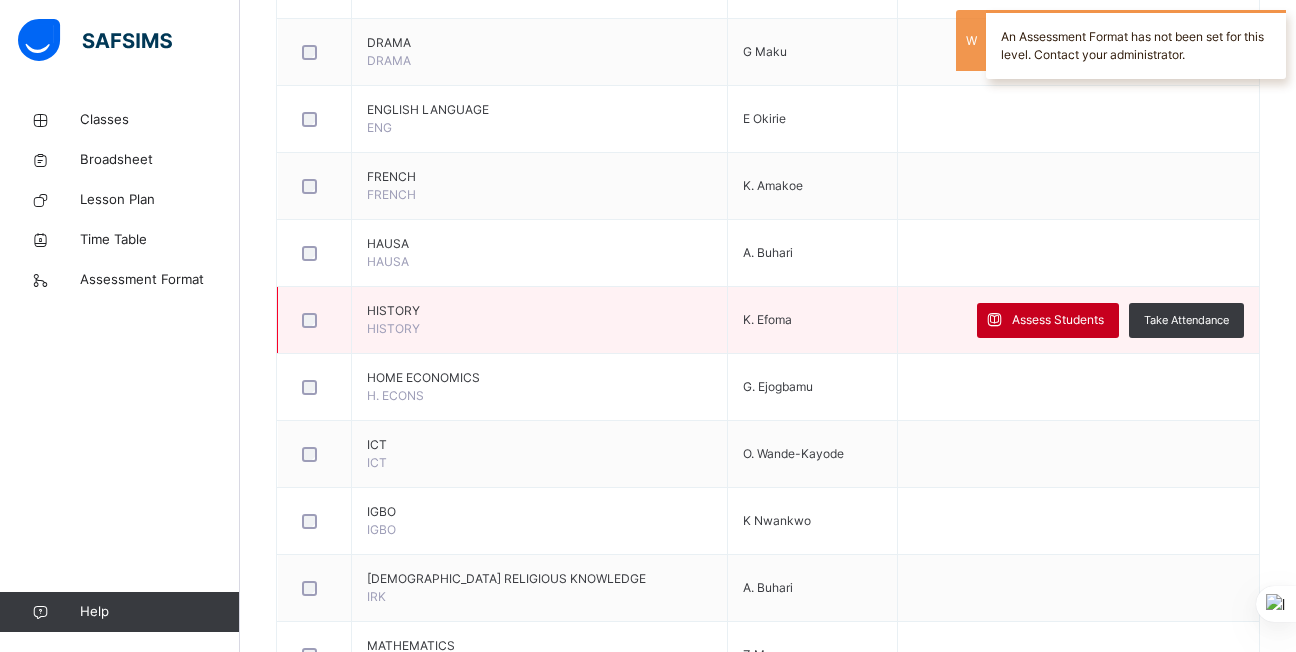 click on "Assess Students" at bounding box center (1058, 320) 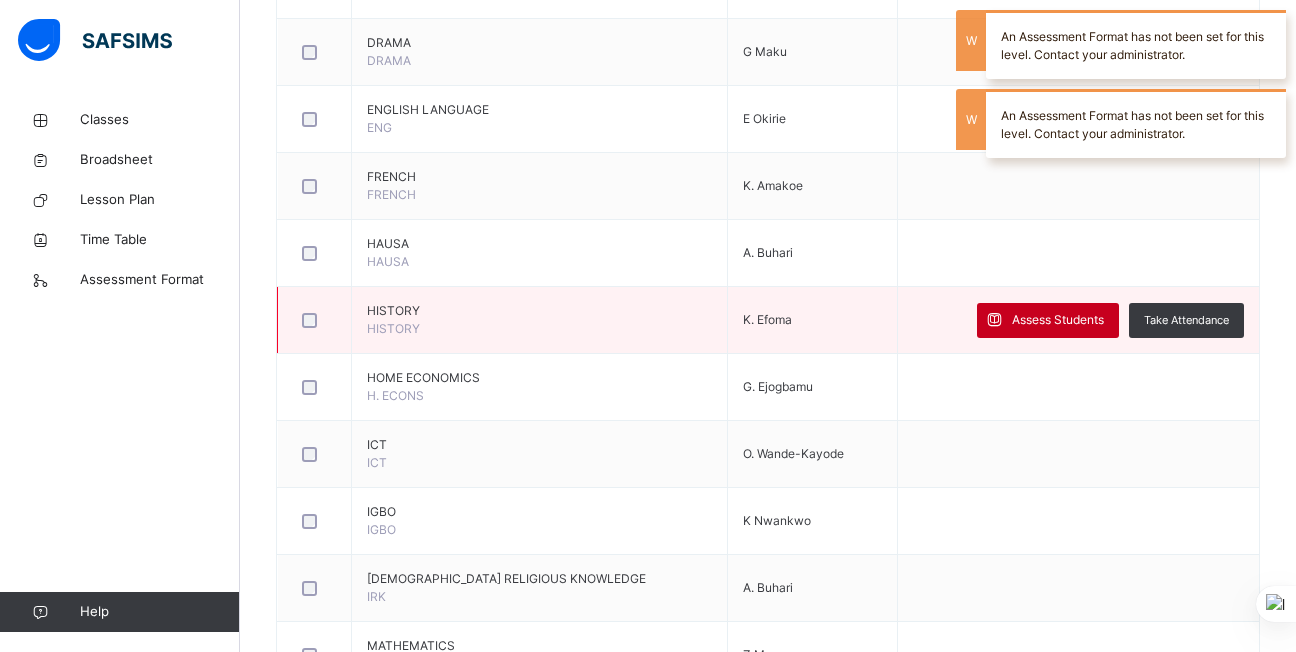 click on "Assess Students" at bounding box center (1058, 320) 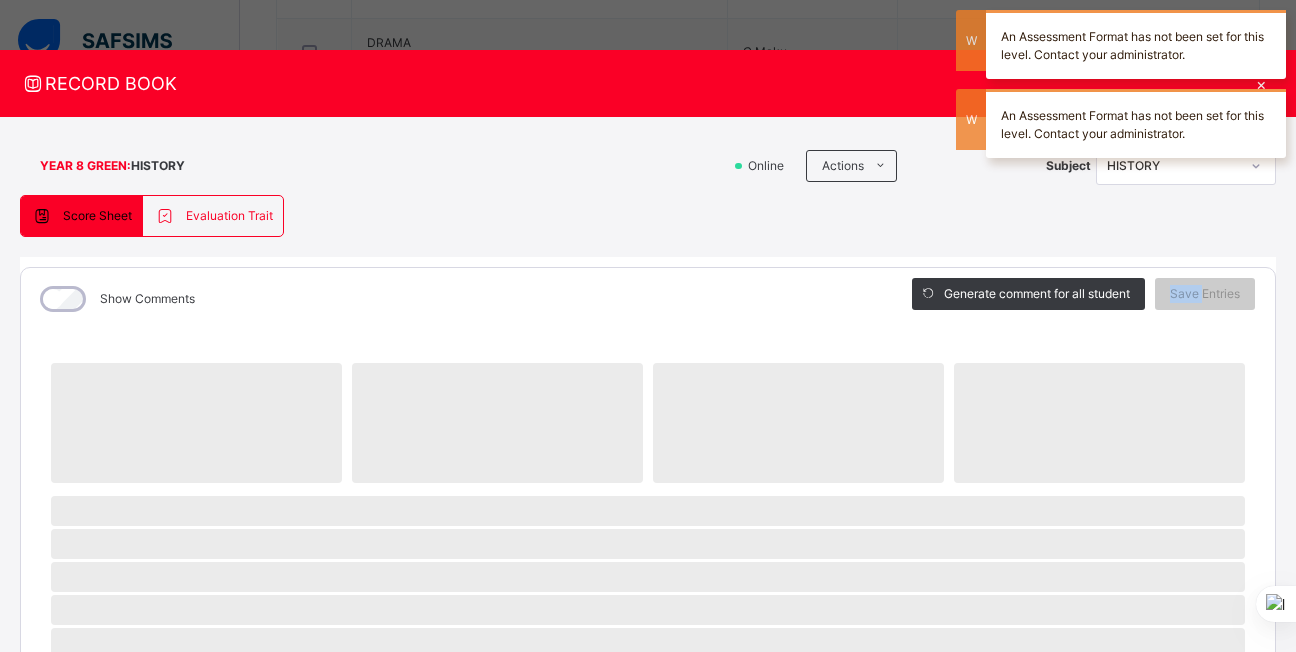 click on "Generate comment for all student   Save Entries" at bounding box center [1083, 299] 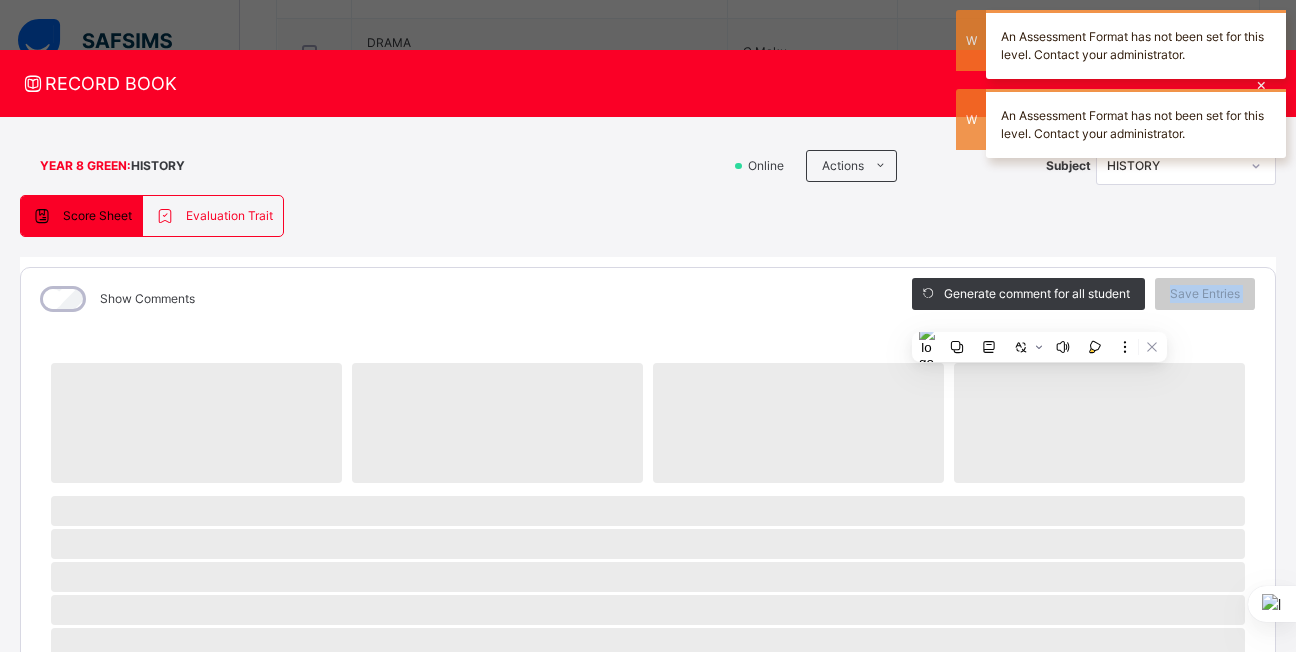 click on "Generate comment for all student   Save Entries" at bounding box center (1083, 299) 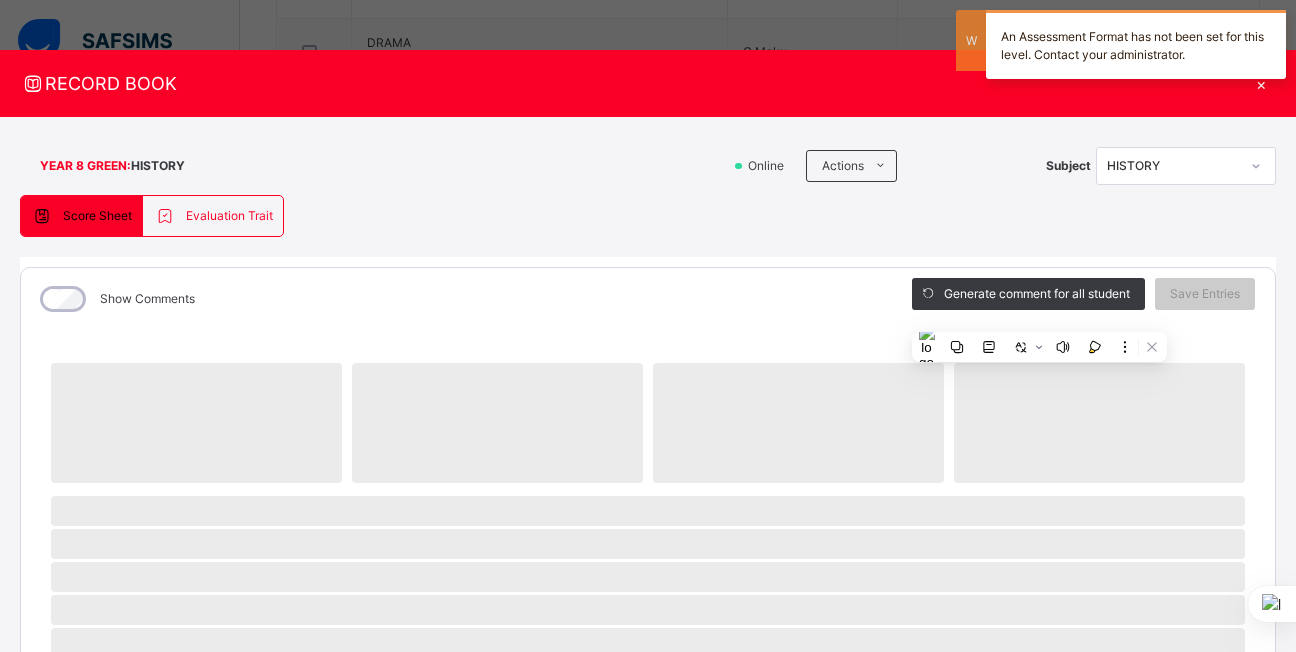 click on "Score Sheet Evaluation Trait Score Sheet Evaluation Trait Show Comments   Generate comment for all student   Save Entries Class Level:  YEAR 8   GREEN Subject:  HISTORY Session:  2024/2025 Session Session:  Third Term ‌ ‌ ‌ ‌ ‌ ‌ ‌ ‌ ‌ ‌ ‌ ‌ ‌ ‌ ‌ ‌ ‌ ‌ ‌ ‌ ‌ ‌ ‌ ‌ ‌ ‌ ‌ ‌ ‌   ×   Subject Teacher’s Comment Generate and see in full the comment developed by the AI with an option to regenerate the comment Sims Bot Please wait while the Sims Bot generates comments for all your students Select a Student Select a student from the list to the left to view and enter evaluation trait records" at bounding box center (648, 777) 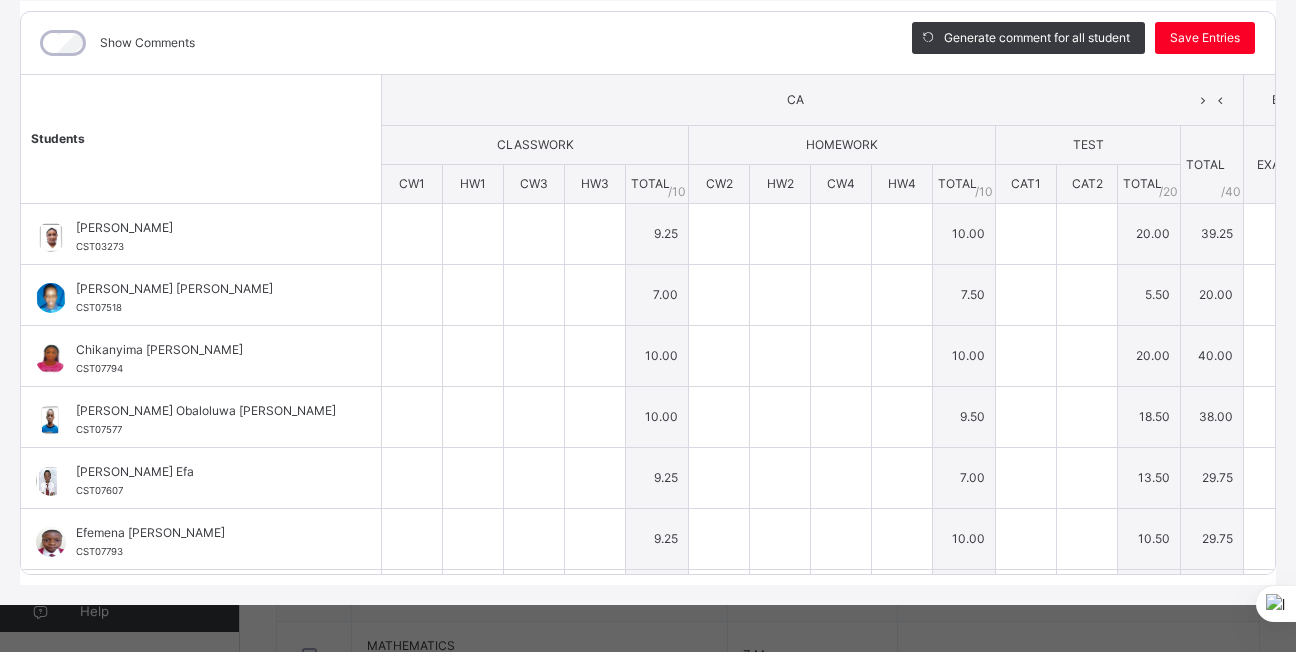 scroll, scrollTop: 0, scrollLeft: 0, axis: both 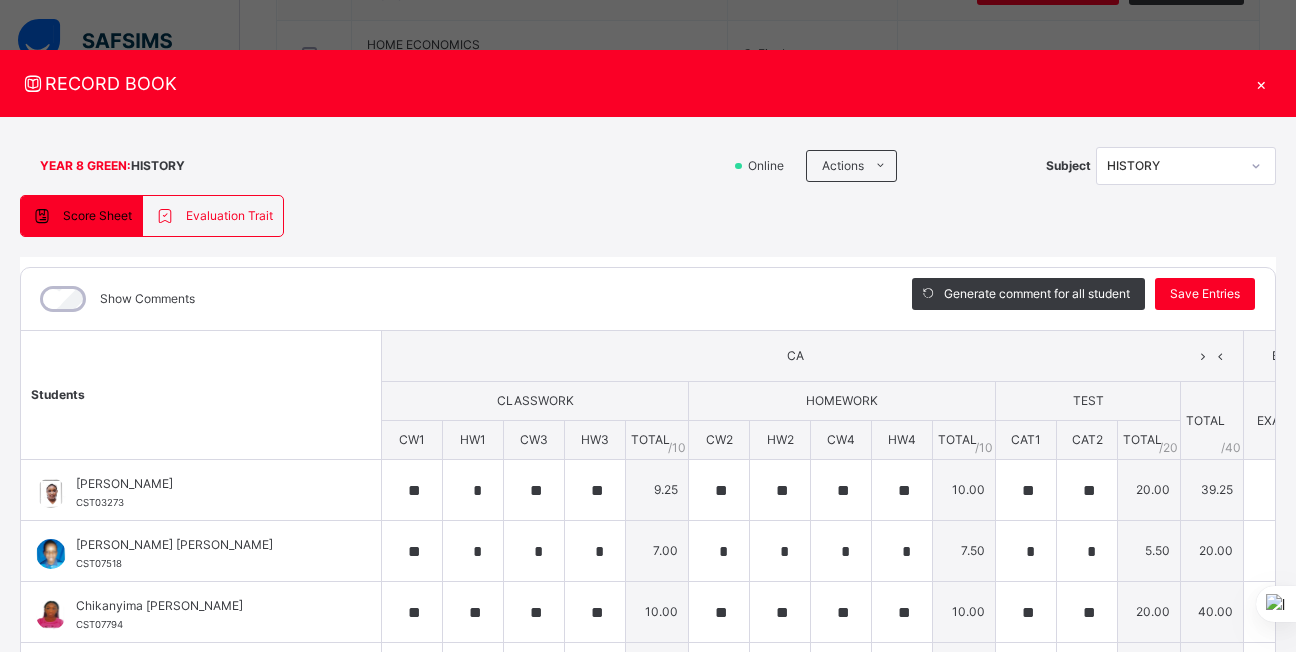 type on "**" 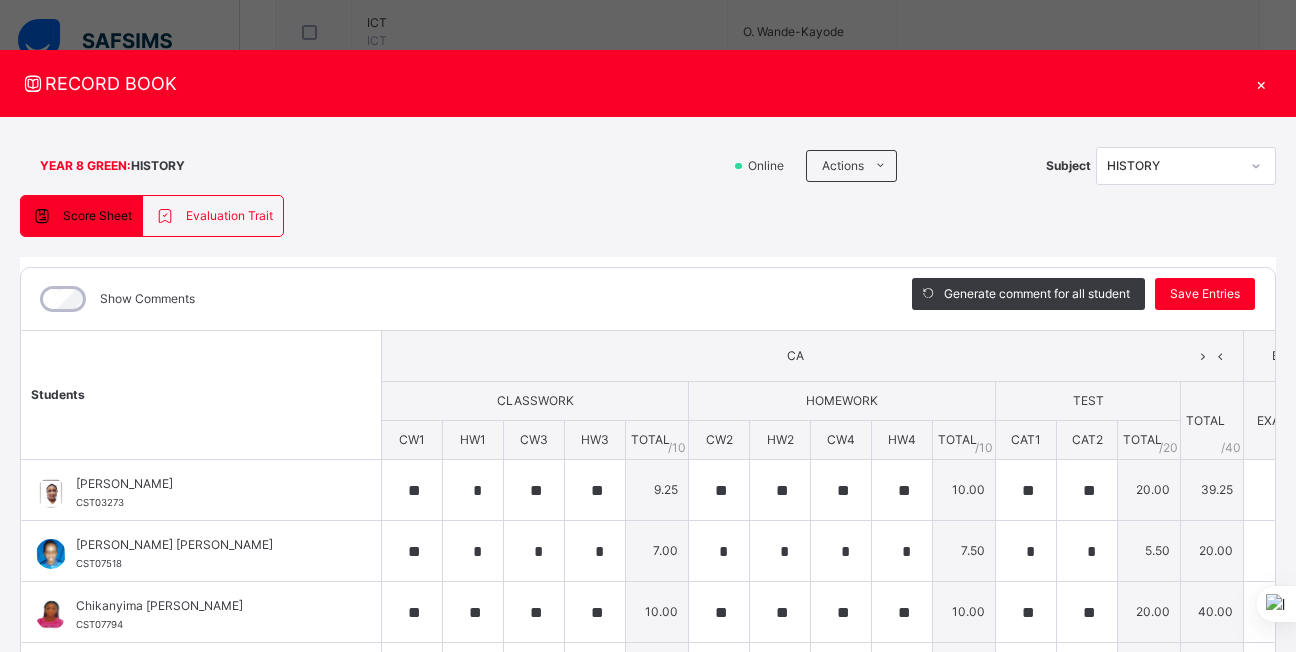 click on "CA" at bounding box center [795, 356] 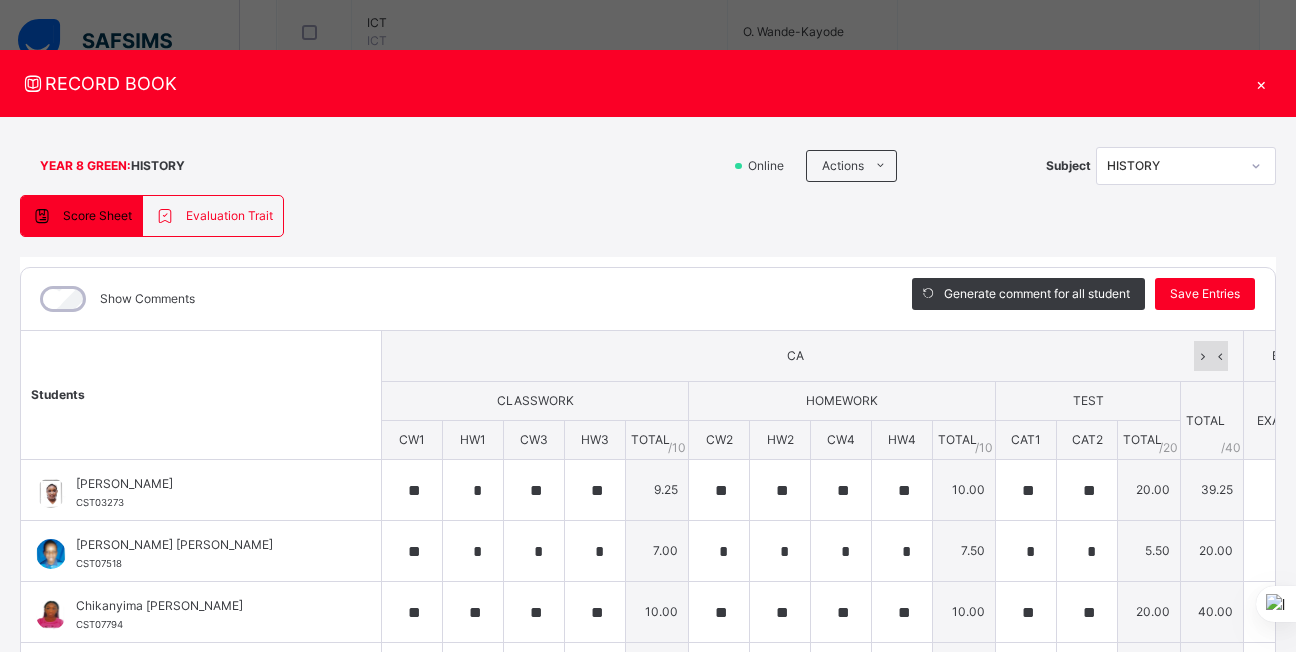 click at bounding box center (1202, 356) 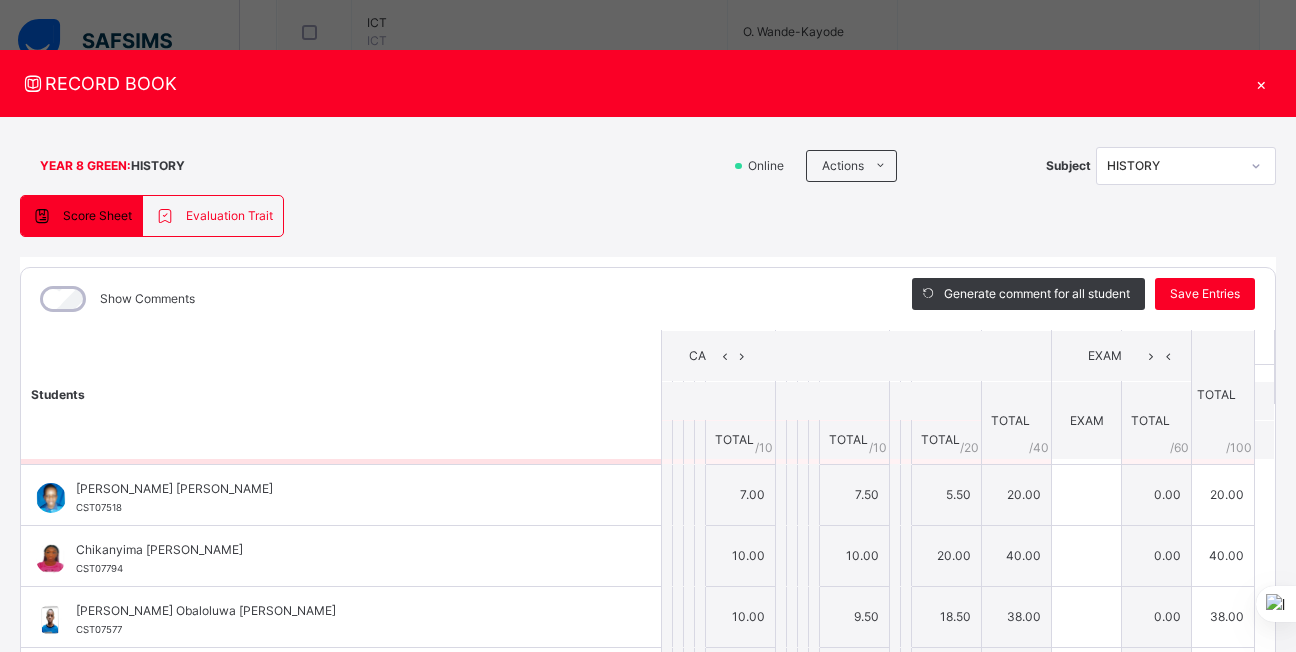 scroll, scrollTop: 57, scrollLeft: 0, axis: vertical 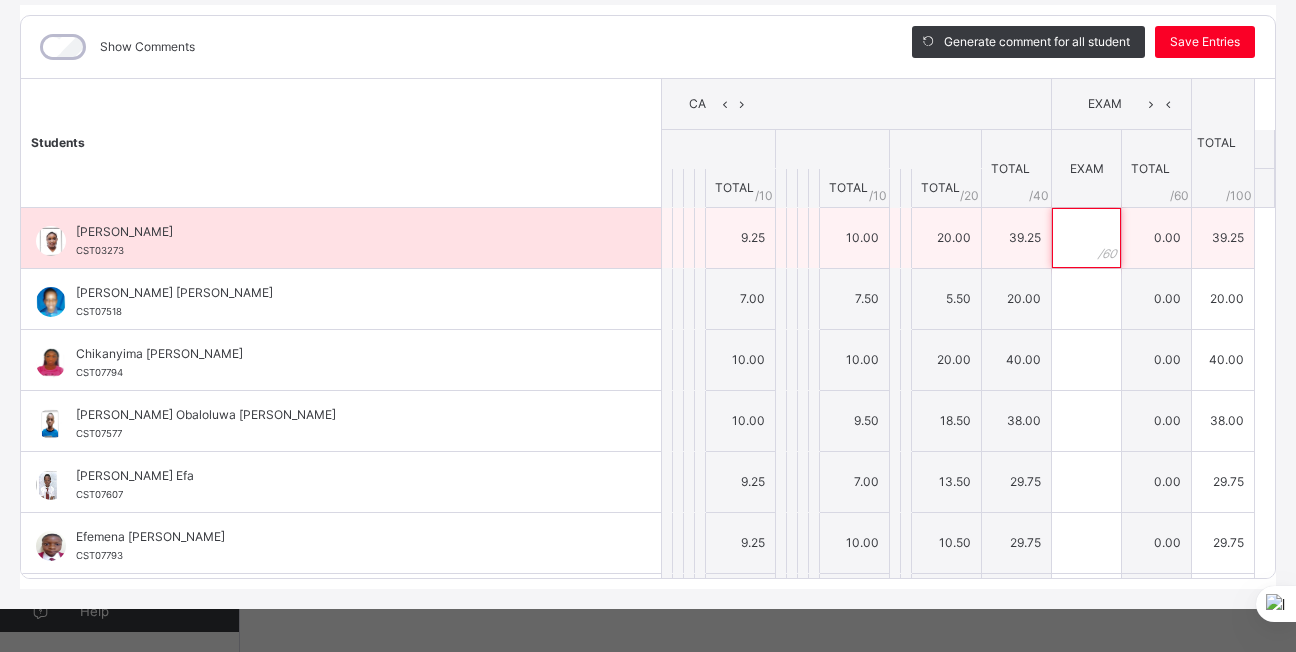 click at bounding box center [1086, 238] 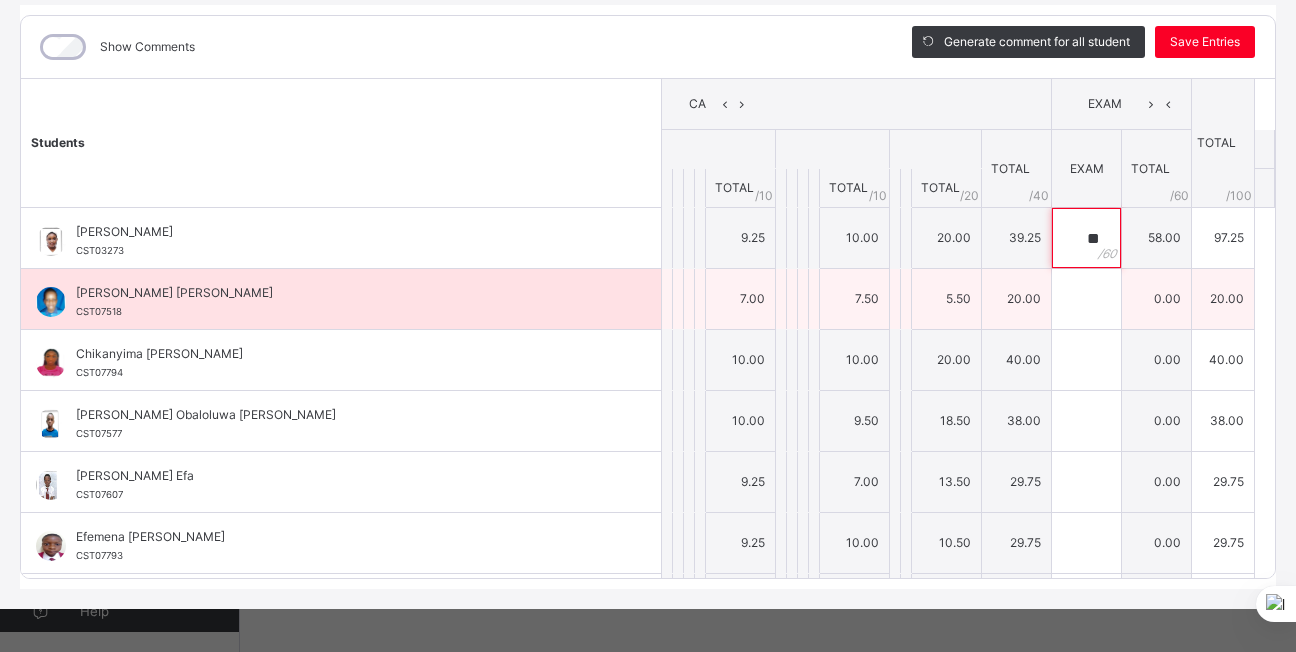 type on "**" 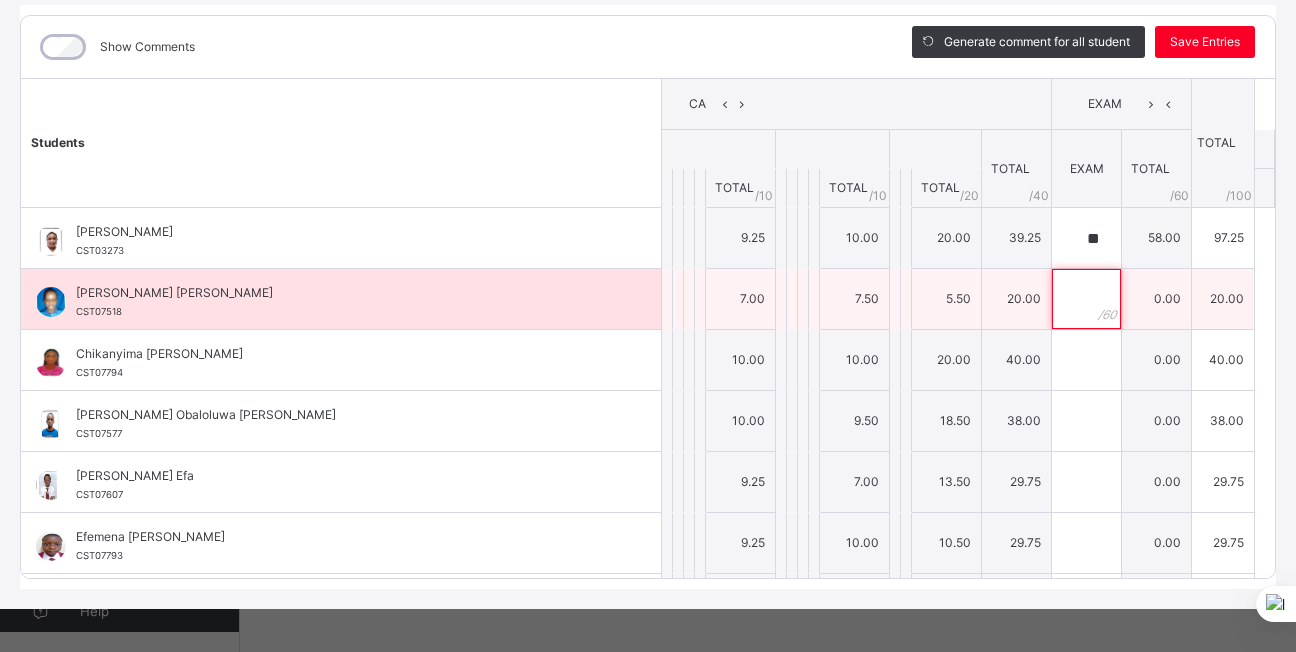 click at bounding box center (1086, 299) 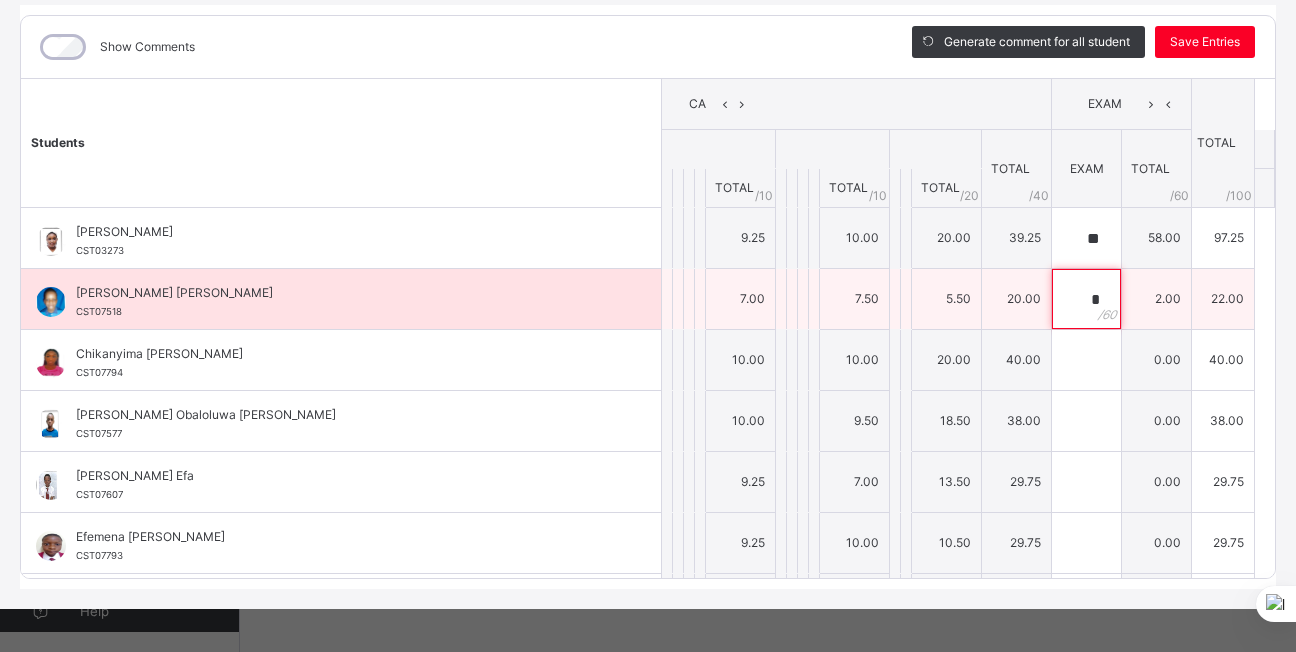 type on "**" 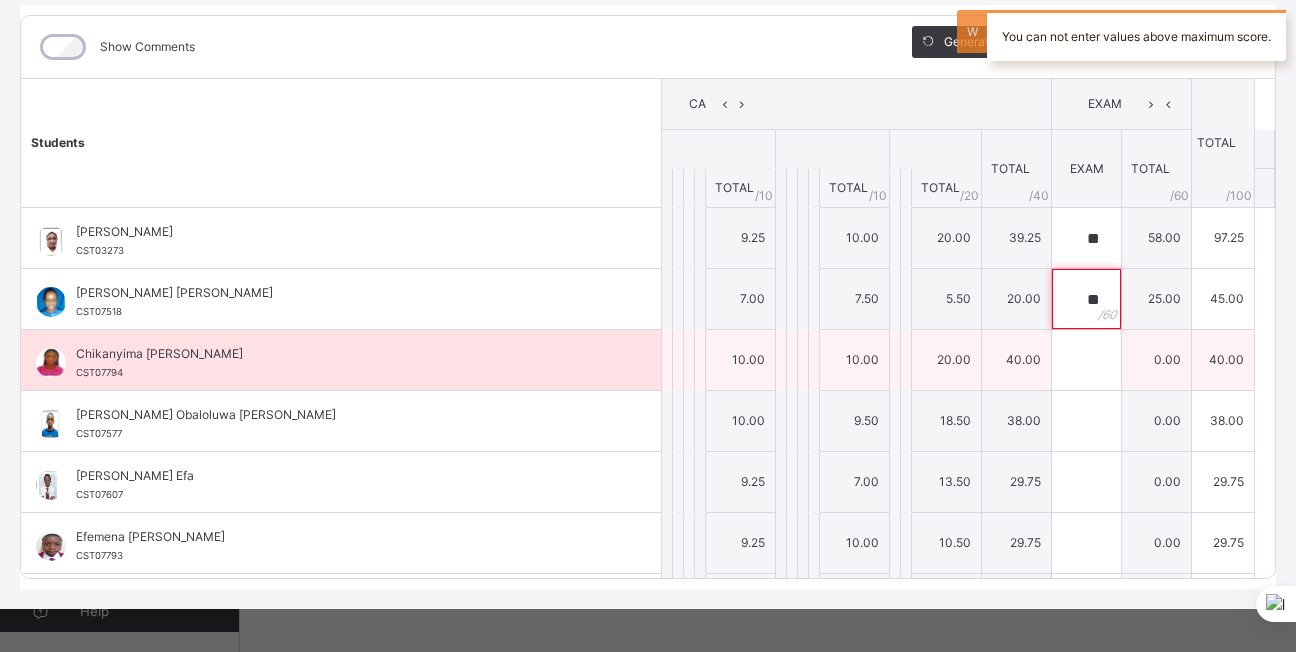 type on "**" 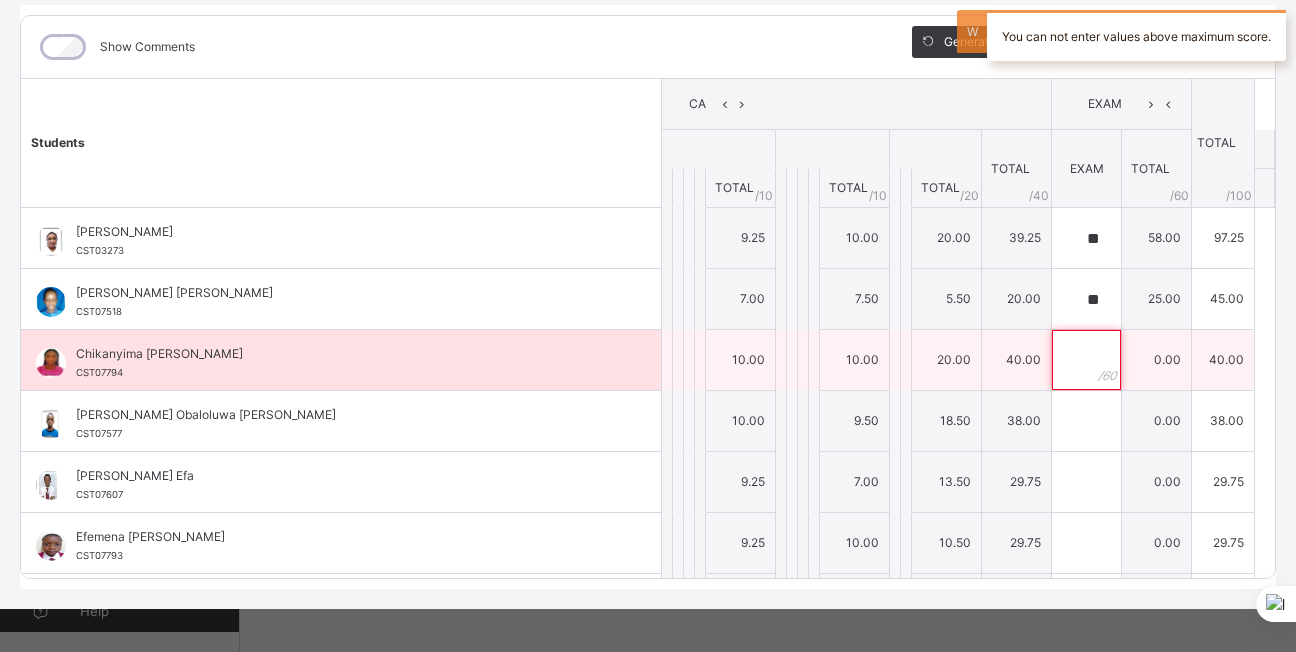 click at bounding box center (1086, 360) 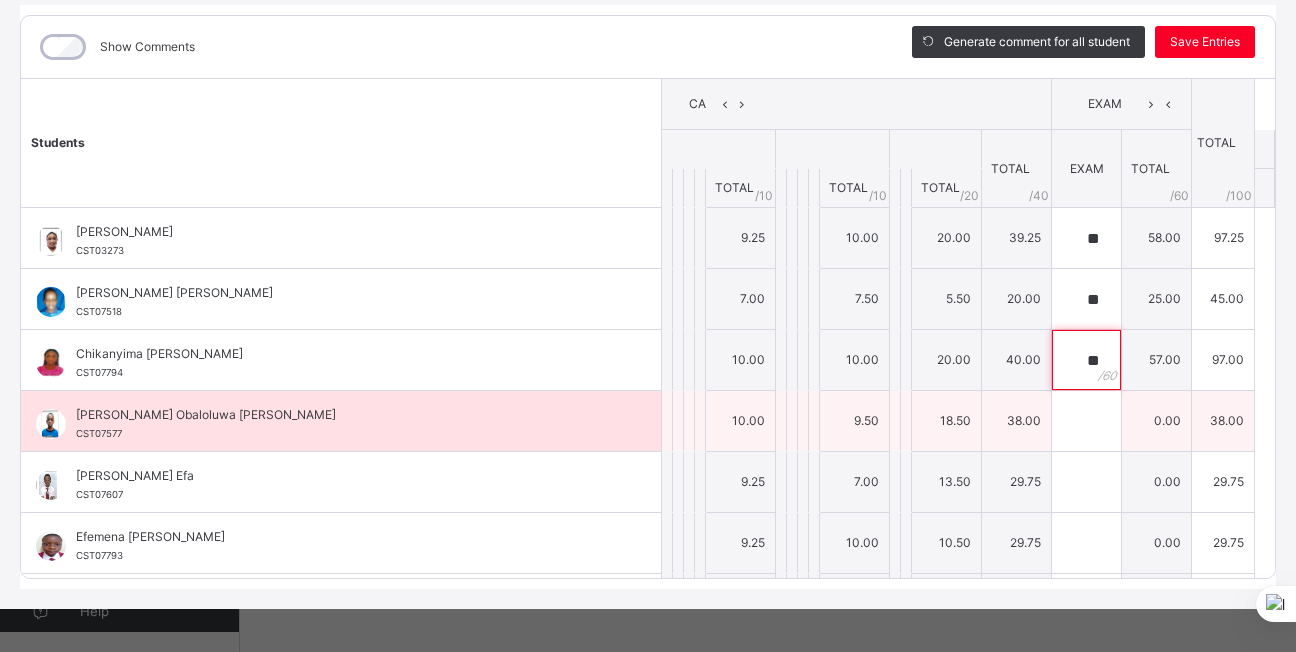 type on "**" 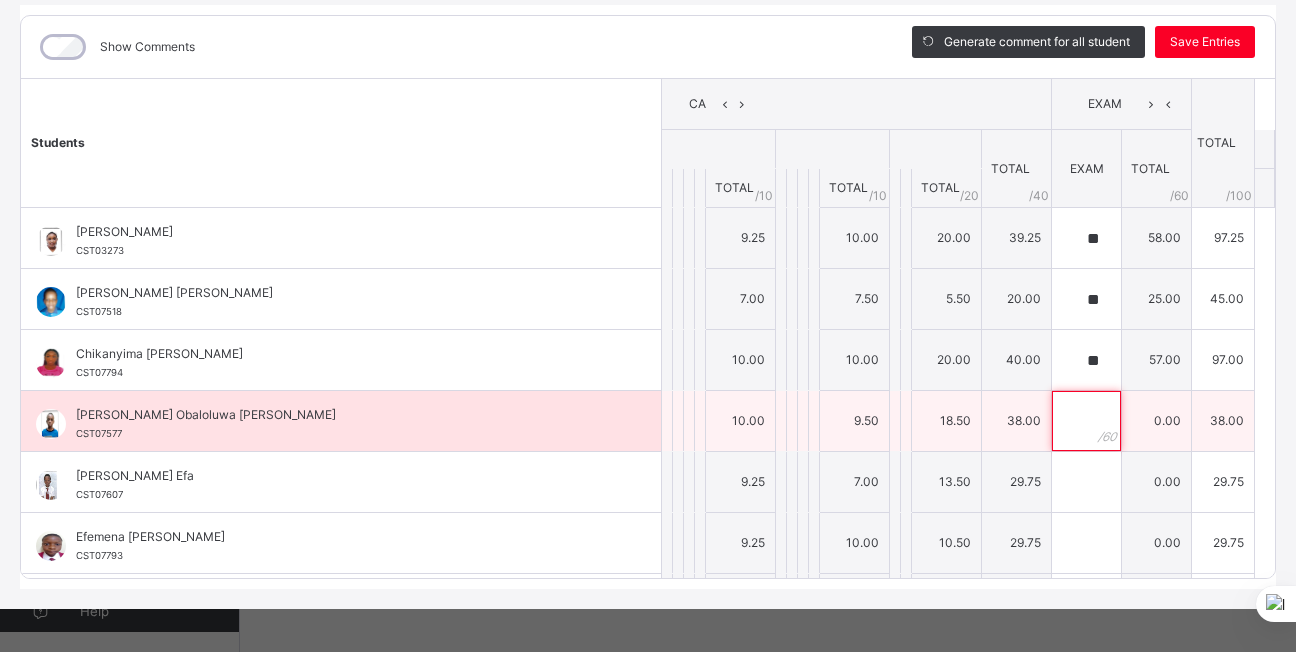 click at bounding box center [1086, 421] 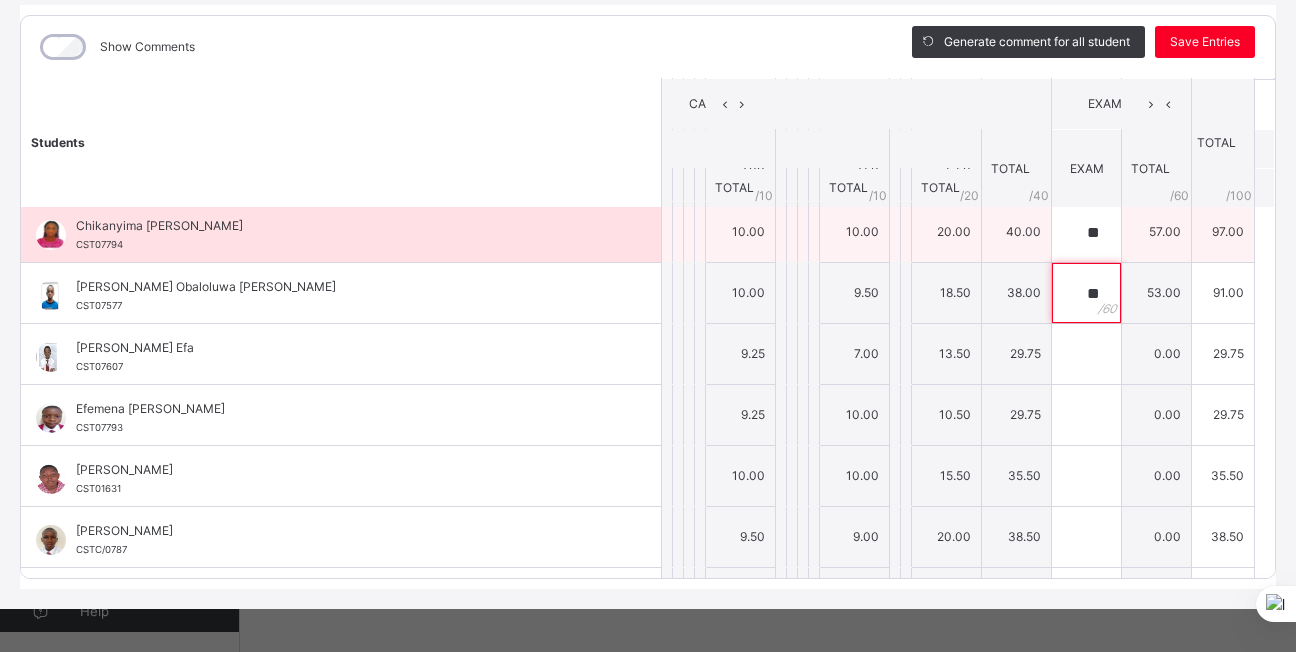 scroll, scrollTop: 143, scrollLeft: 0, axis: vertical 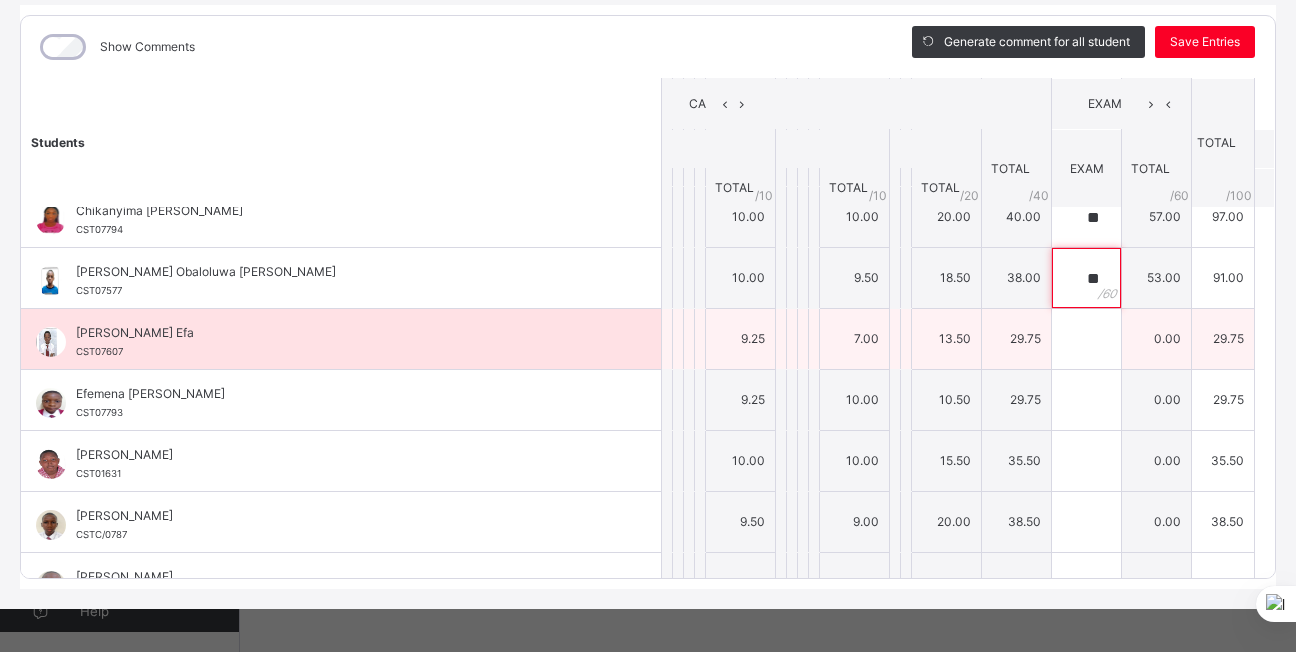 type on "**" 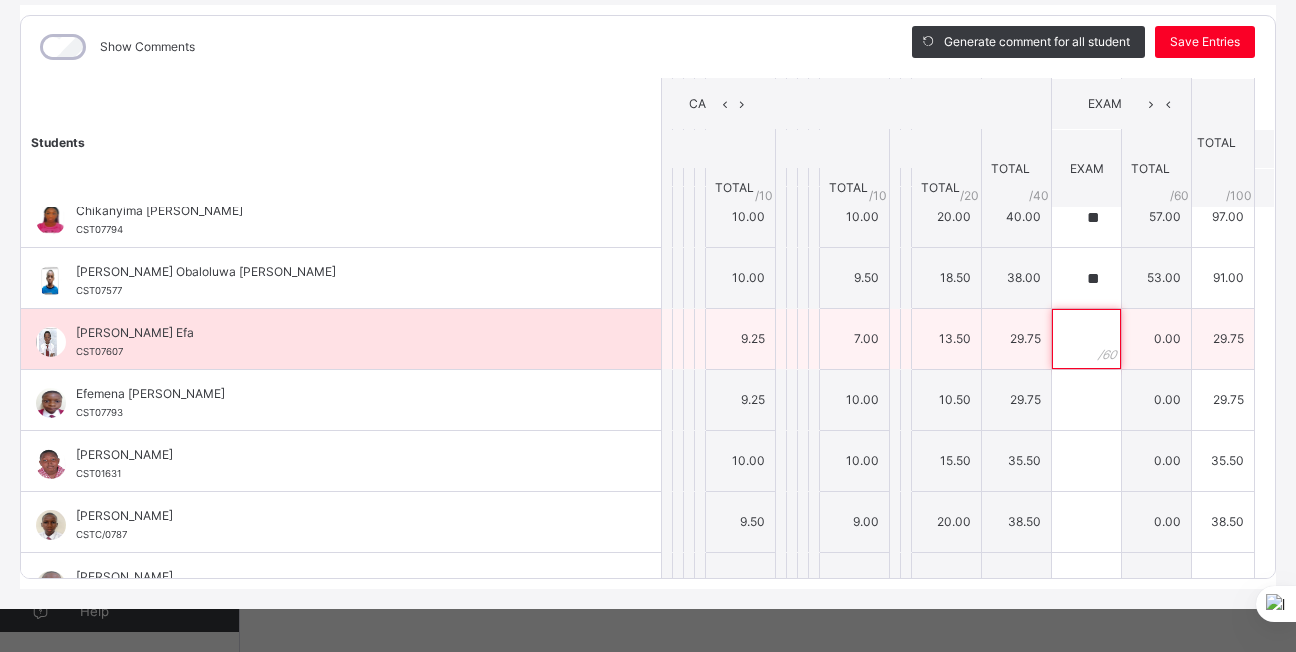 click at bounding box center (1086, 339) 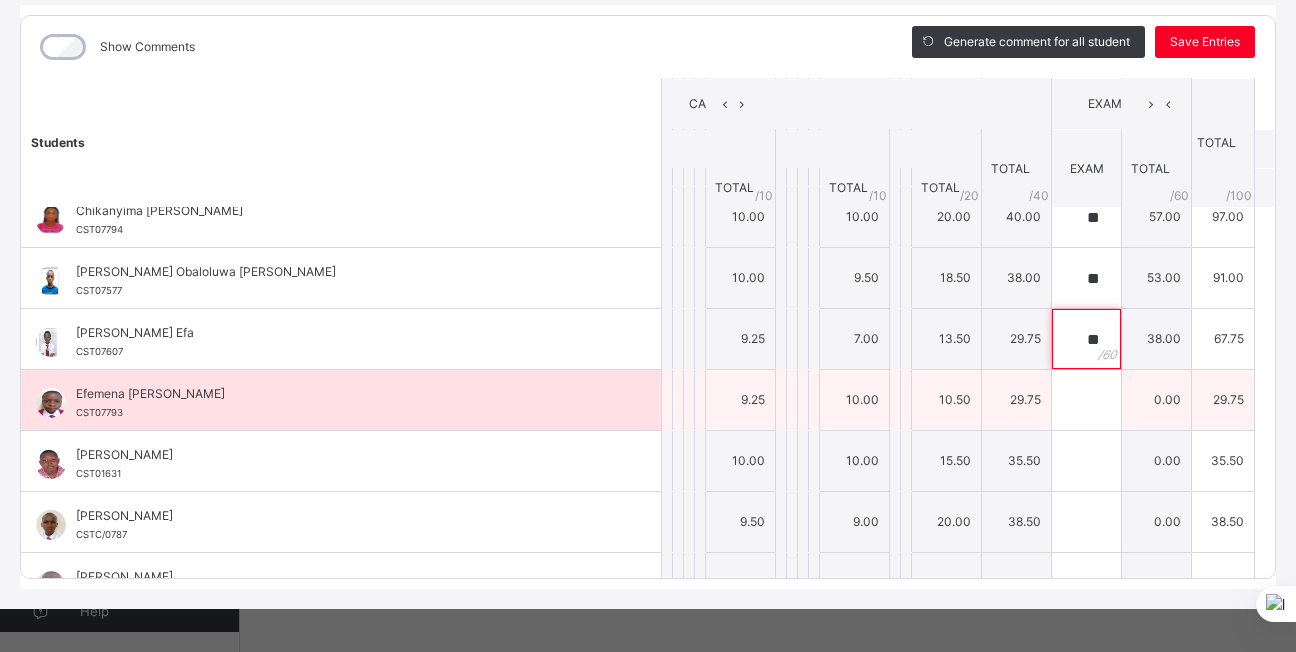 type on "**" 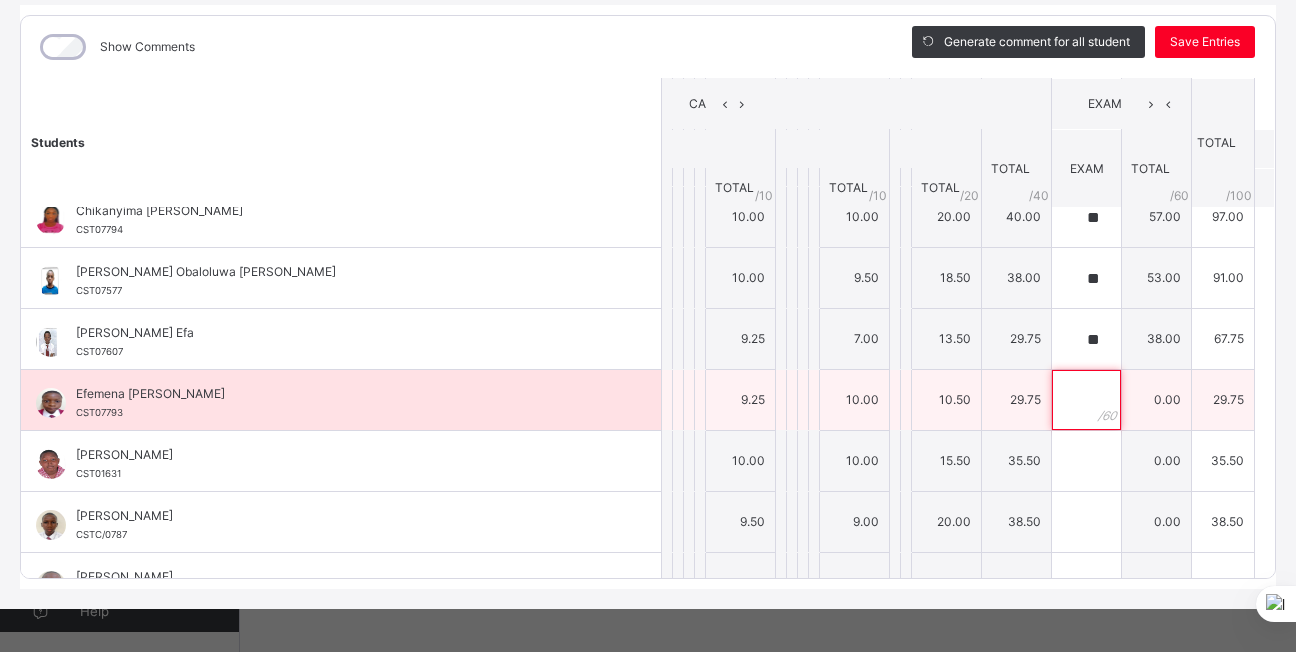 click at bounding box center [1086, 400] 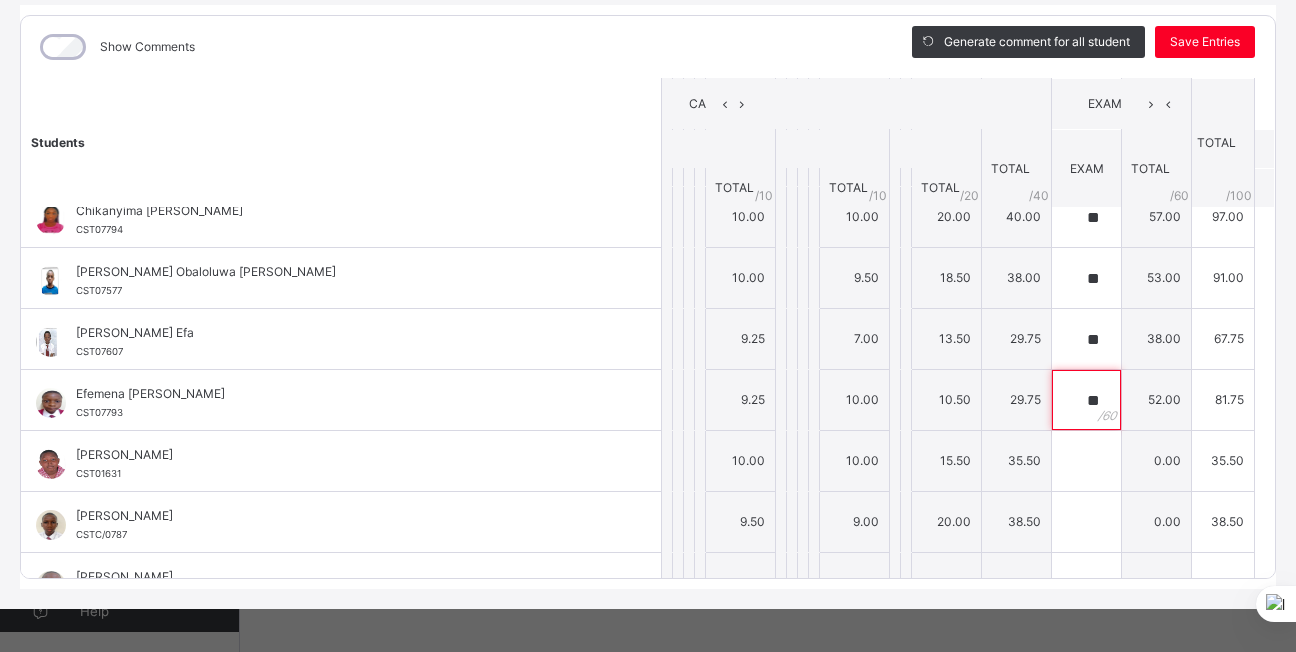 type on "**" 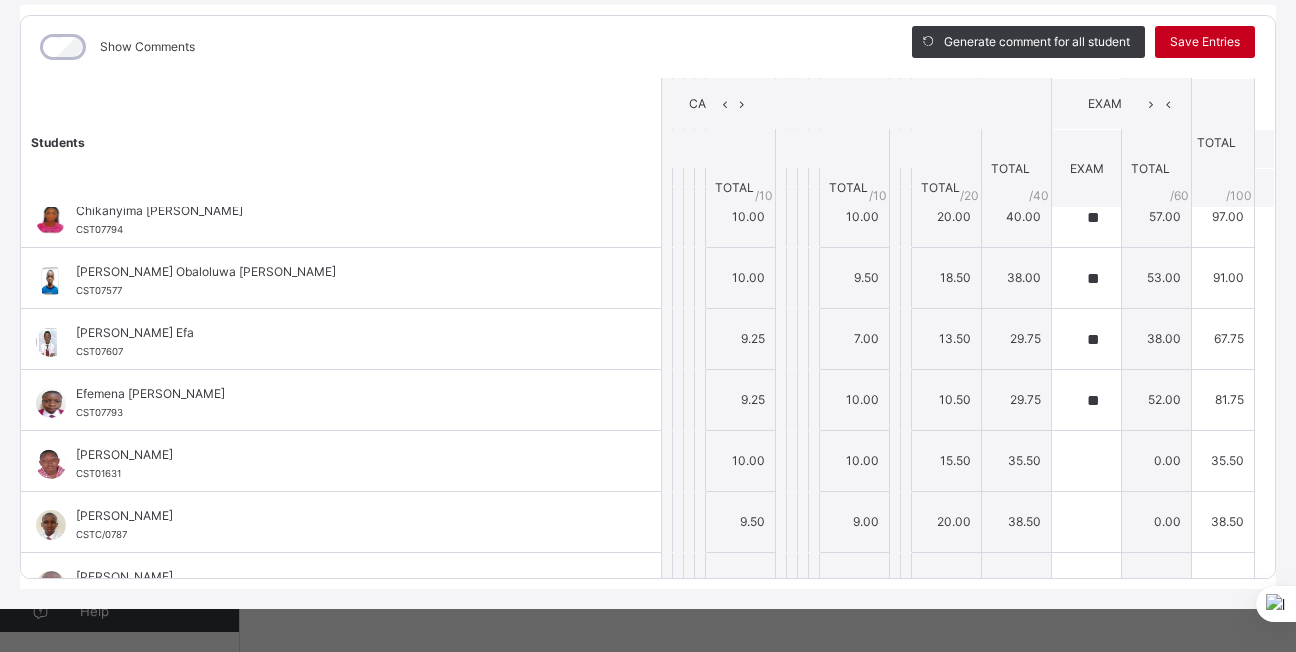 click on "Save Entries" at bounding box center [1205, 42] 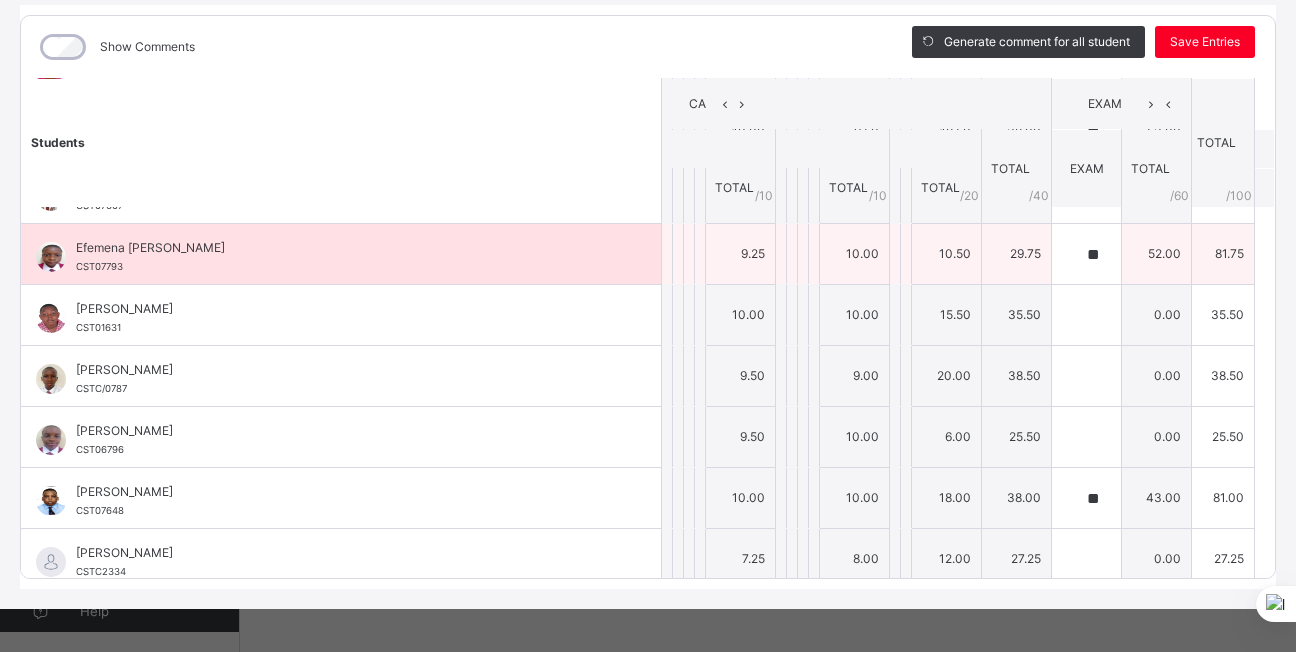 scroll, scrollTop: 291, scrollLeft: 0, axis: vertical 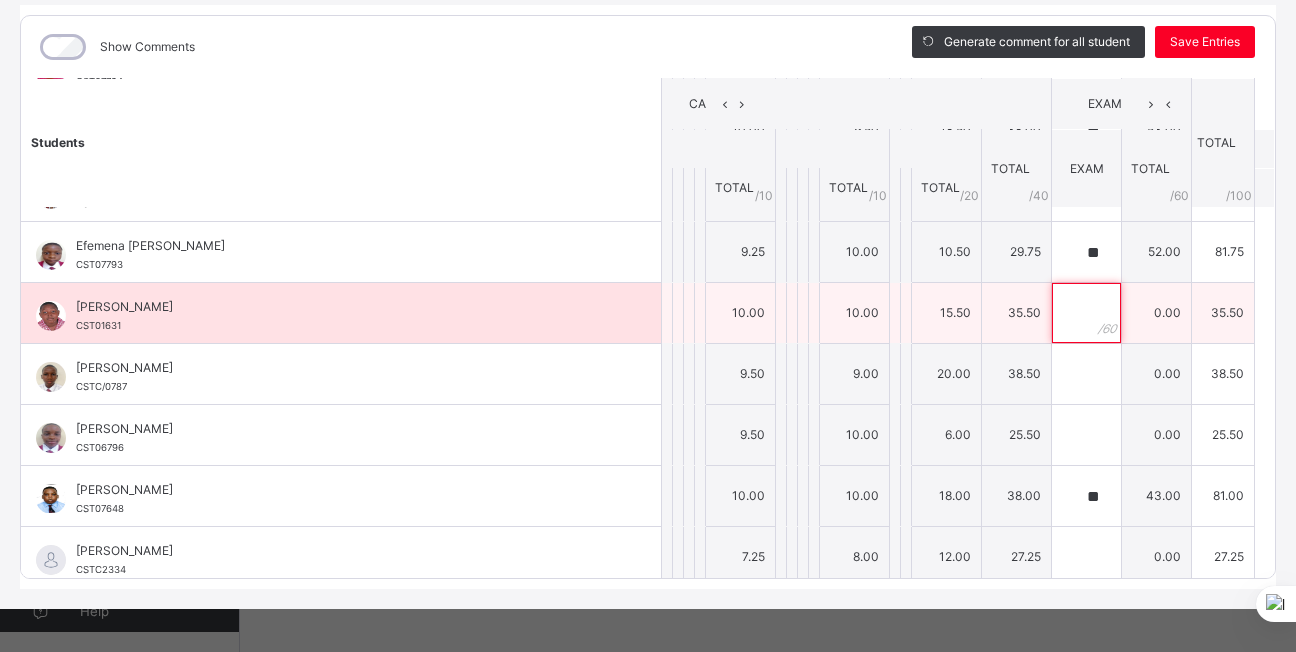 click at bounding box center [1086, 313] 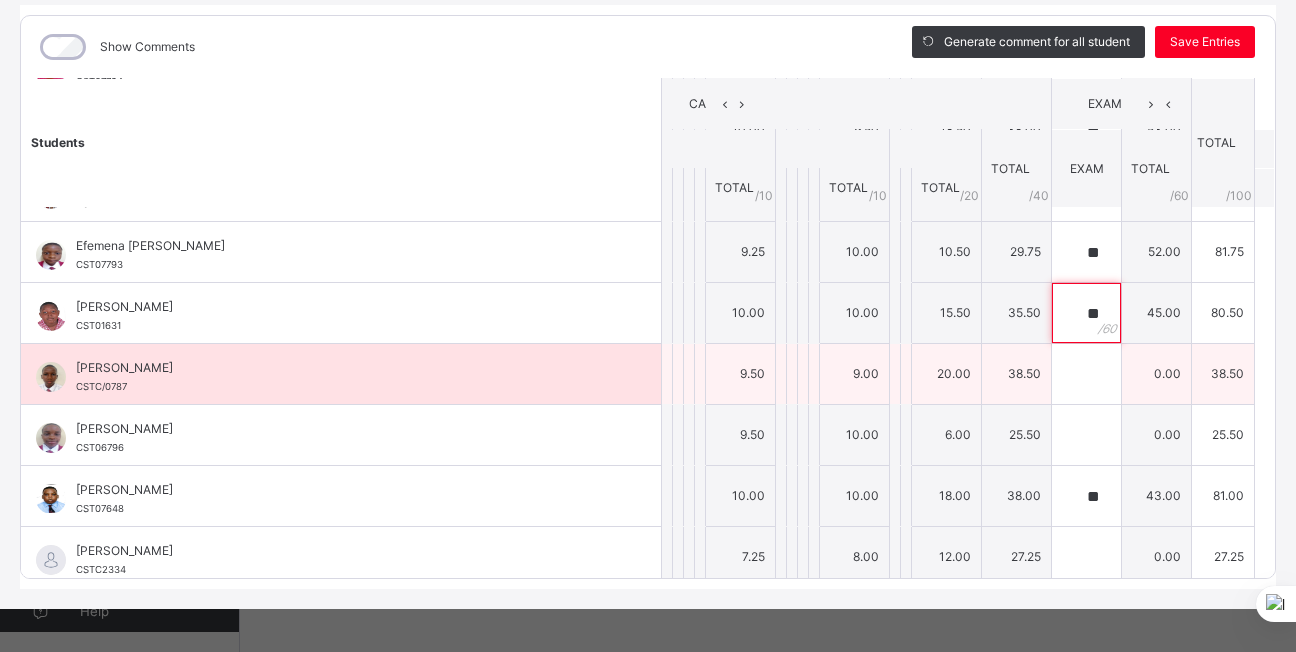 type on "**" 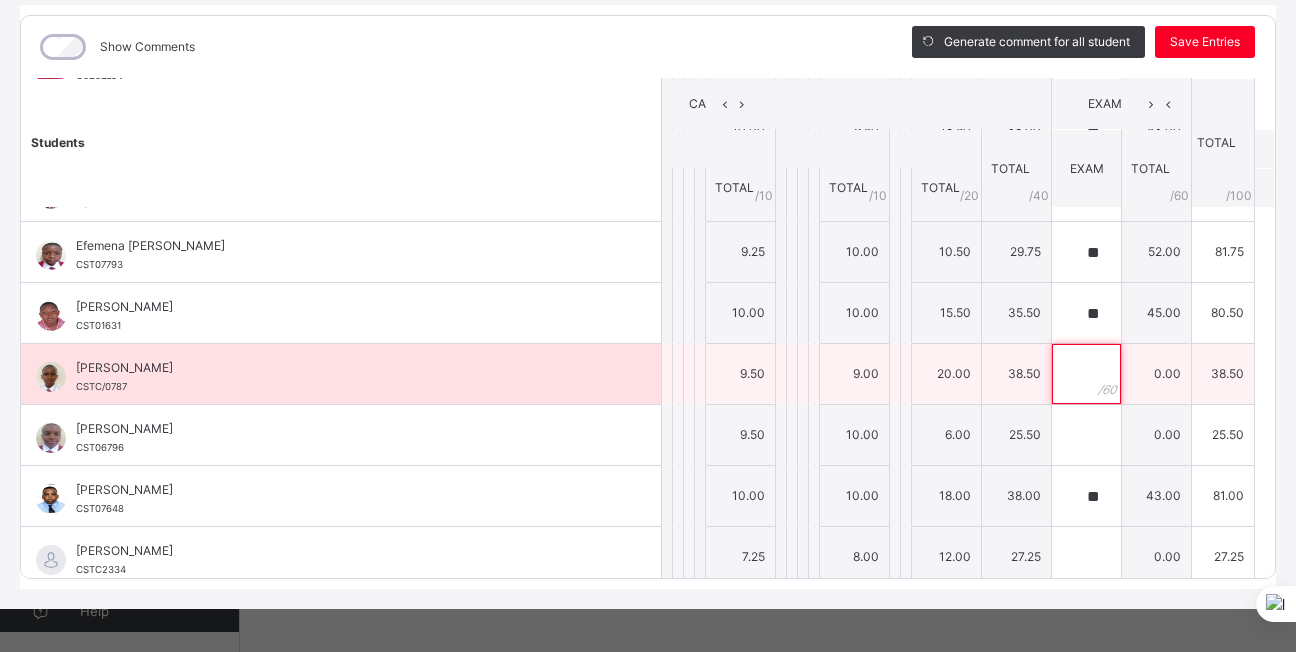 click at bounding box center (1086, 374) 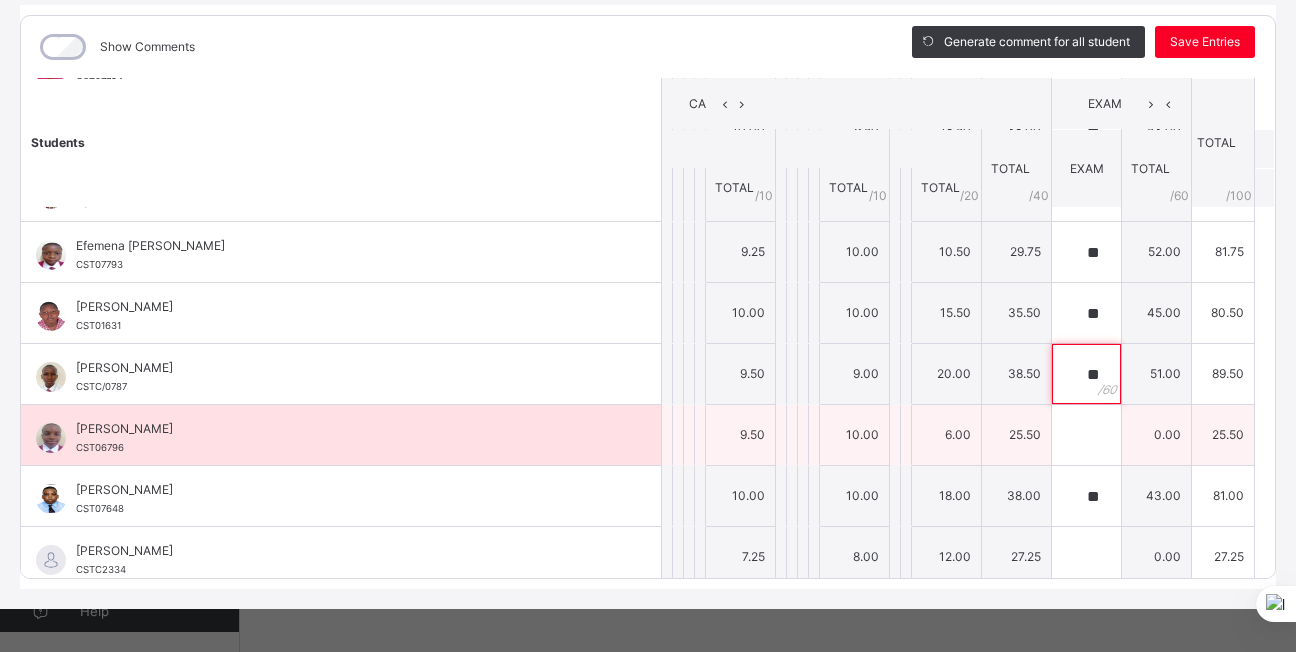 type 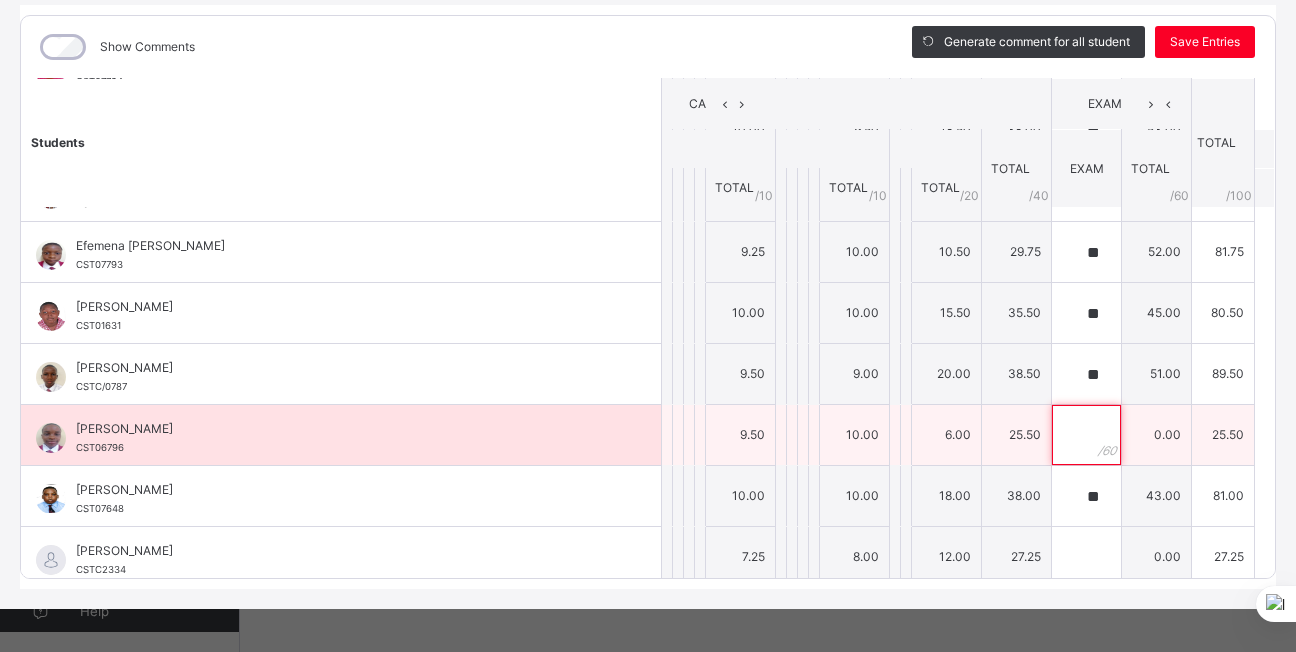click at bounding box center [1086, 435] 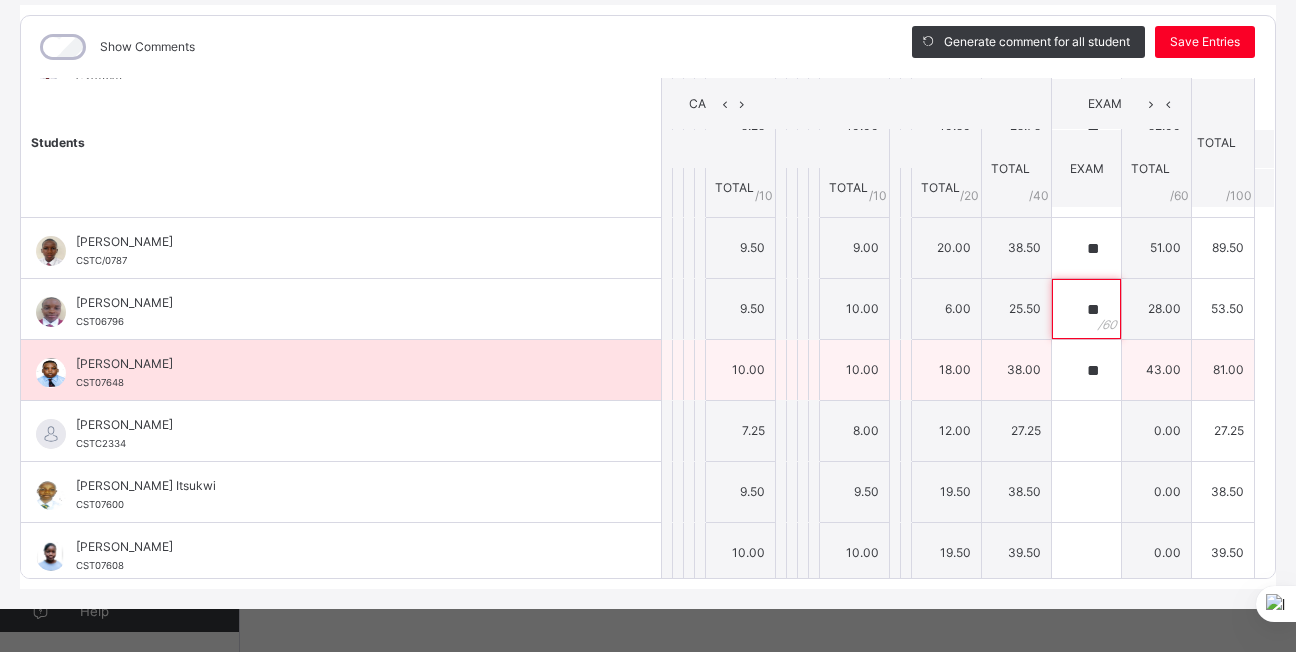 scroll, scrollTop: 432, scrollLeft: 0, axis: vertical 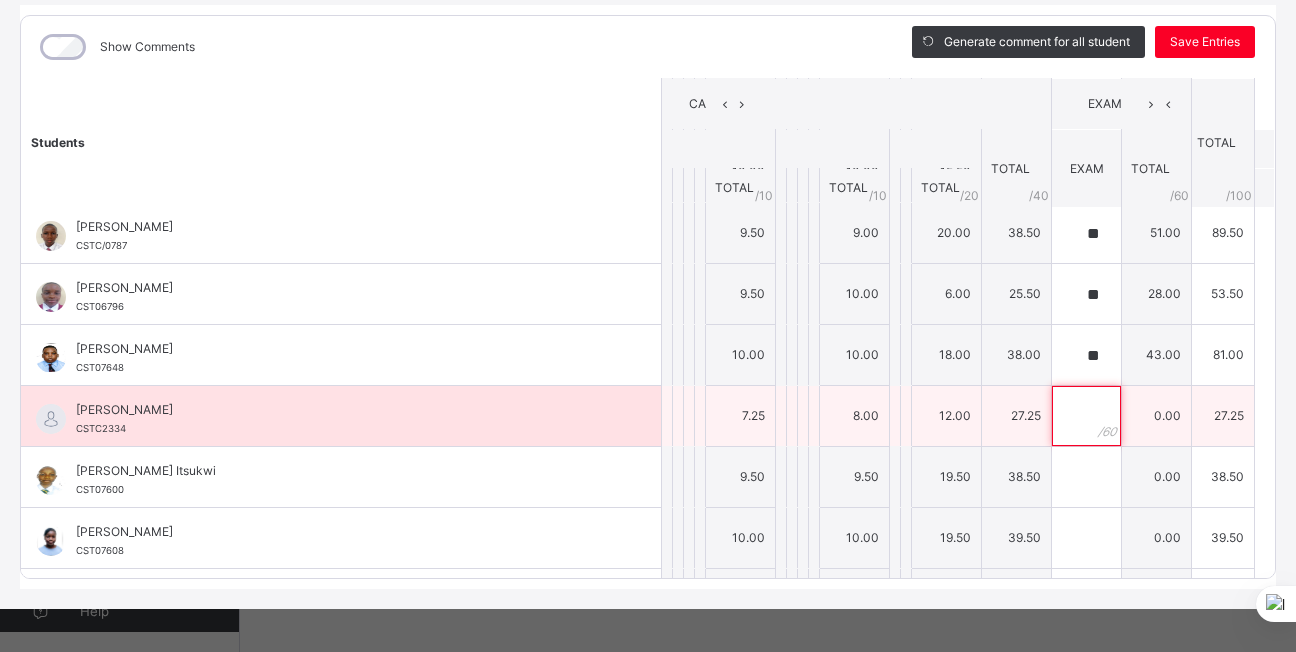 click at bounding box center [1086, 416] 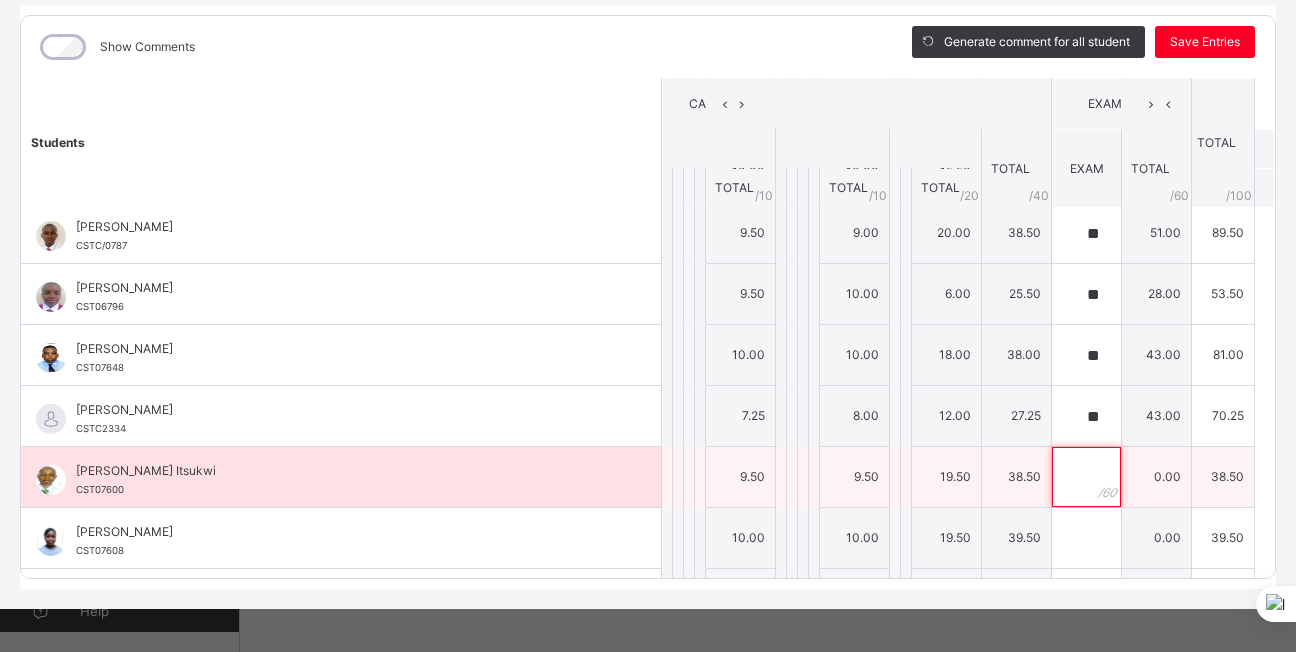 click at bounding box center [1086, 477] 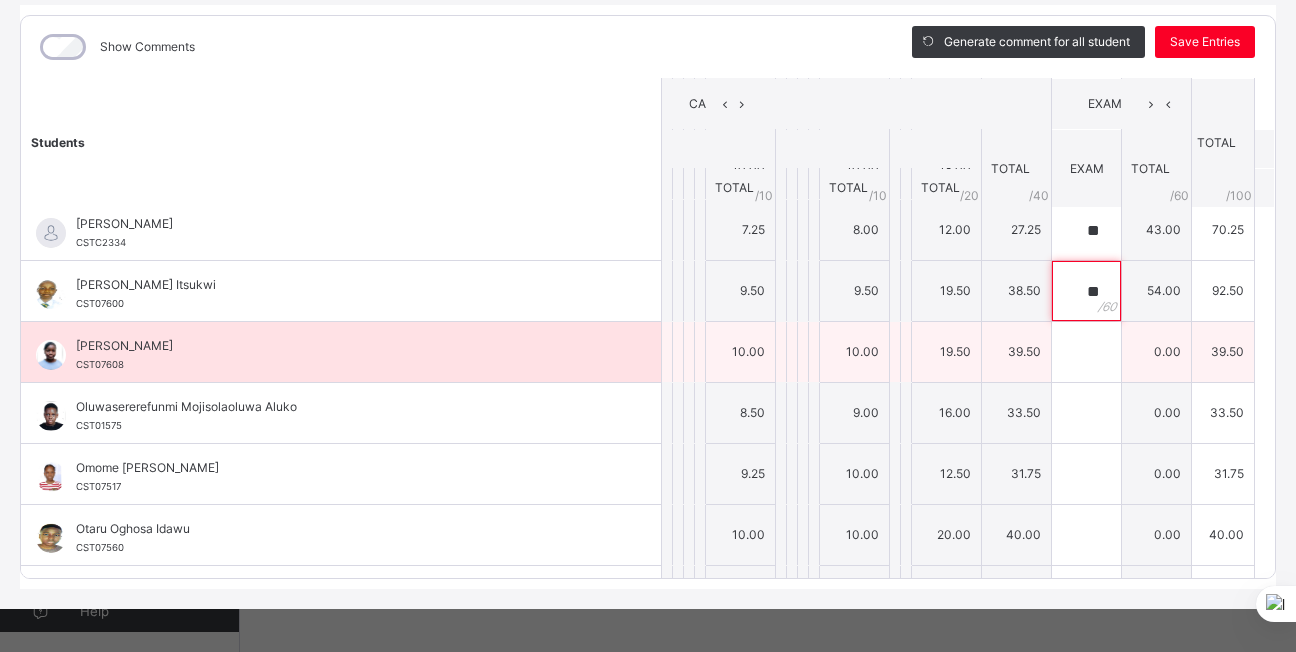 scroll, scrollTop: 613, scrollLeft: 0, axis: vertical 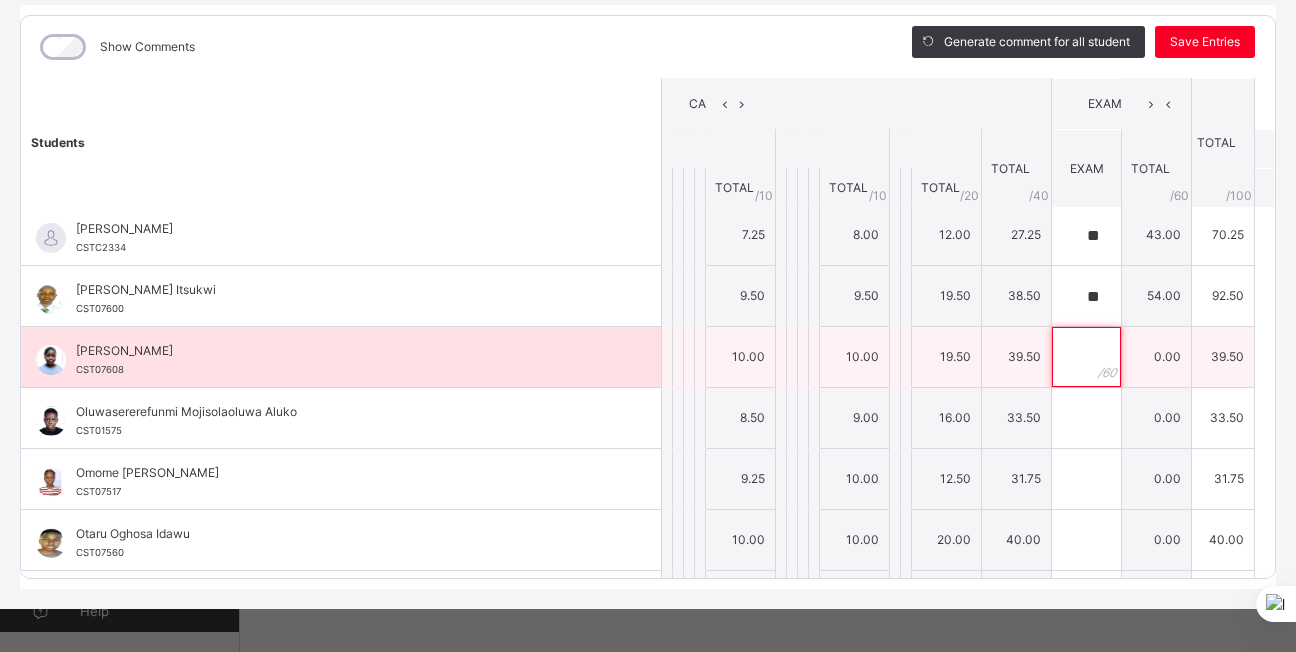 click at bounding box center [1086, 357] 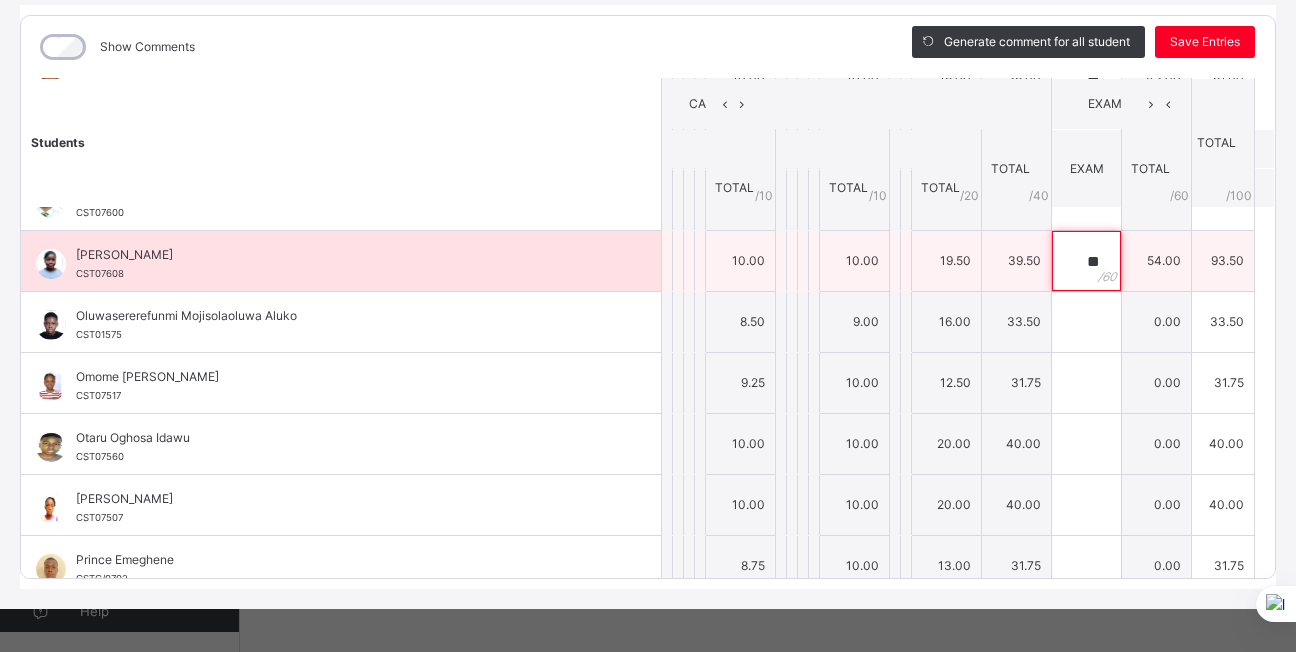 scroll, scrollTop: 712, scrollLeft: 0, axis: vertical 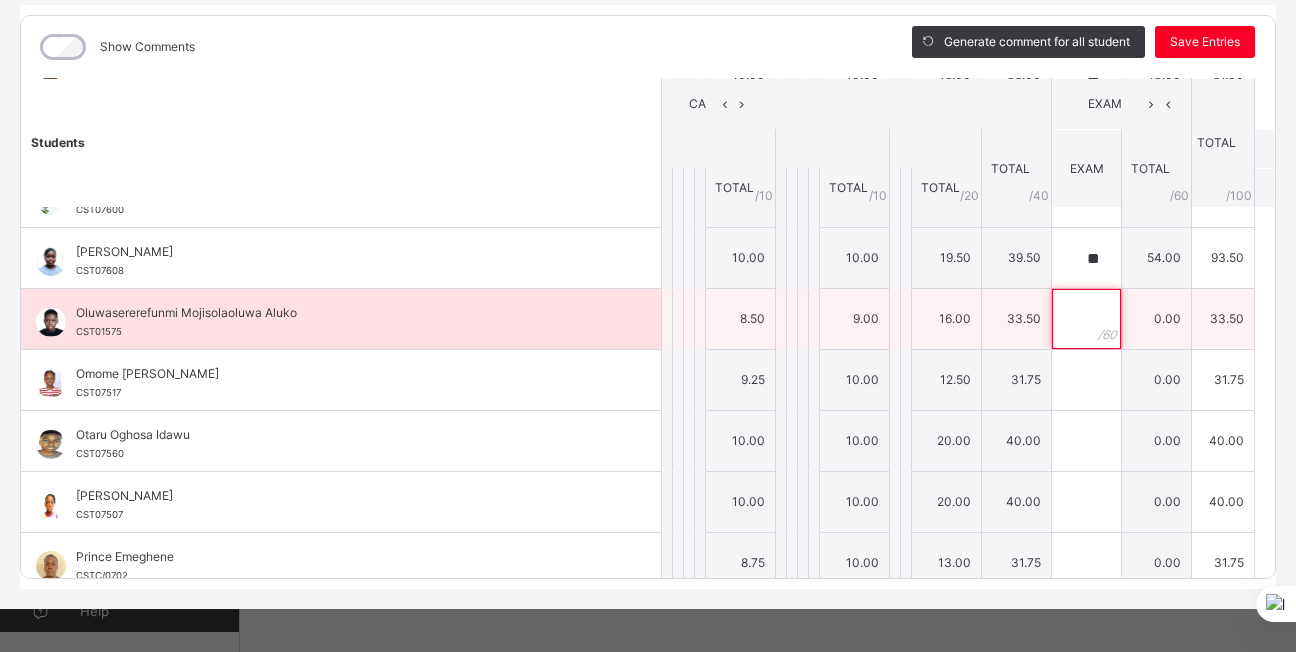 click at bounding box center (1086, 319) 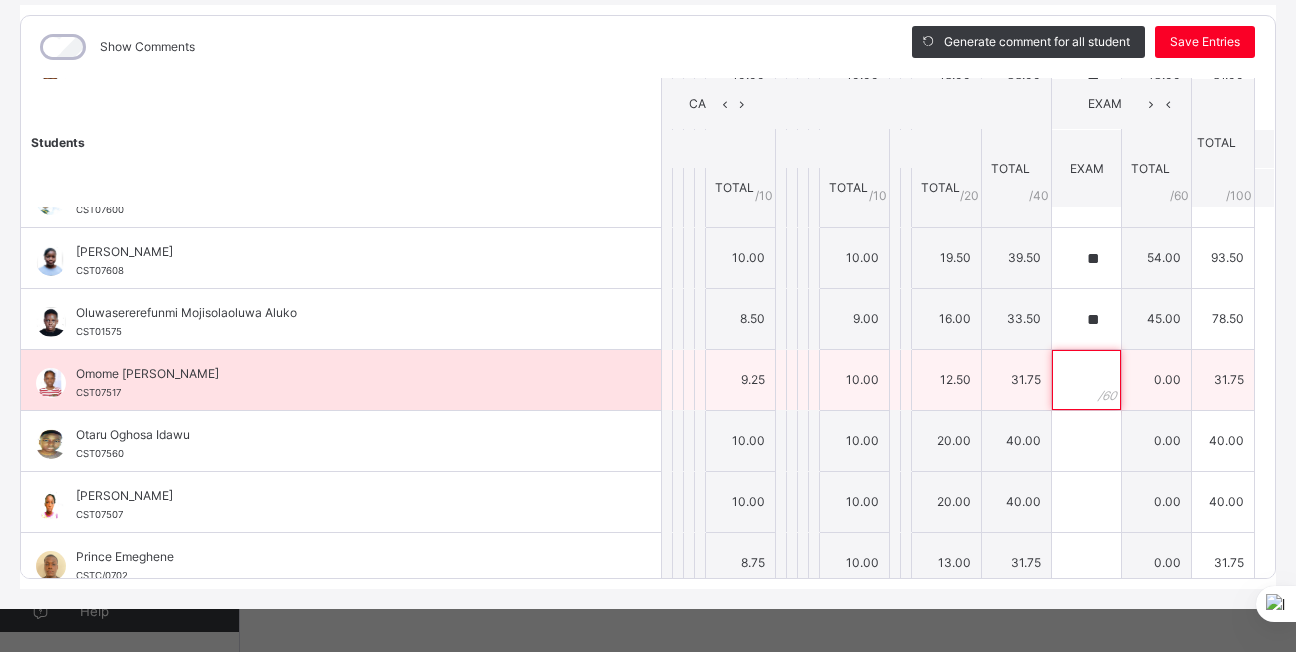 click at bounding box center [1086, 380] 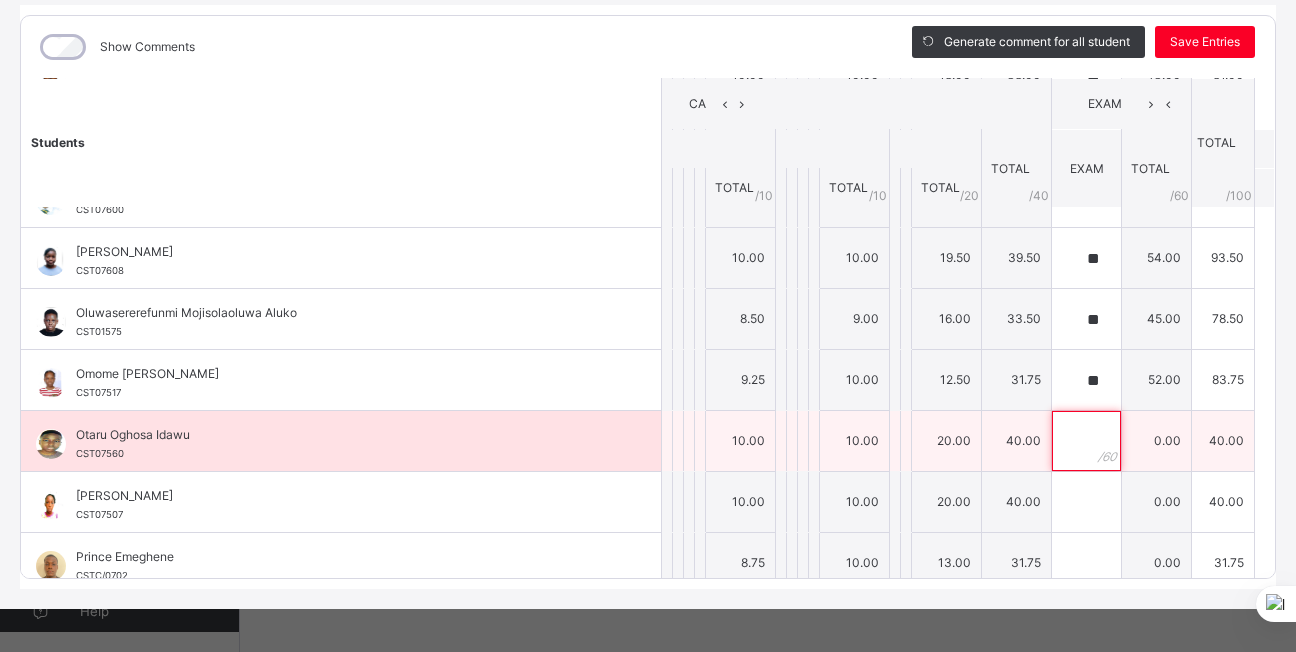 click at bounding box center (1086, 441) 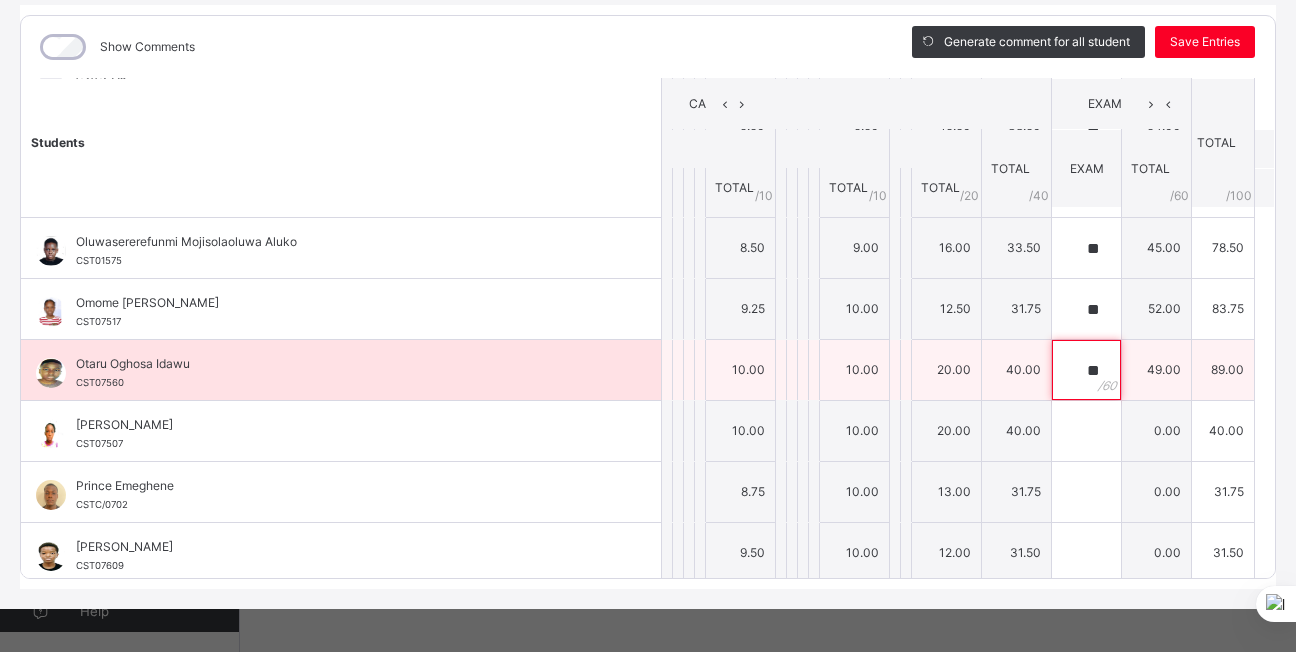scroll, scrollTop: 789, scrollLeft: 0, axis: vertical 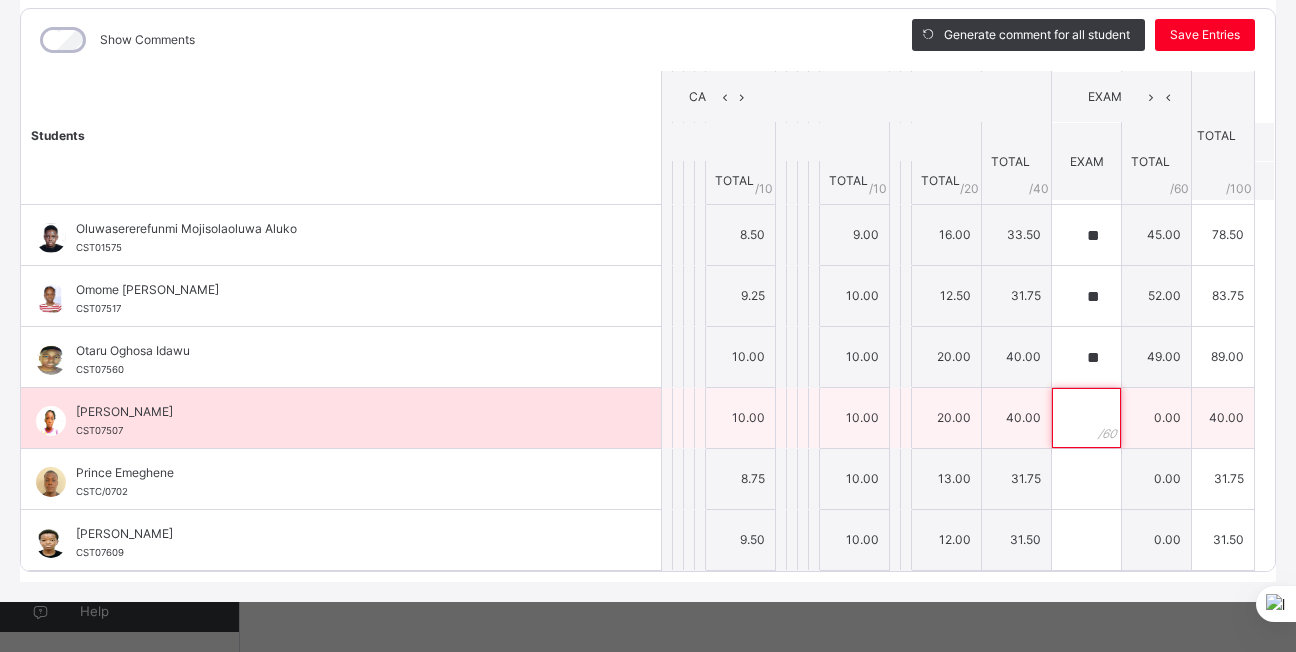 click at bounding box center [1086, 418] 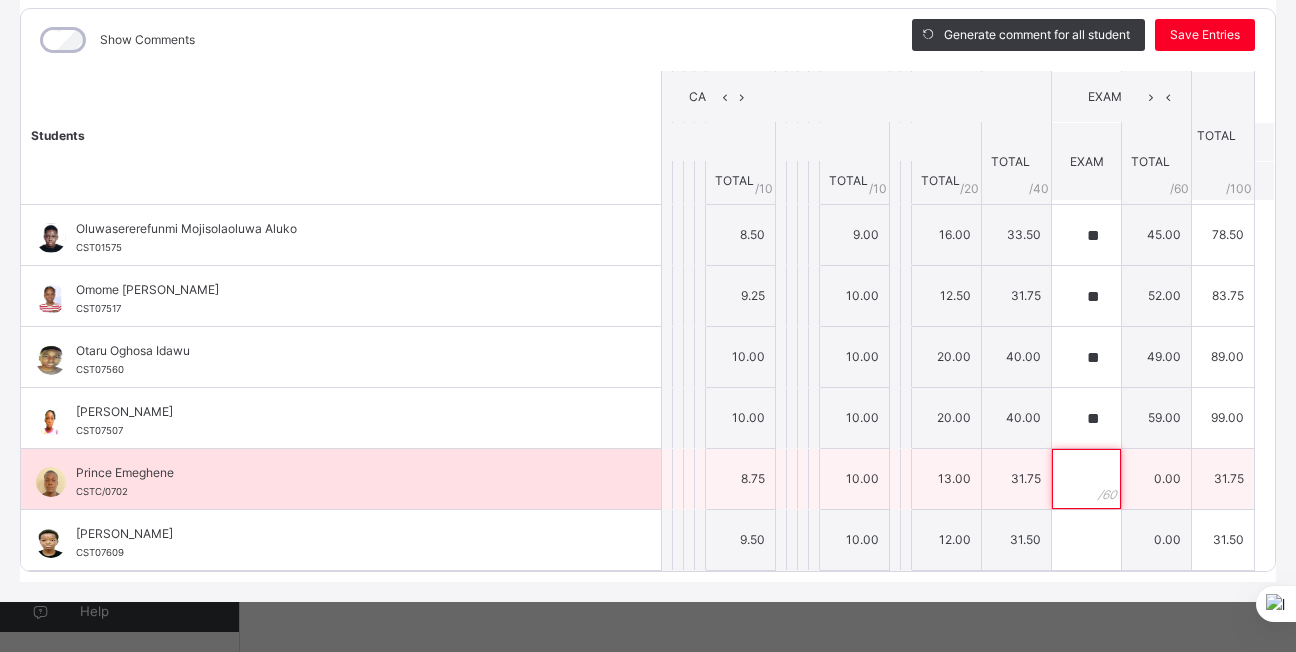 click at bounding box center (1086, 479) 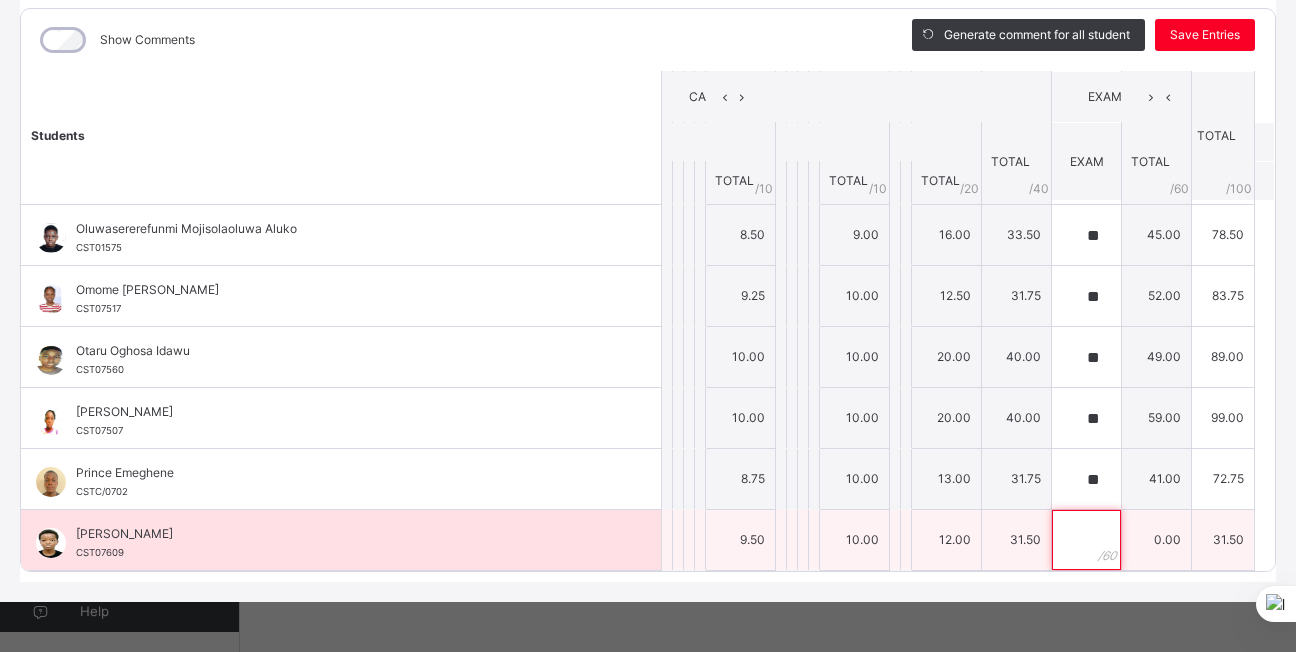 click at bounding box center [1086, 540] 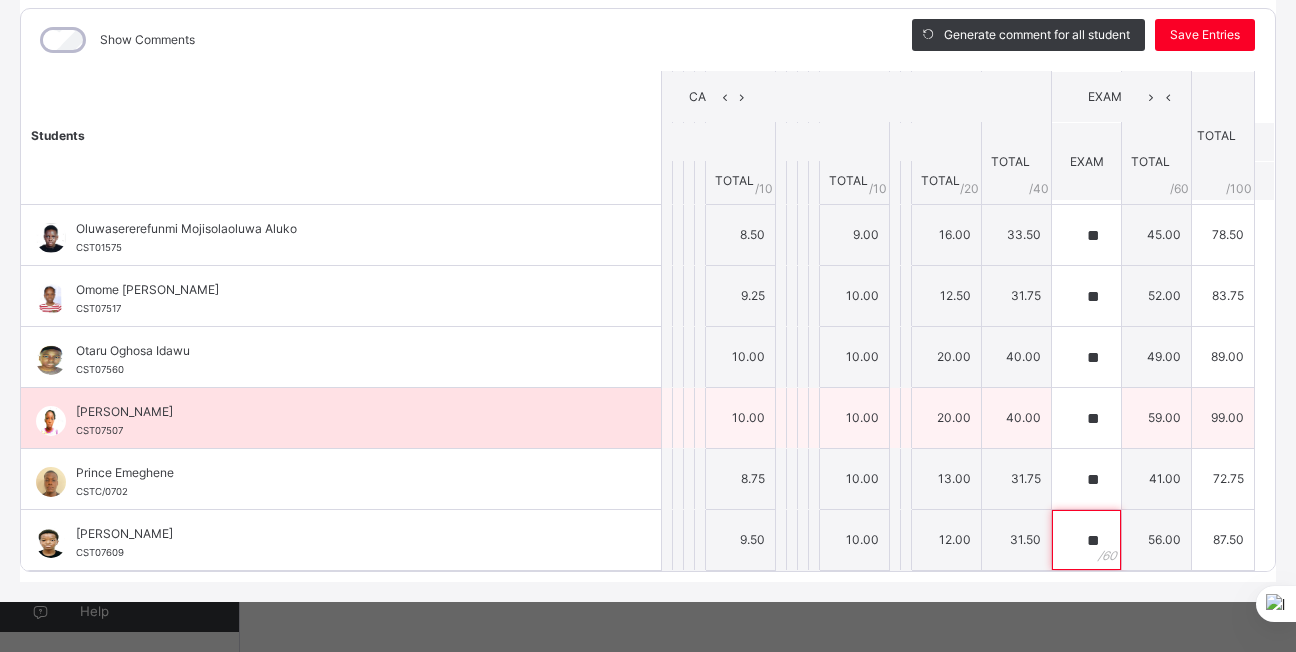 scroll, scrollTop: 0, scrollLeft: 0, axis: both 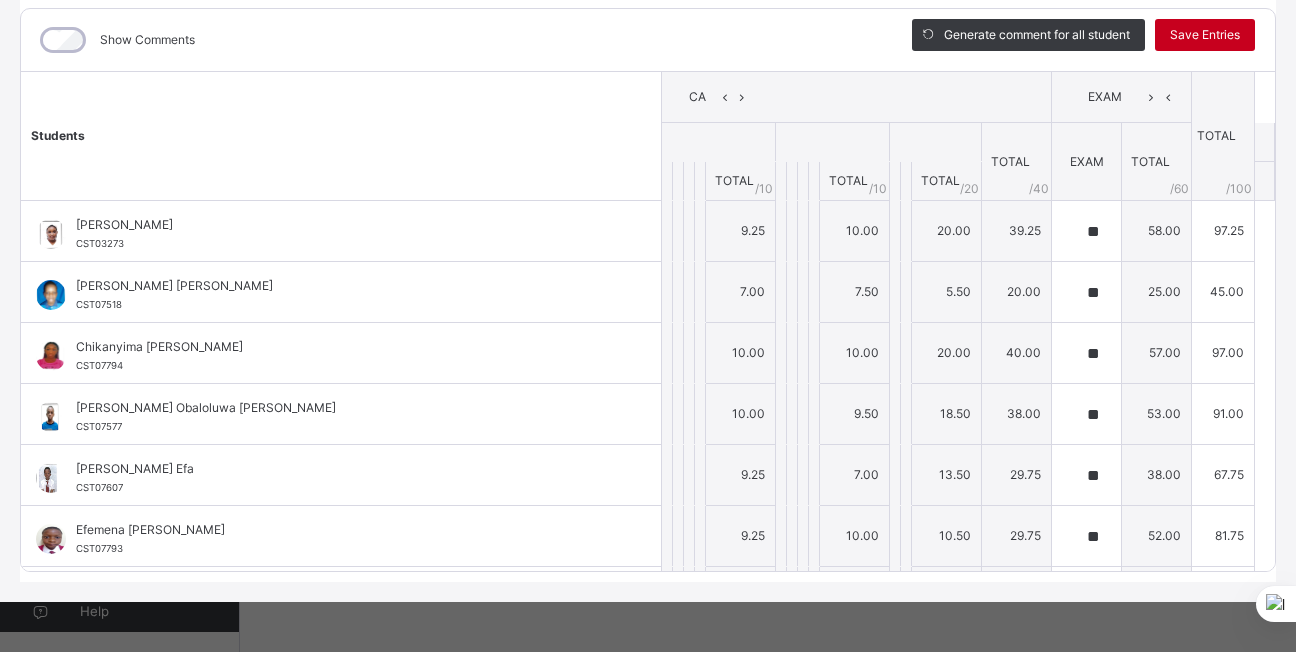 click on "Save Entries" at bounding box center [1205, 35] 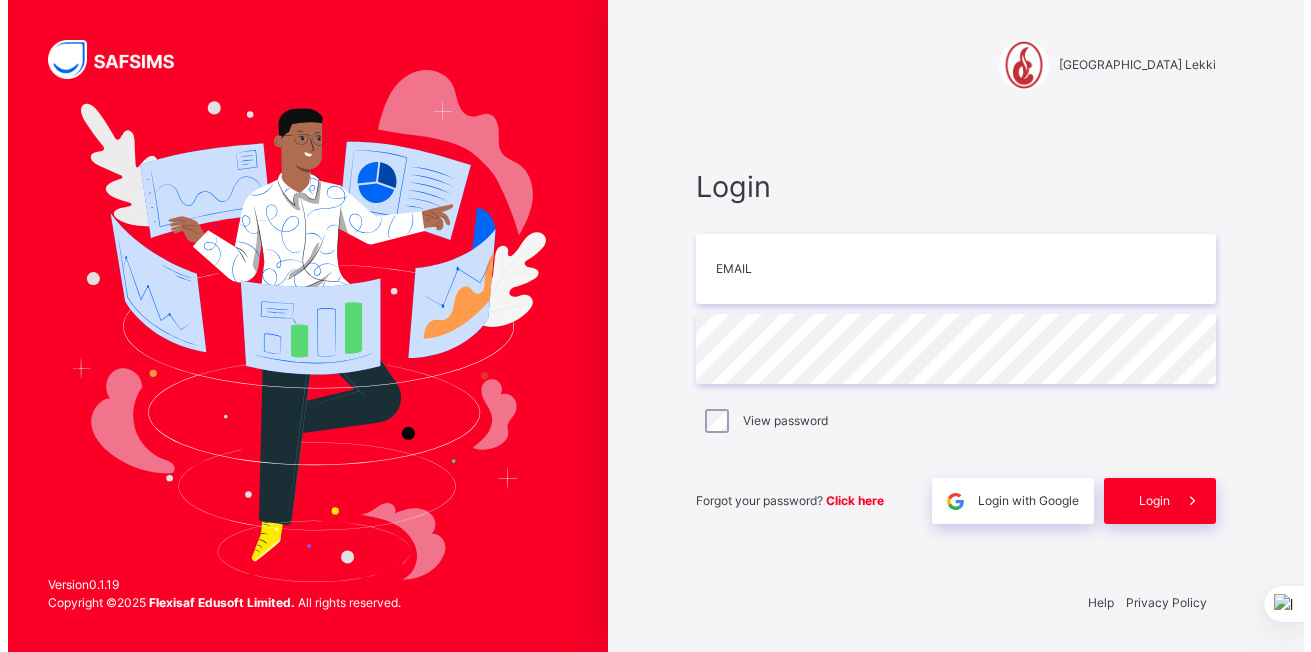 scroll, scrollTop: 0, scrollLeft: 0, axis: both 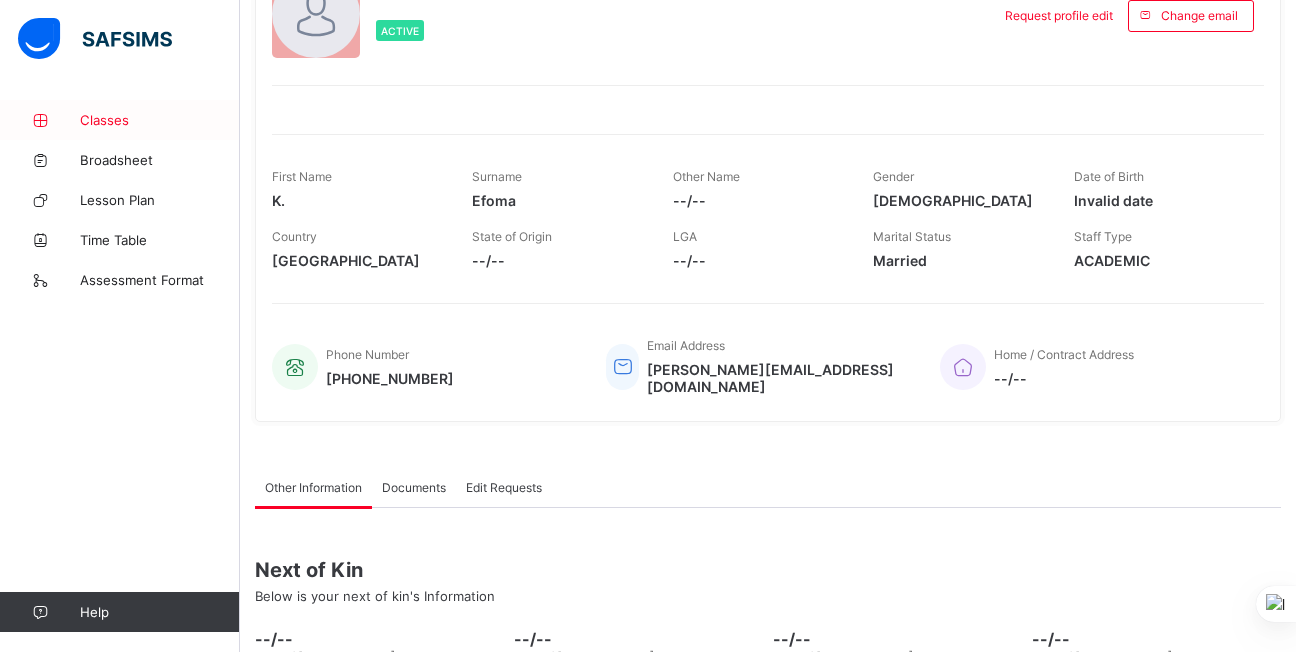 click on "Classes" at bounding box center [120, 120] 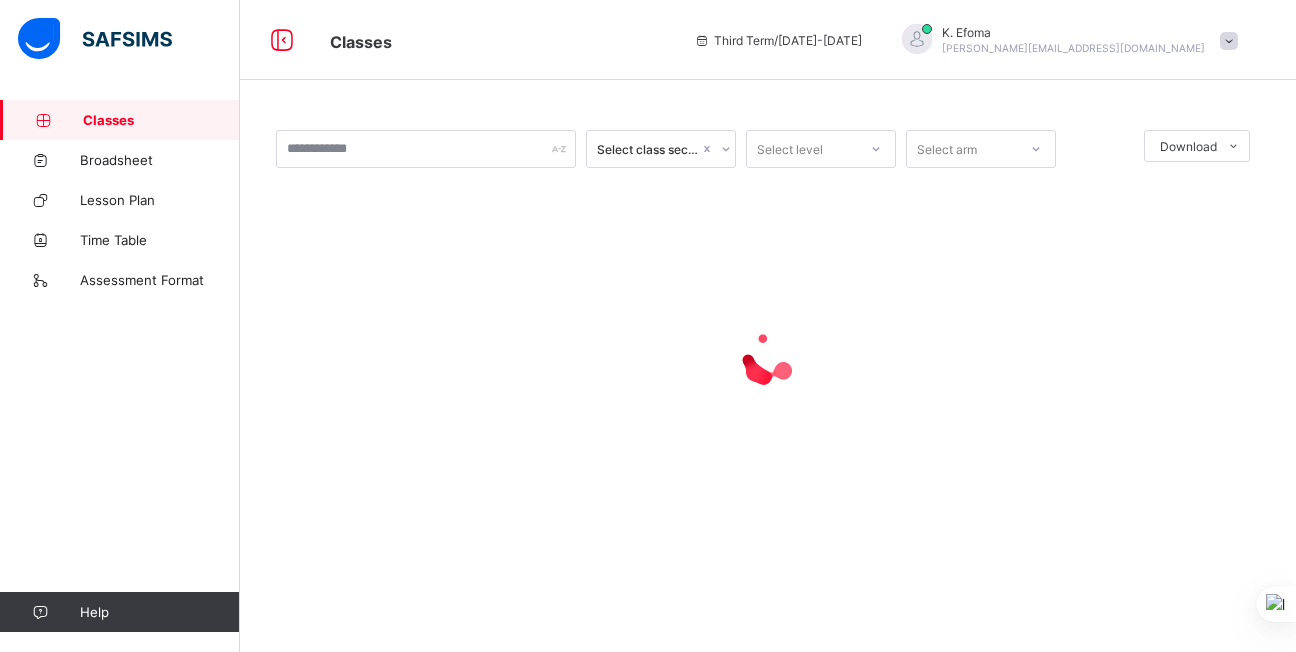 scroll, scrollTop: 0, scrollLeft: 0, axis: both 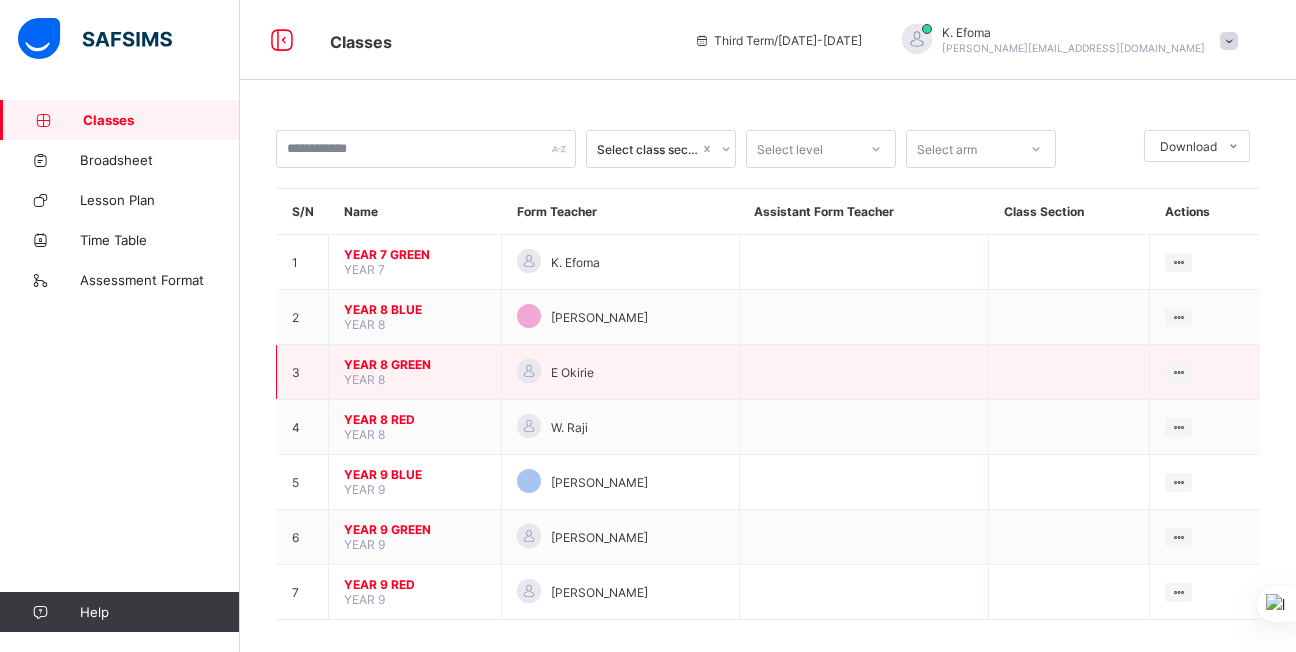 click on "YEAR 8   GREEN   YEAR 8" at bounding box center (415, 372) 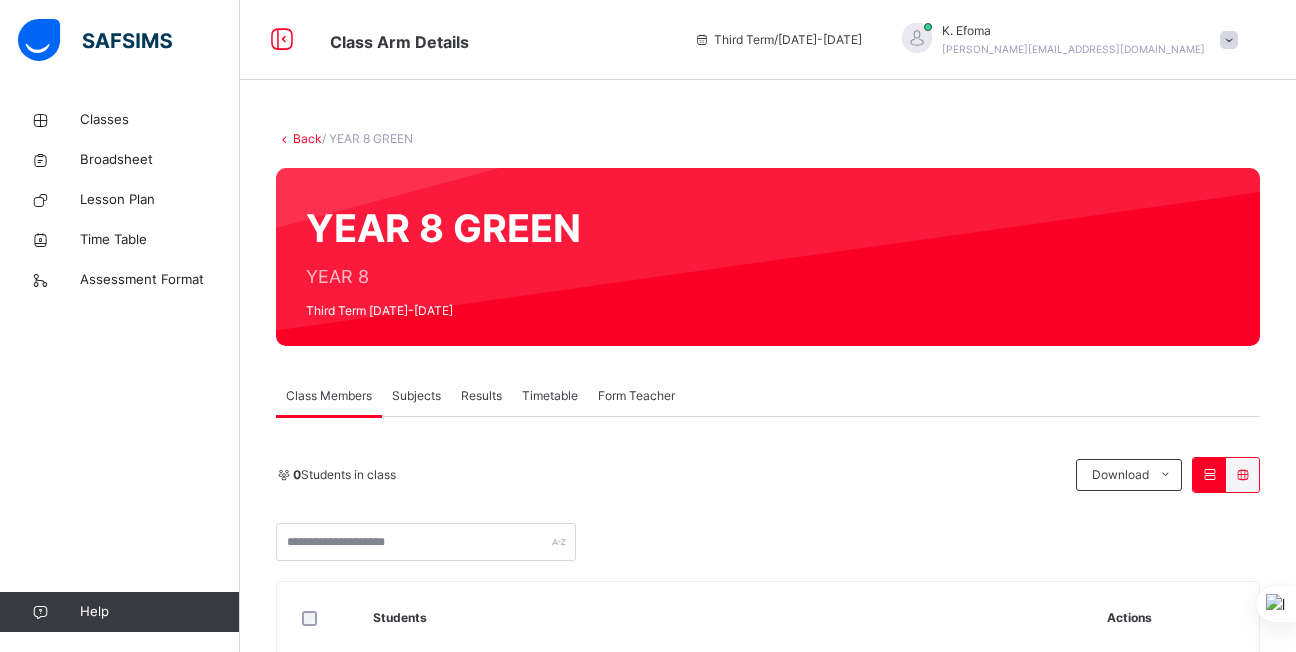 click on "Subjects" at bounding box center [416, 396] 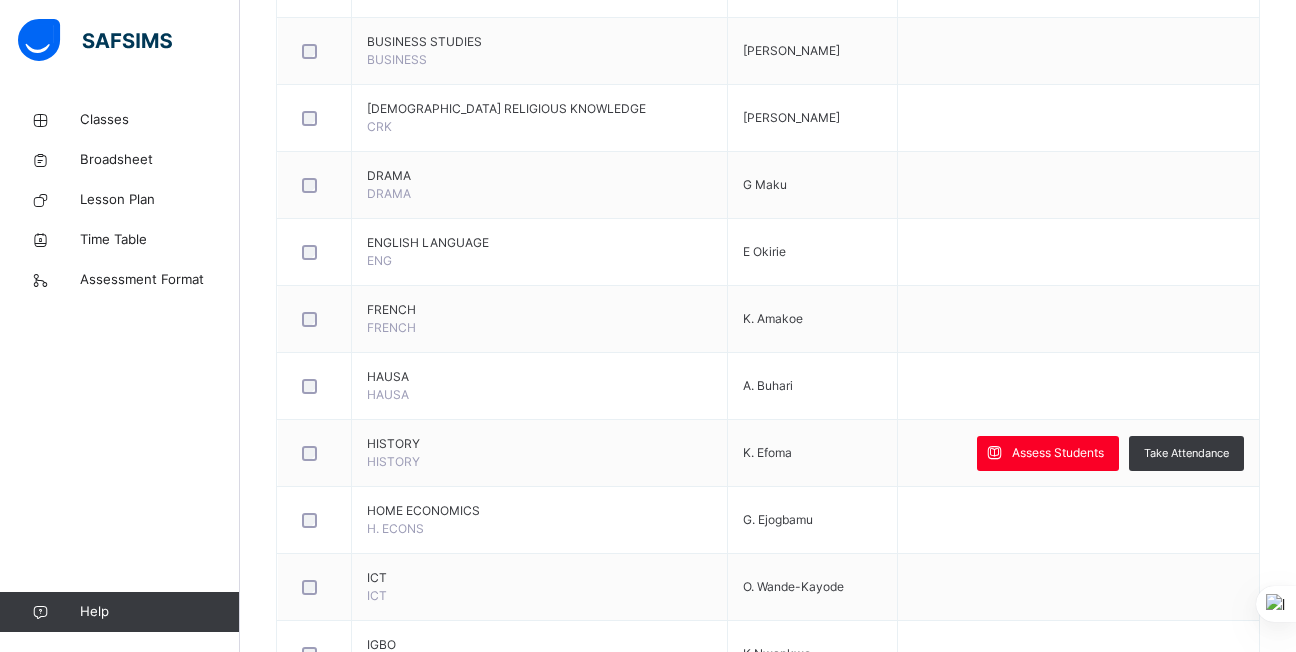 scroll, scrollTop: 769, scrollLeft: 0, axis: vertical 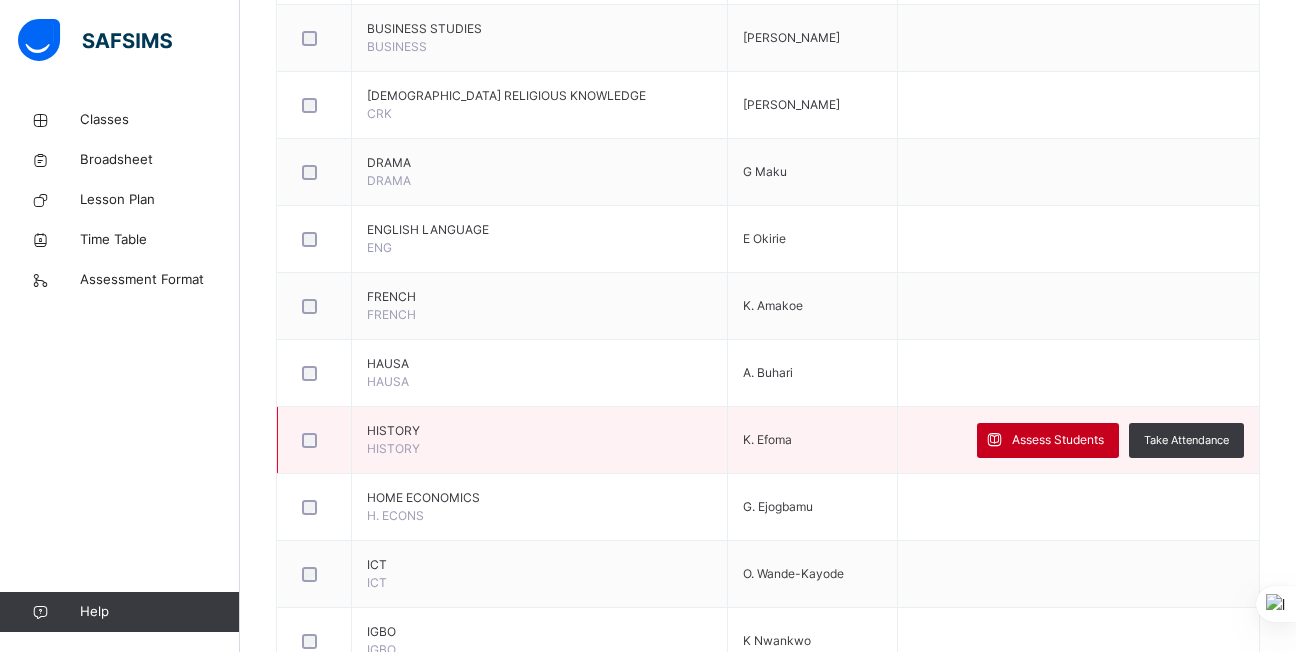 click at bounding box center (994, 440) 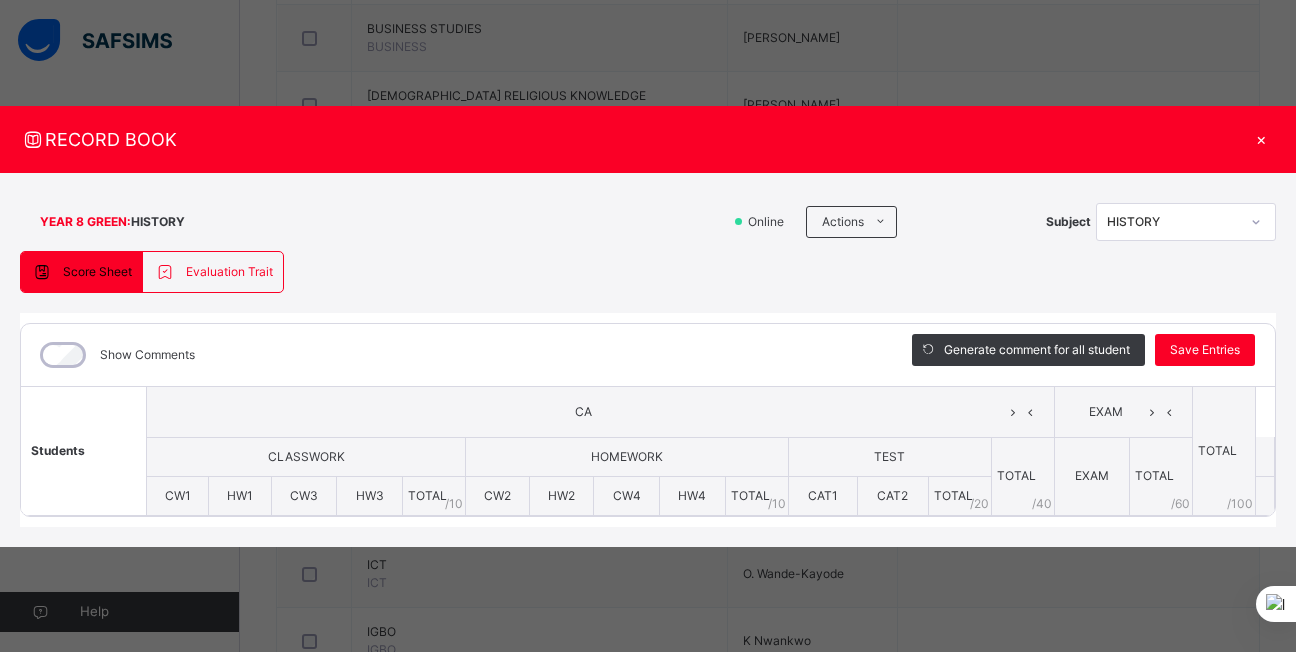 scroll, scrollTop: 0, scrollLeft: 0, axis: both 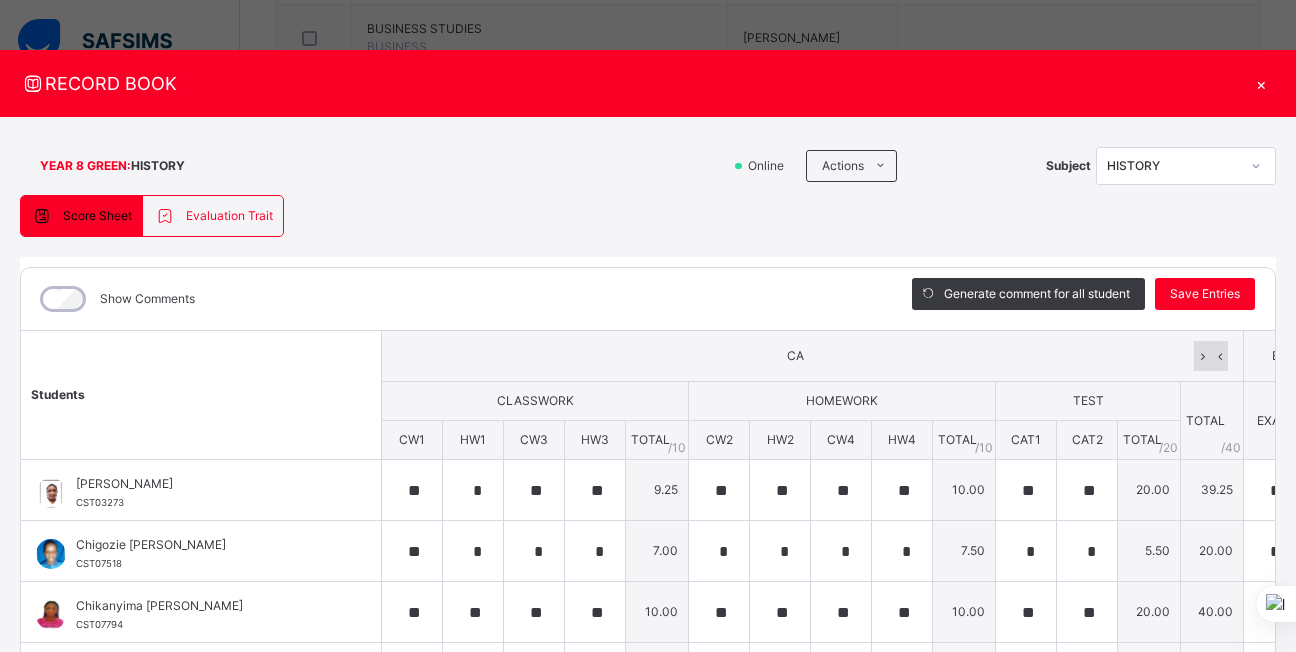 click at bounding box center [1219, 356] 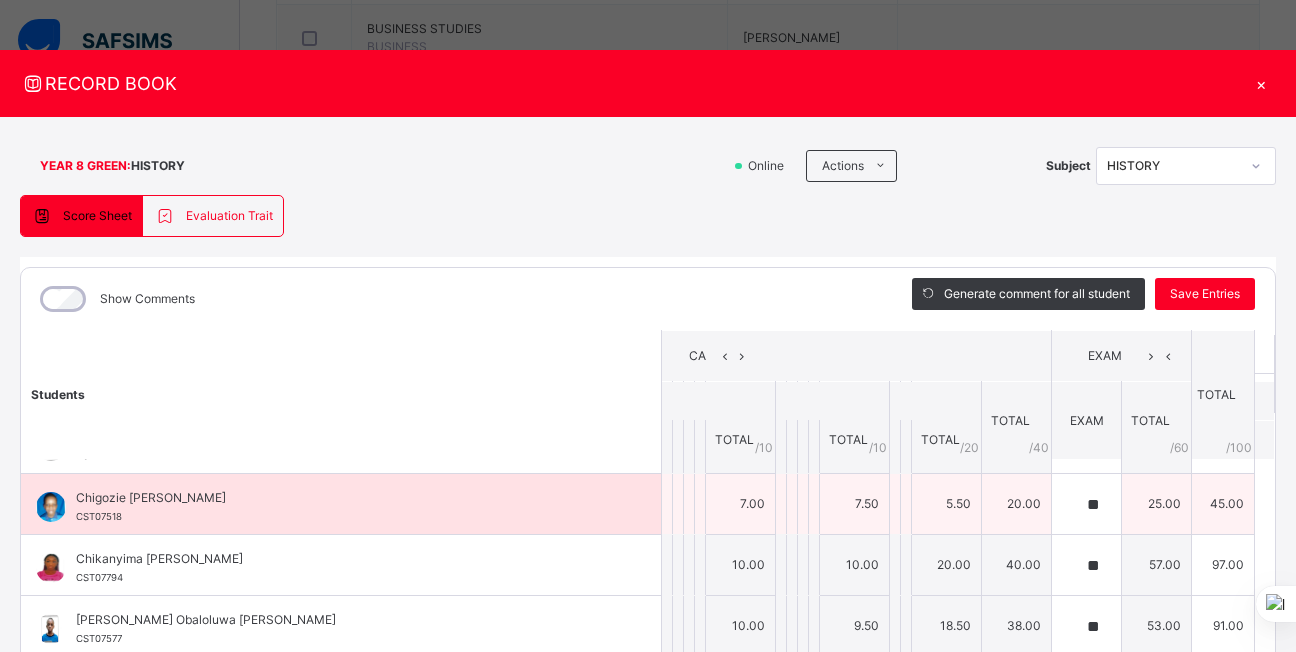 scroll, scrollTop: 40, scrollLeft: 0, axis: vertical 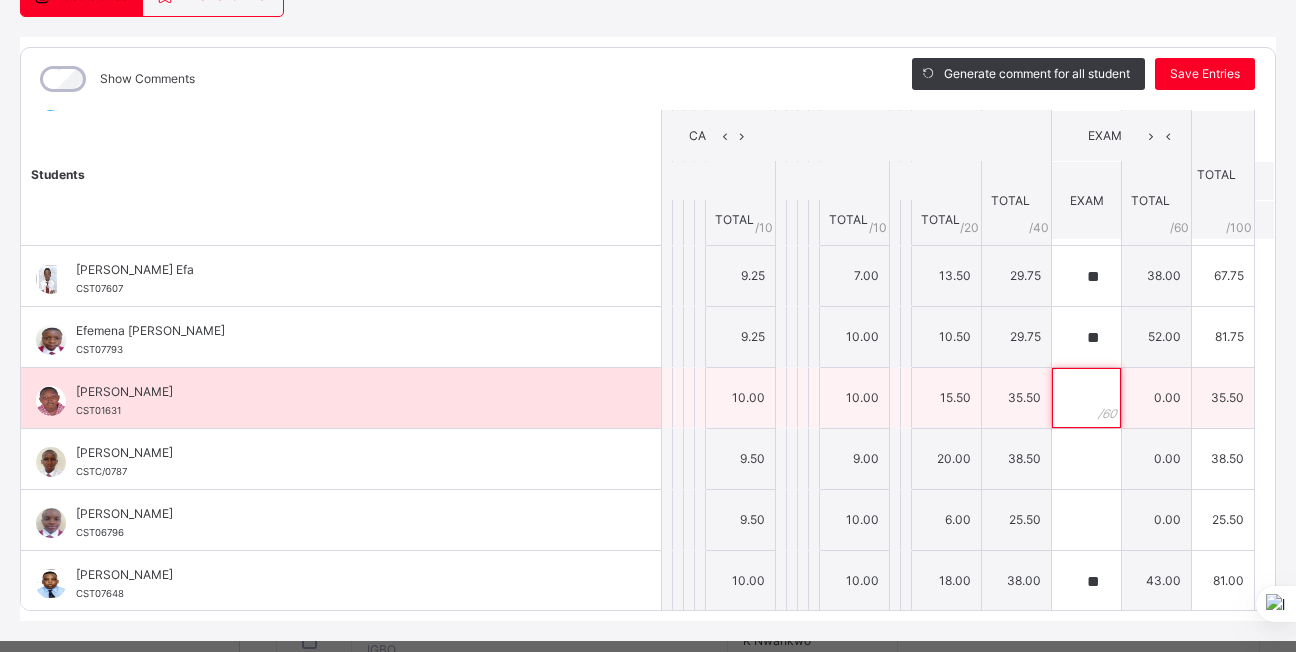 click at bounding box center [1086, 398] 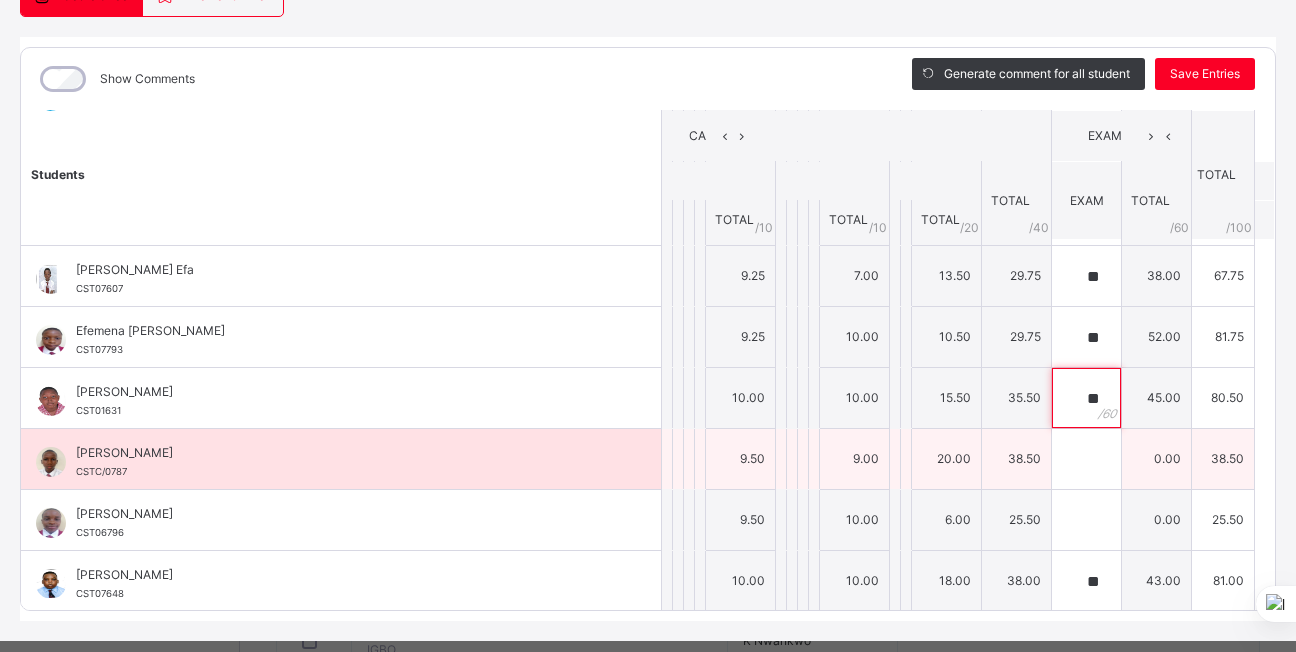 type on "**" 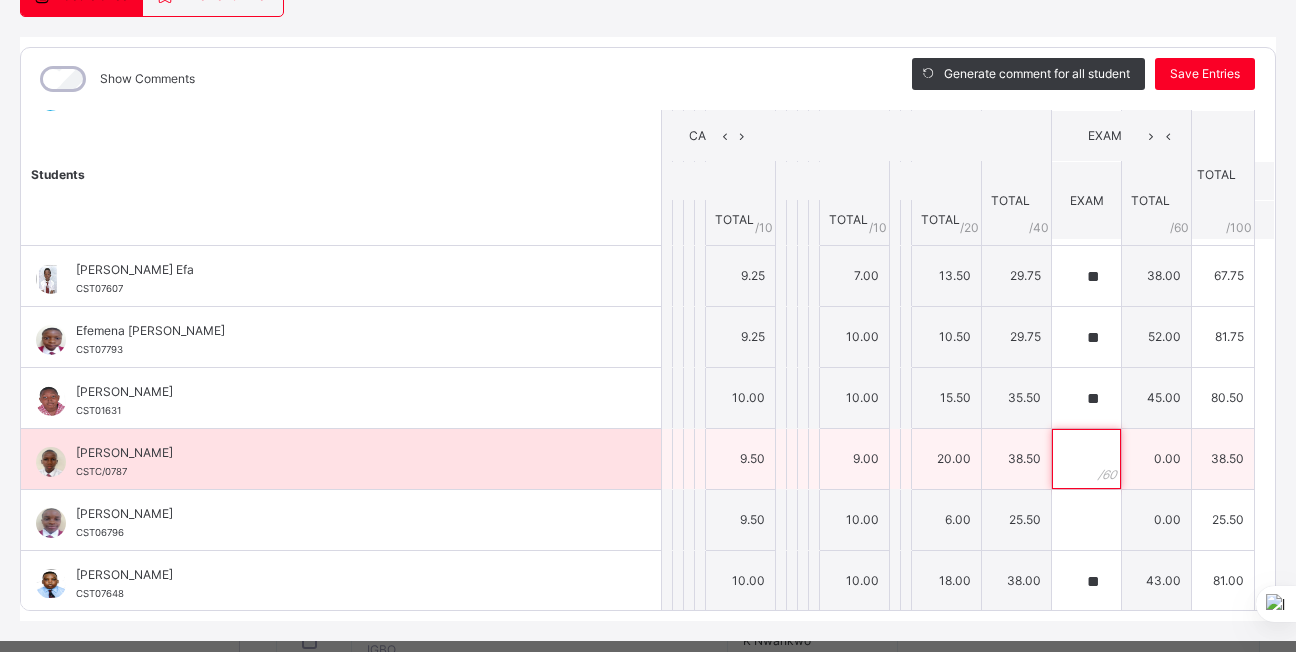 click at bounding box center [1086, 459] 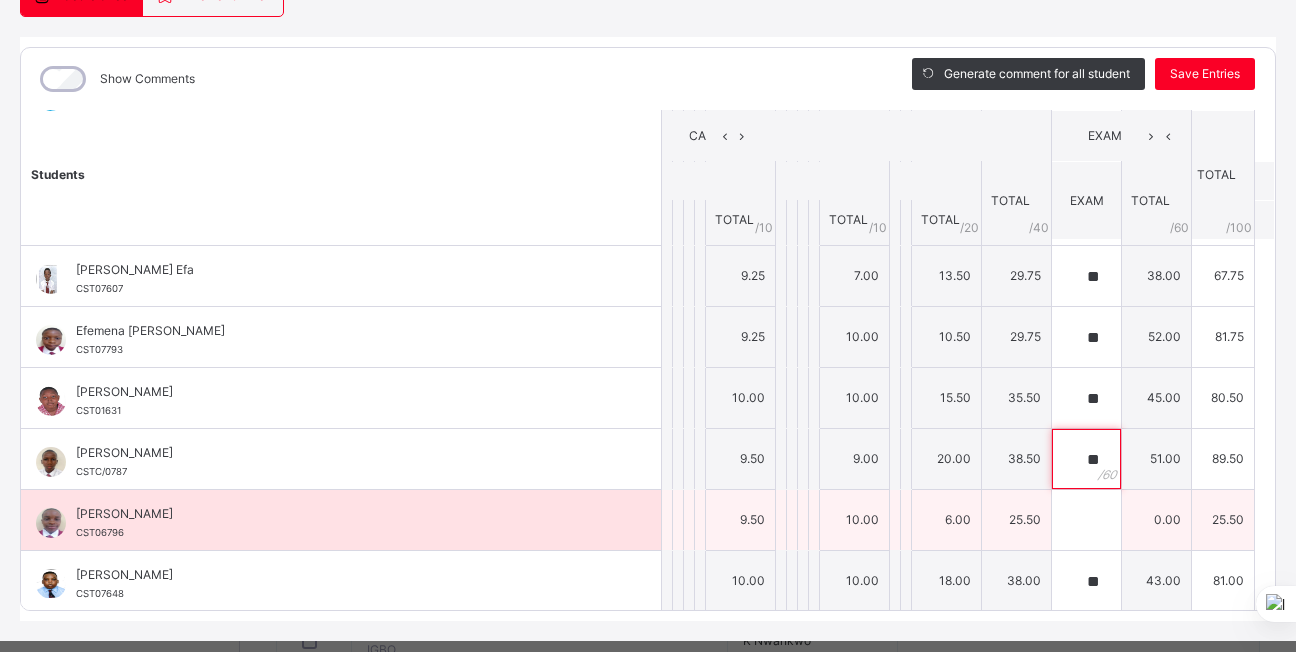 type on "**" 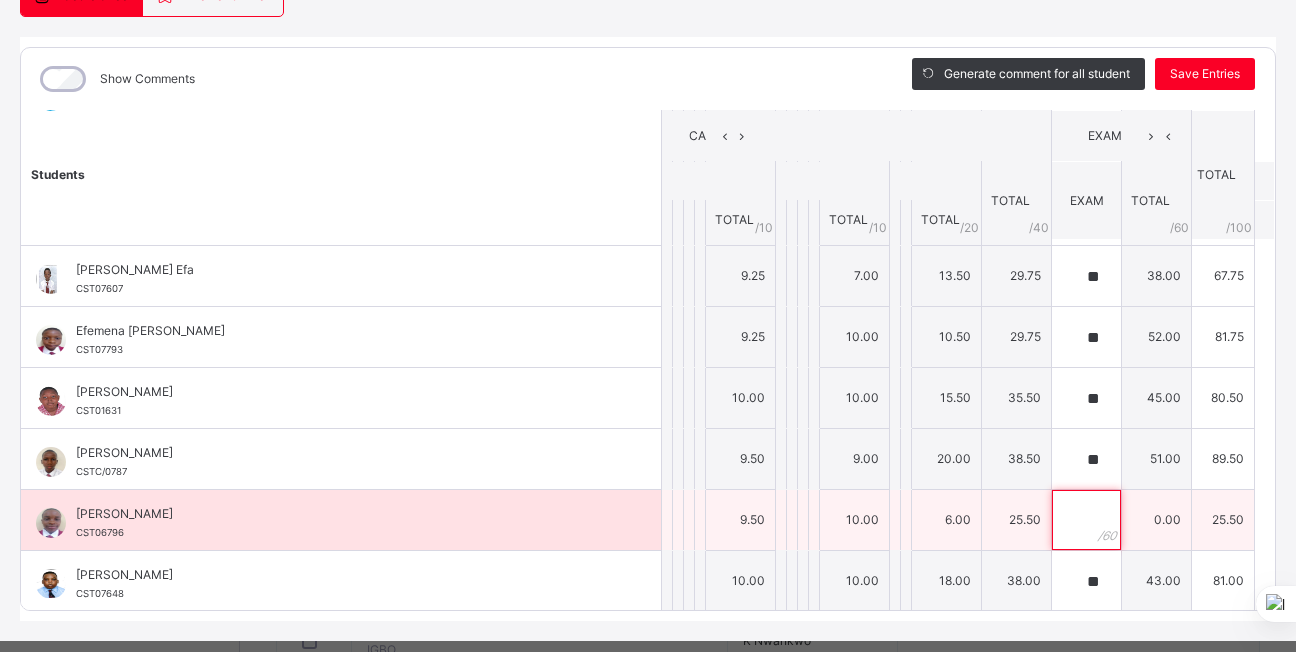 click at bounding box center [1086, 520] 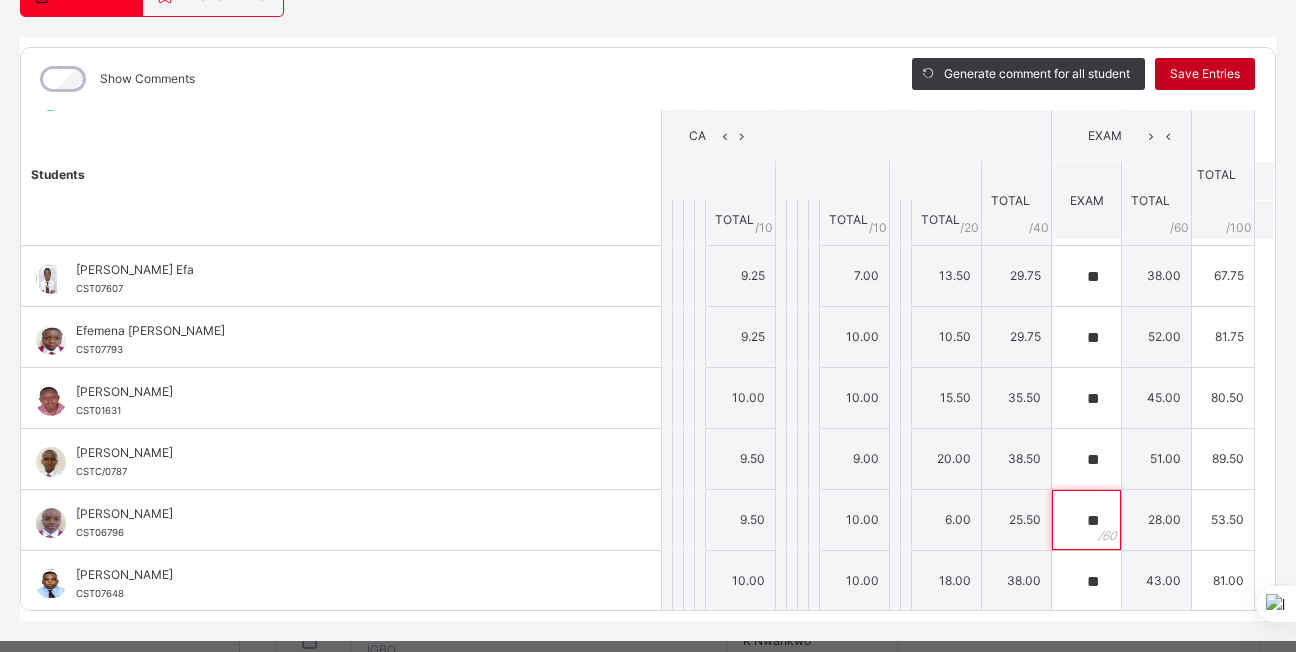 type on "**" 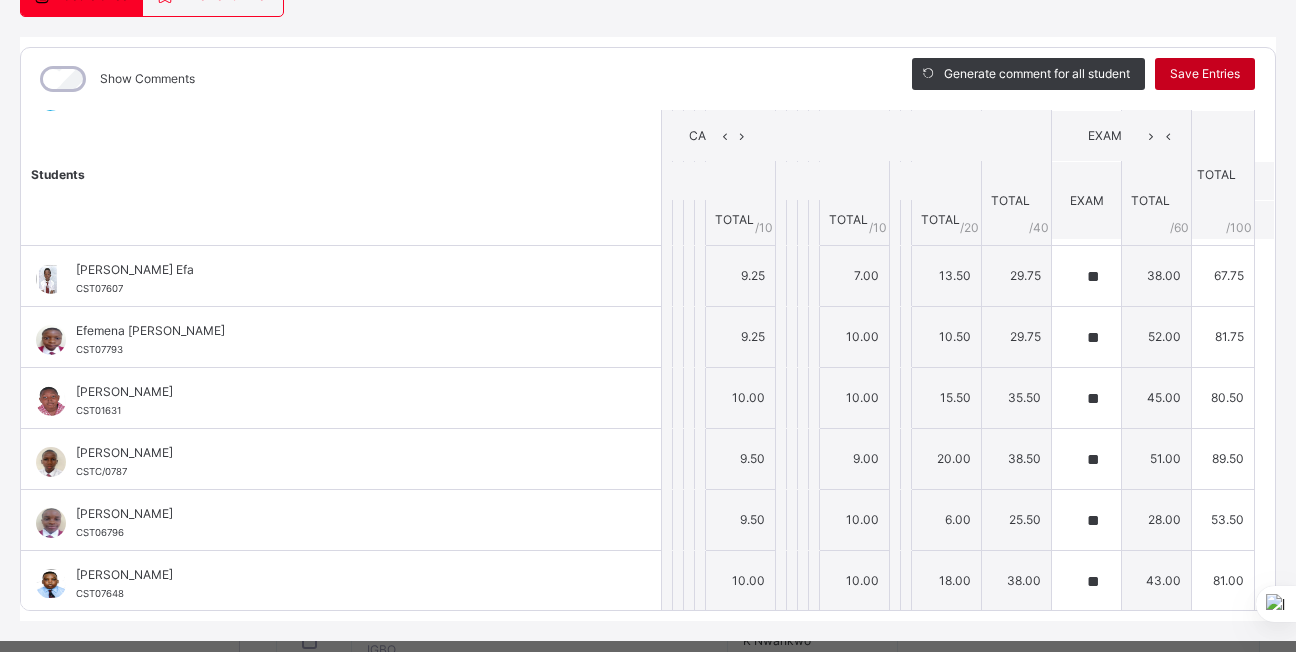 click on "Save Entries" at bounding box center [1205, 74] 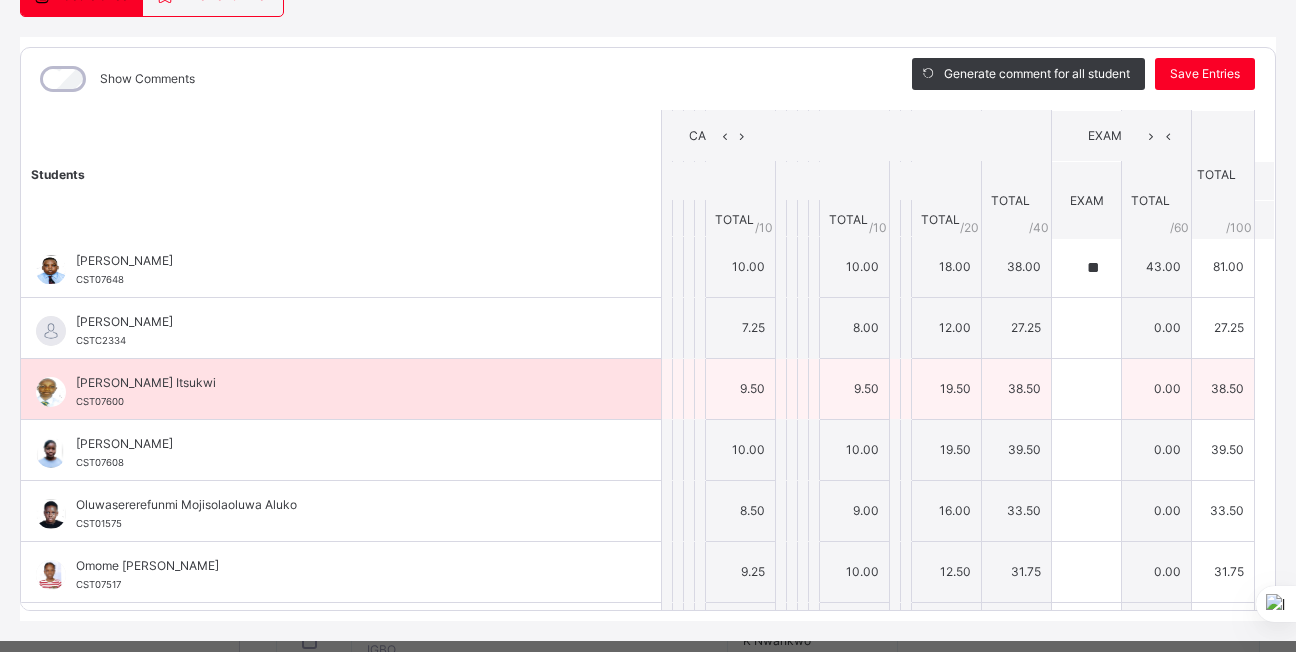 scroll, scrollTop: 551, scrollLeft: 0, axis: vertical 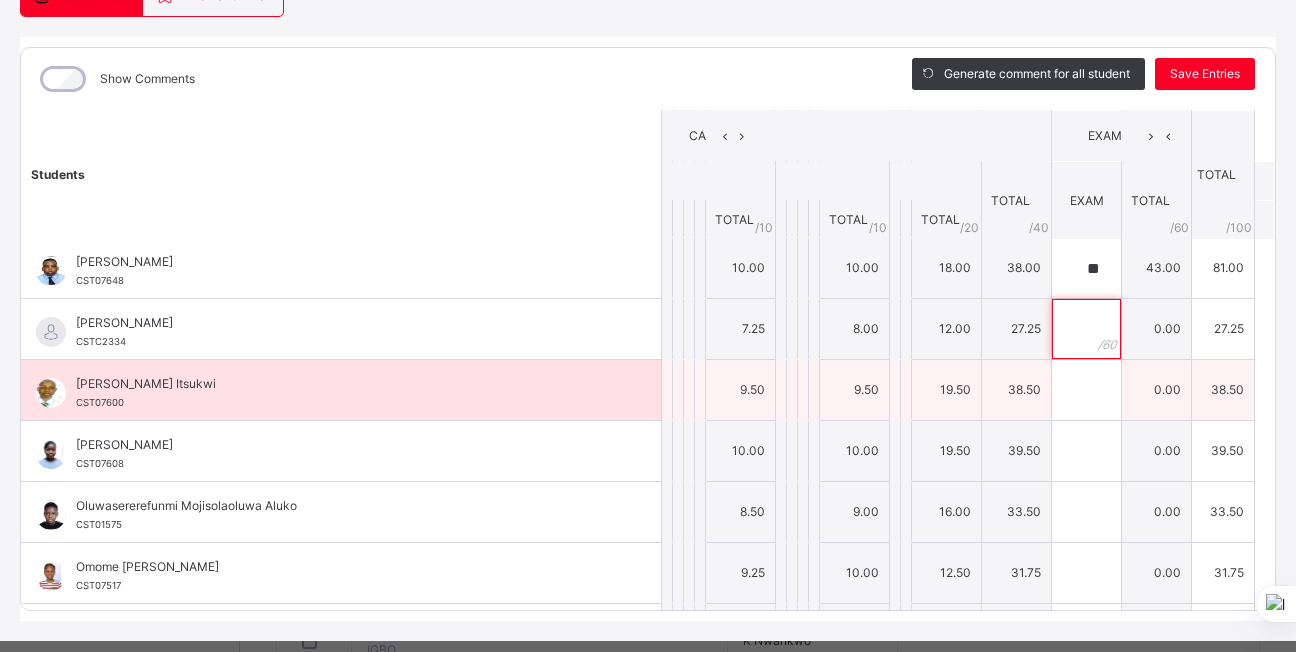 click at bounding box center (1086, 329) 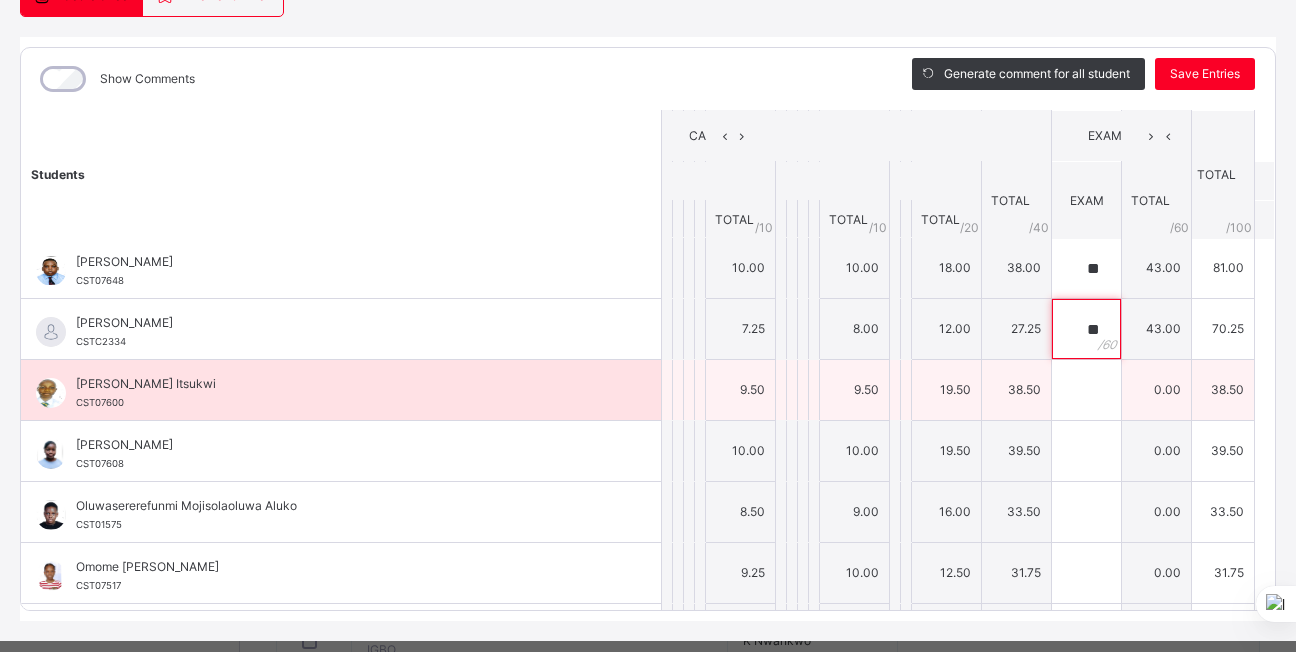 type on "**" 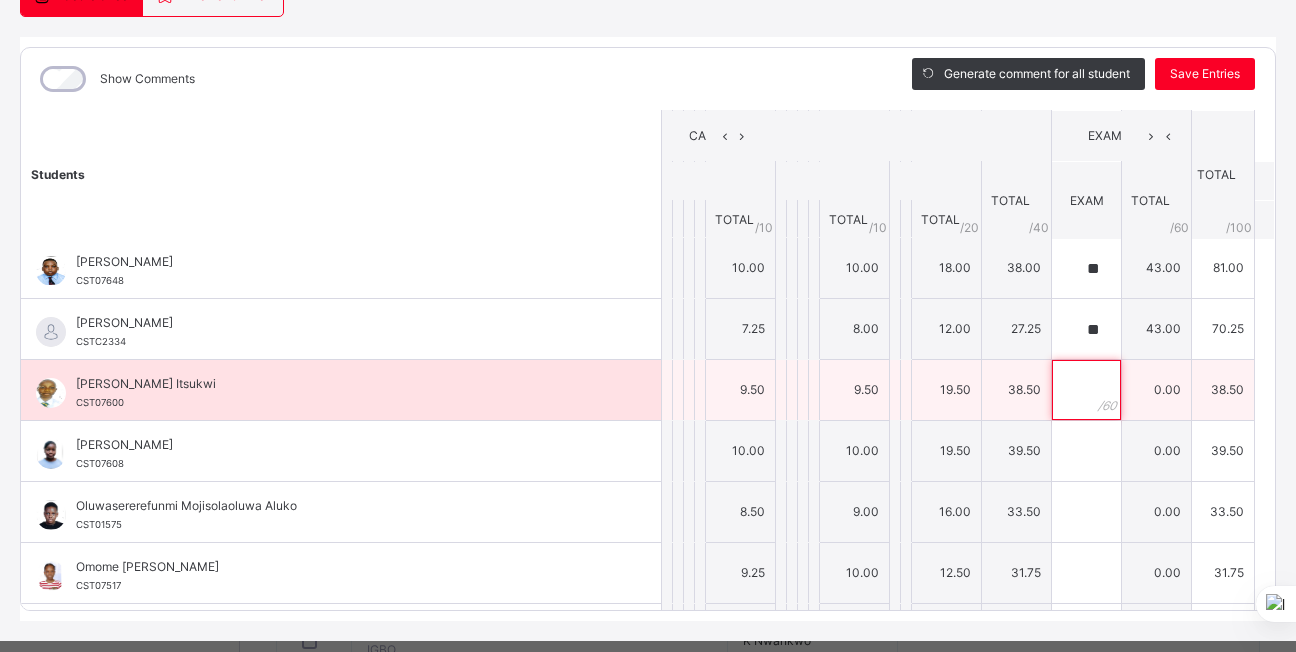 click at bounding box center [1086, 390] 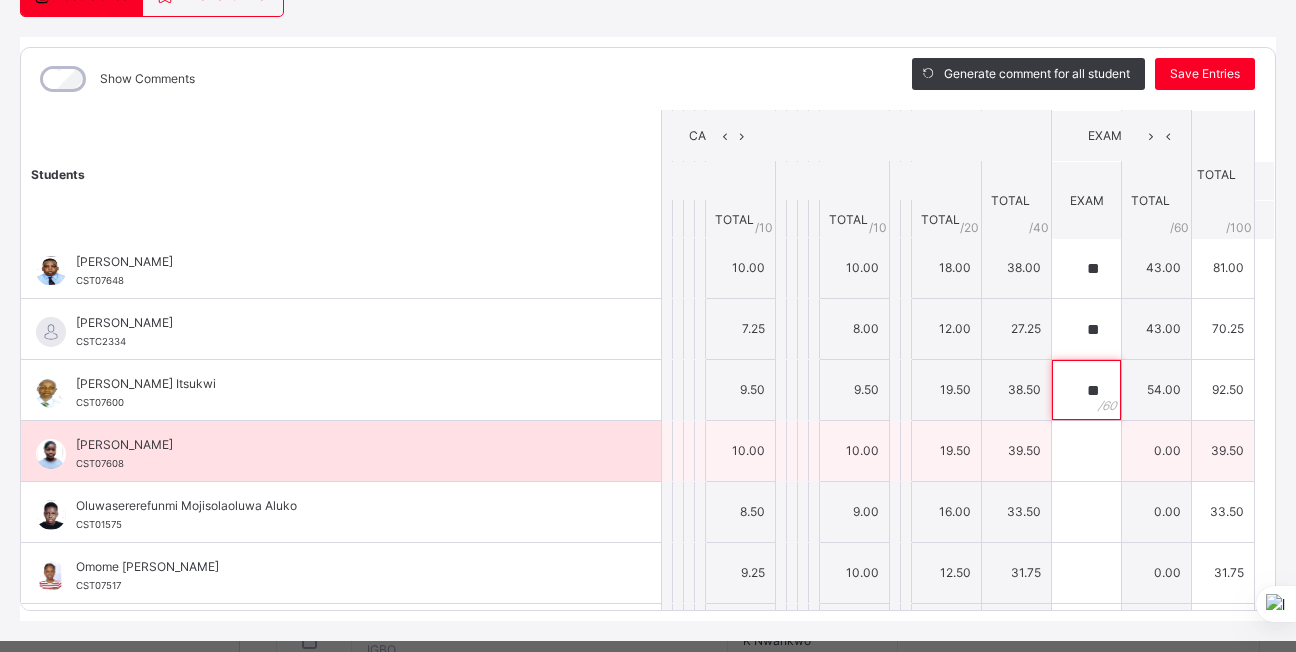 type on "**" 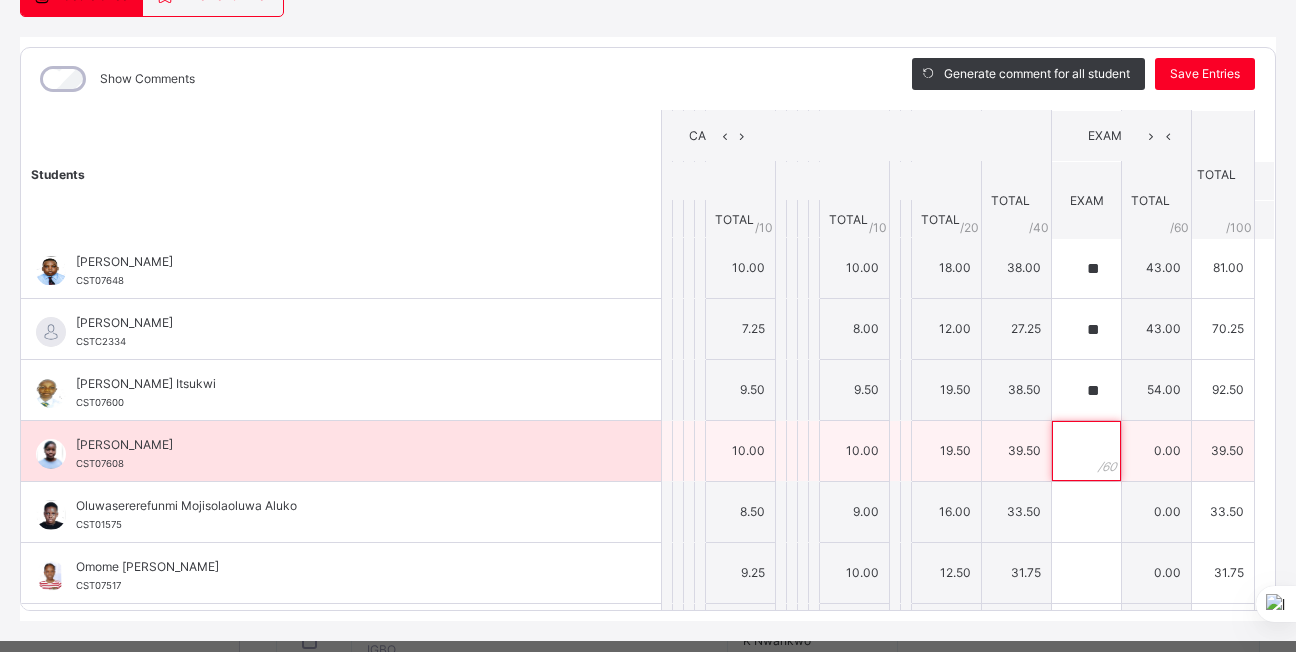 click at bounding box center (1086, 451) 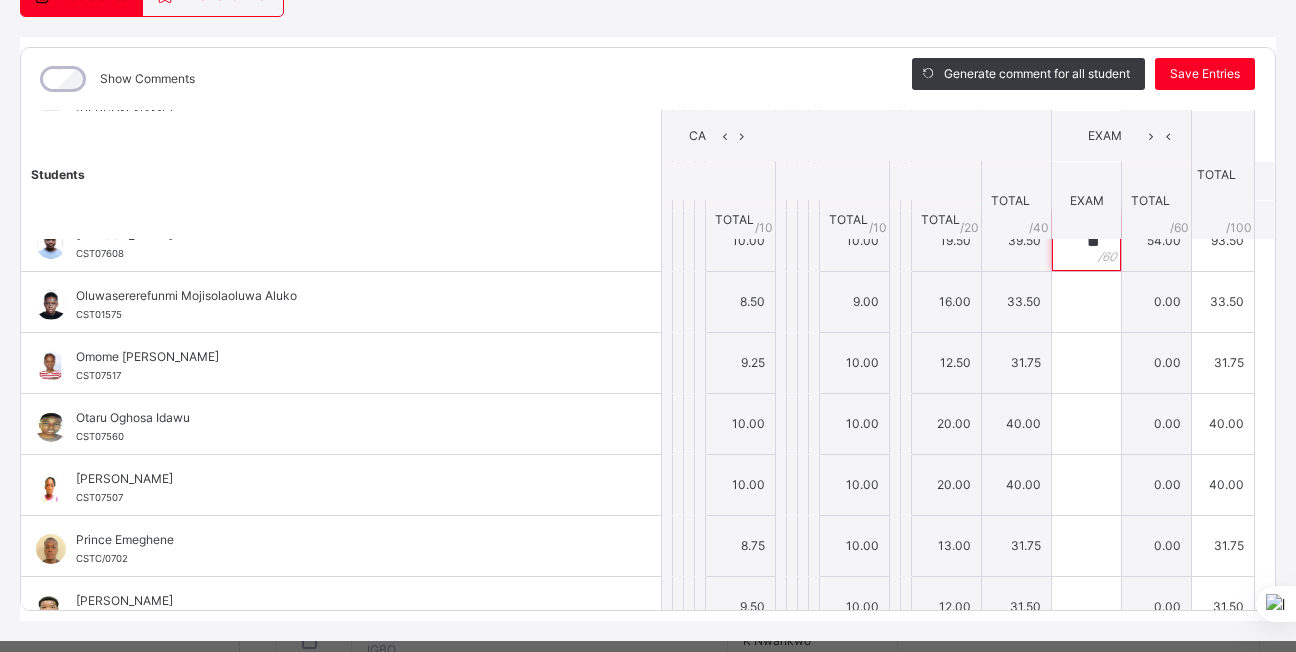 scroll, scrollTop: 761, scrollLeft: 0, axis: vertical 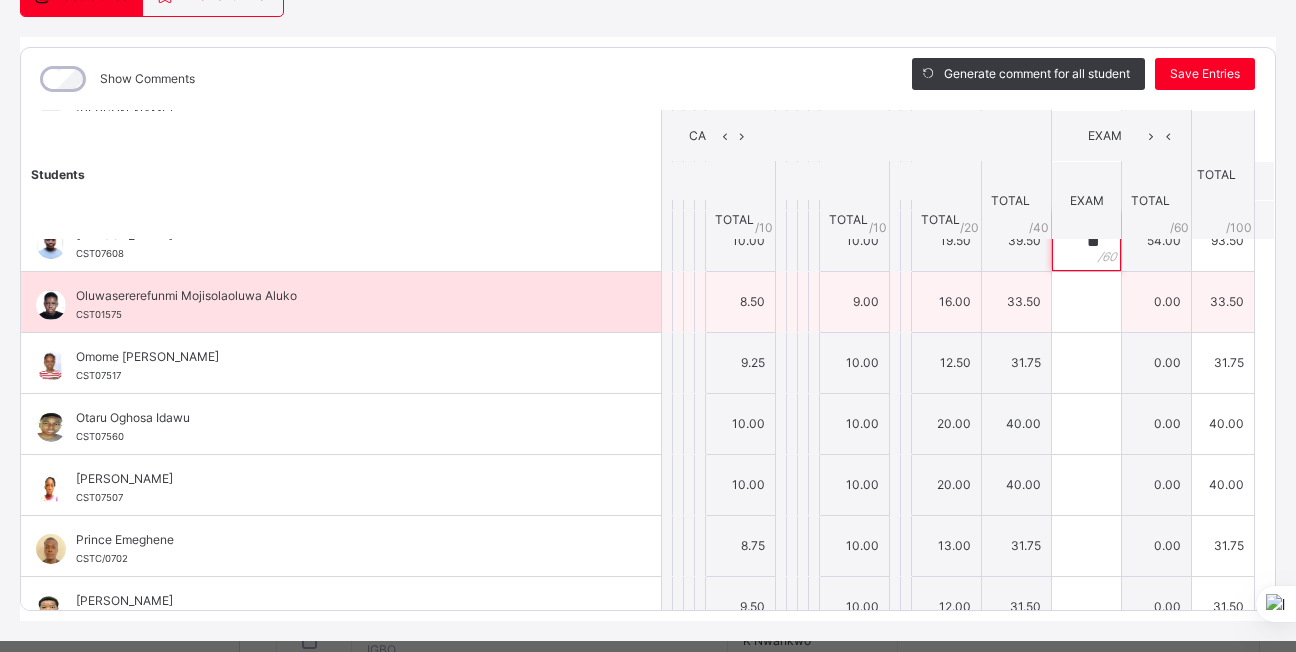 type on "**" 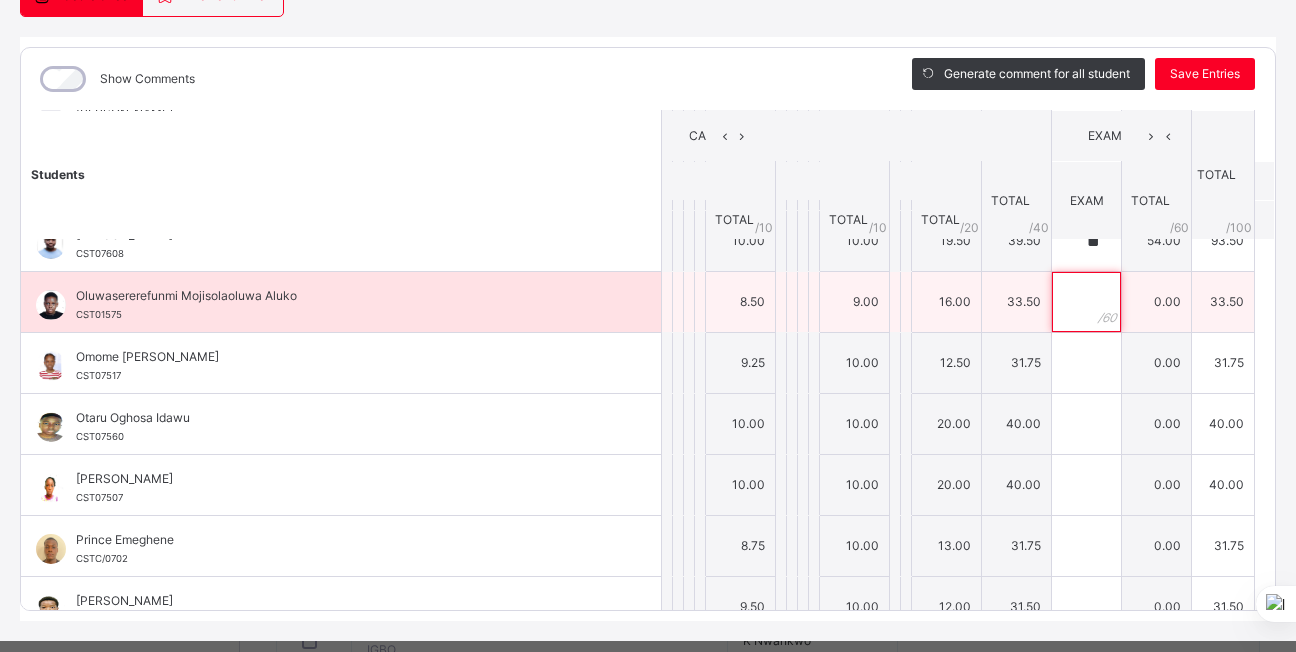 click at bounding box center (1086, 302) 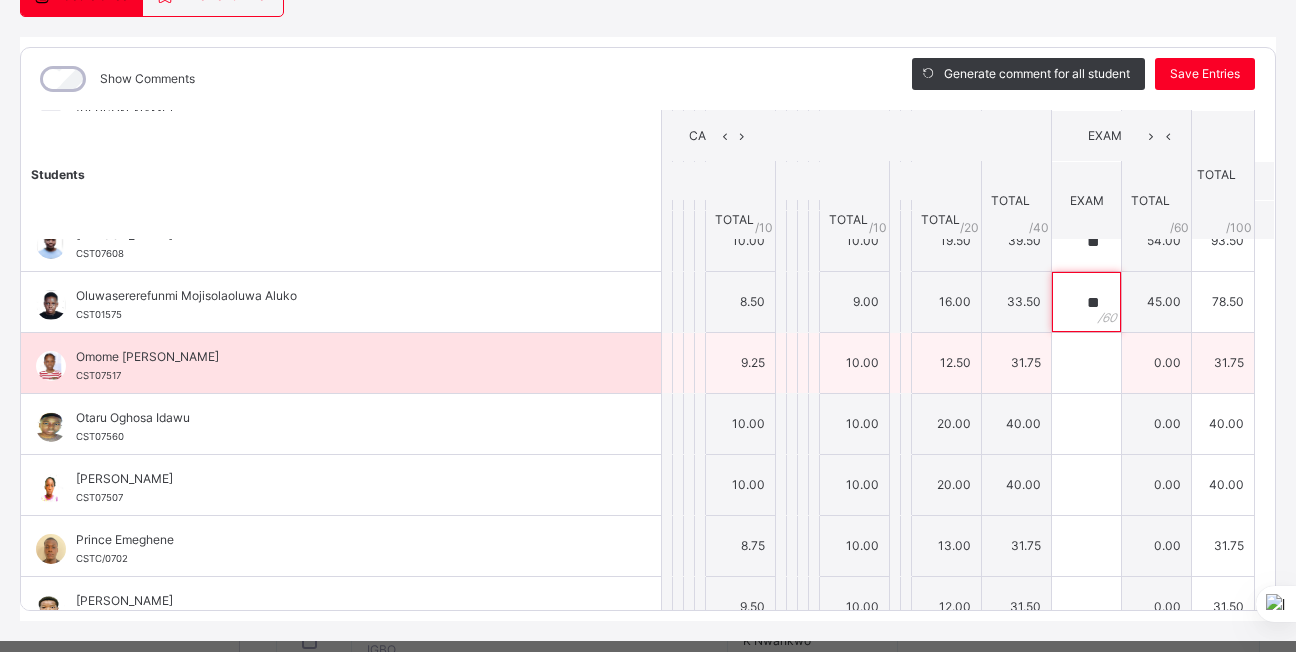 type on "**" 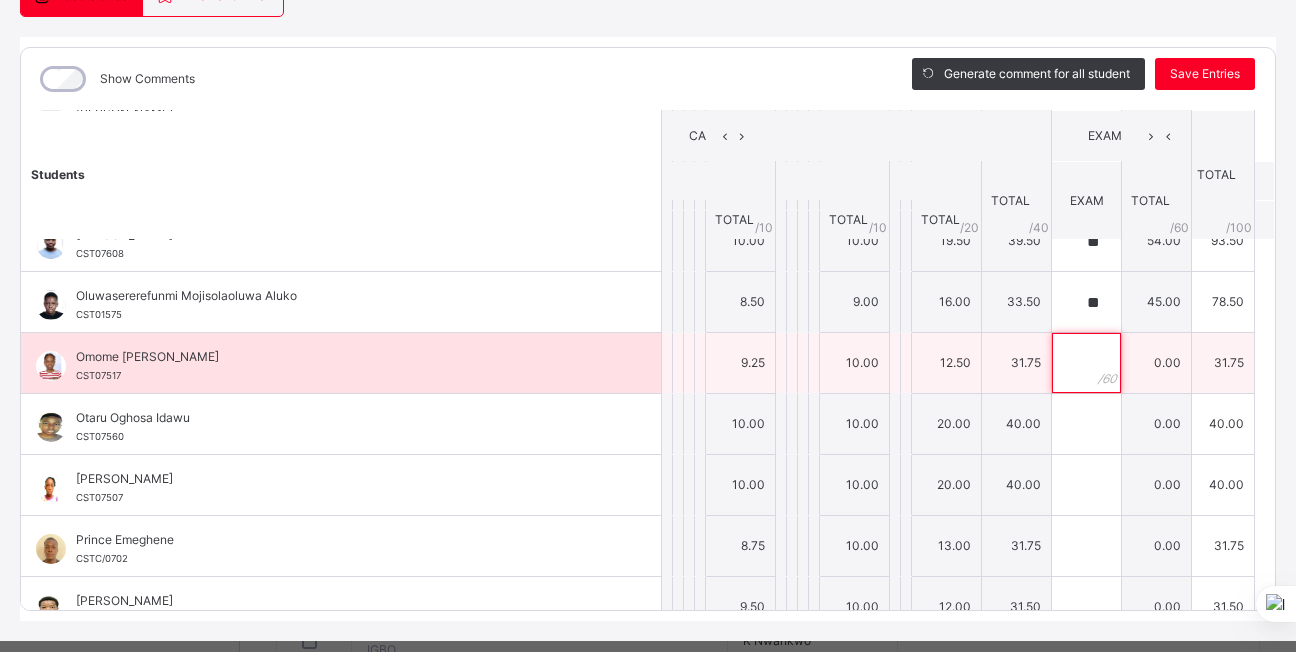 click at bounding box center (1086, 363) 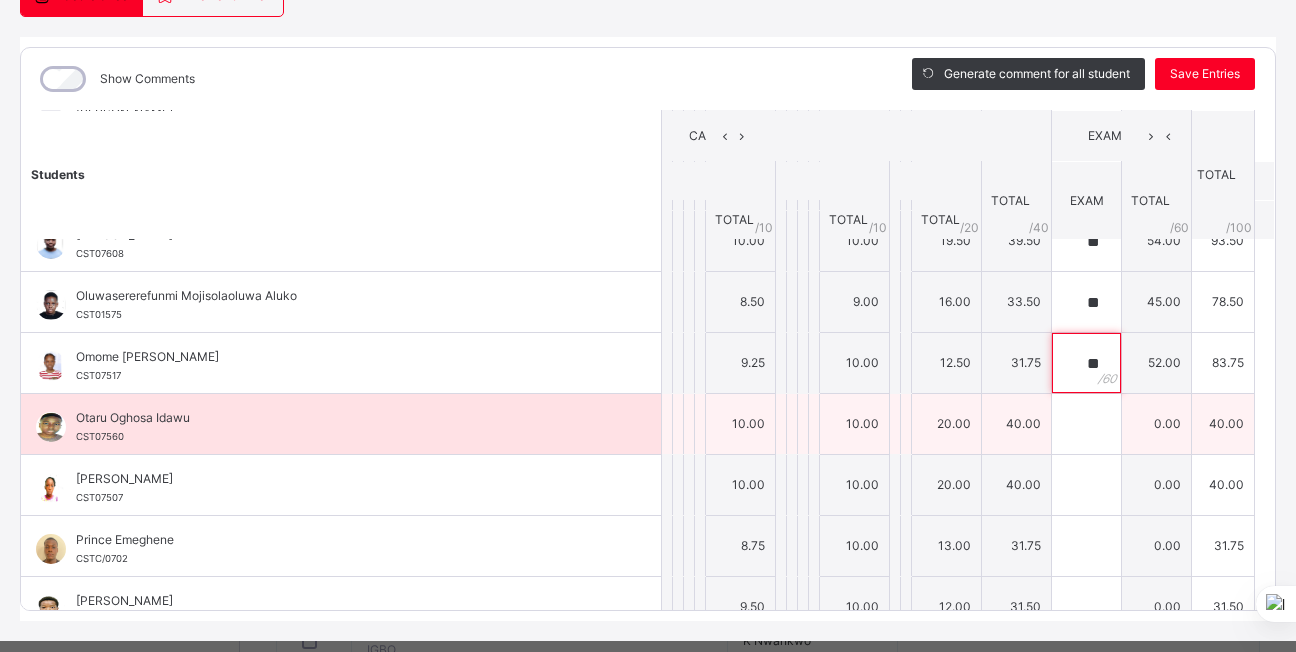 type on "**" 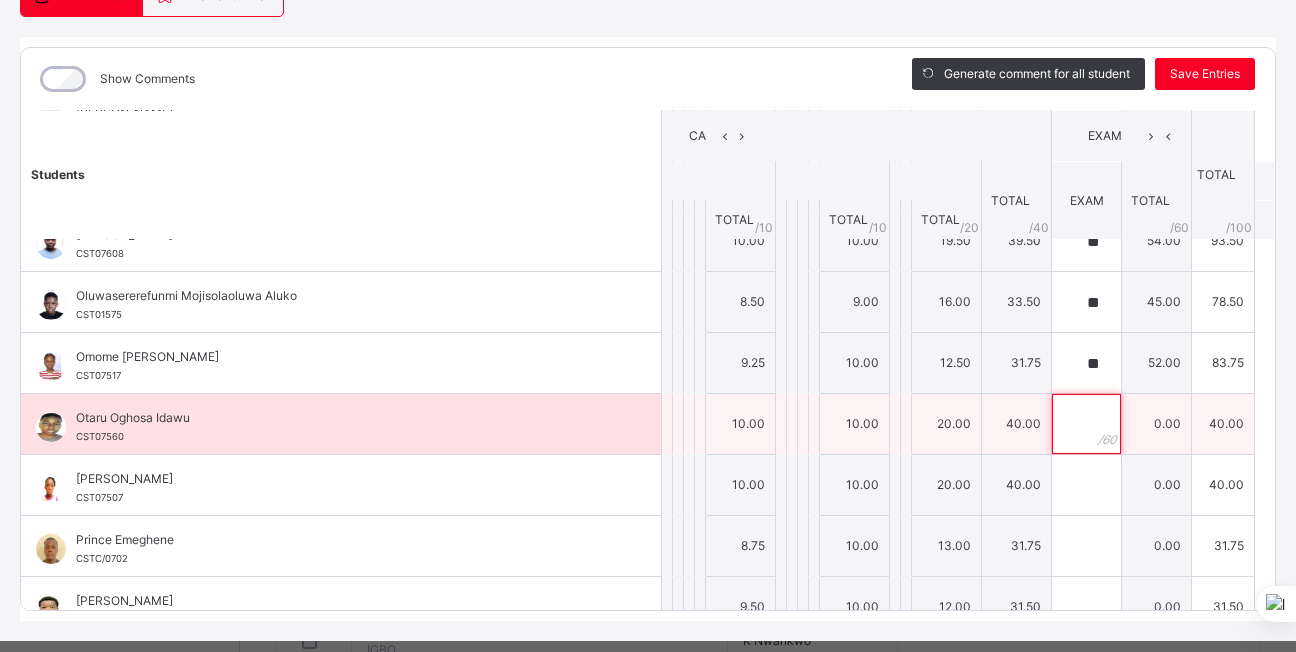 click at bounding box center [1086, 424] 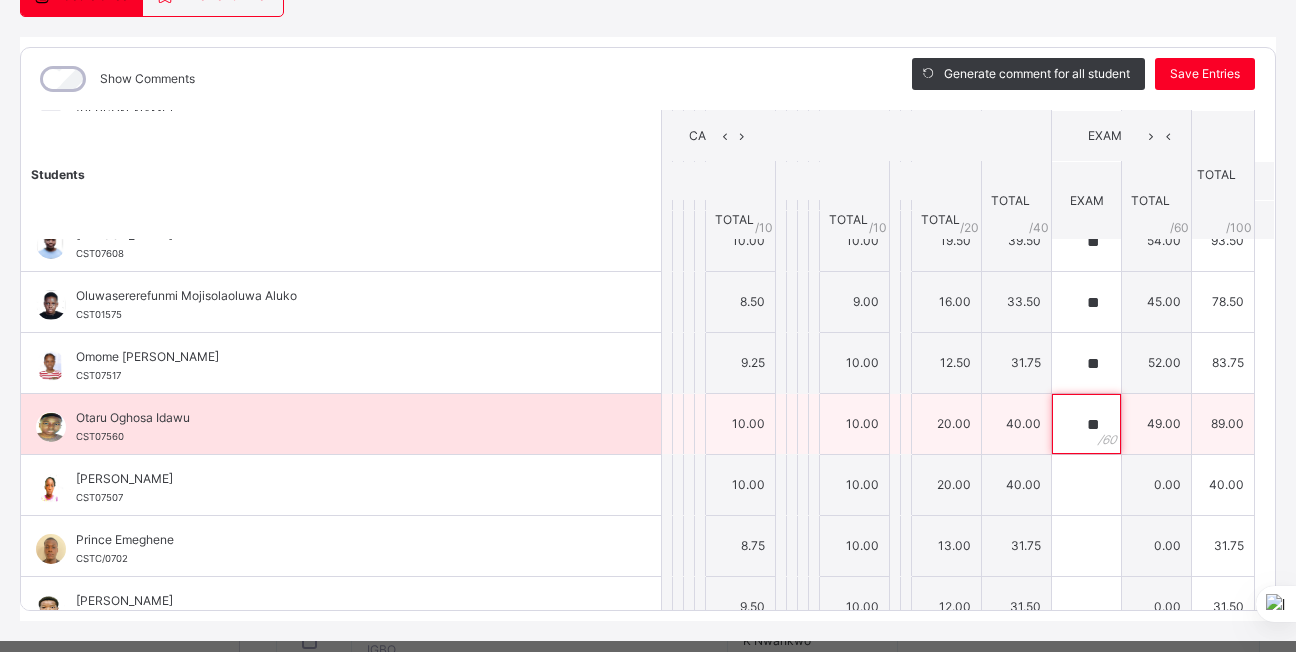 scroll, scrollTop: 789, scrollLeft: 0, axis: vertical 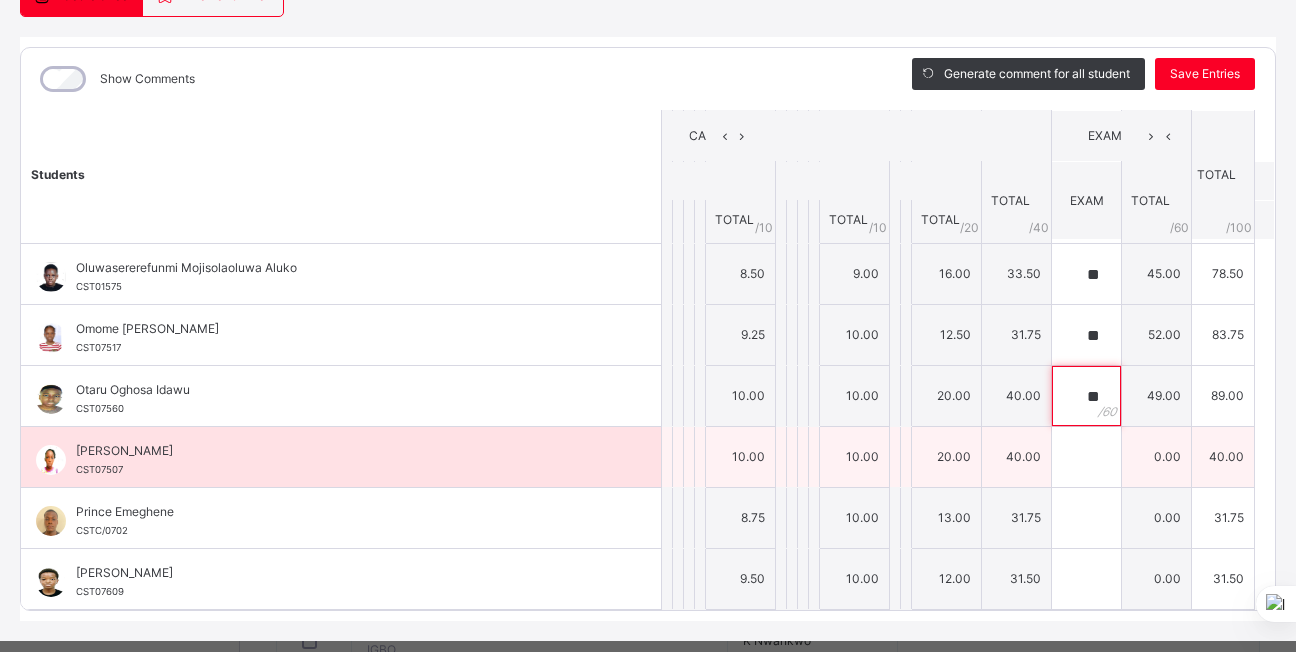 type on "**" 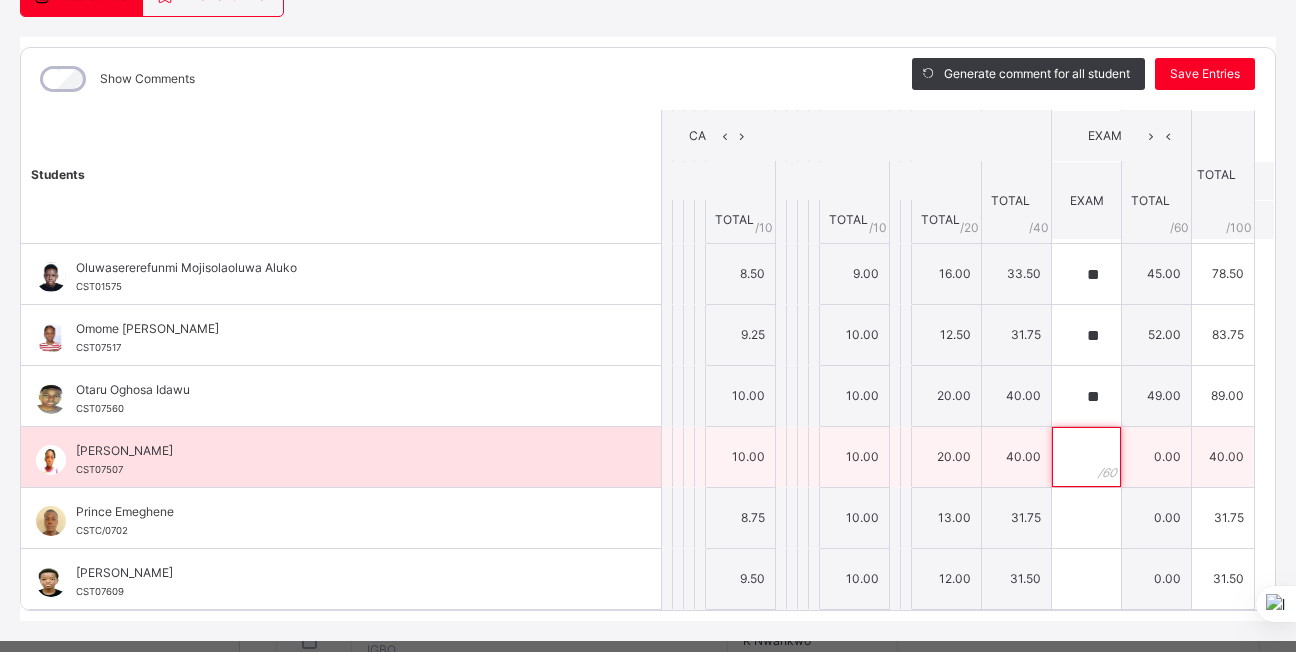 click at bounding box center (1086, 457) 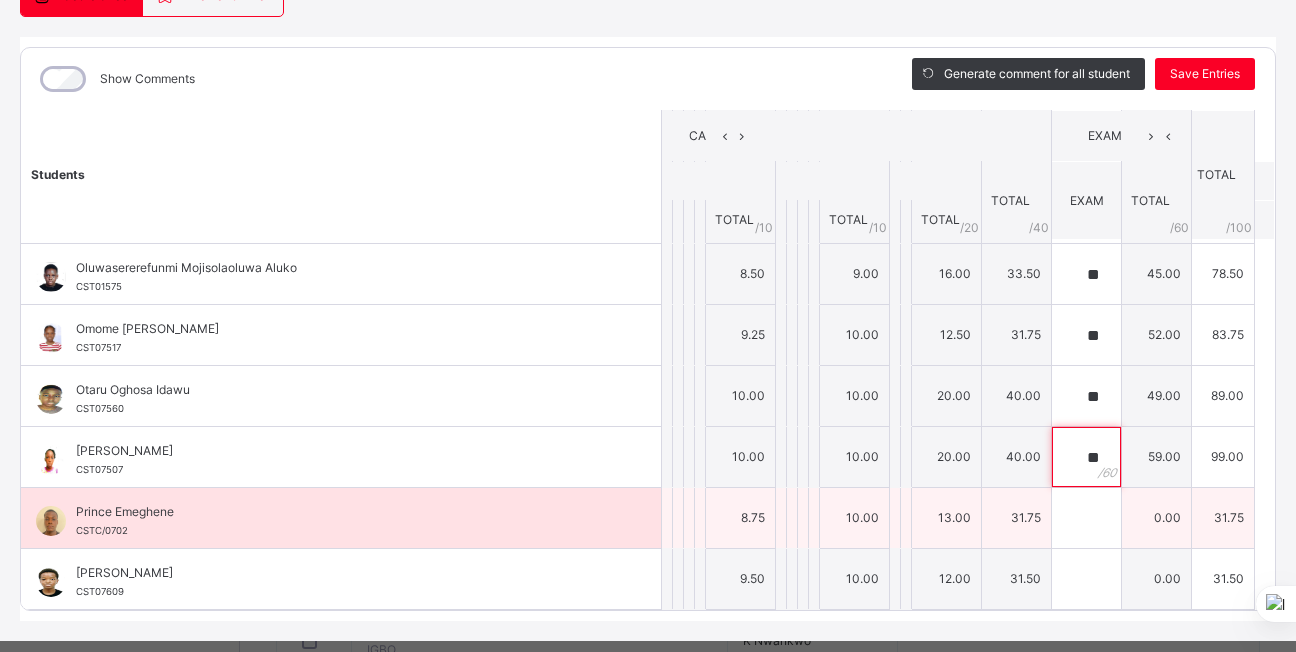 type on "**" 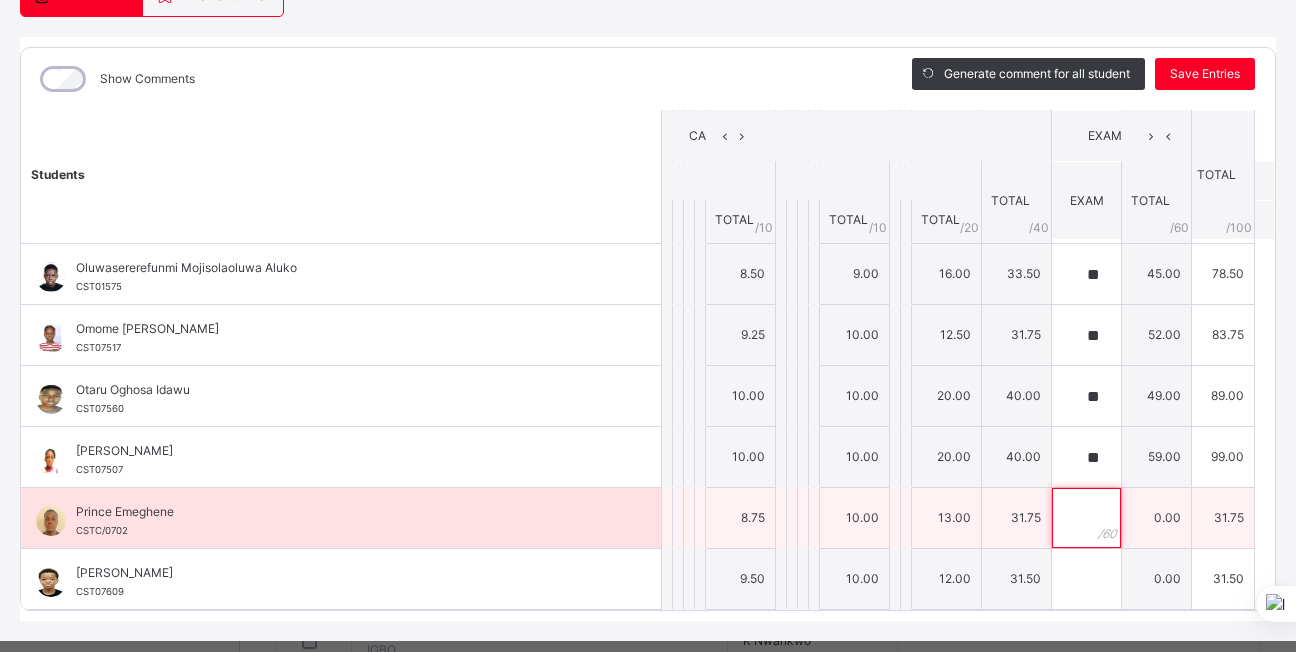 click at bounding box center [1086, 518] 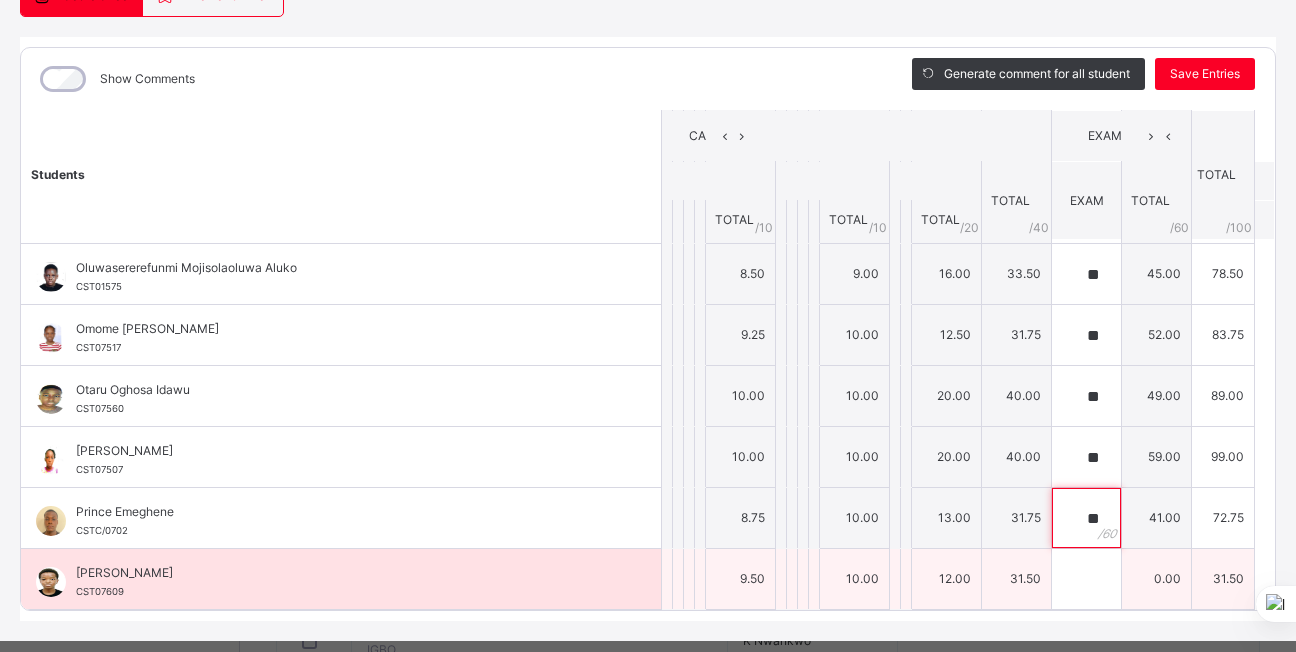 scroll, scrollTop: 259, scrollLeft: 0, axis: vertical 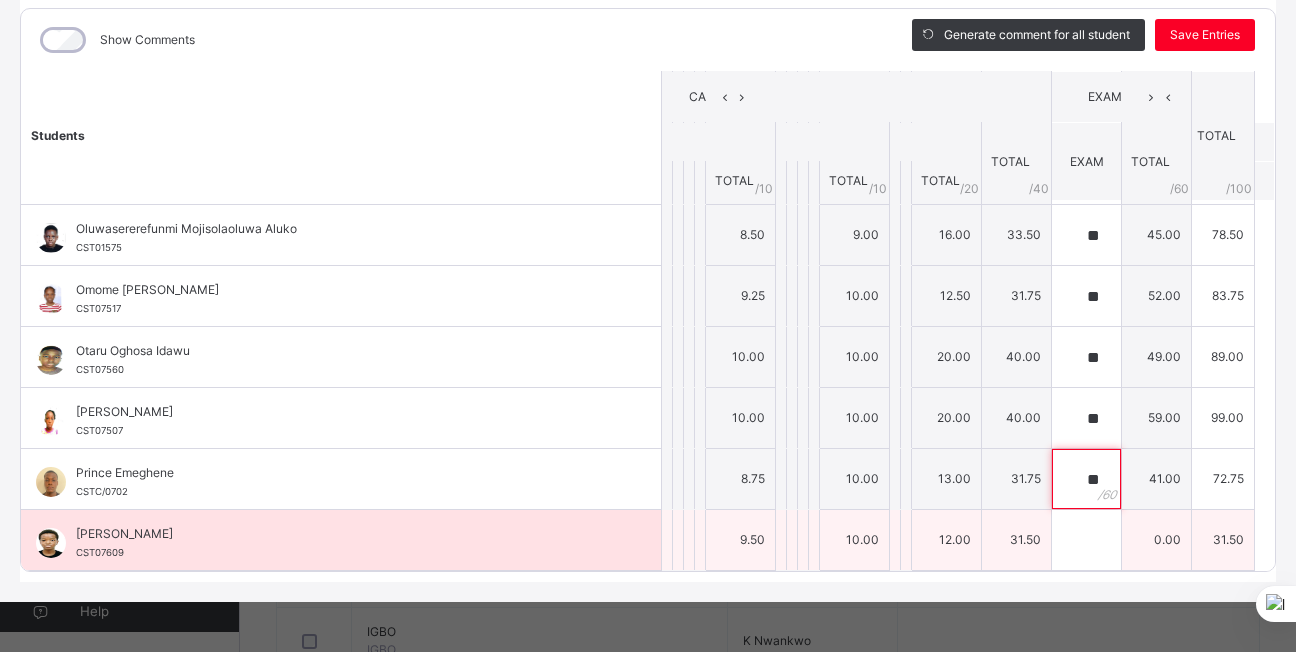 type on "**" 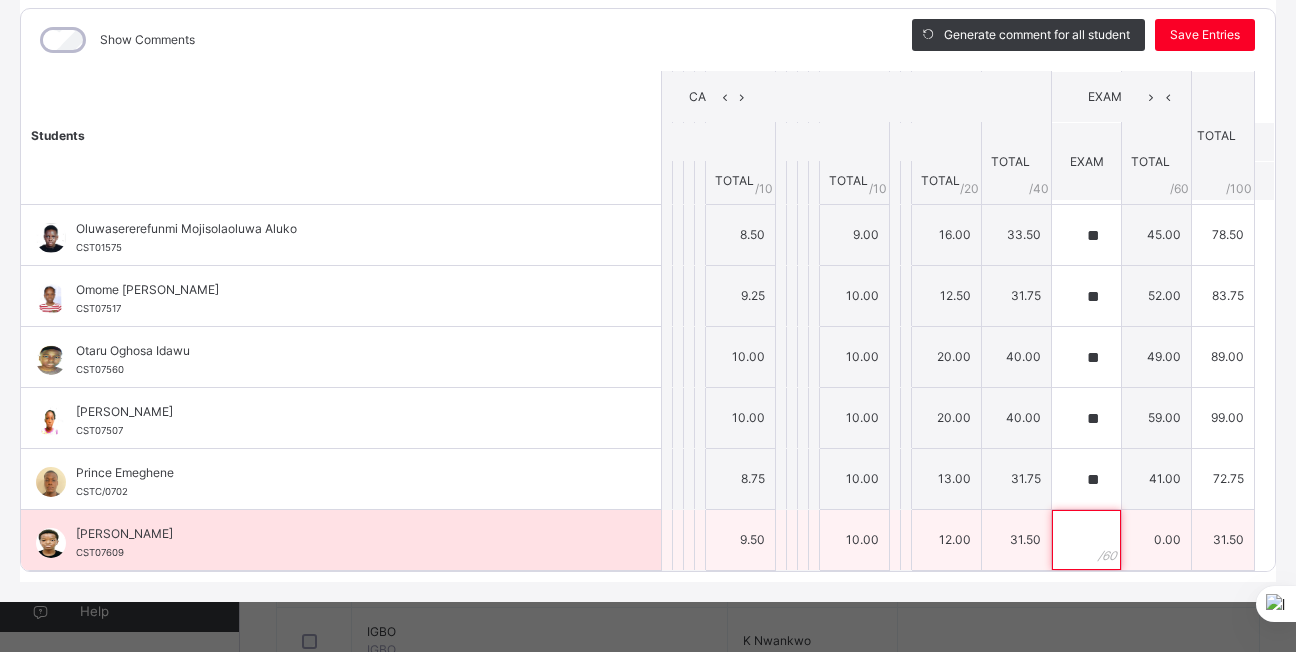 click at bounding box center (1086, 540) 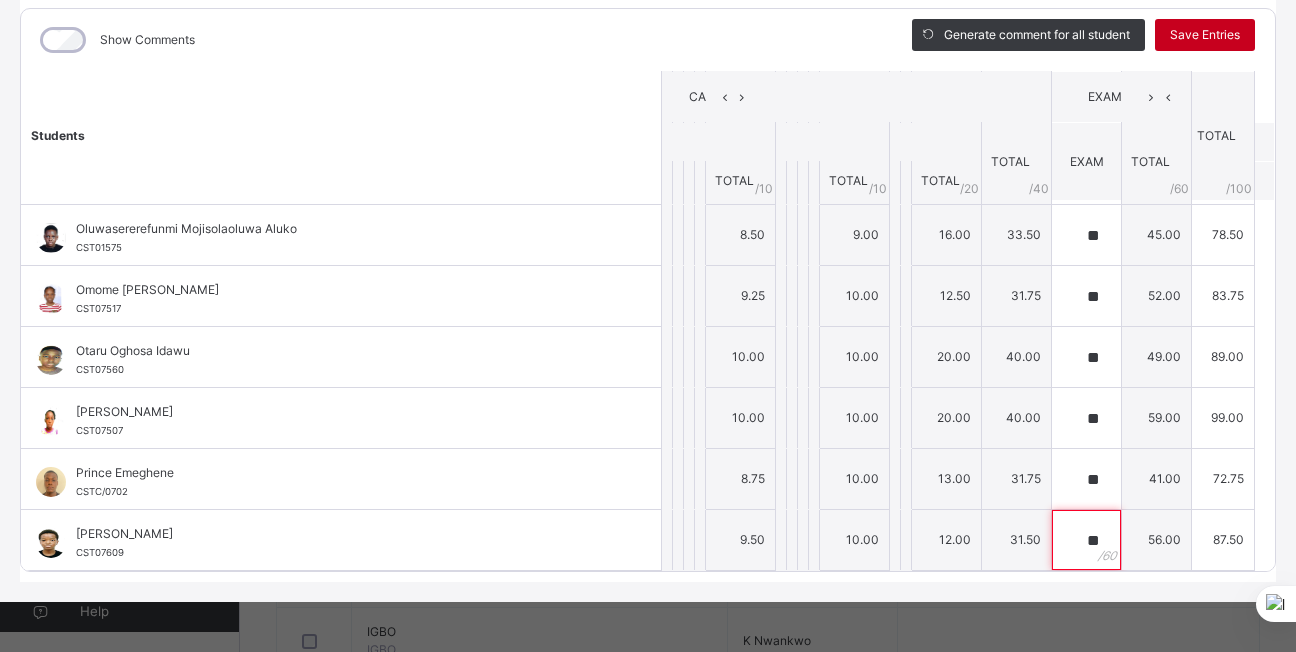 type on "**" 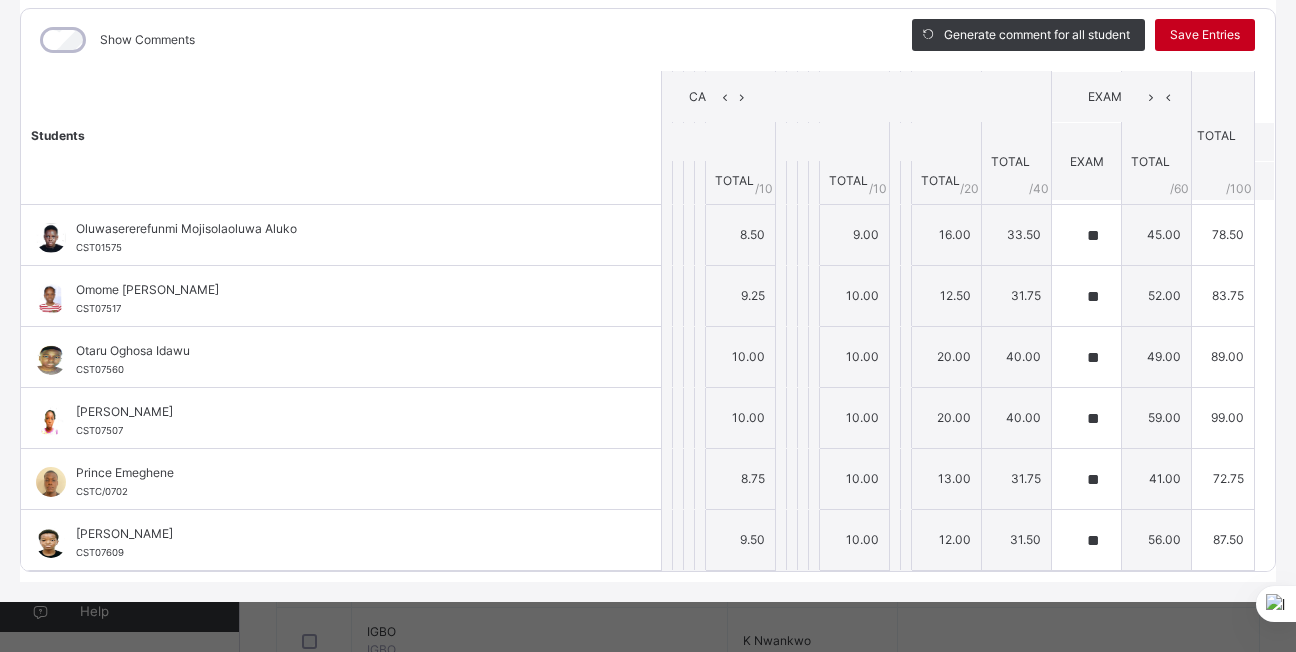 click on "Save Entries" at bounding box center [1205, 35] 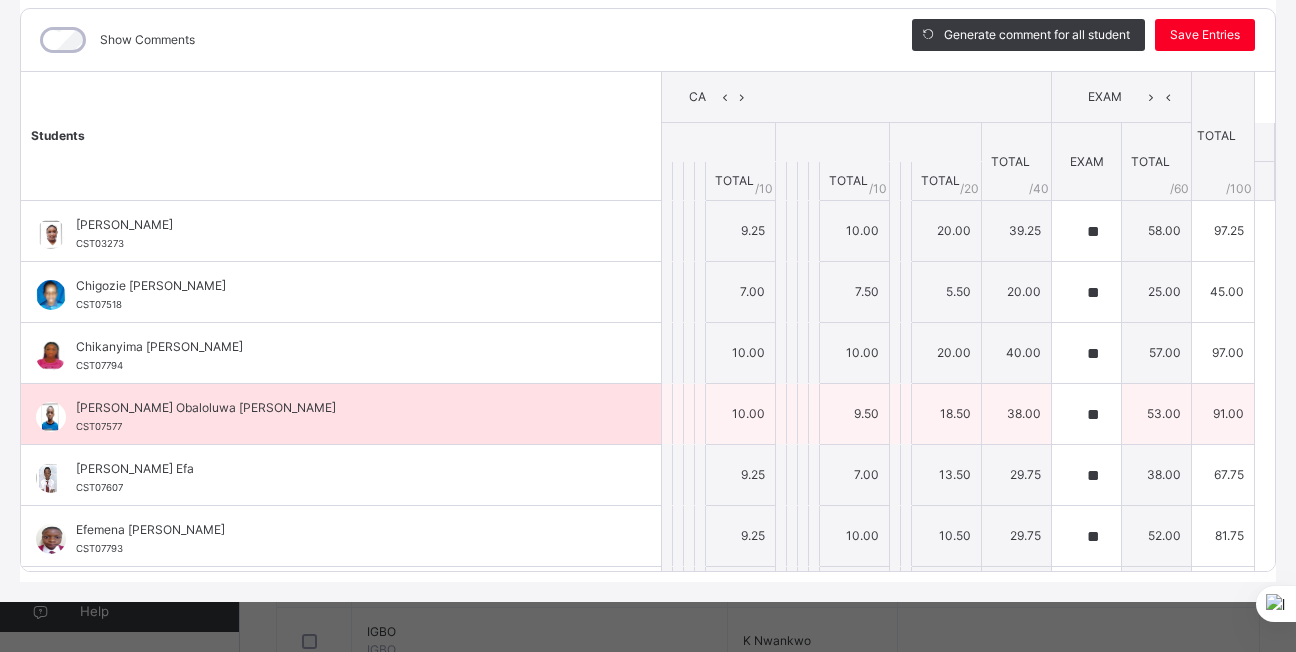 scroll, scrollTop: 164, scrollLeft: 0, axis: vertical 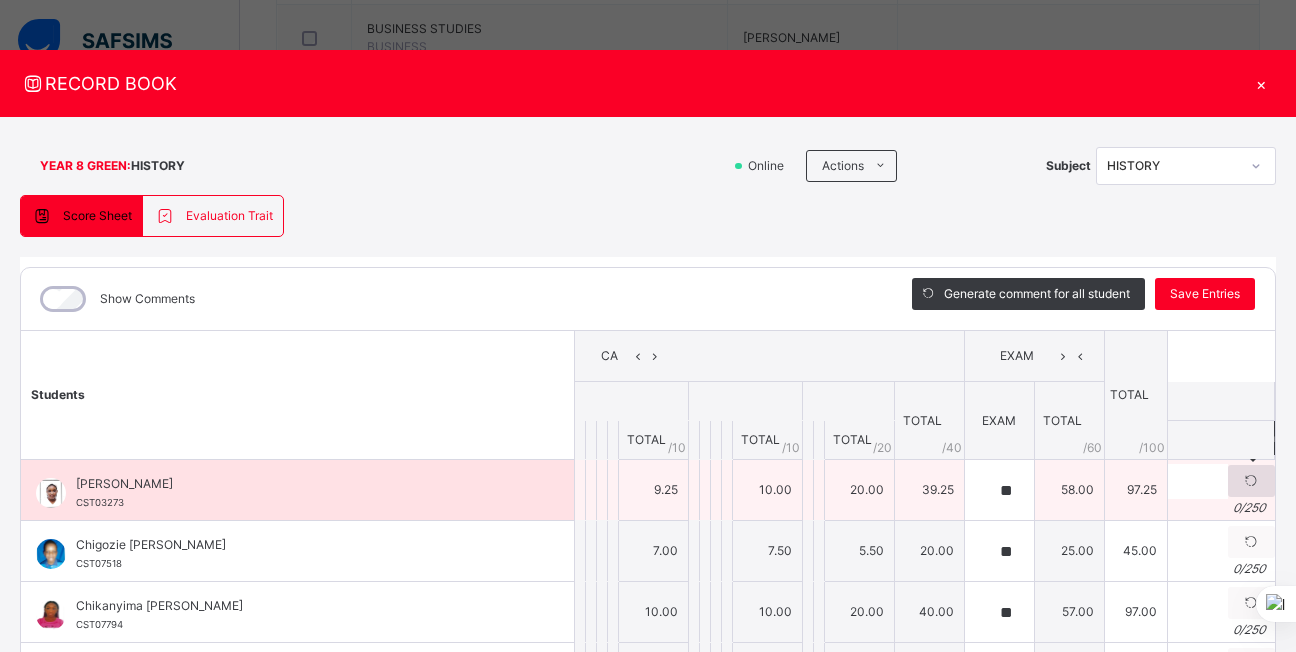 click at bounding box center (1251, 481) 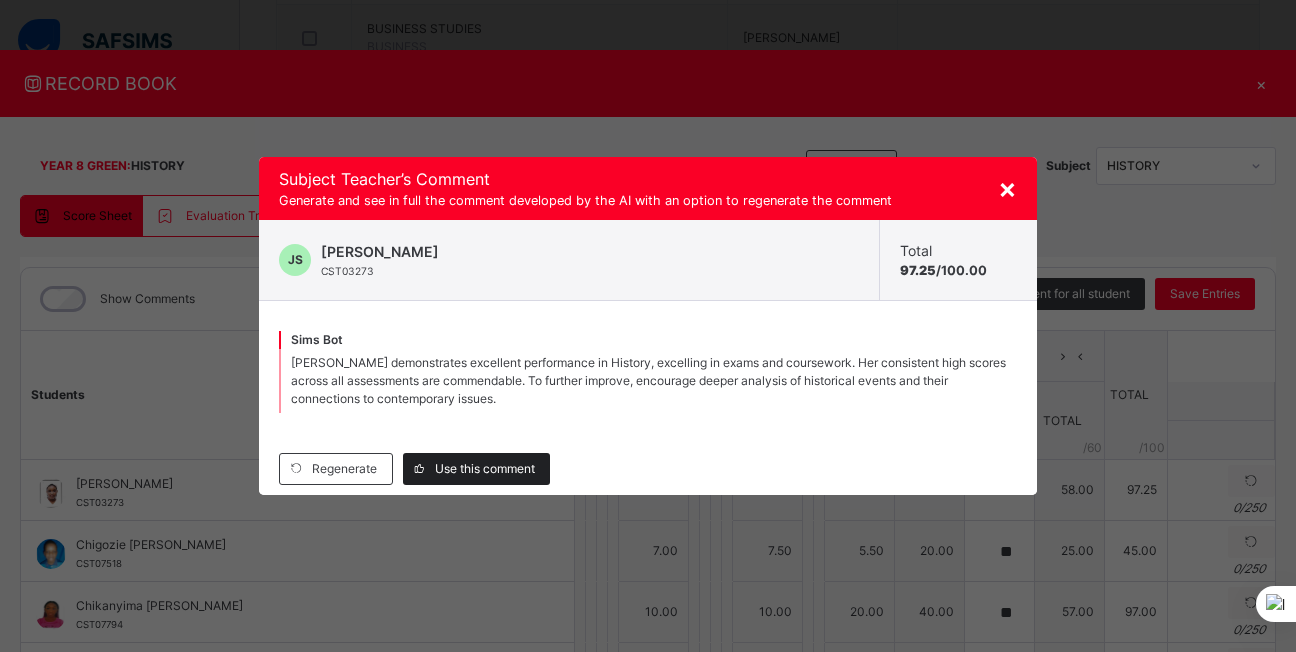 click on "Use this comment" at bounding box center (485, 469) 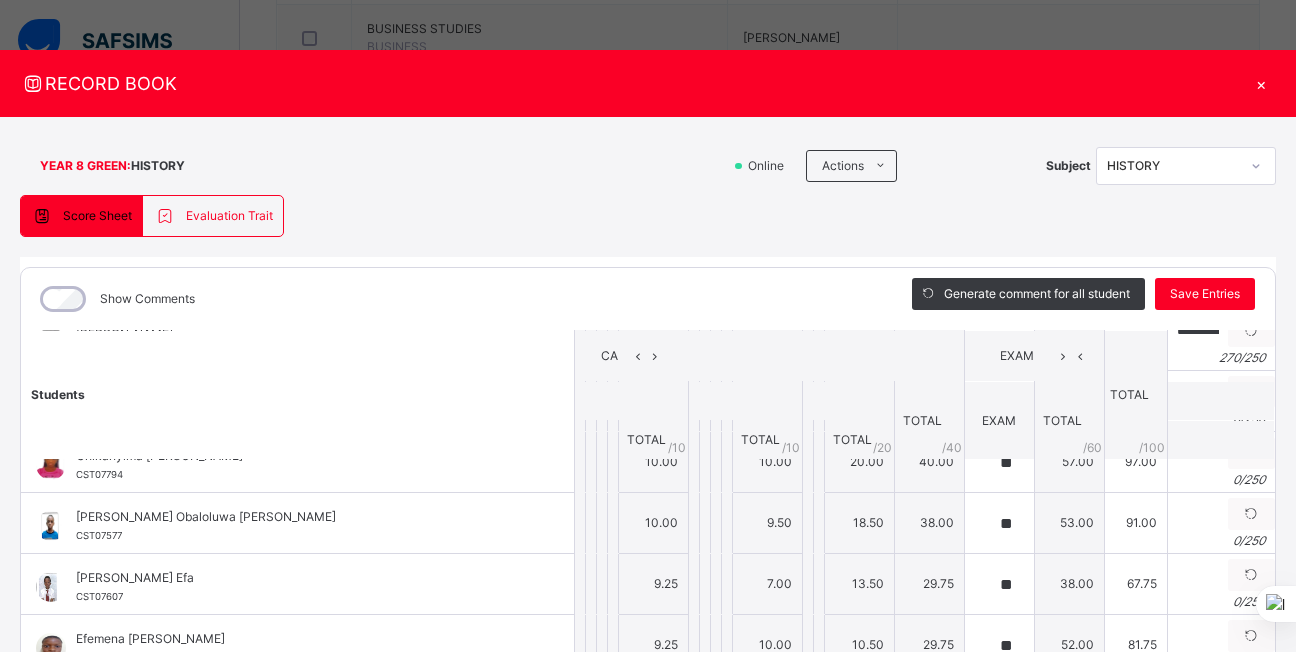 scroll, scrollTop: 155, scrollLeft: 0, axis: vertical 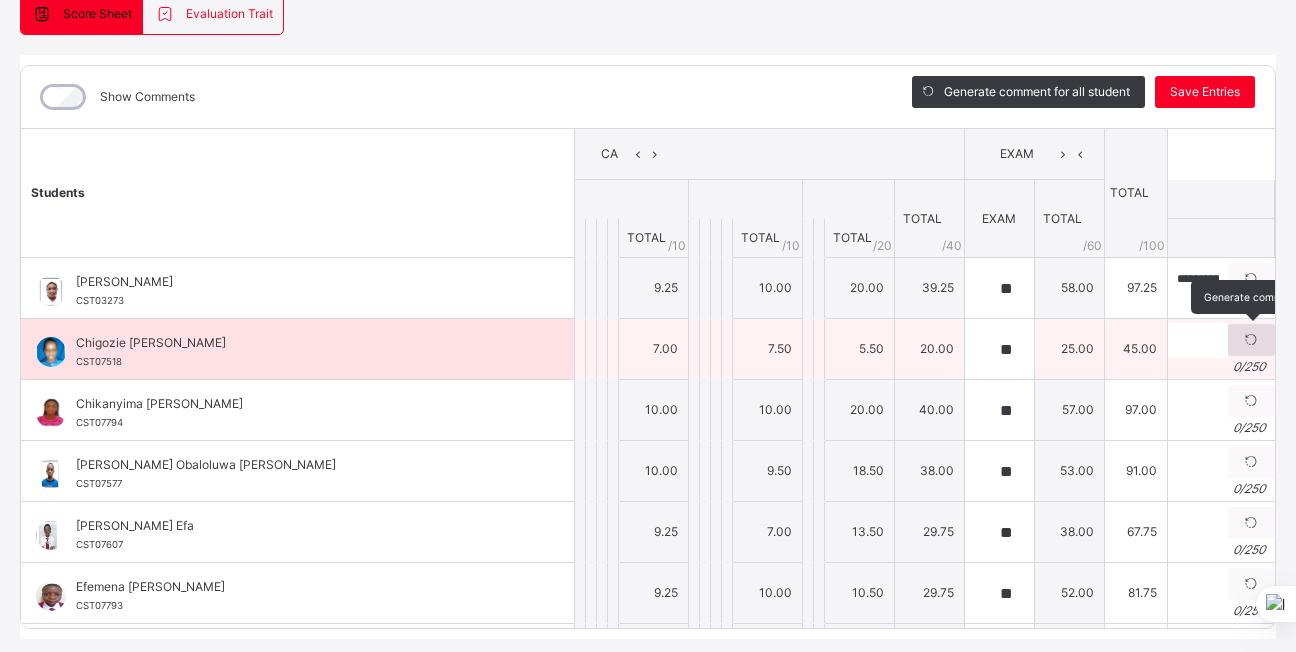 click at bounding box center [1251, 340] 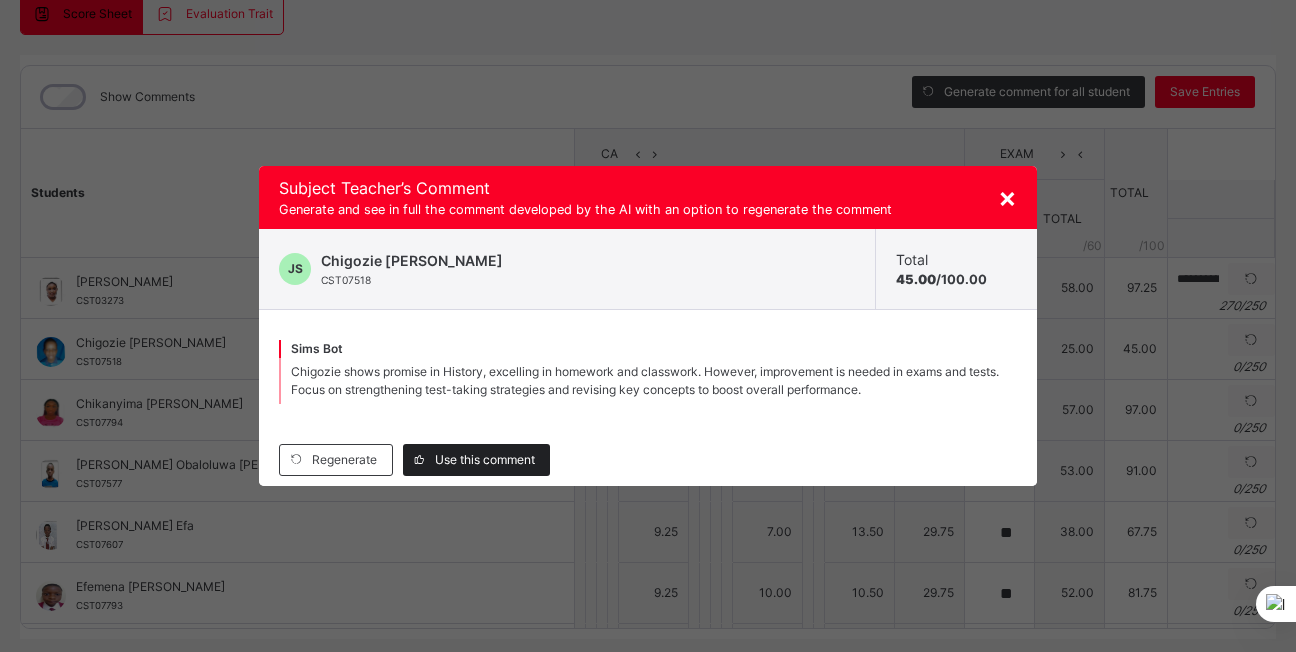 click on "Use this comment" at bounding box center [485, 460] 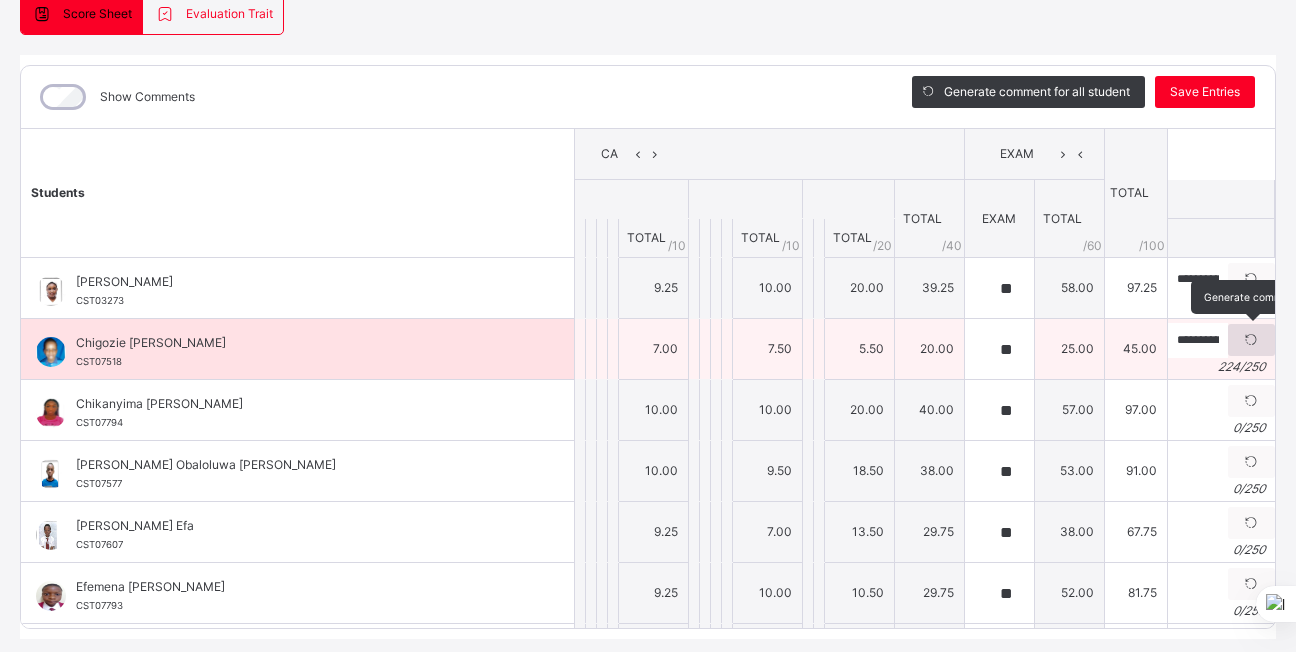 click at bounding box center [1251, 340] 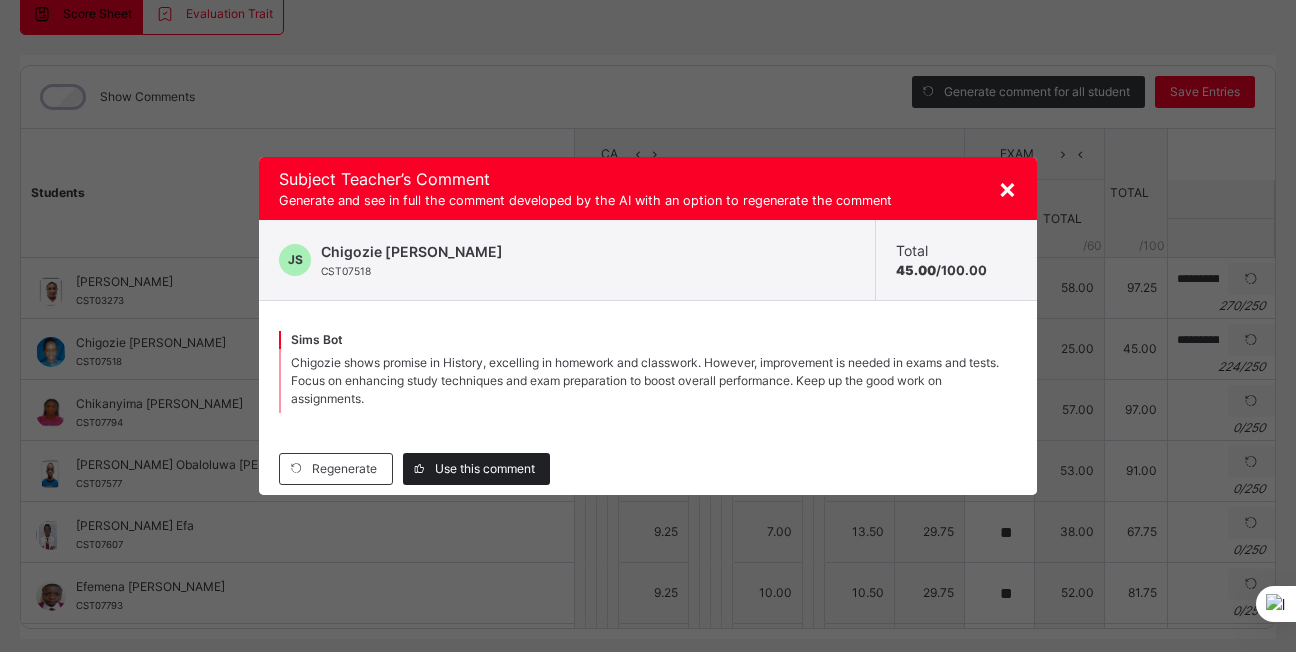 click on "Use this comment" at bounding box center (485, 469) 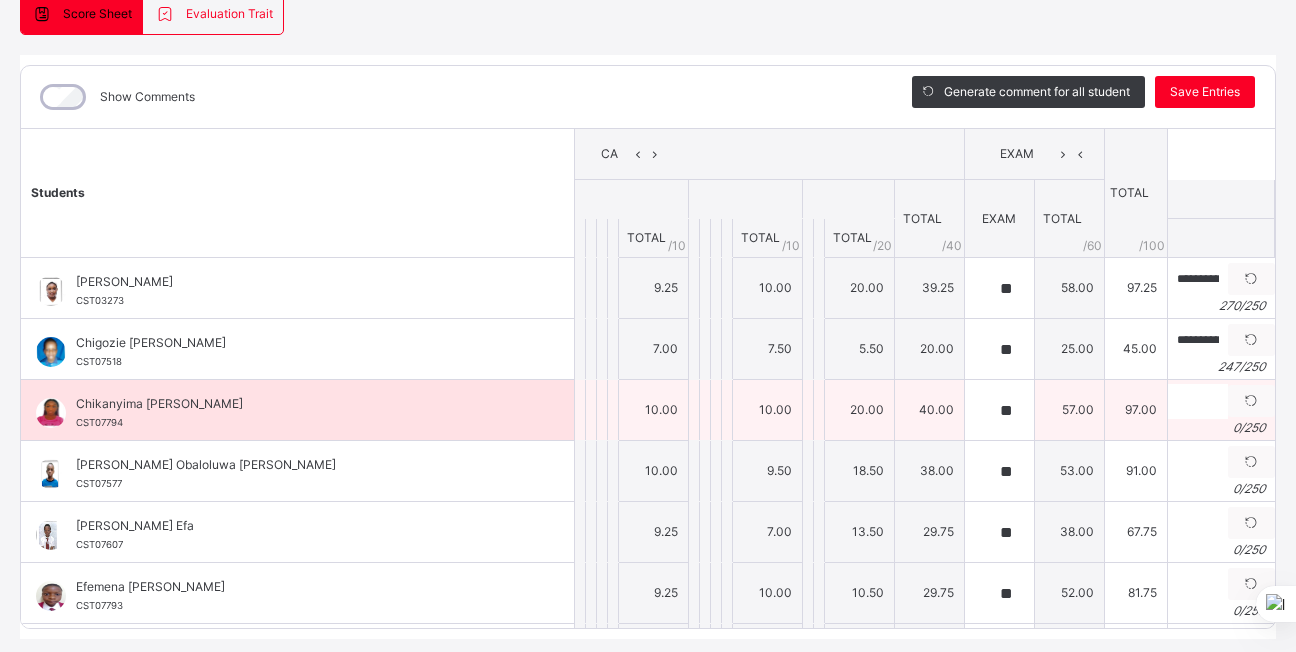 click on "0 / 250" at bounding box center (1249, 427) 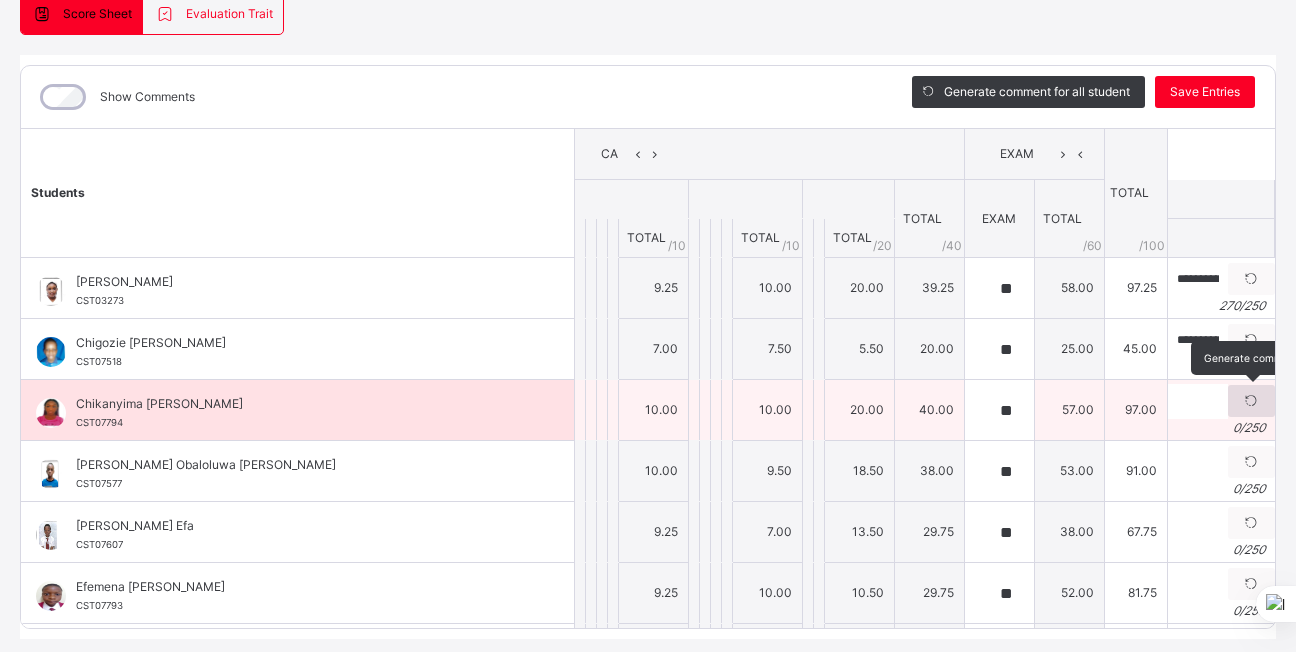 click at bounding box center (1251, 401) 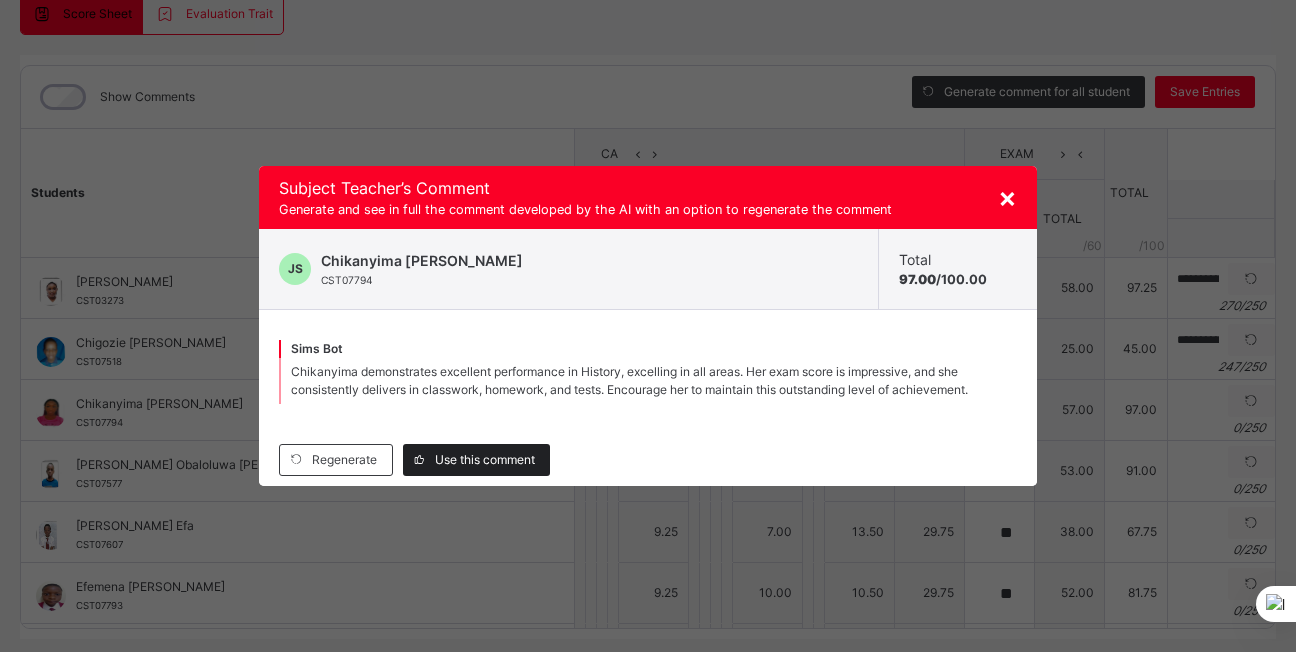 click on "Use this comment" at bounding box center [485, 460] 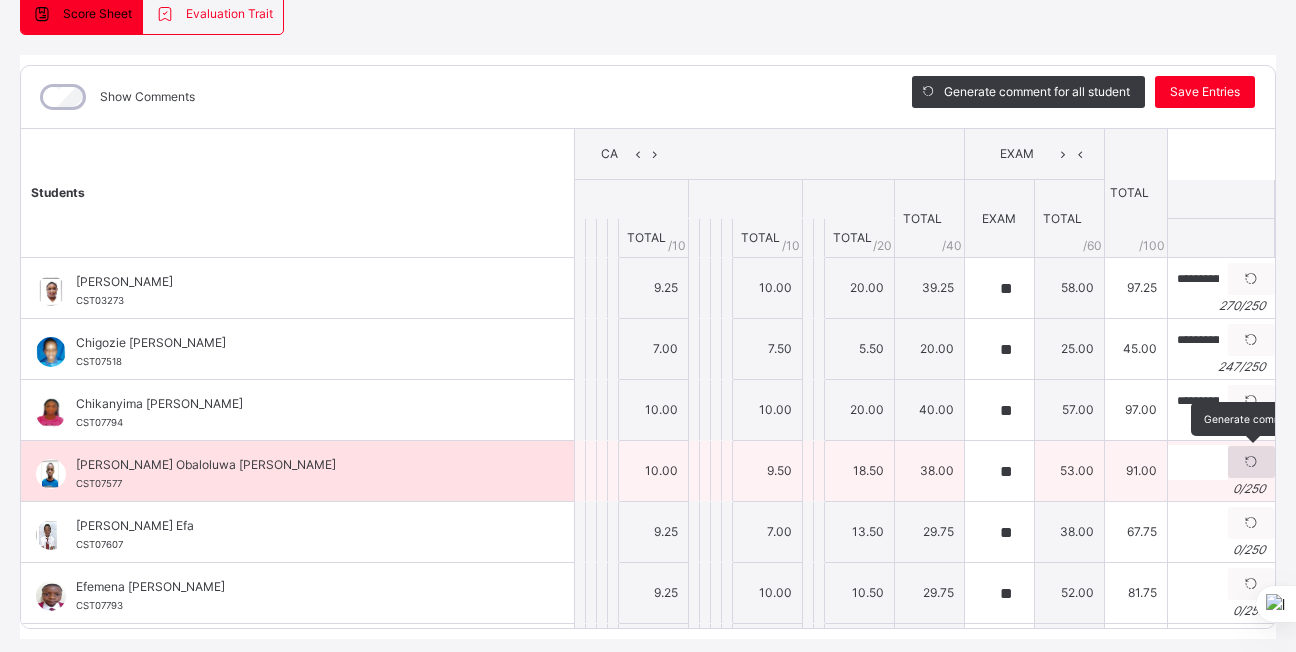 click at bounding box center (1251, 462) 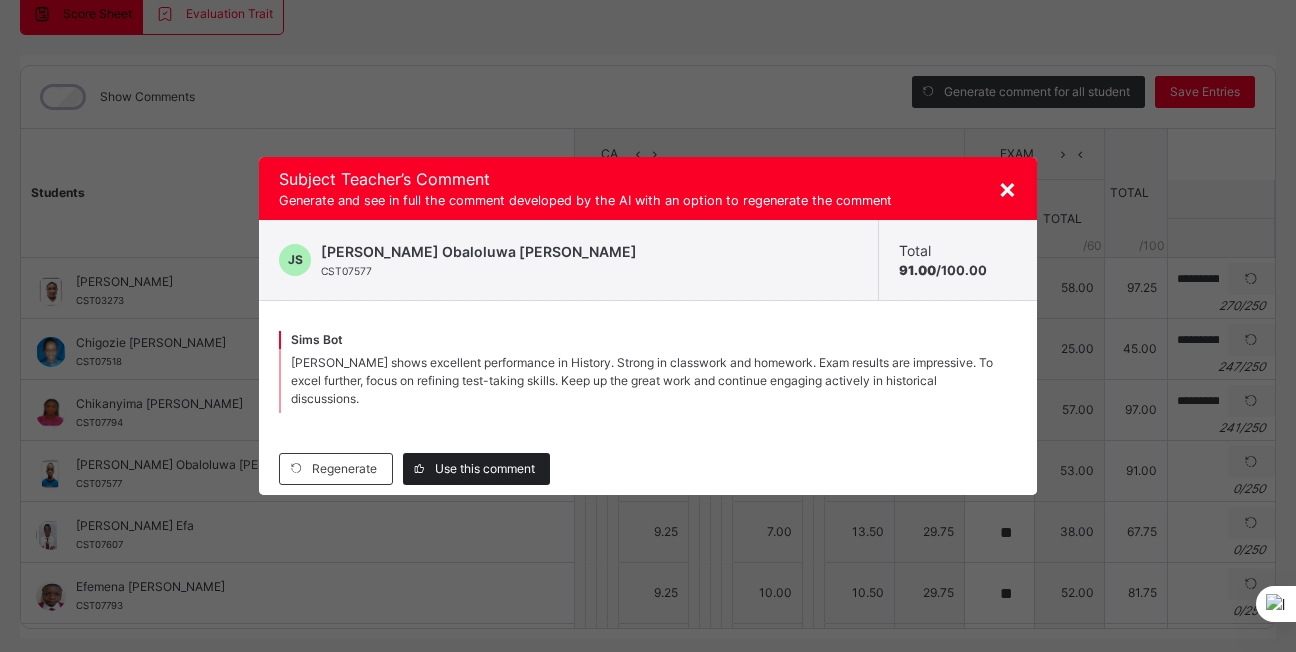 click on "Use this comment" at bounding box center (485, 469) 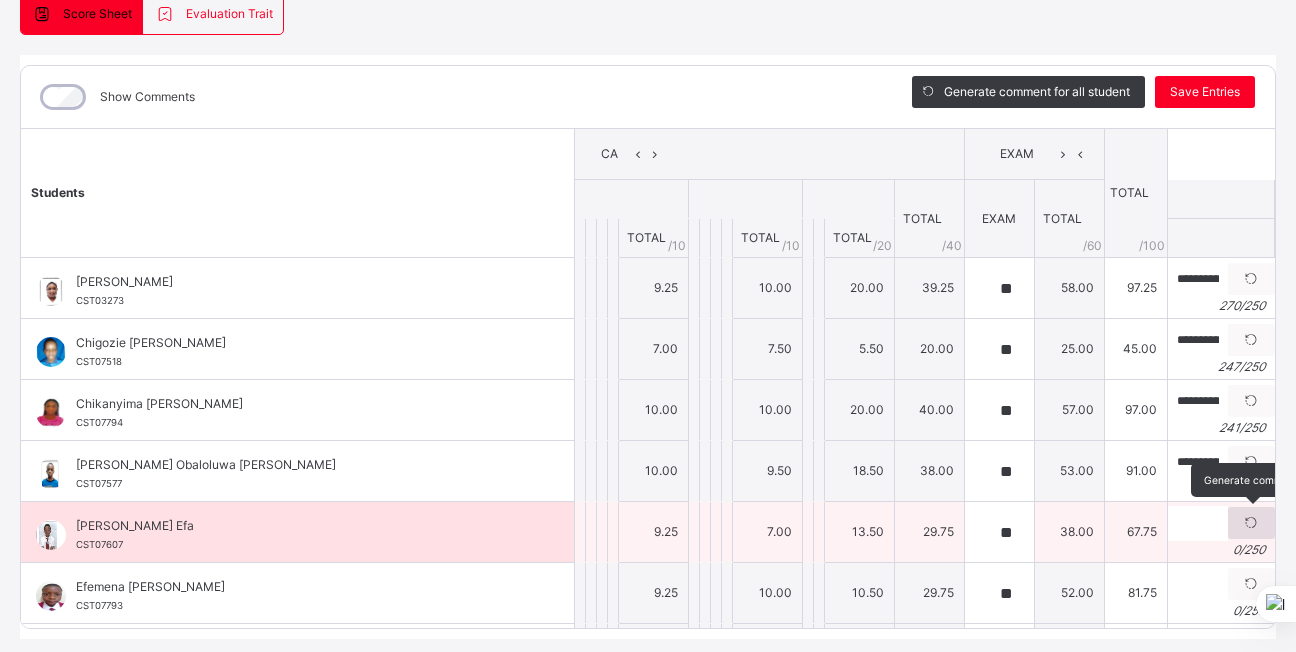 click at bounding box center [1251, 523] 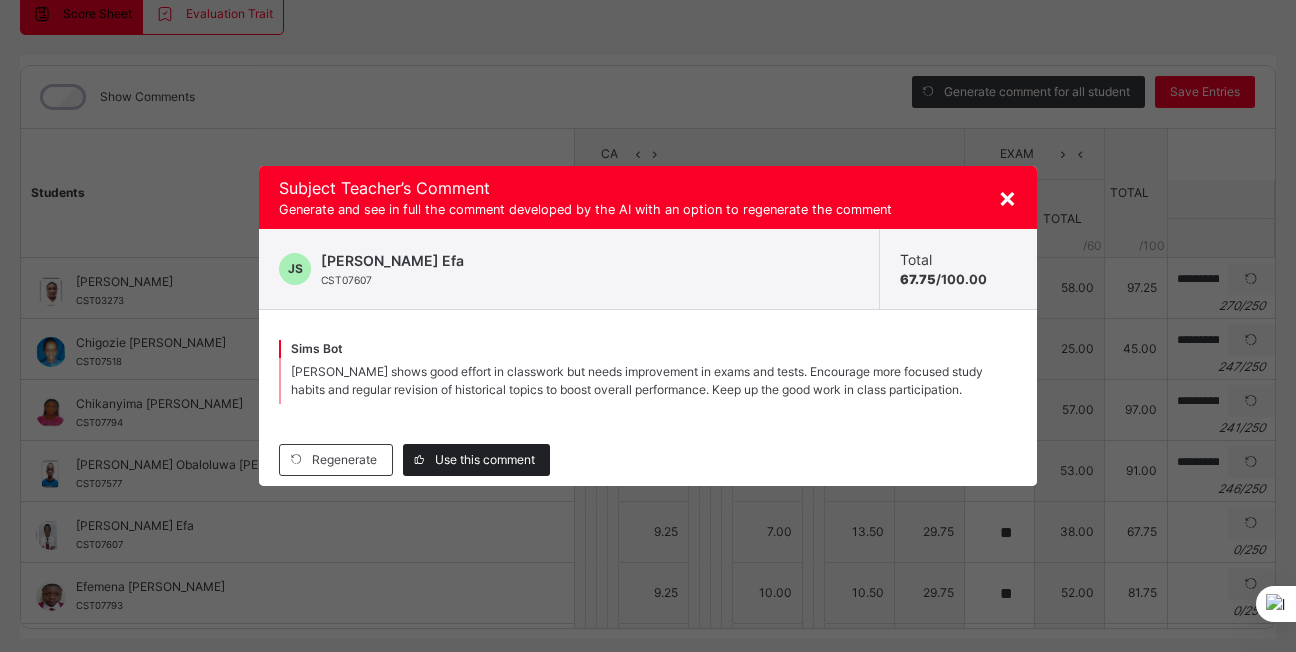 click on "Use this comment" at bounding box center (476, 460) 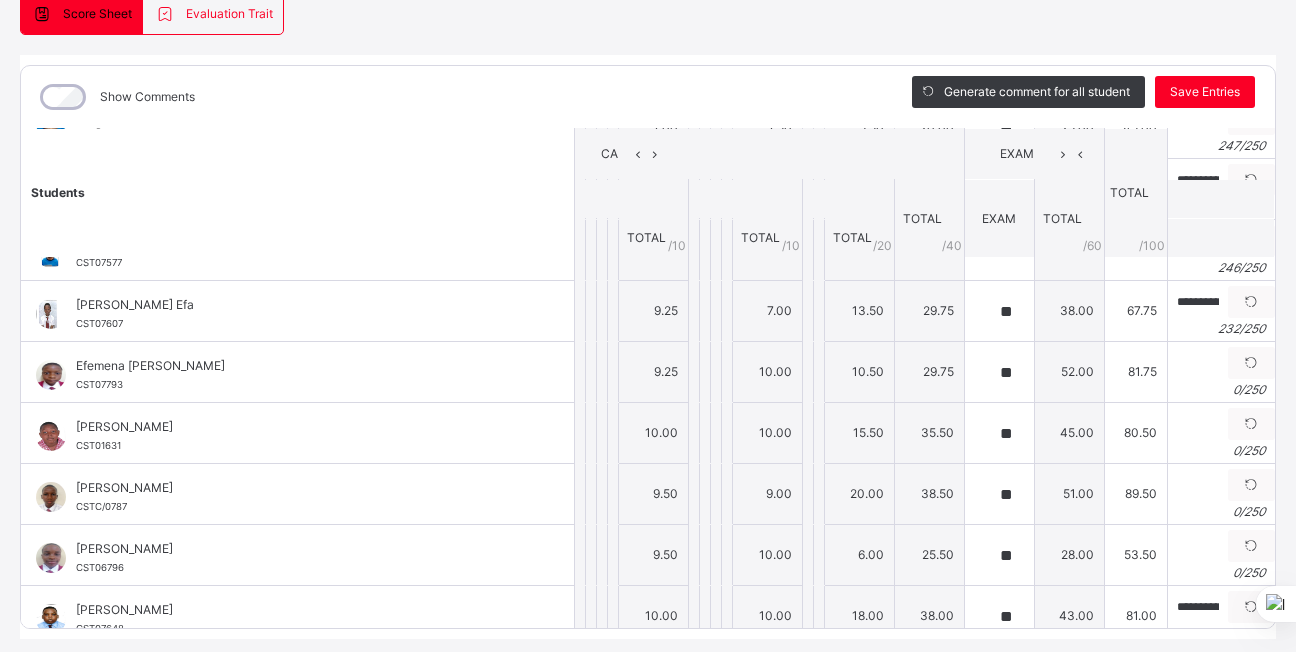 scroll, scrollTop: 222, scrollLeft: 0, axis: vertical 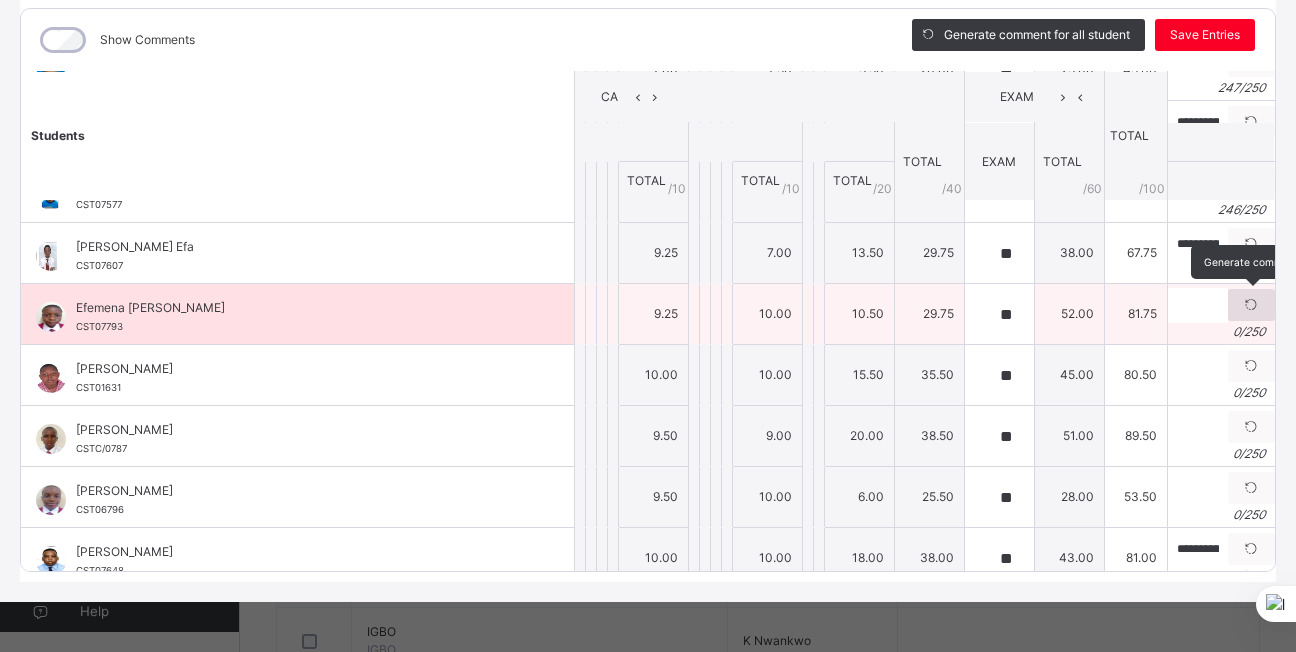 click at bounding box center [1251, 305] 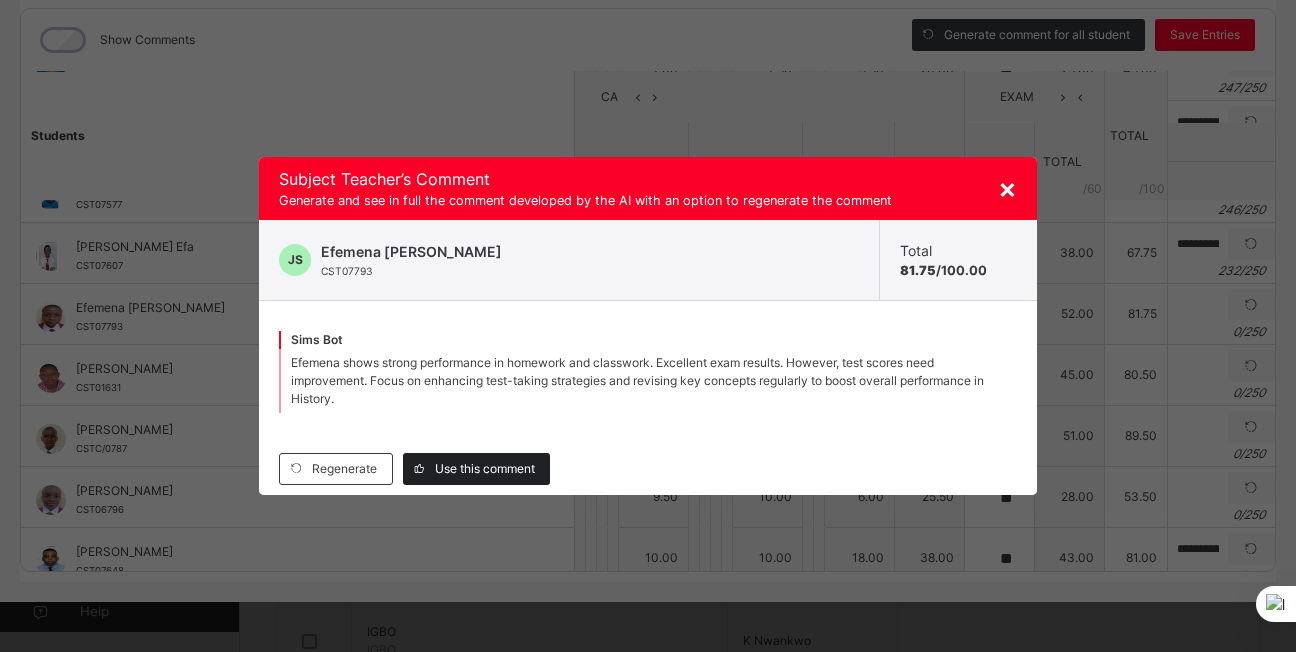 click on "Use this comment" at bounding box center (485, 469) 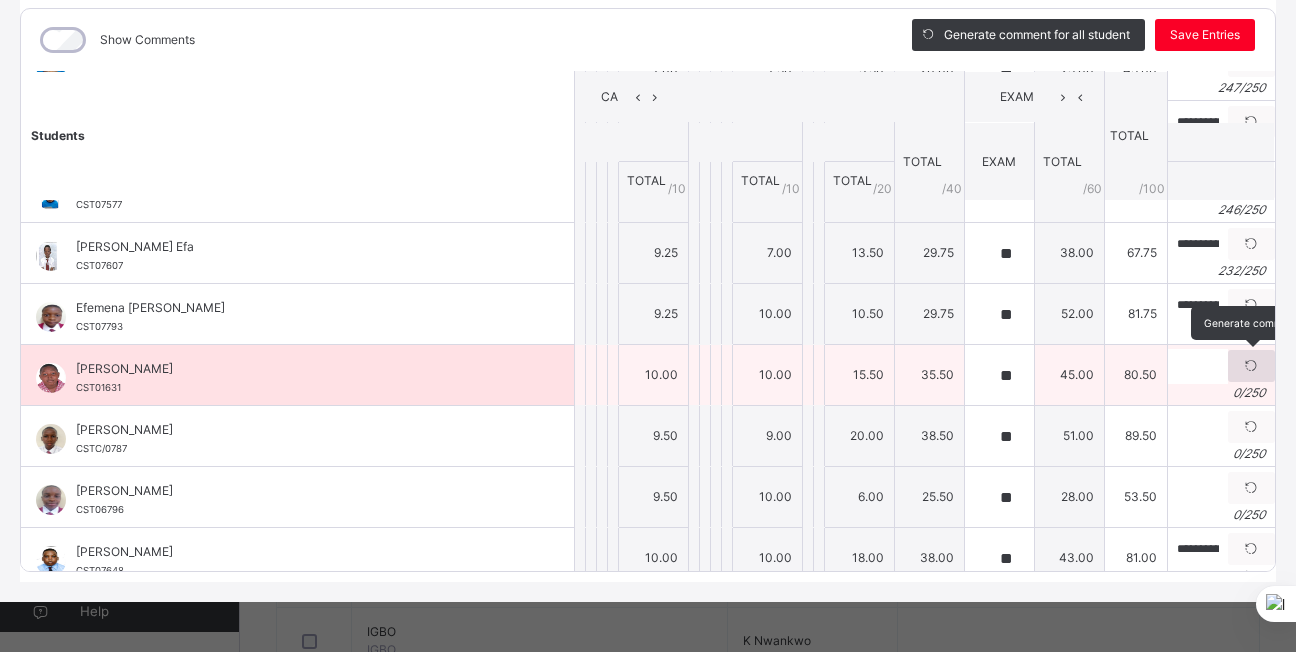 click at bounding box center [1251, 366] 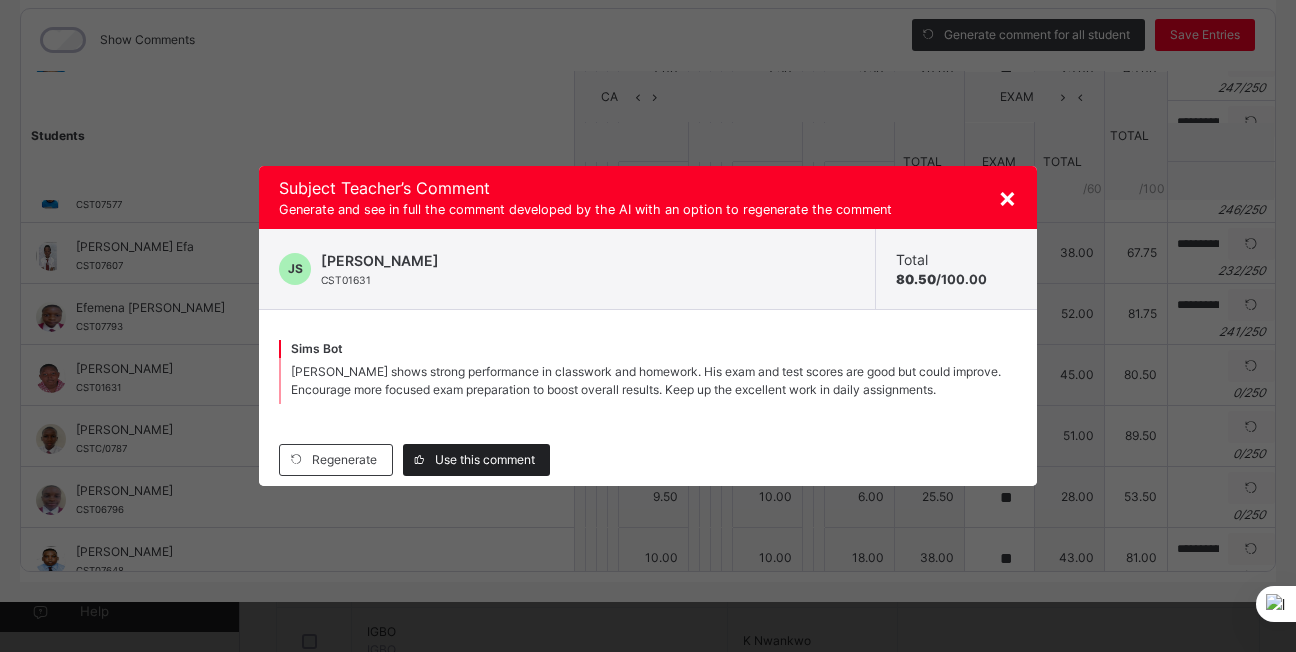 click on "Use this comment" at bounding box center [485, 460] 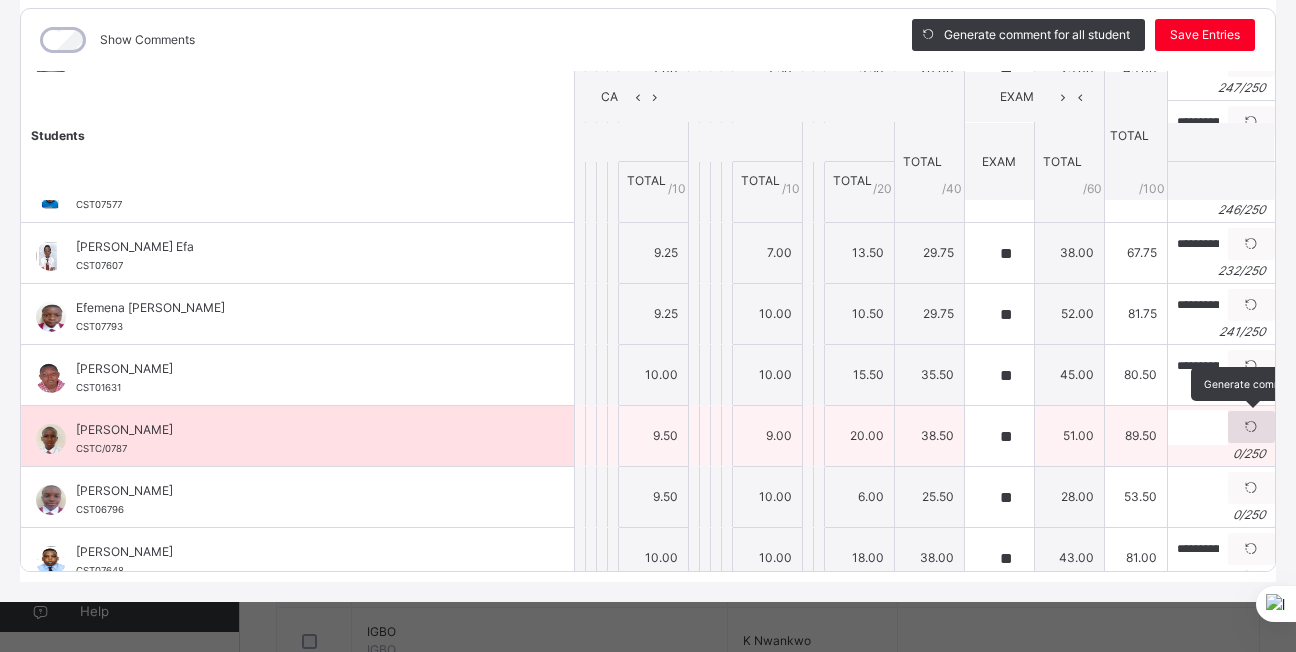 click at bounding box center (1251, 427) 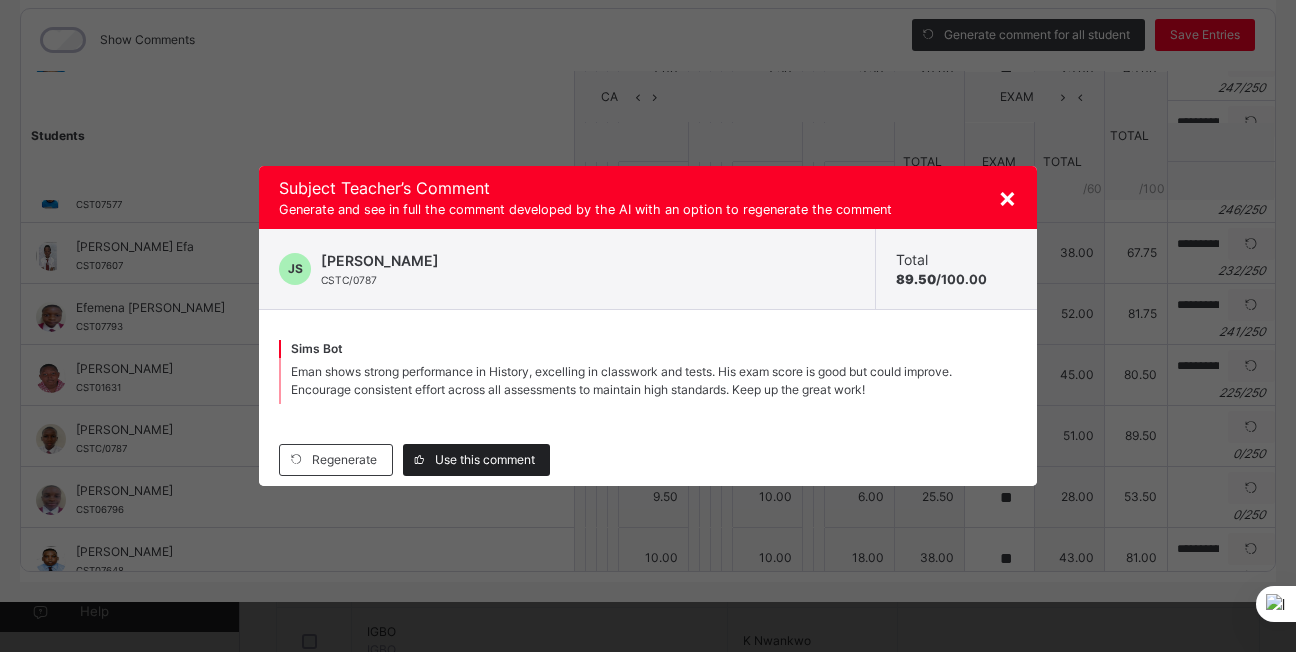 click on "Use this comment" at bounding box center [476, 460] 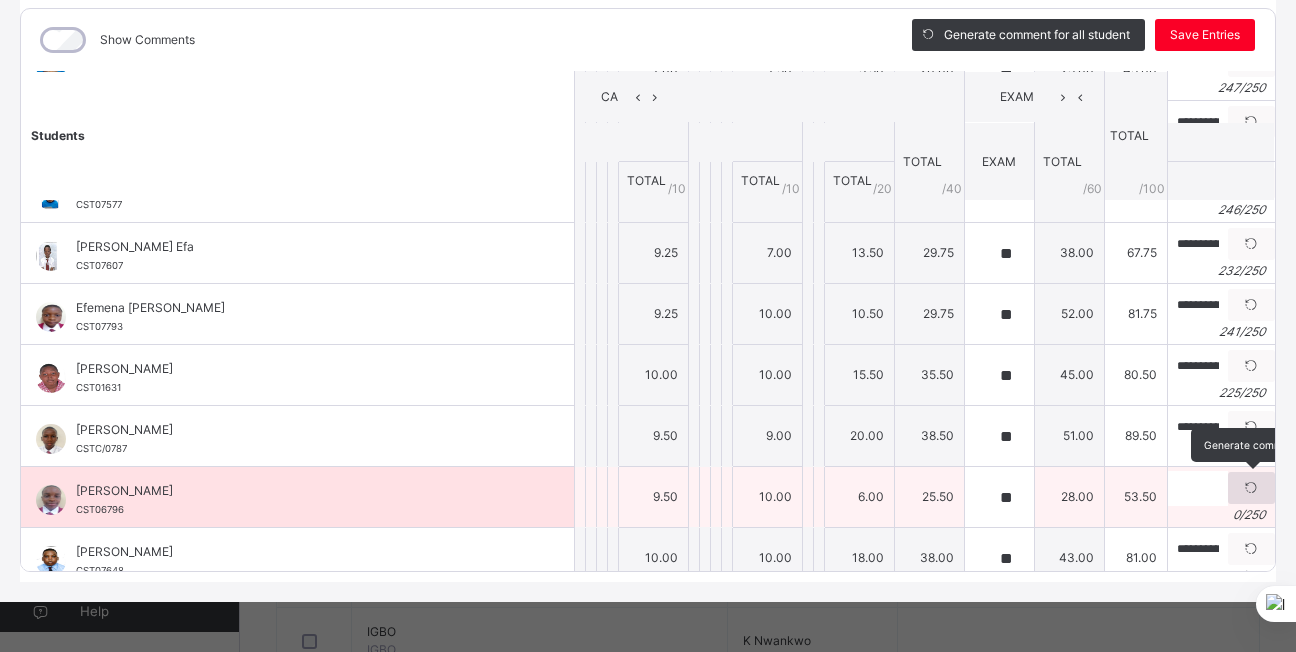 click at bounding box center [1251, 488] 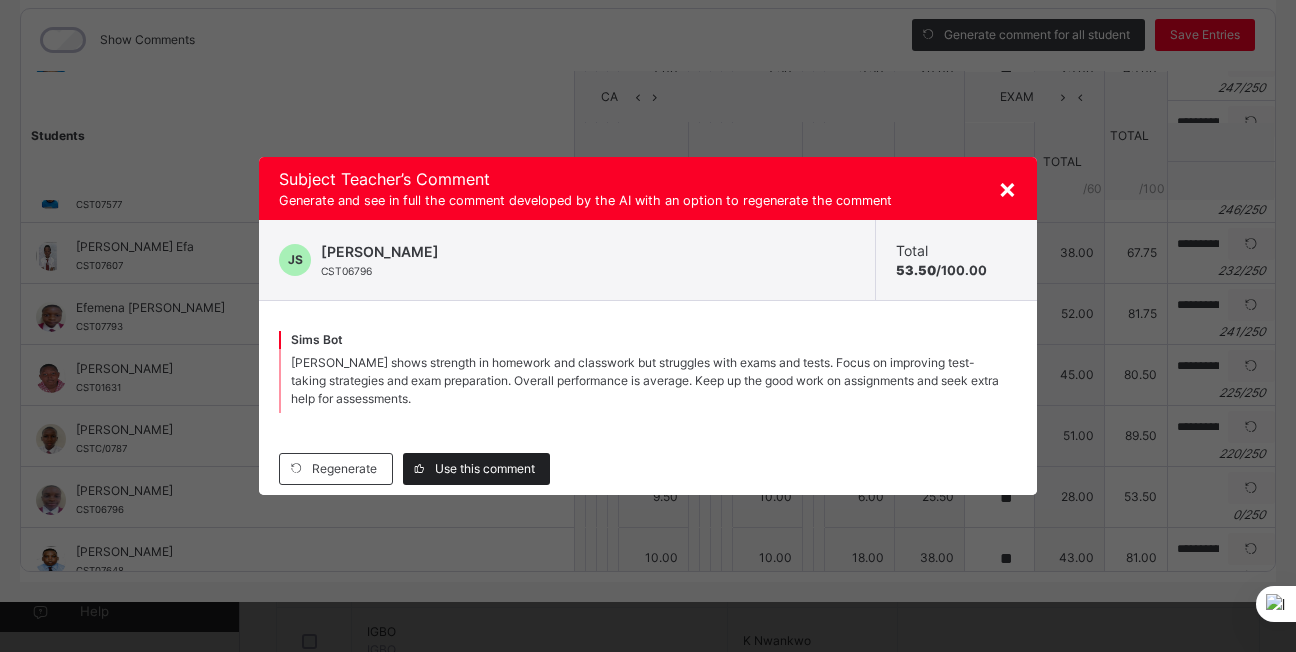 click on "Use this comment" at bounding box center [476, 469] 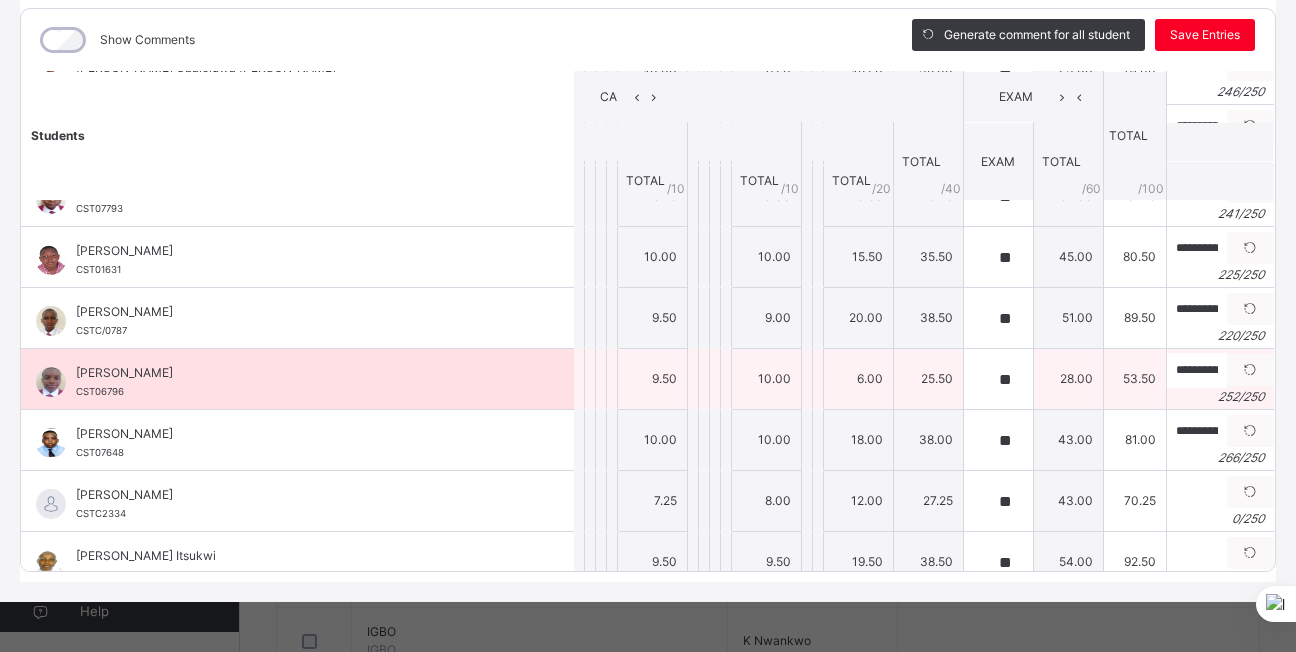 scroll, scrollTop: 440, scrollLeft: 1, axis: both 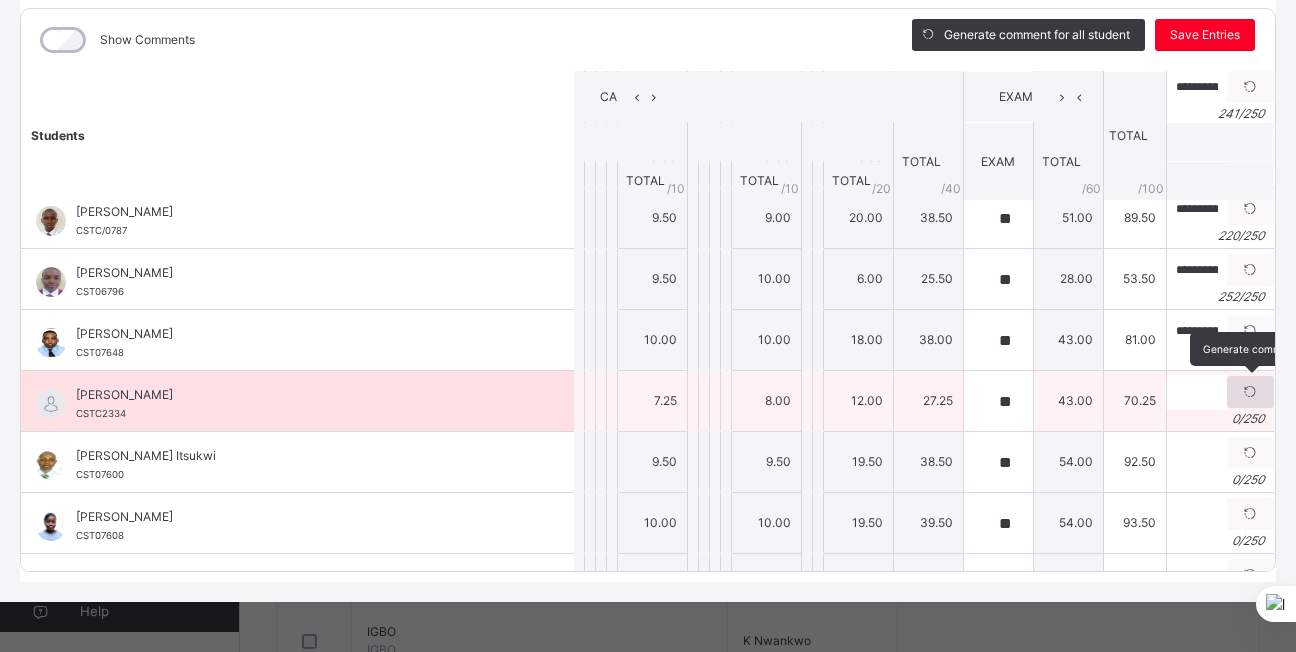 click at bounding box center [1250, 392] 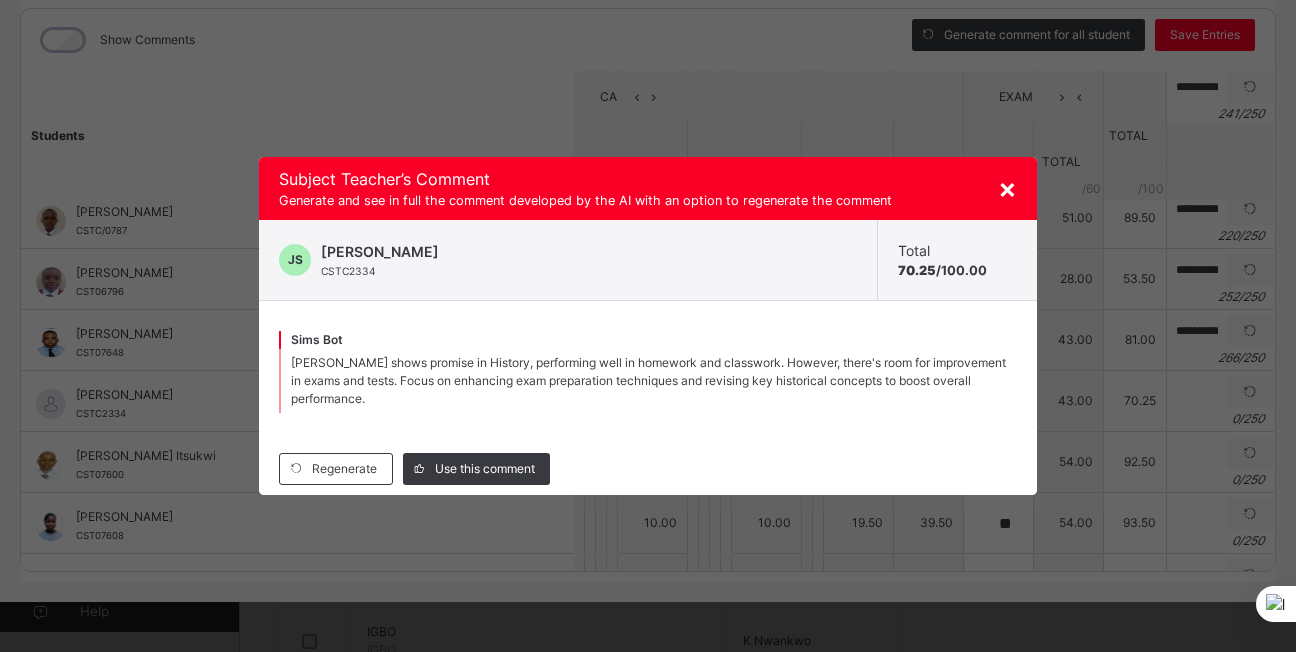 click on "Regenerate     Use this comment" at bounding box center (648, 469) 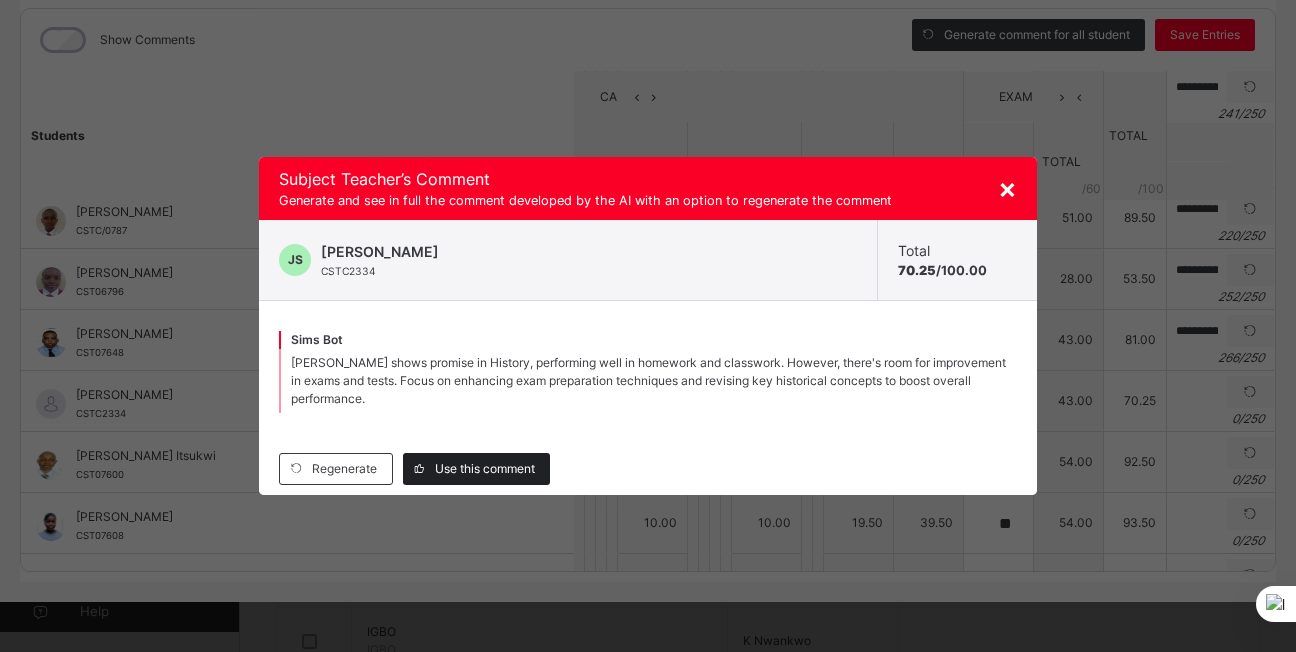 click on "Use this comment" at bounding box center (476, 469) 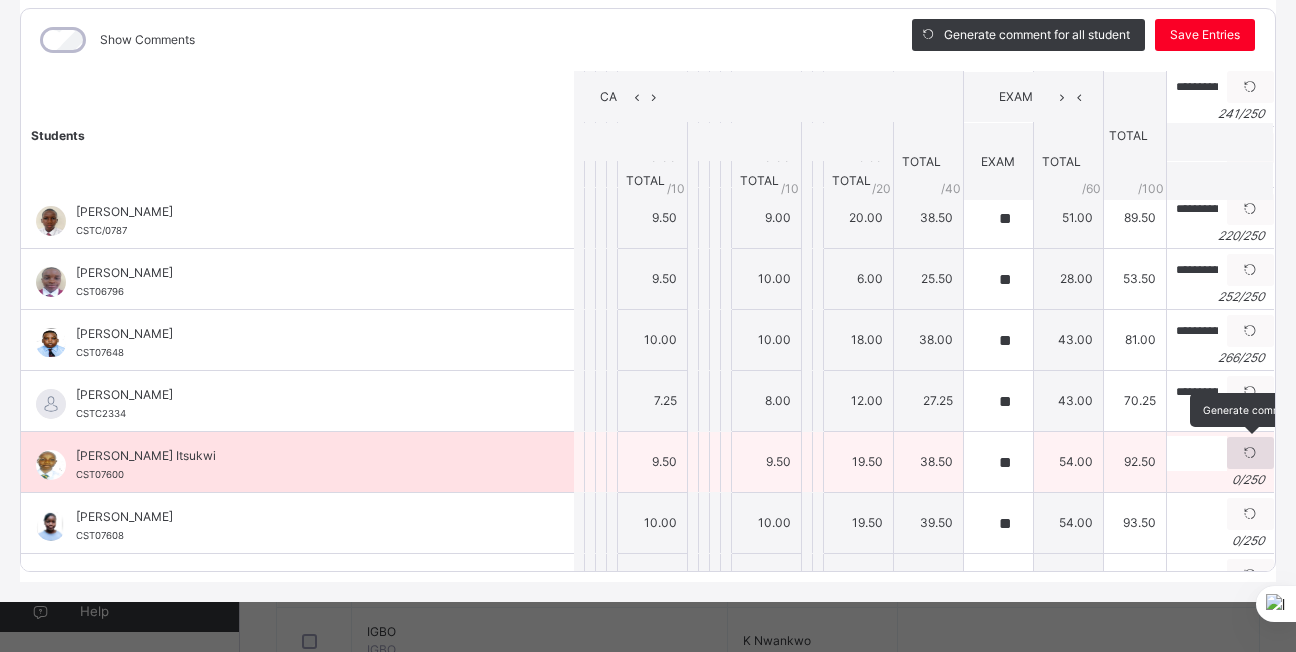 click at bounding box center (1250, 453) 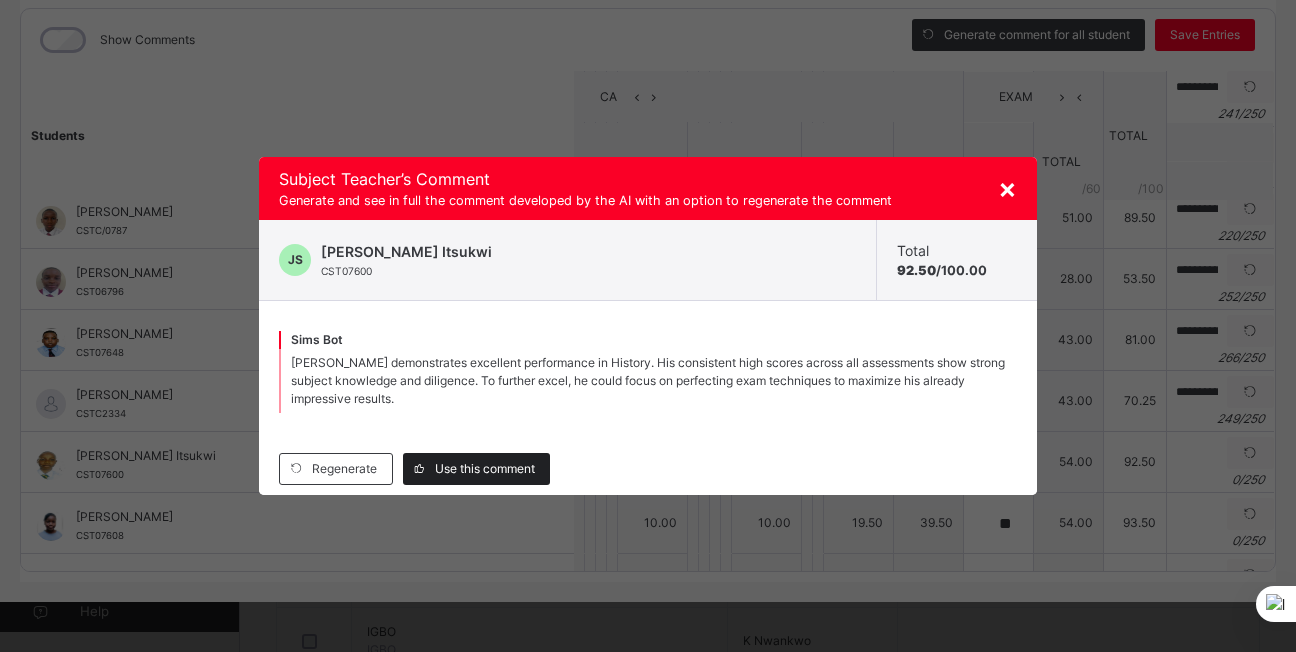 click on "Use this comment" at bounding box center (485, 469) 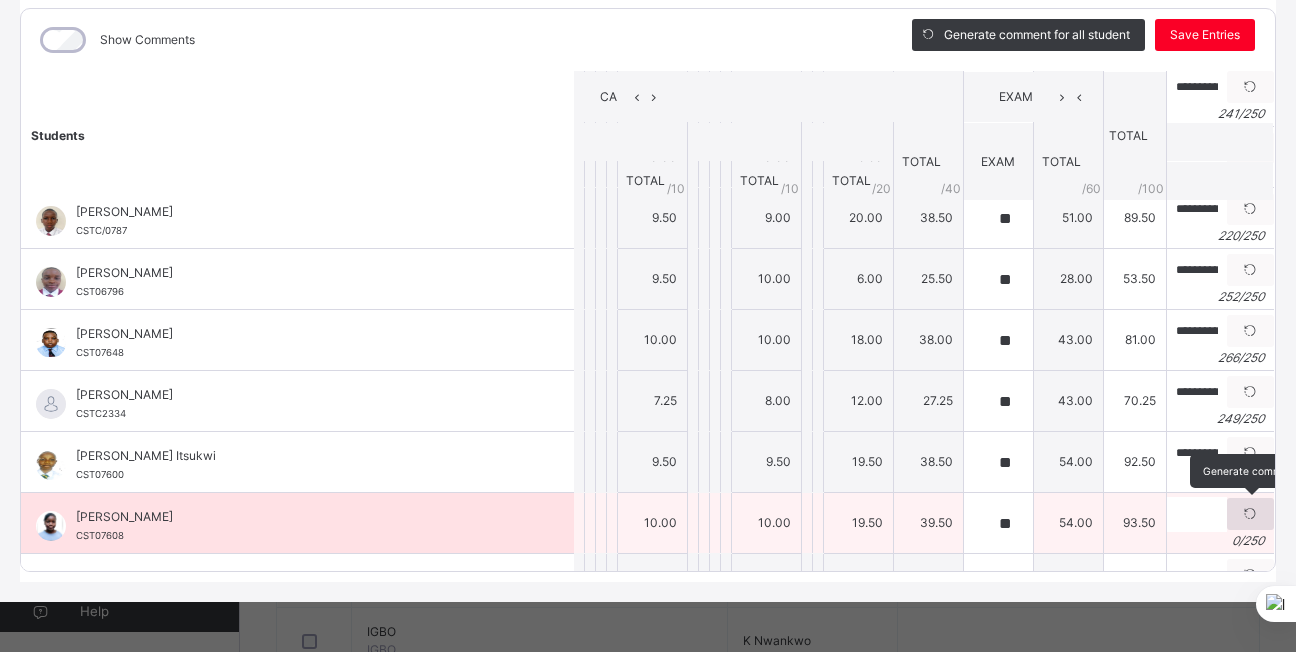 click at bounding box center (1250, 514) 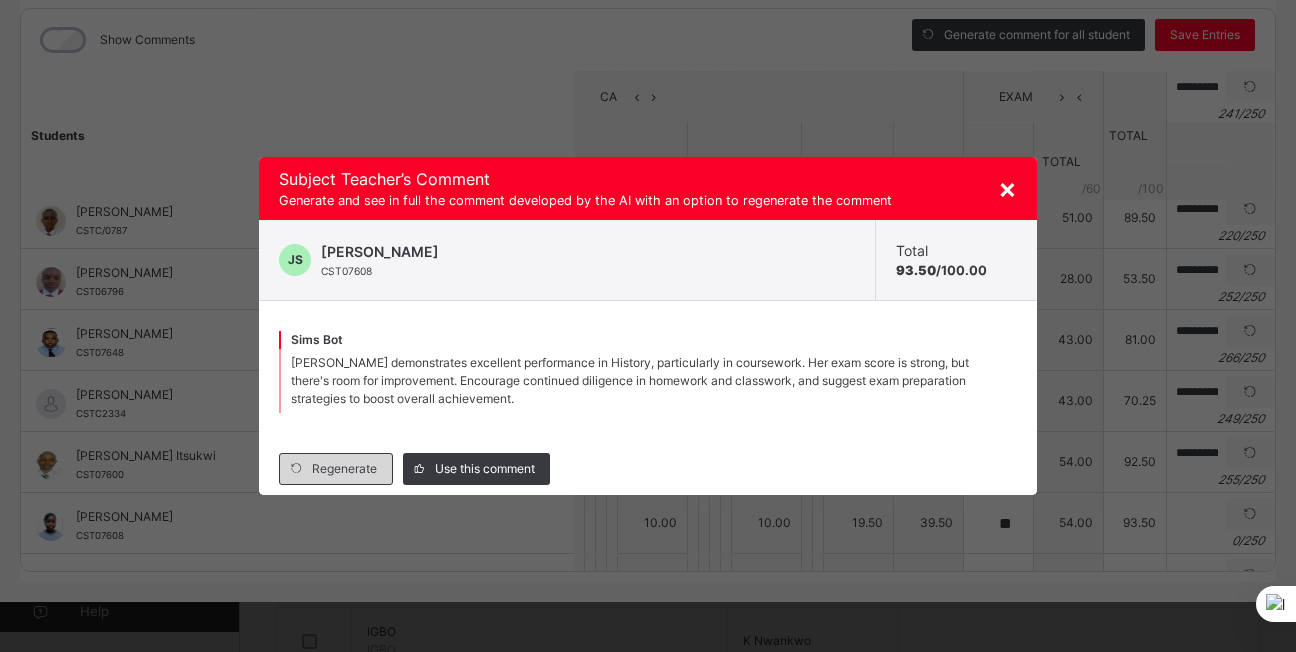 click on "Regenerate" at bounding box center [344, 469] 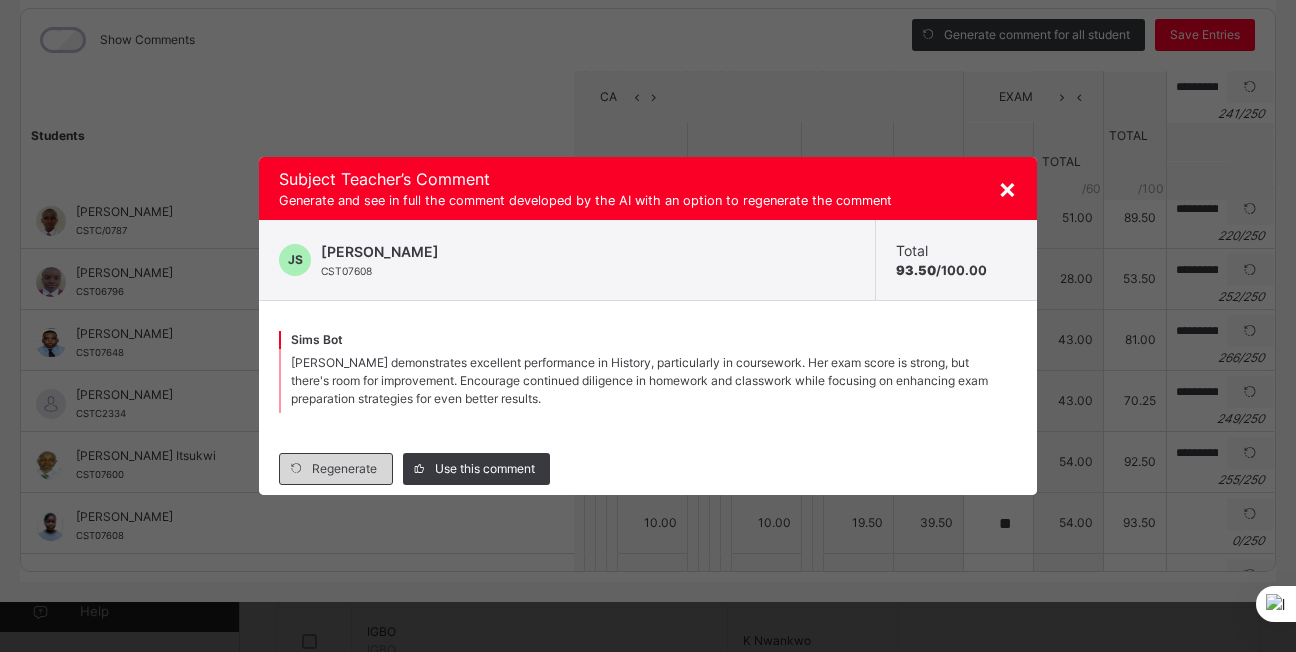 click on "Regenerate" at bounding box center [344, 469] 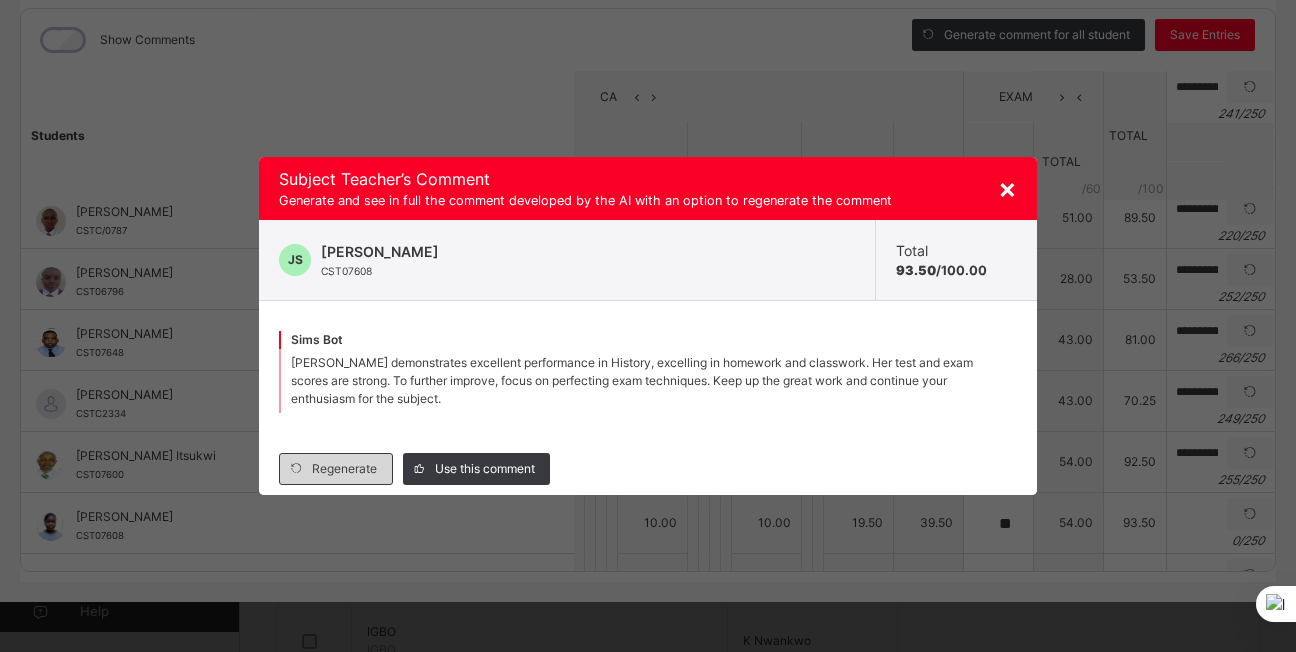 click on "Regenerate" at bounding box center (344, 469) 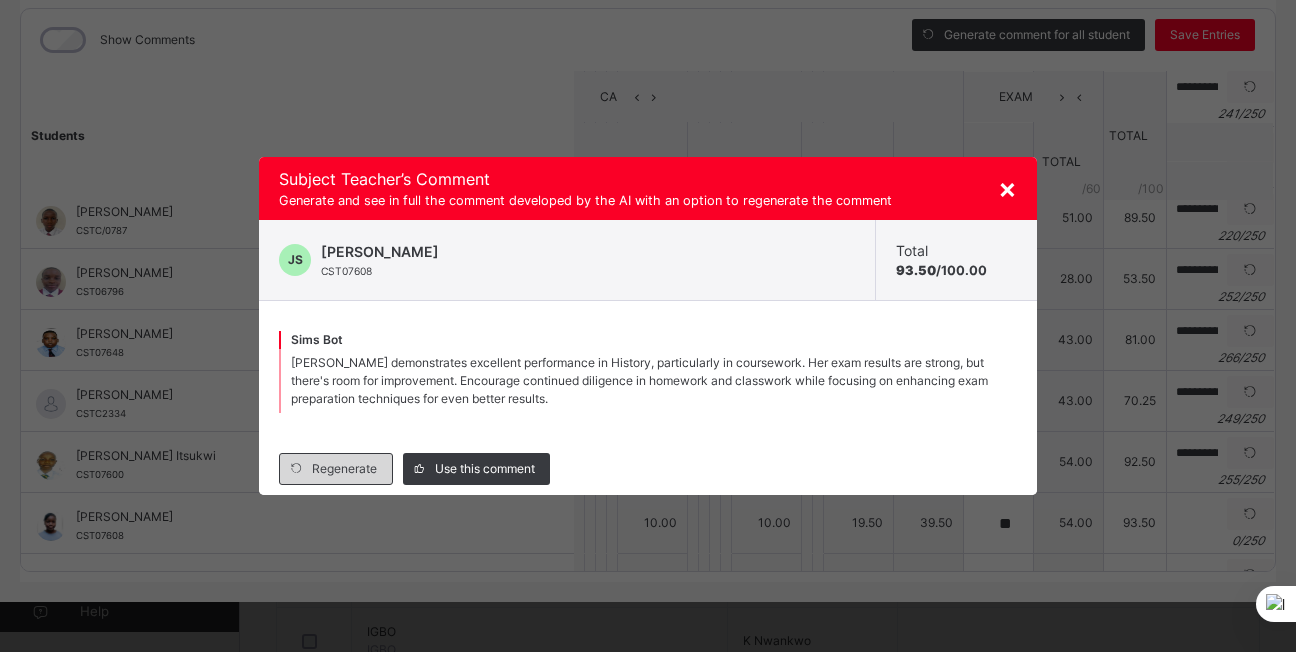 click on "Regenerate" at bounding box center [344, 469] 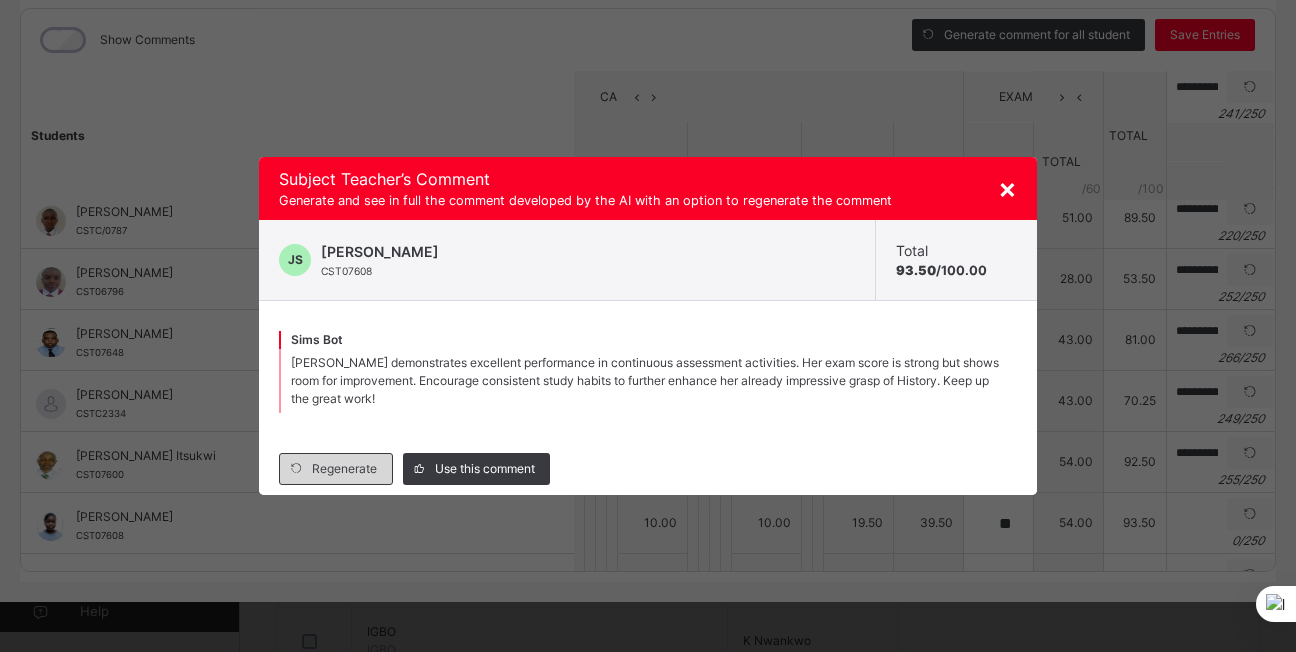 click at bounding box center [296, 469] 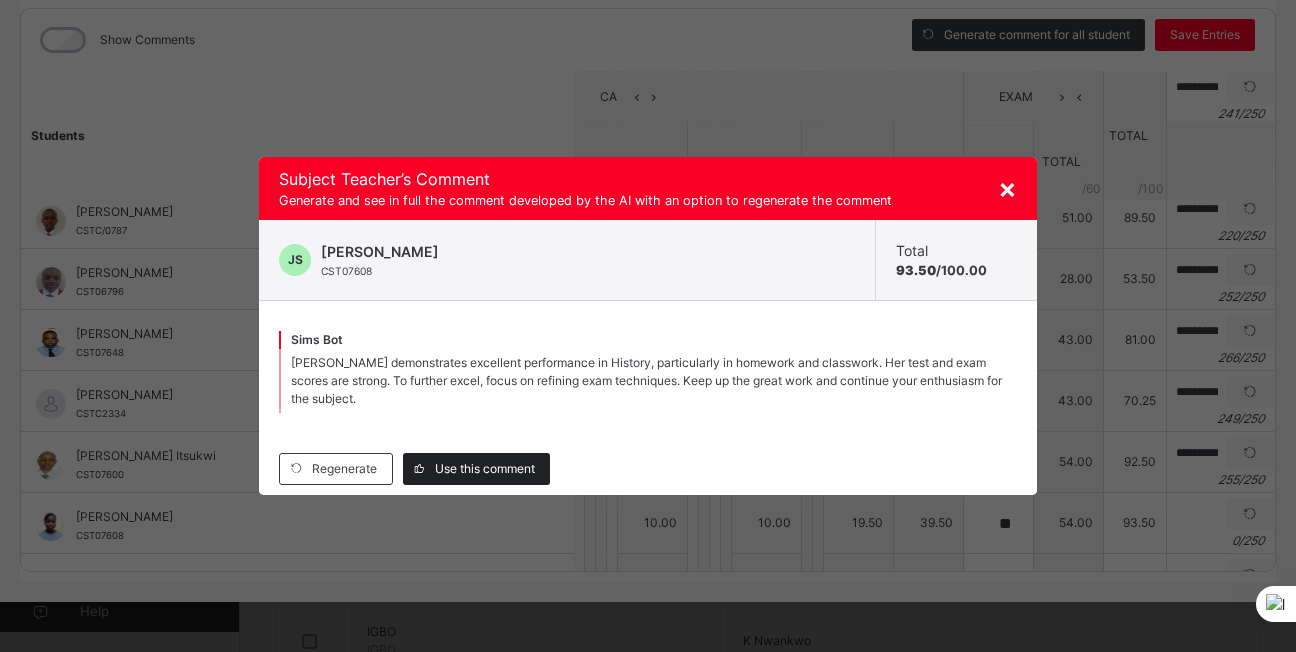 click on "Use this comment" at bounding box center (485, 469) 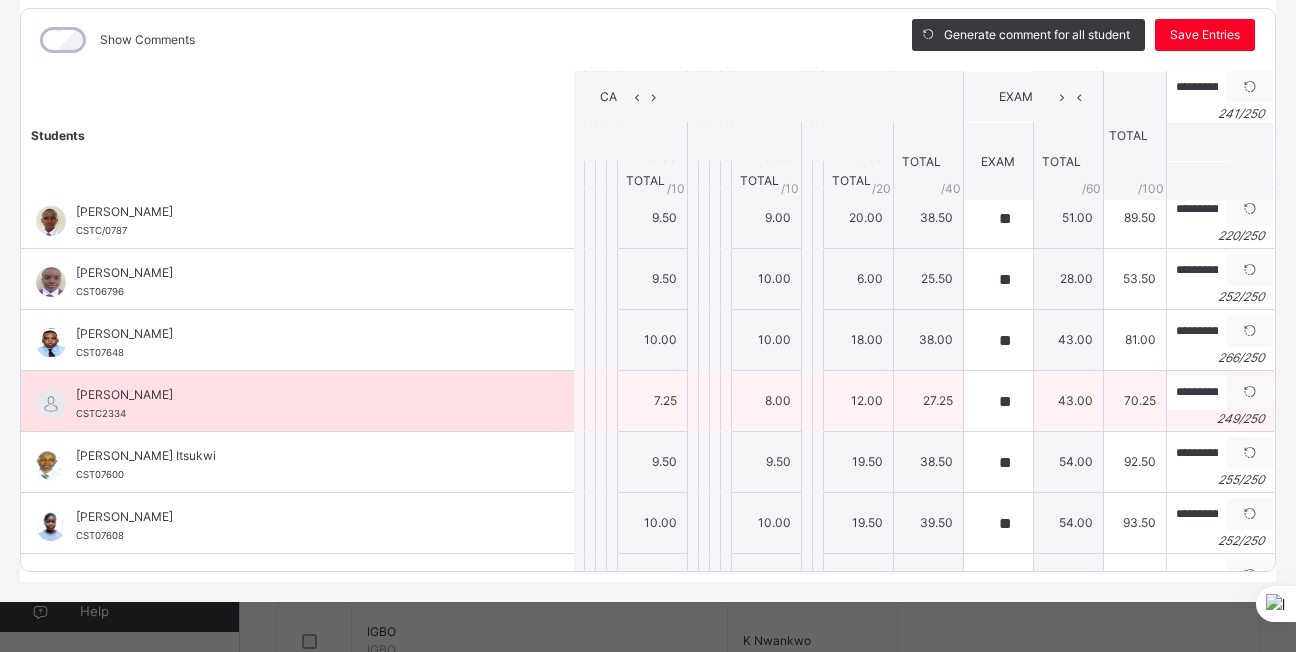 scroll, scrollTop: 0, scrollLeft: 1, axis: horizontal 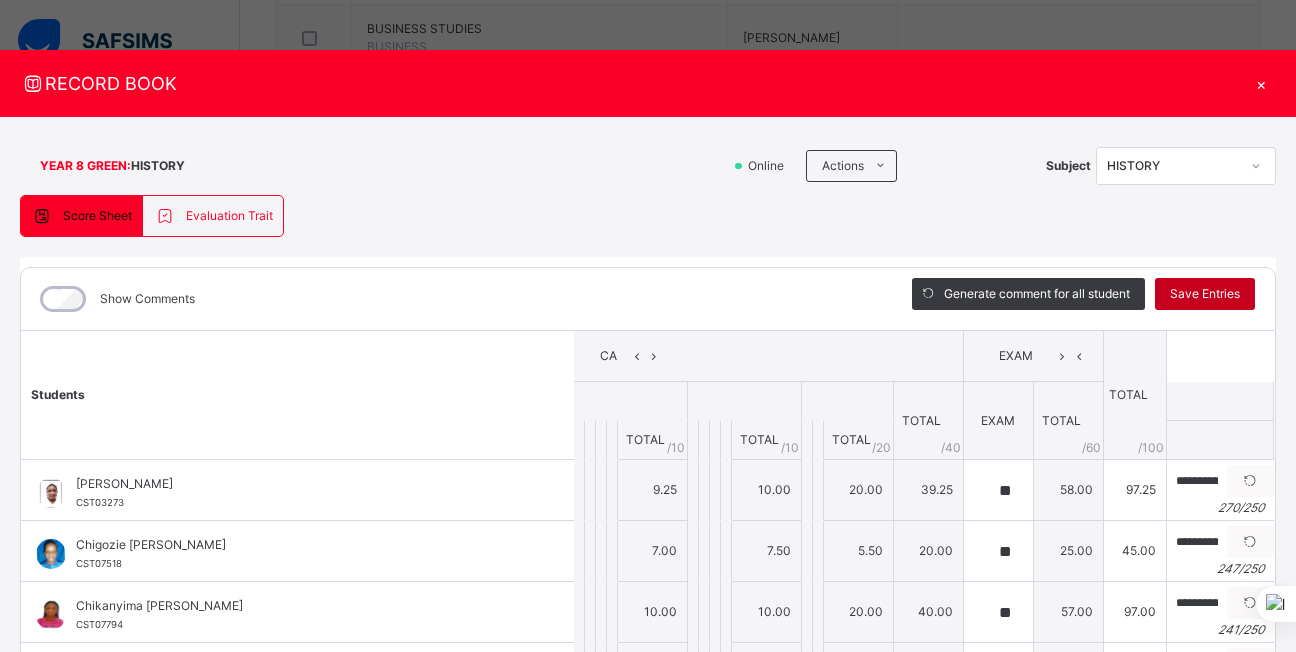 click on "Save Entries" at bounding box center (1205, 294) 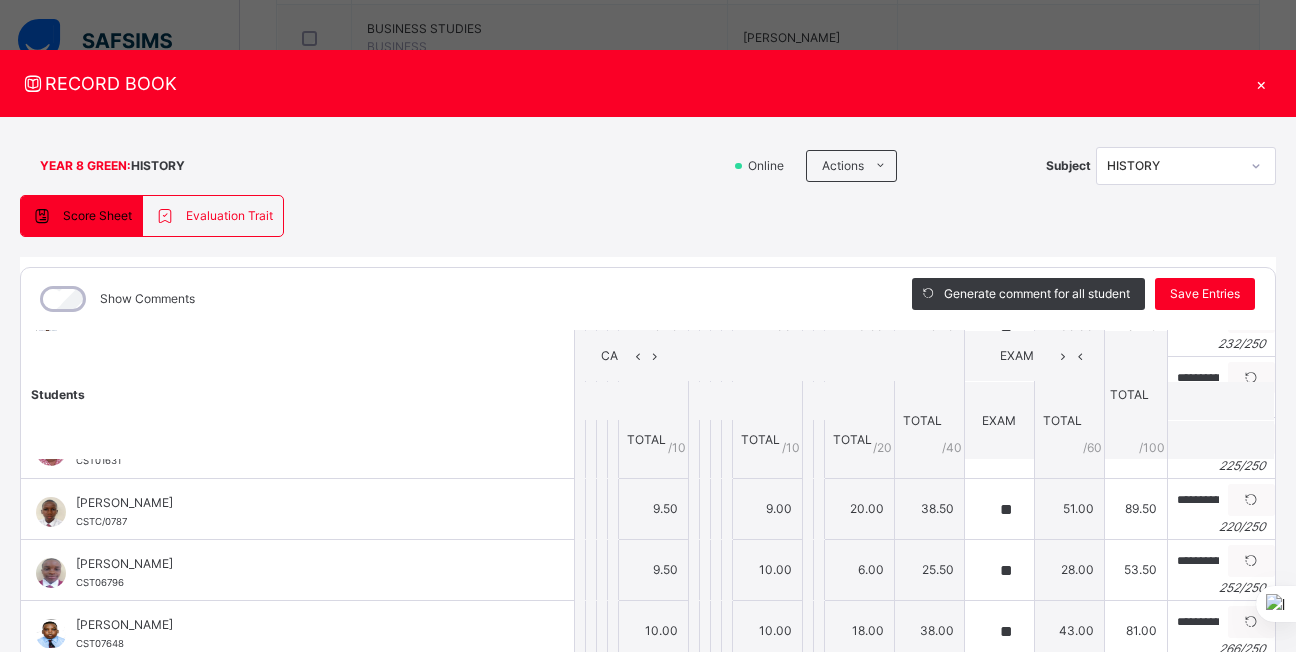 scroll, scrollTop: 804, scrollLeft: 0, axis: vertical 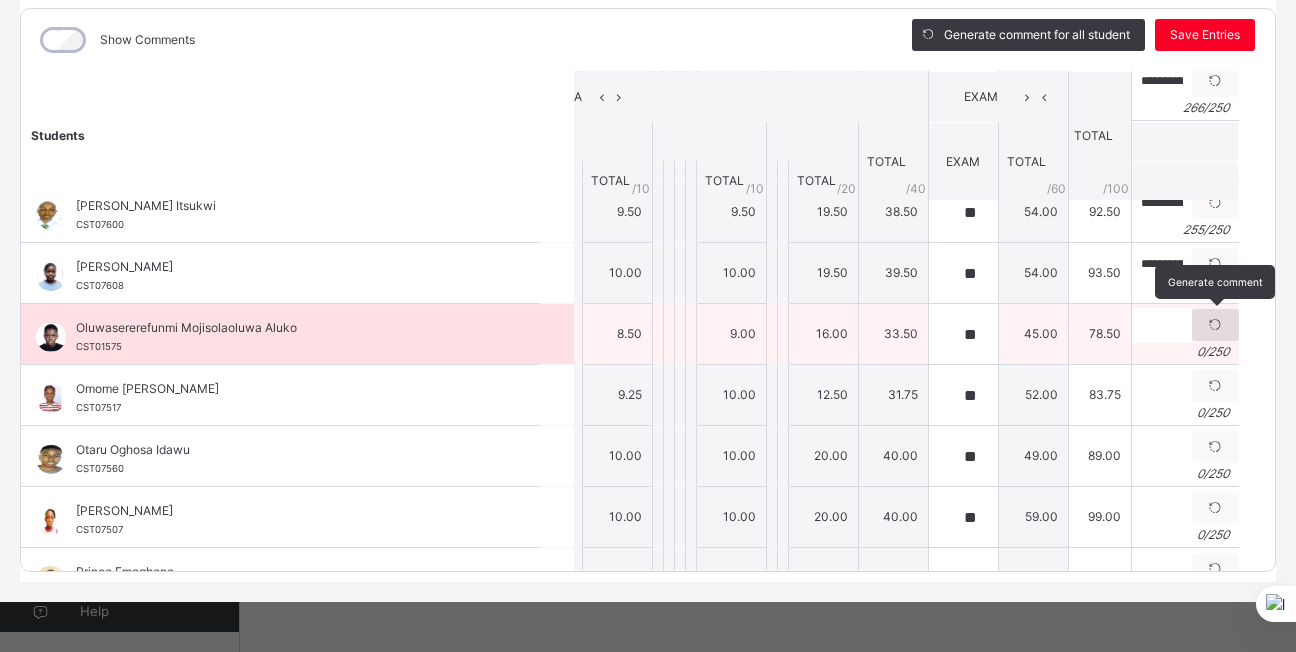 click at bounding box center (1215, 325) 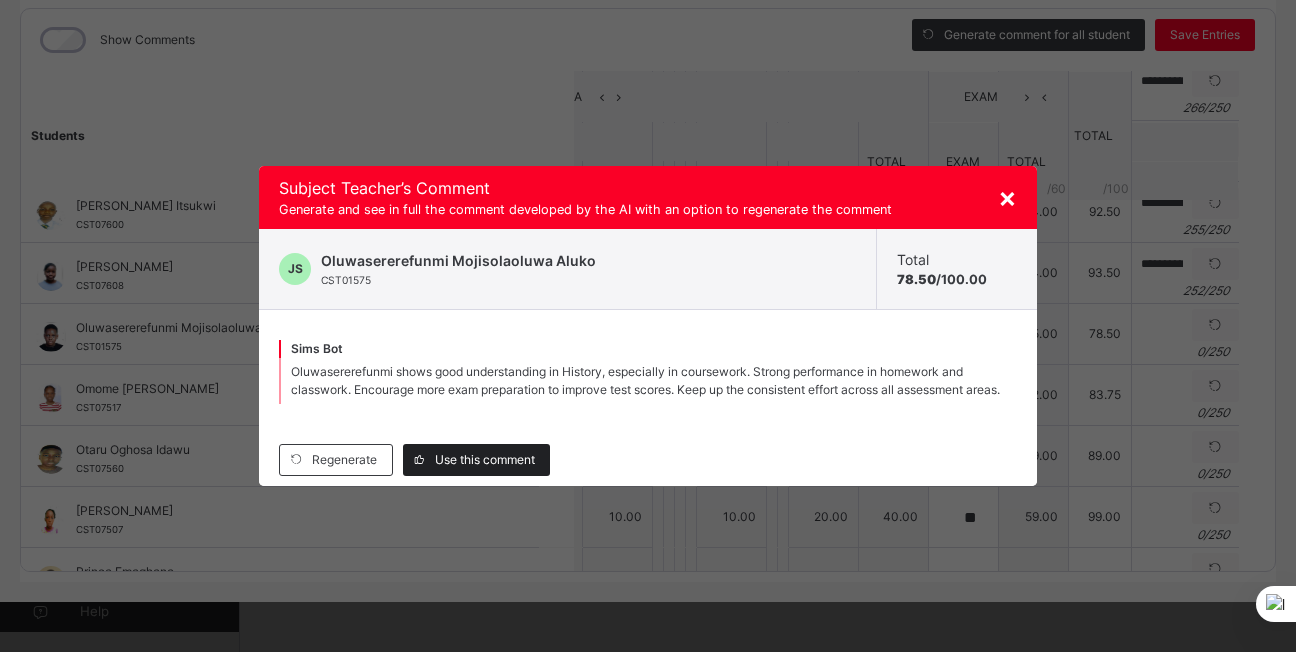 click on "Use this comment" at bounding box center [485, 460] 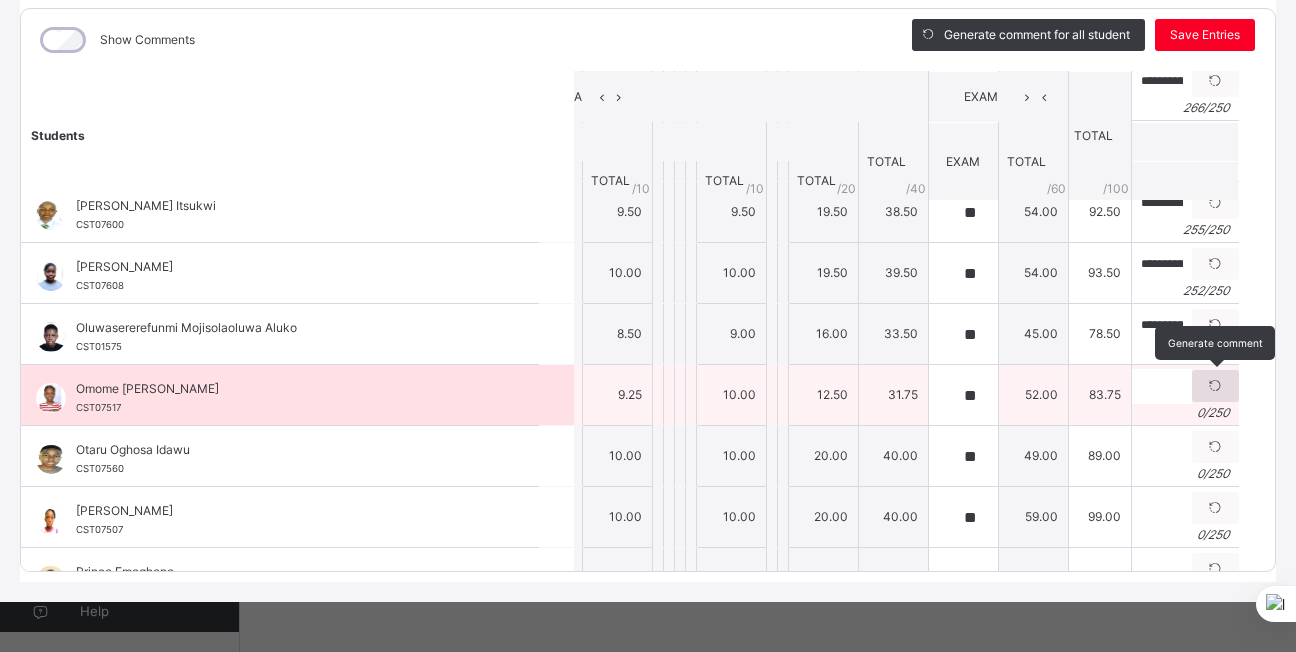 click at bounding box center (1215, 386) 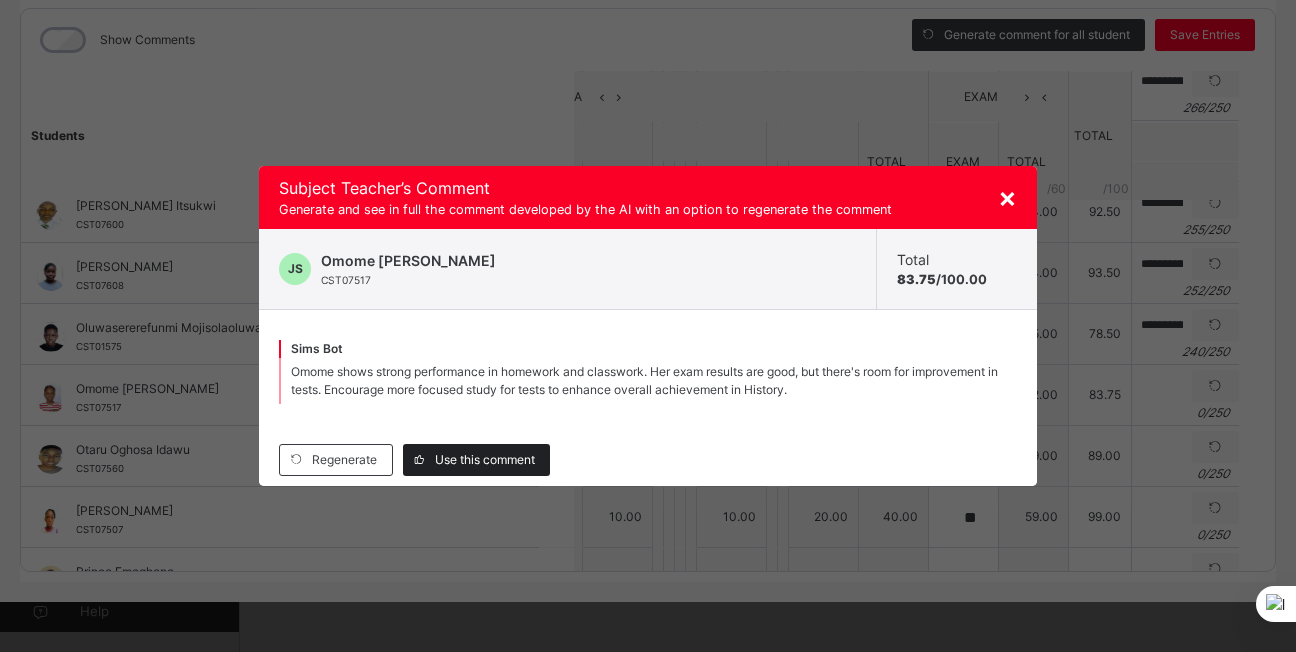 click on "Use this comment" at bounding box center [485, 460] 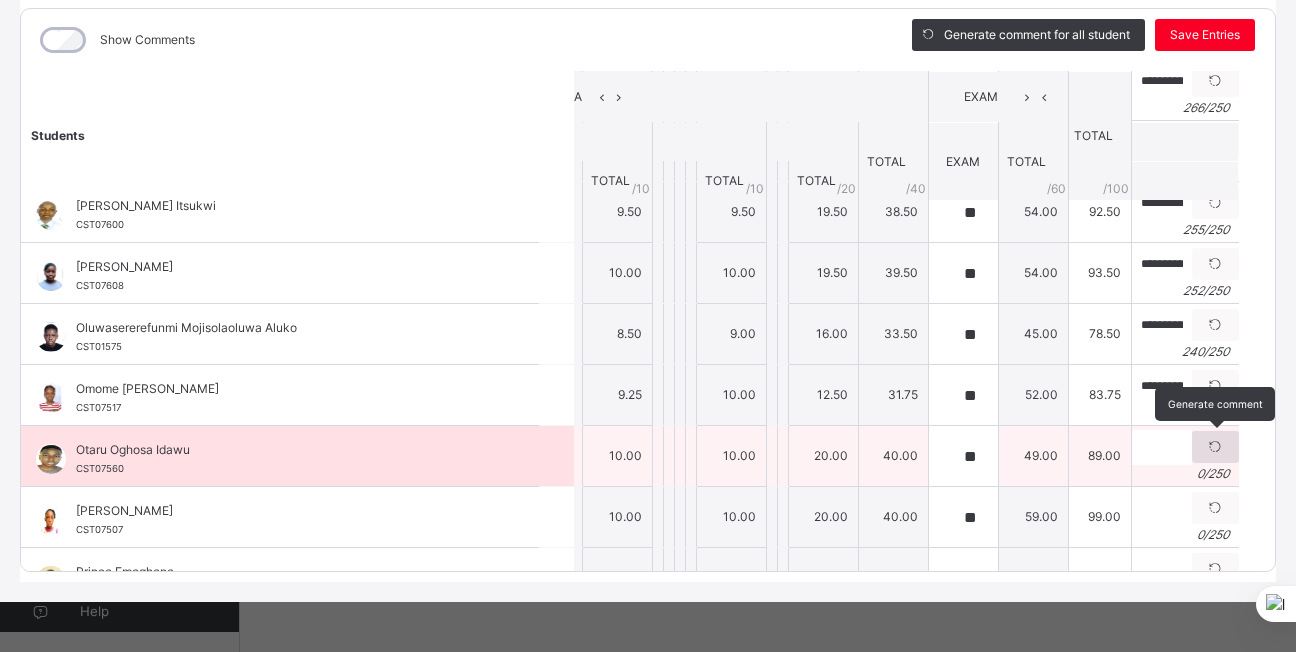 click at bounding box center (1215, 447) 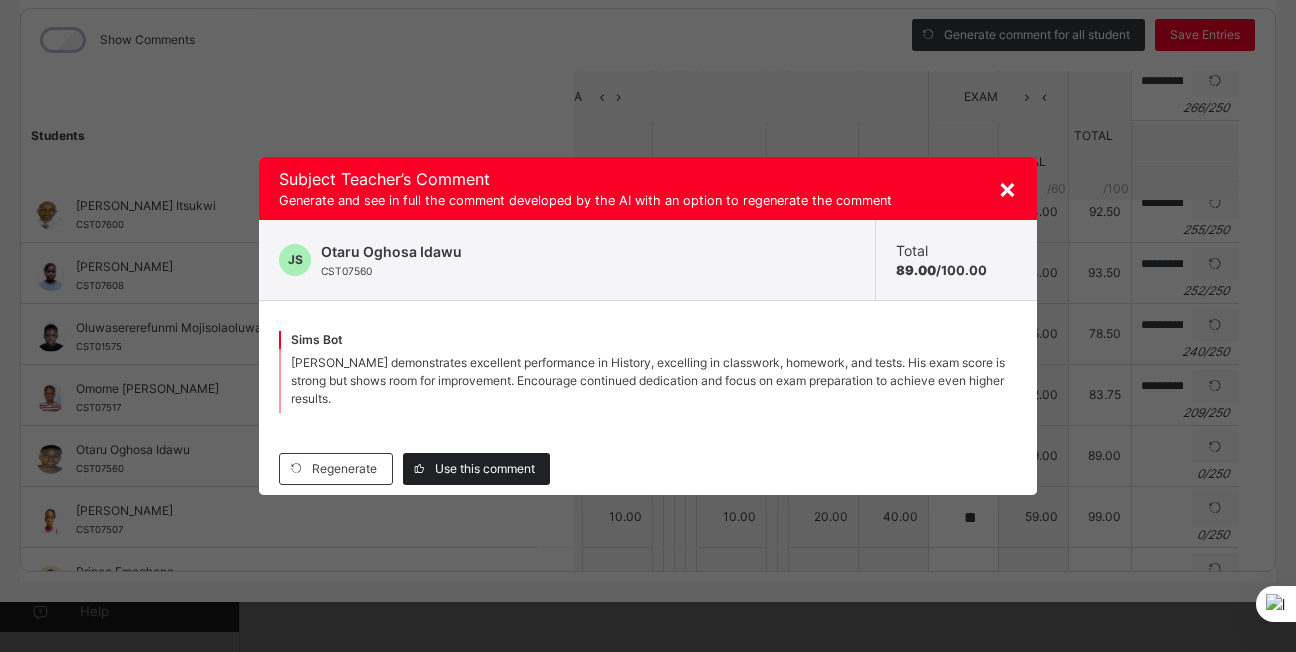 click on "Use this comment" at bounding box center [485, 469] 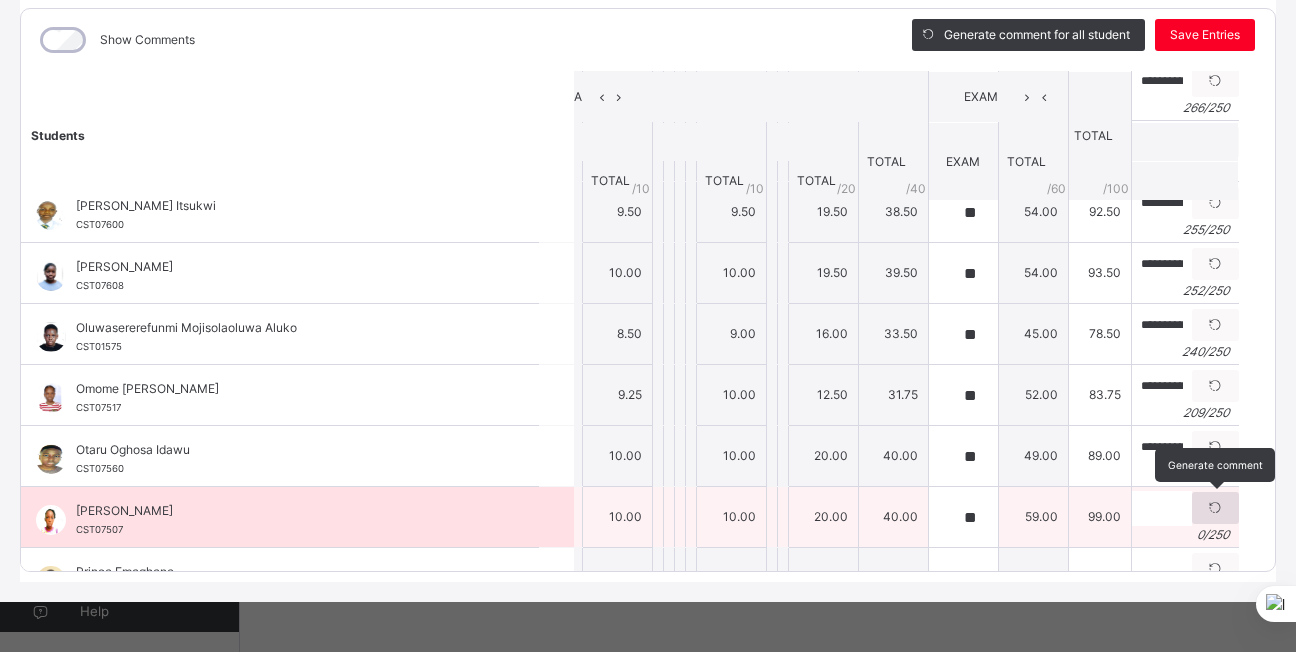 click at bounding box center (1215, 508) 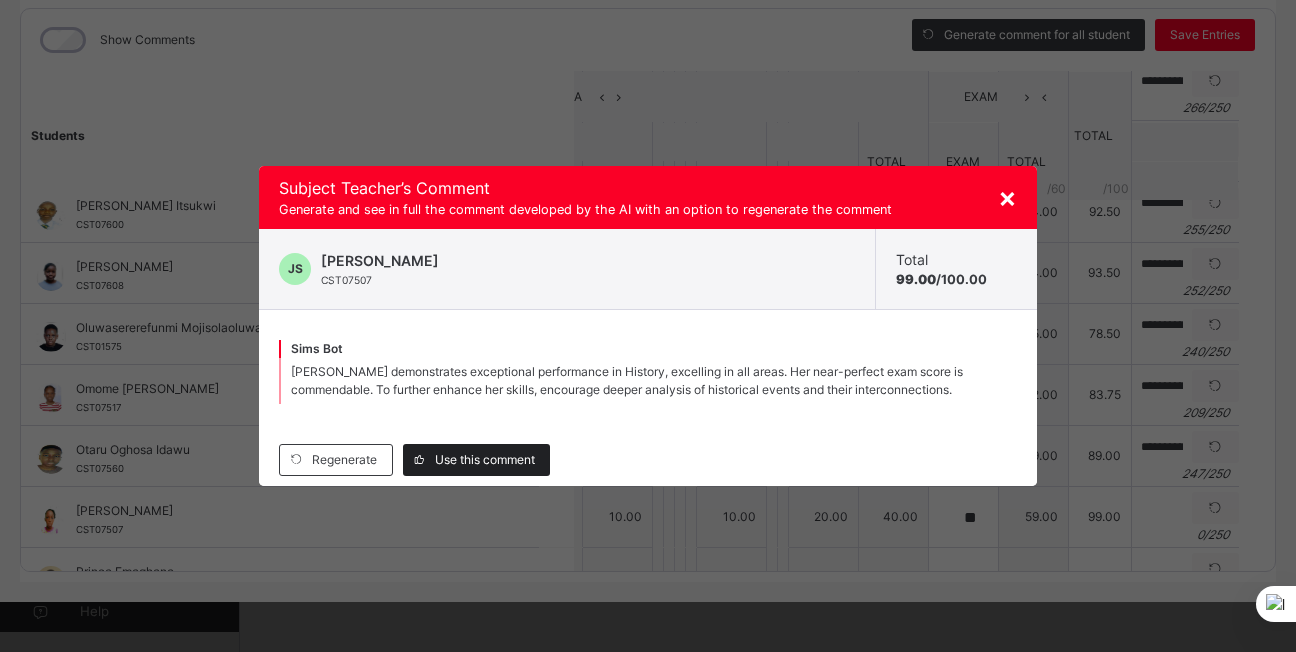 click on "Use this comment" at bounding box center [485, 460] 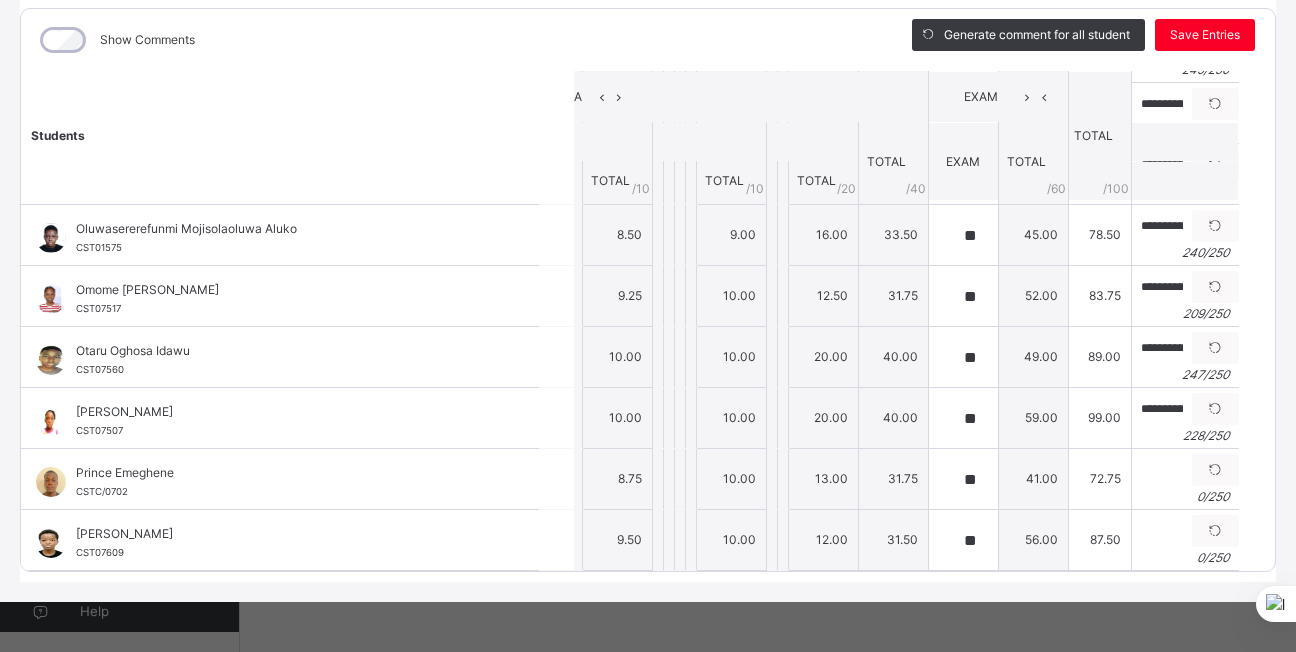 scroll, scrollTop: 804, scrollLeft: 36, axis: both 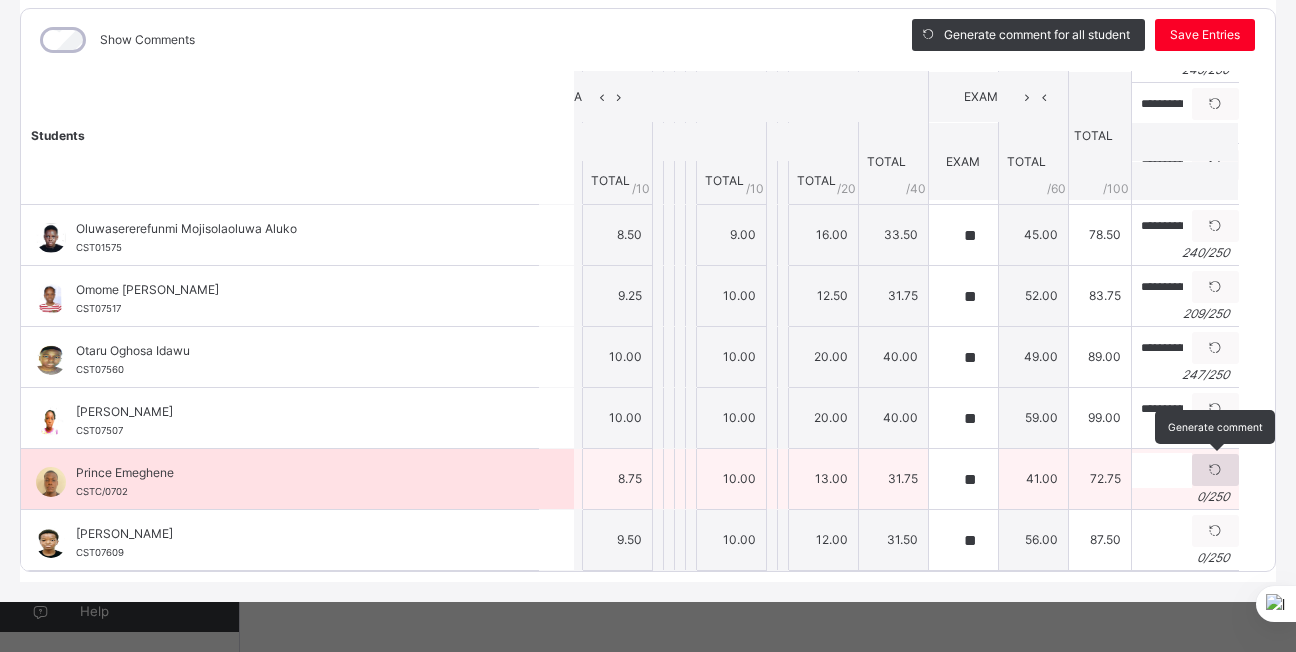 click at bounding box center (1215, 470) 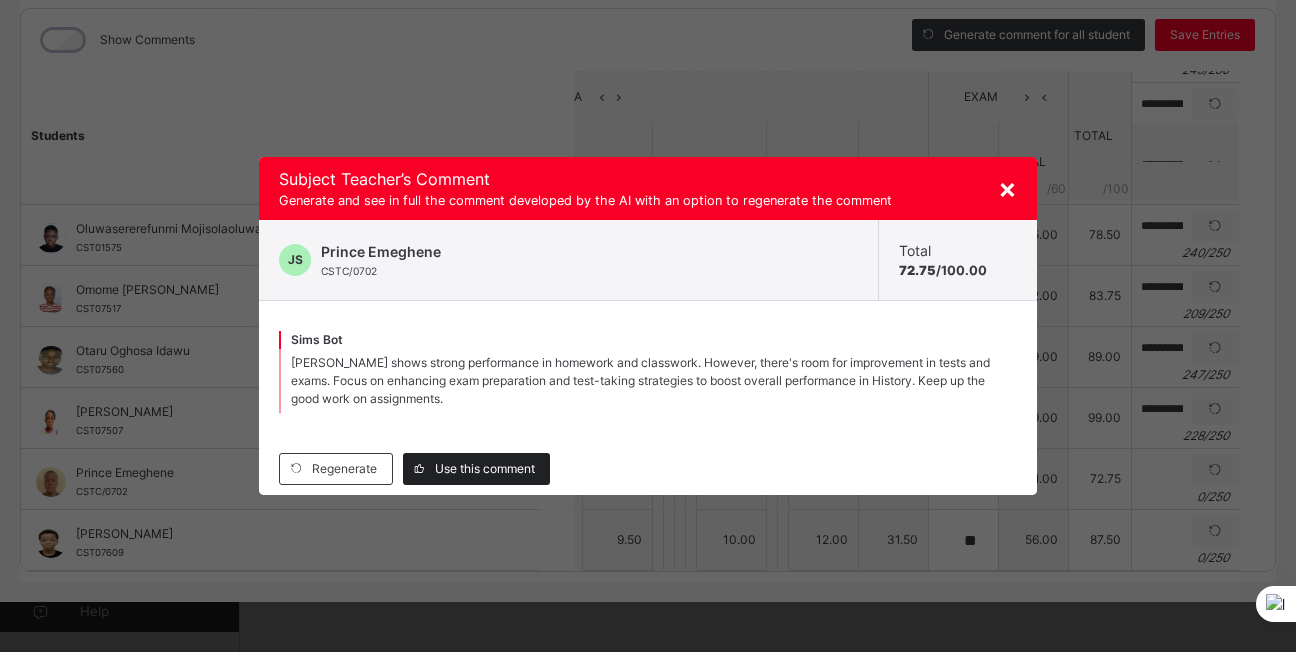click on "Use this comment" at bounding box center (476, 469) 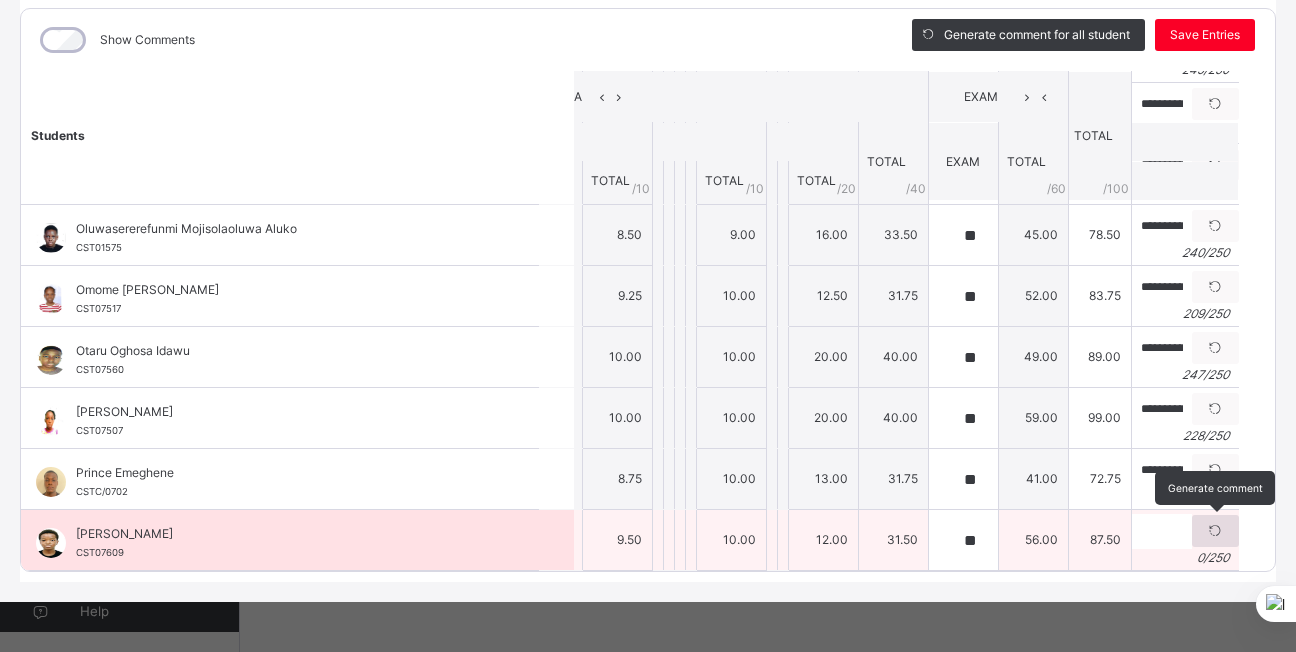 click at bounding box center [1215, 531] 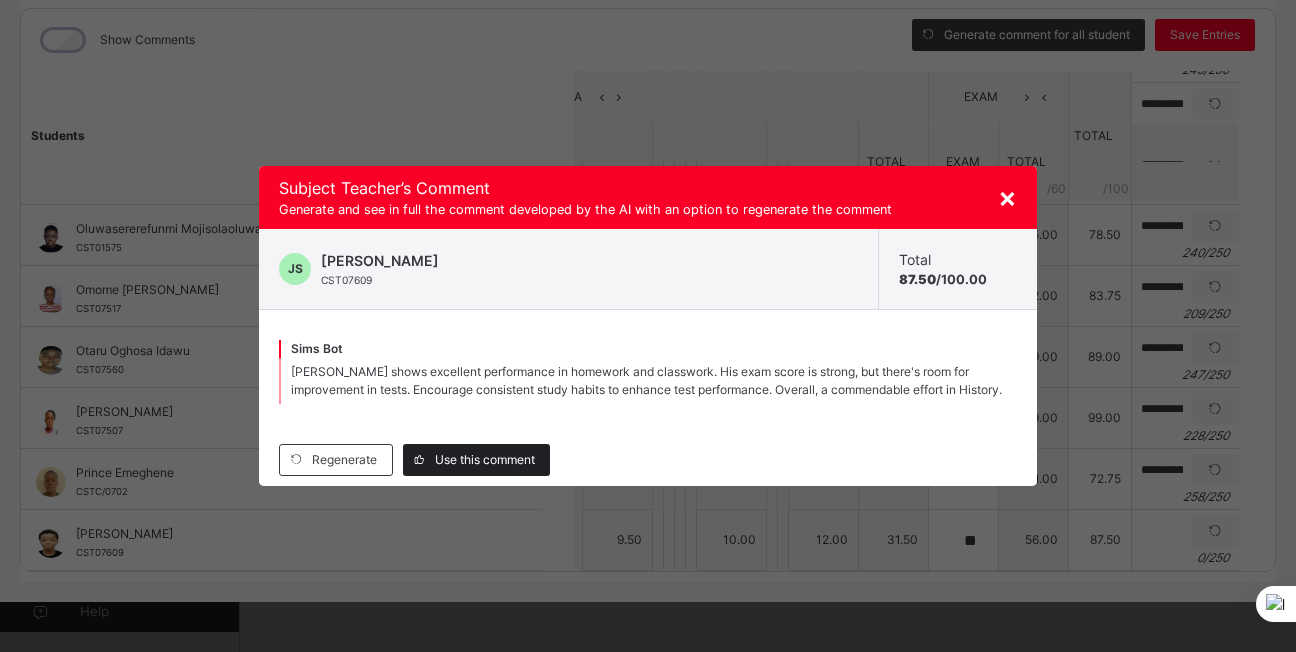 click on "Use this comment" at bounding box center (485, 460) 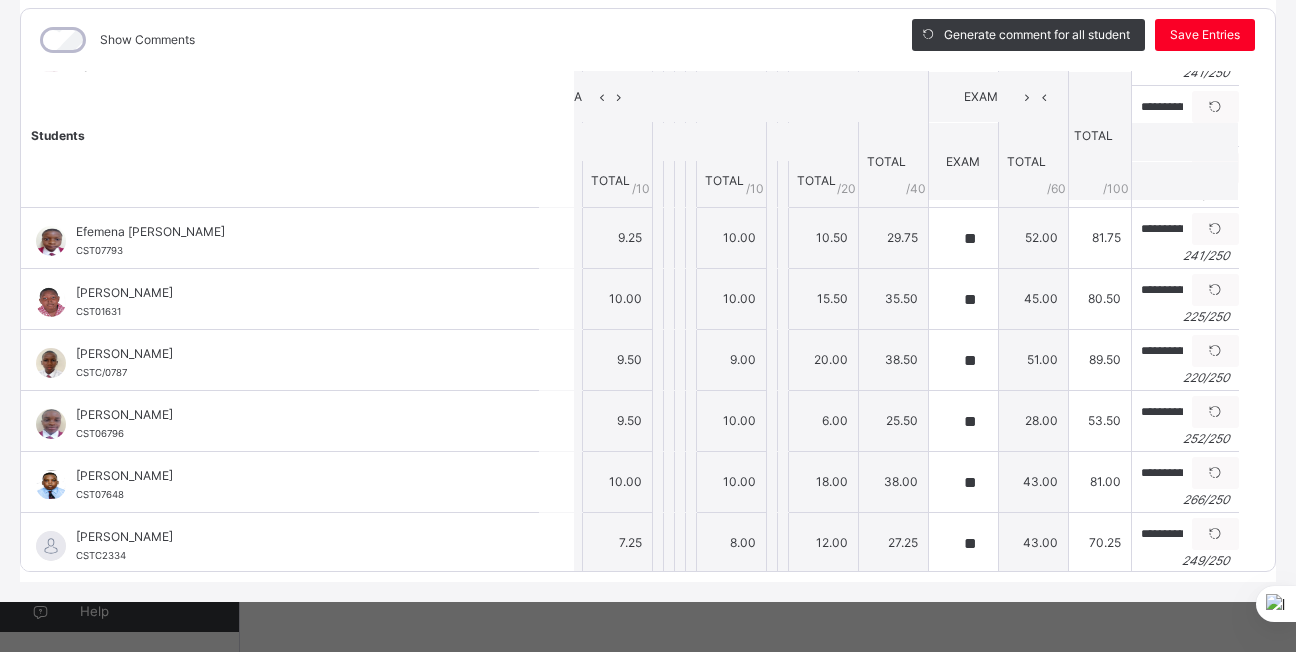 scroll, scrollTop: 0, scrollLeft: 36, axis: horizontal 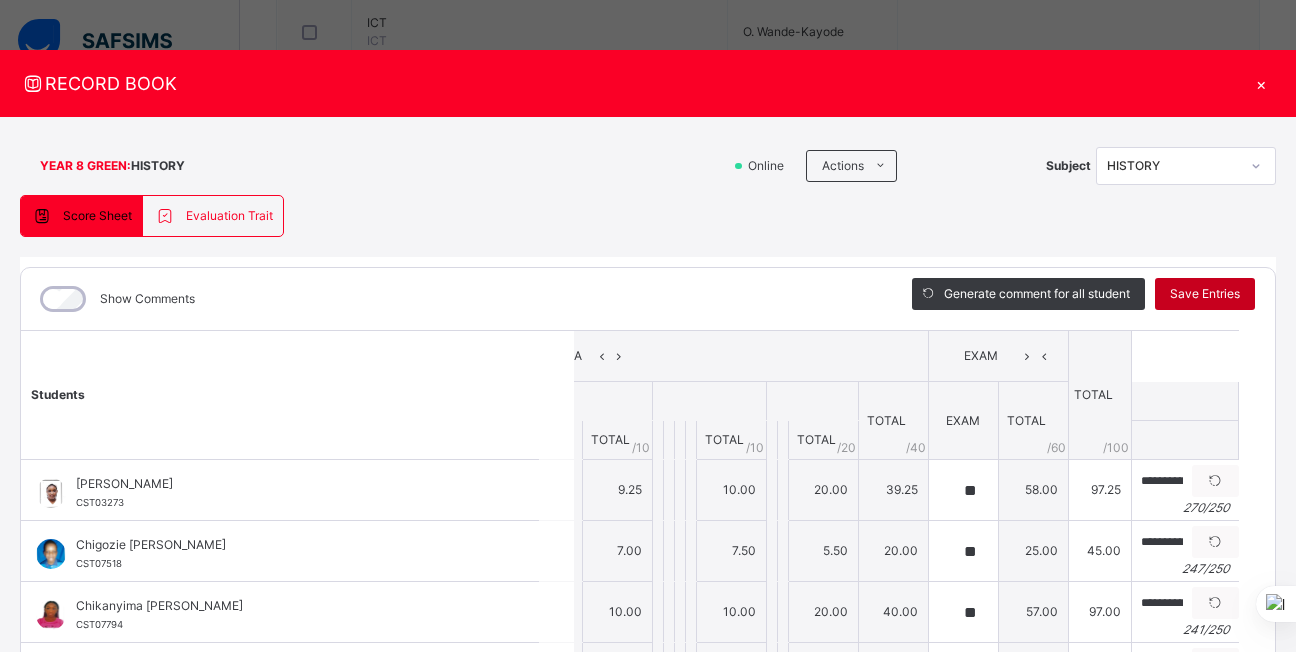 click on "Save Entries" at bounding box center (1205, 294) 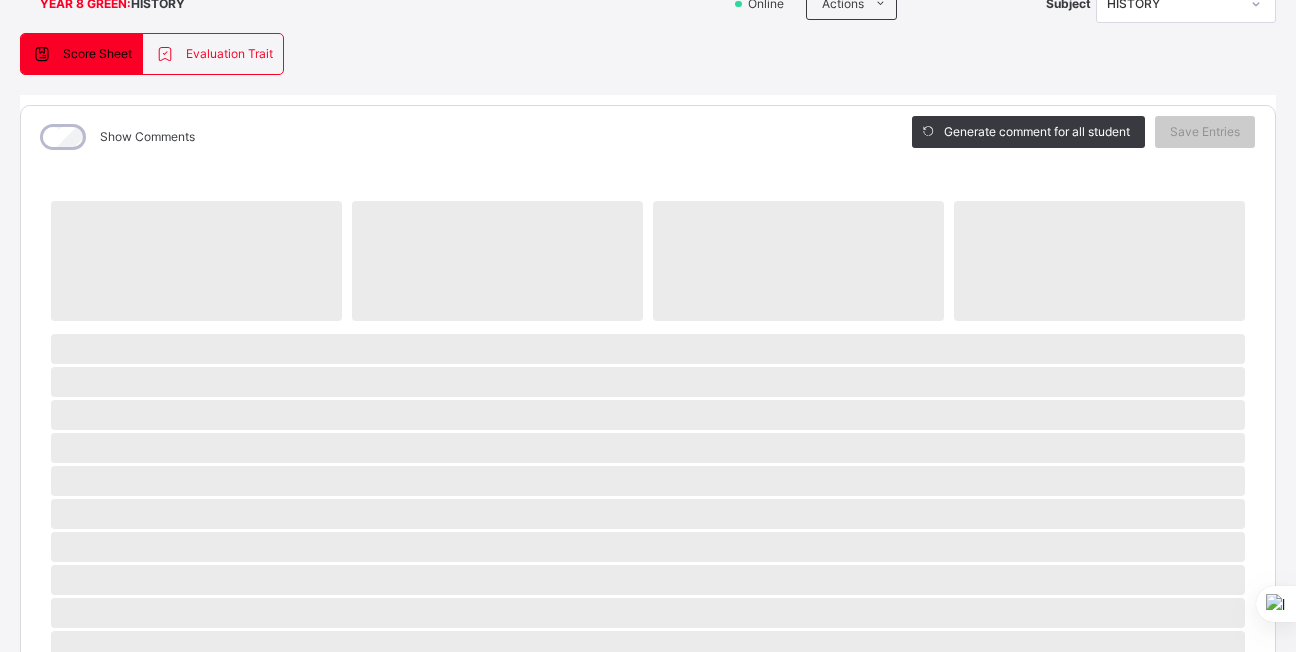 scroll, scrollTop: 0, scrollLeft: 0, axis: both 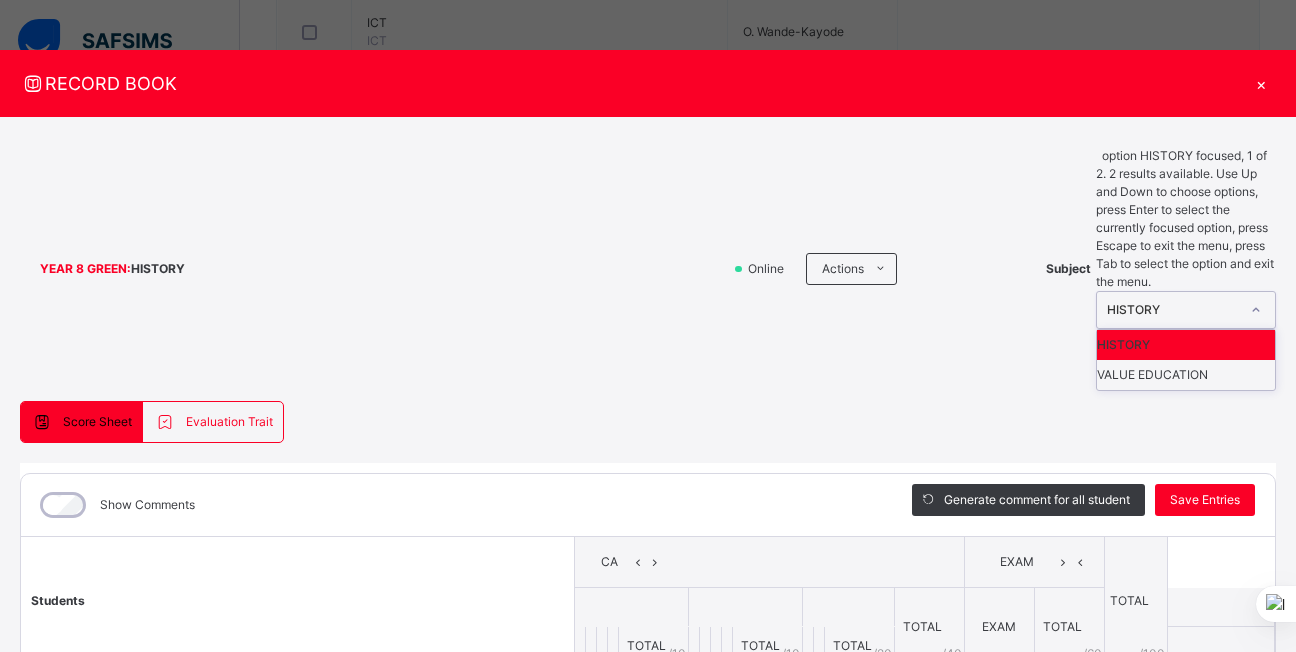 click on "HISTORY" at bounding box center (1173, 310) 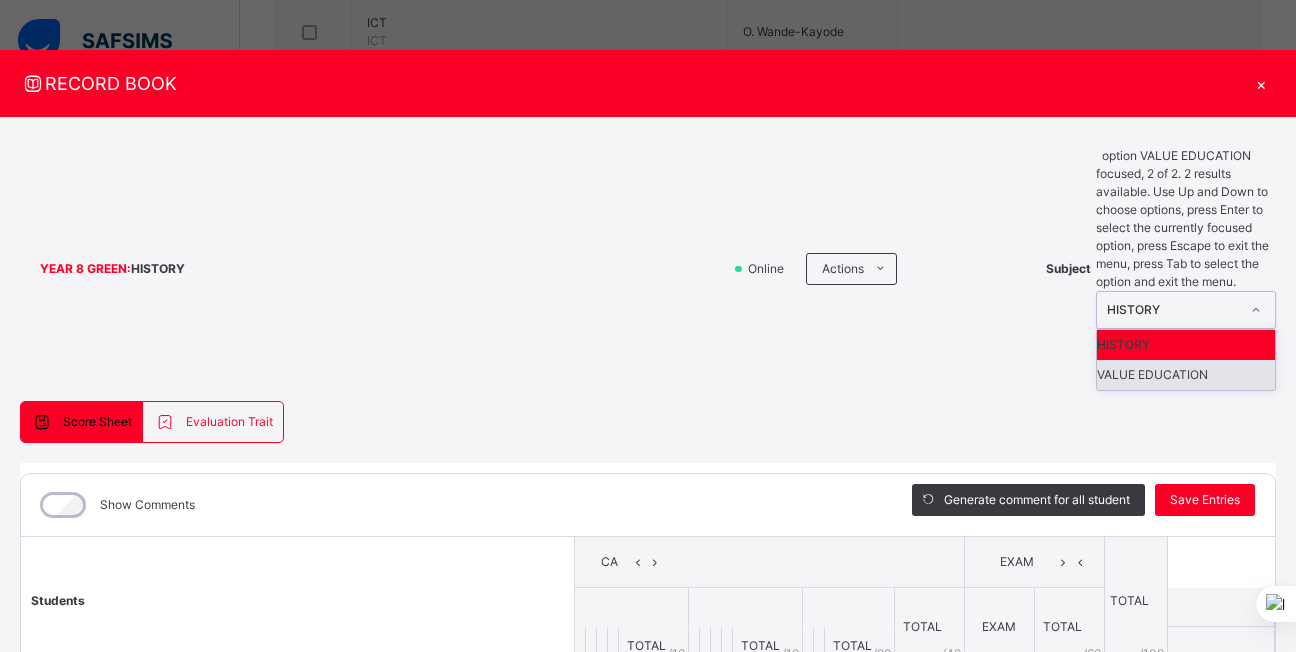 click on "VALUE EDUCATION" at bounding box center (1186, 375) 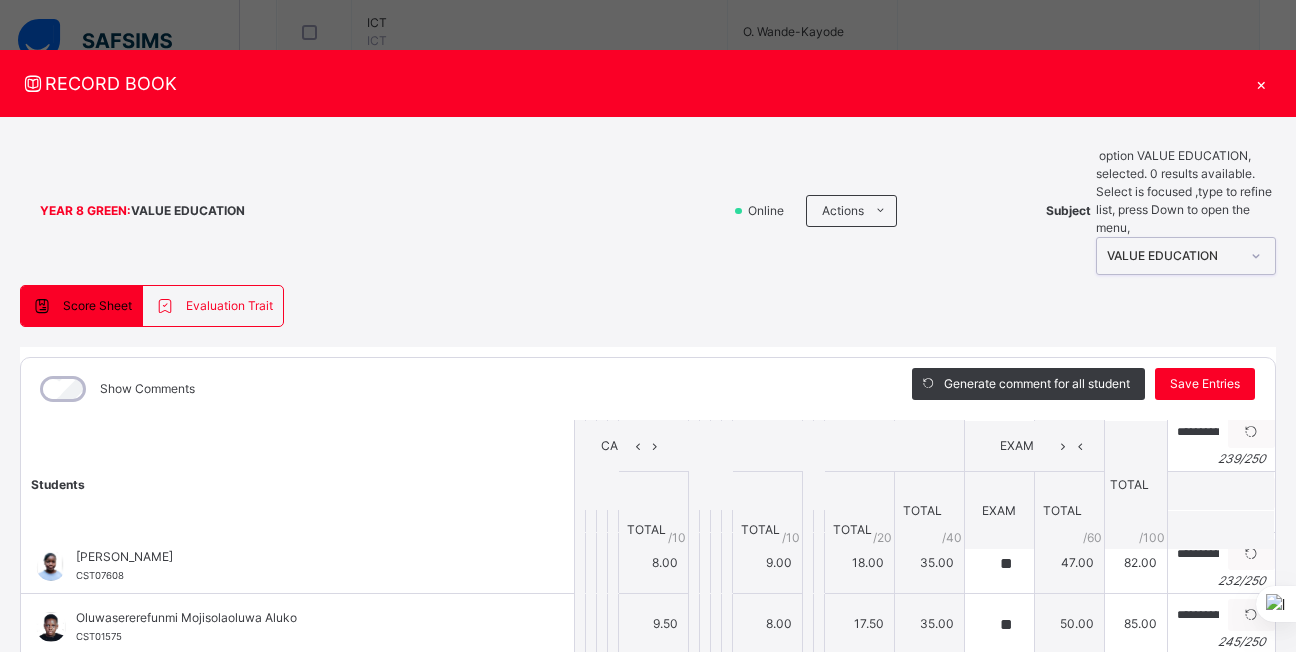 scroll, scrollTop: 865, scrollLeft: 0, axis: vertical 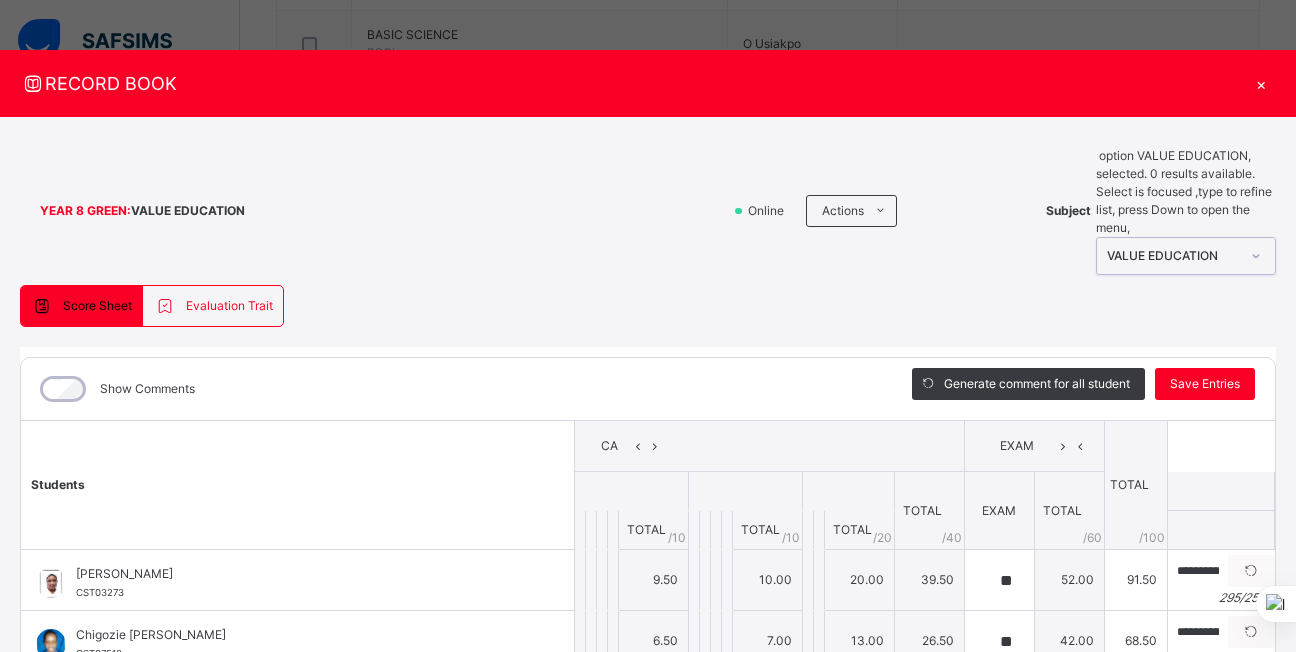 click on "×" at bounding box center [1261, 83] 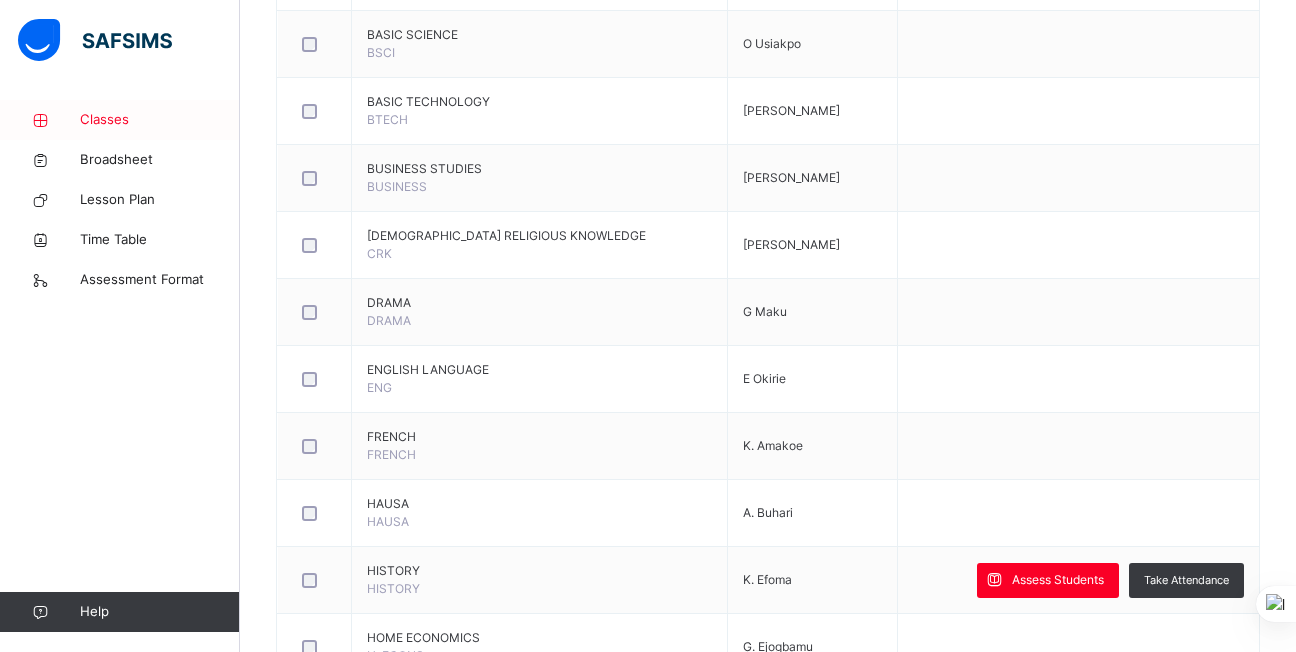 click on "Classes" at bounding box center (160, 120) 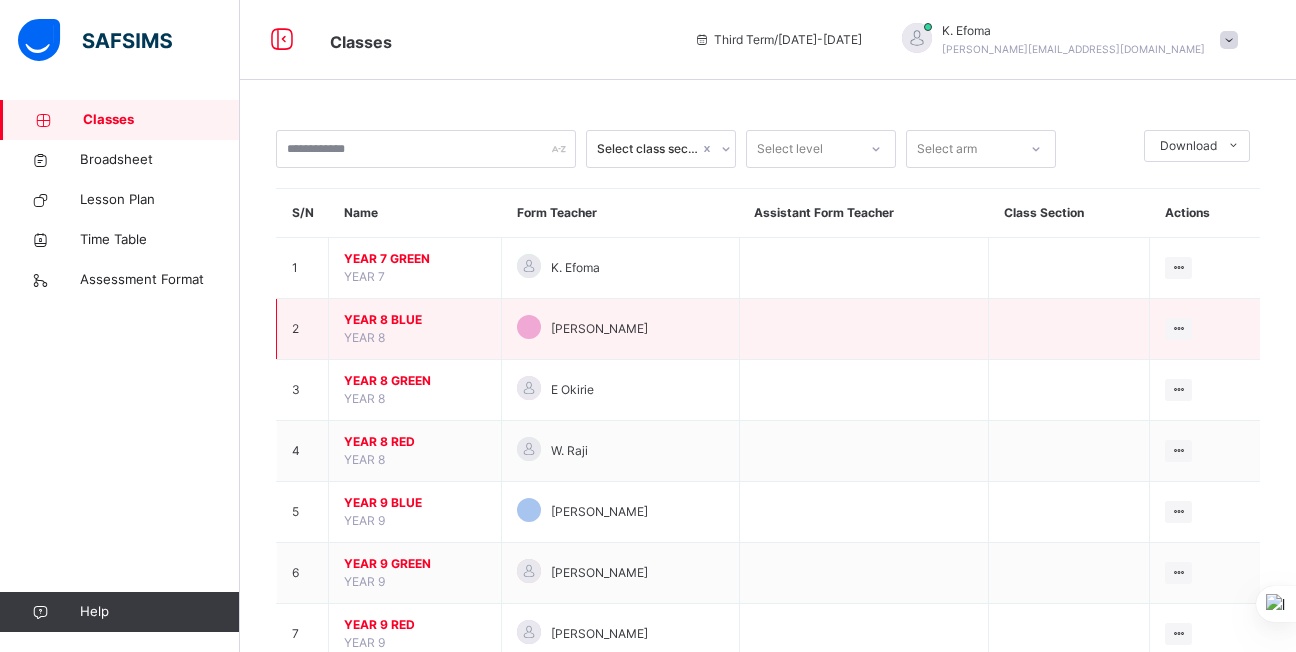 click on "YEAR 8   BLUE" at bounding box center (415, 320) 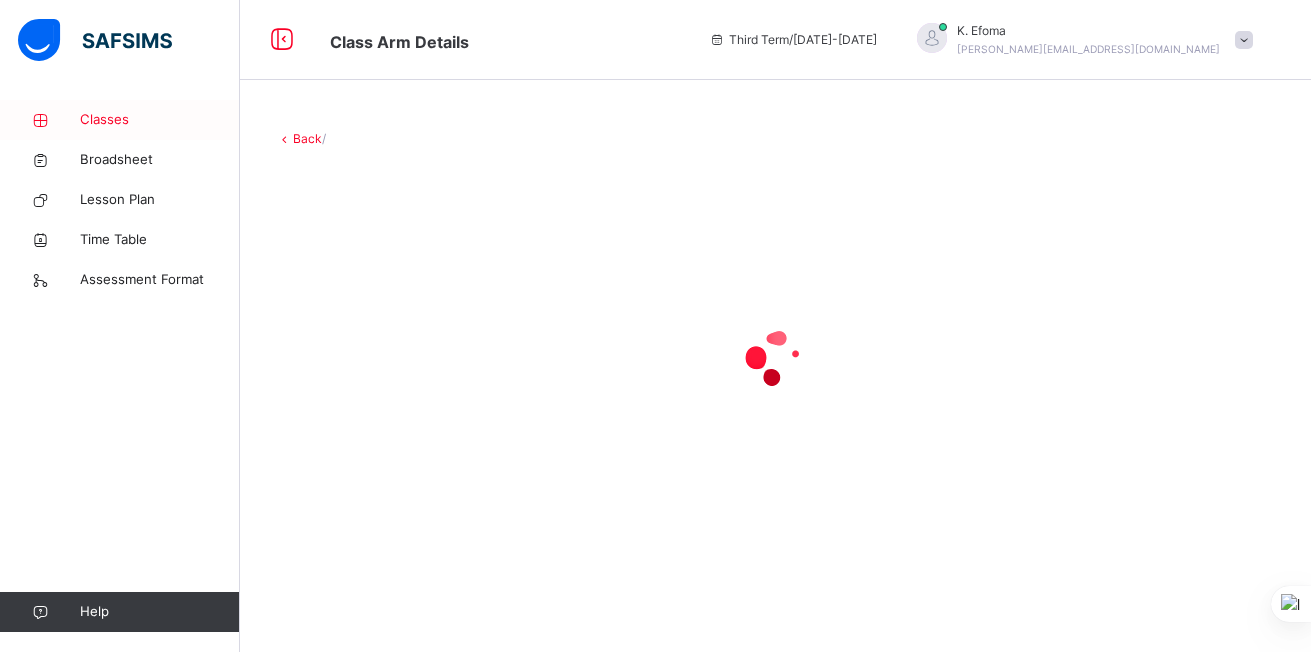 click at bounding box center (40, 120) 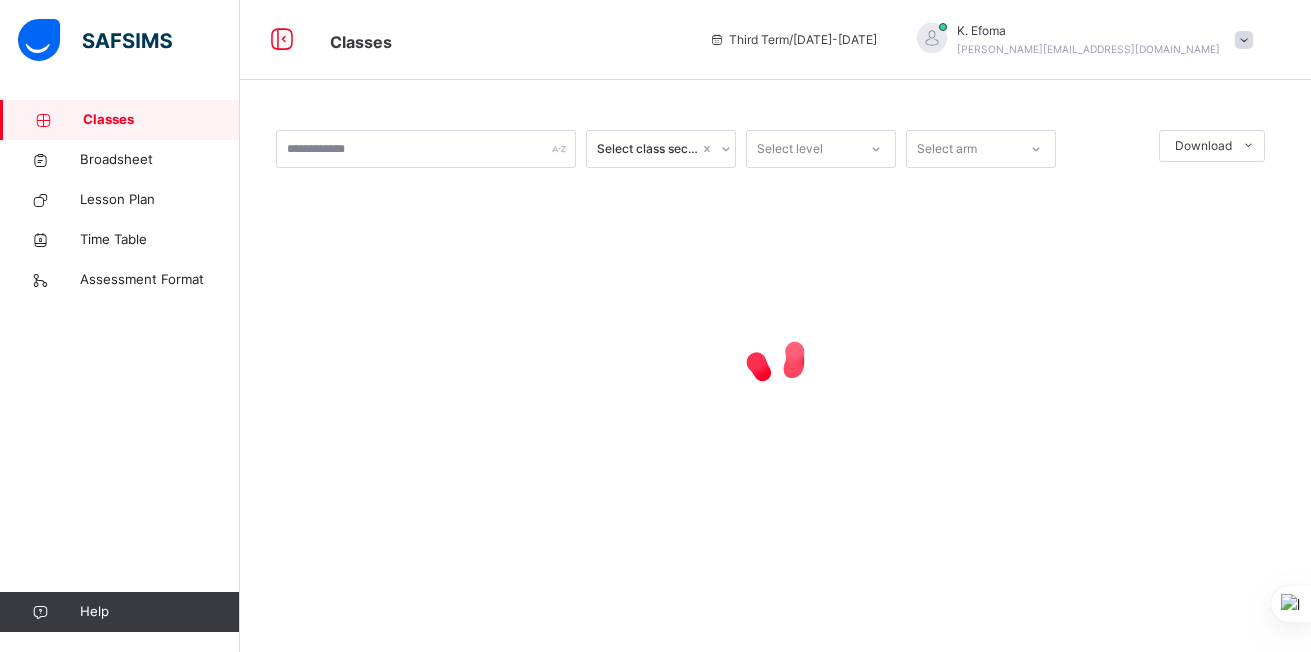 click on "Classes" at bounding box center [161, 120] 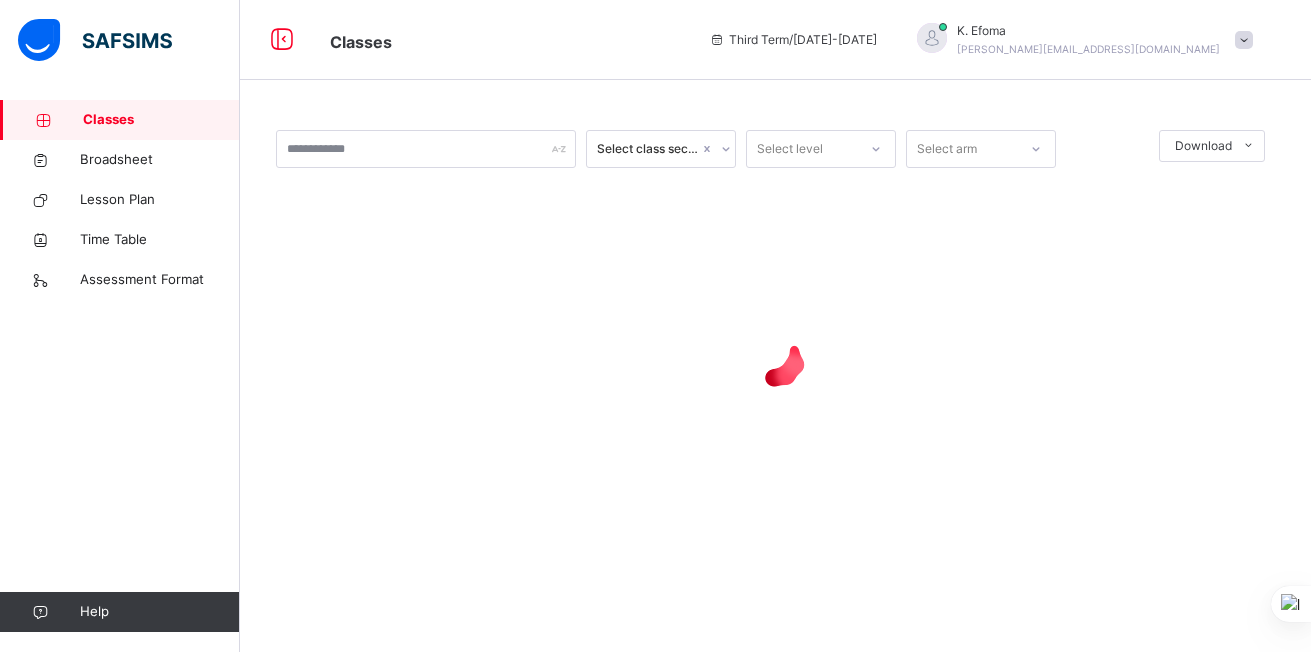 click on "Classes" at bounding box center (161, 120) 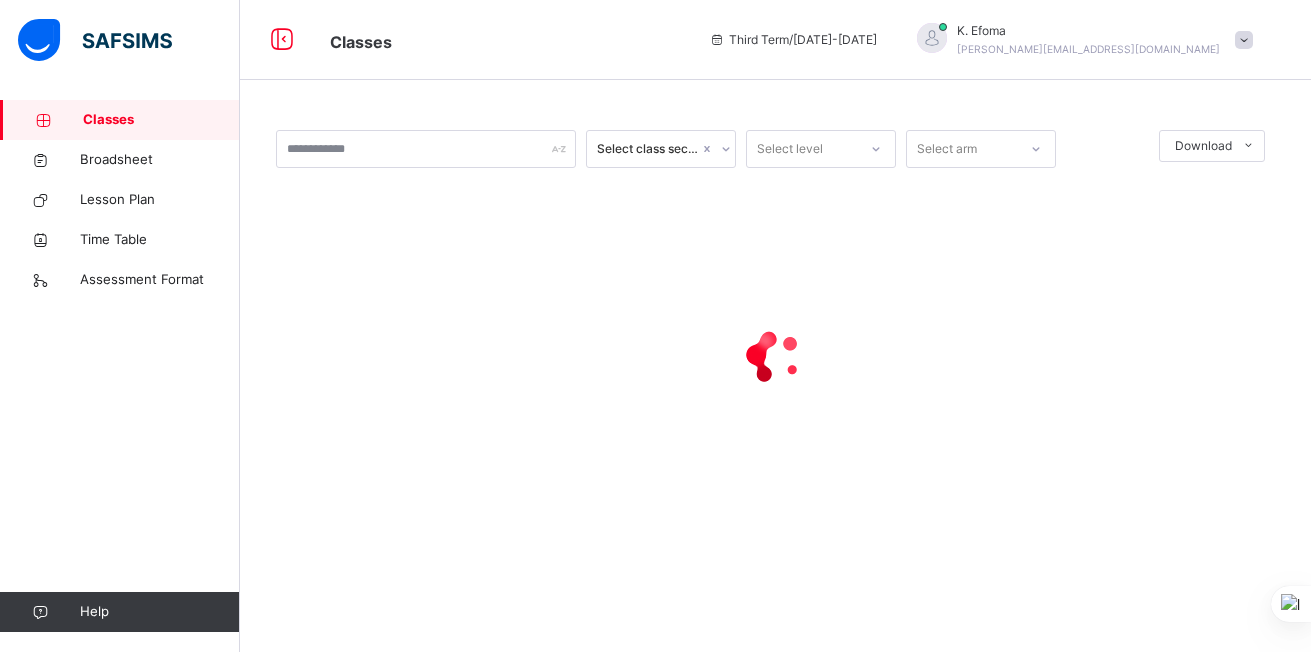 click on "Classes" at bounding box center (161, 120) 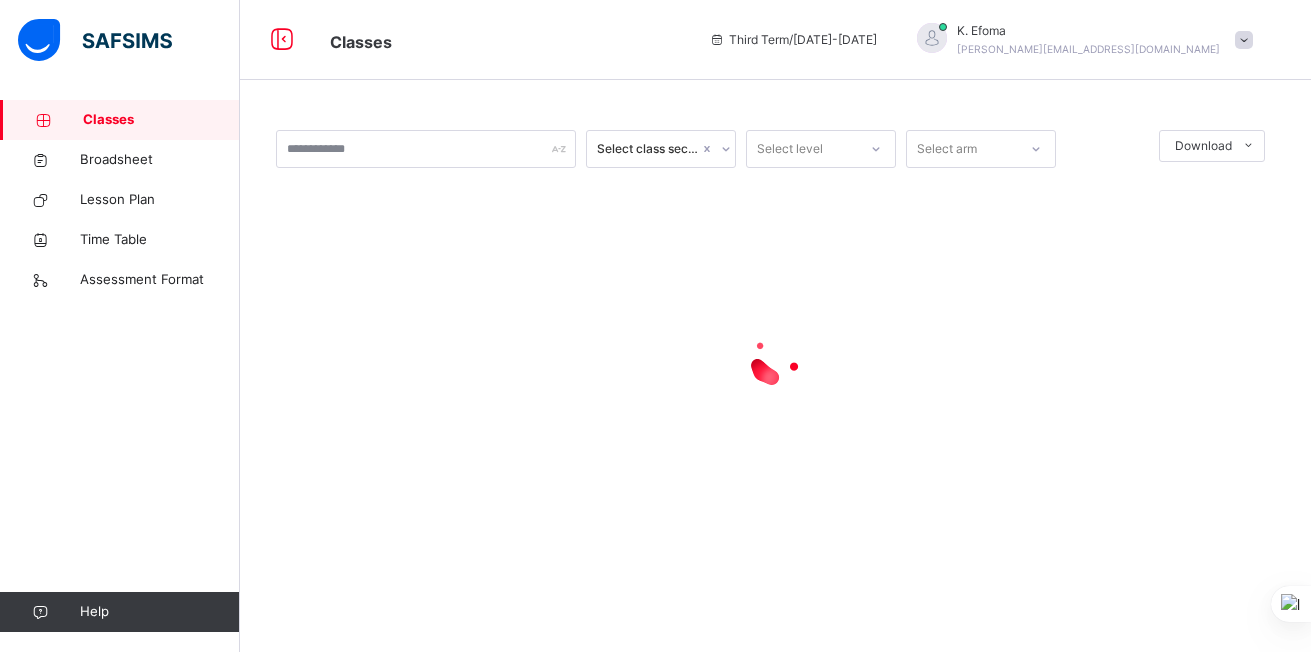 click on "Classes" at bounding box center (161, 120) 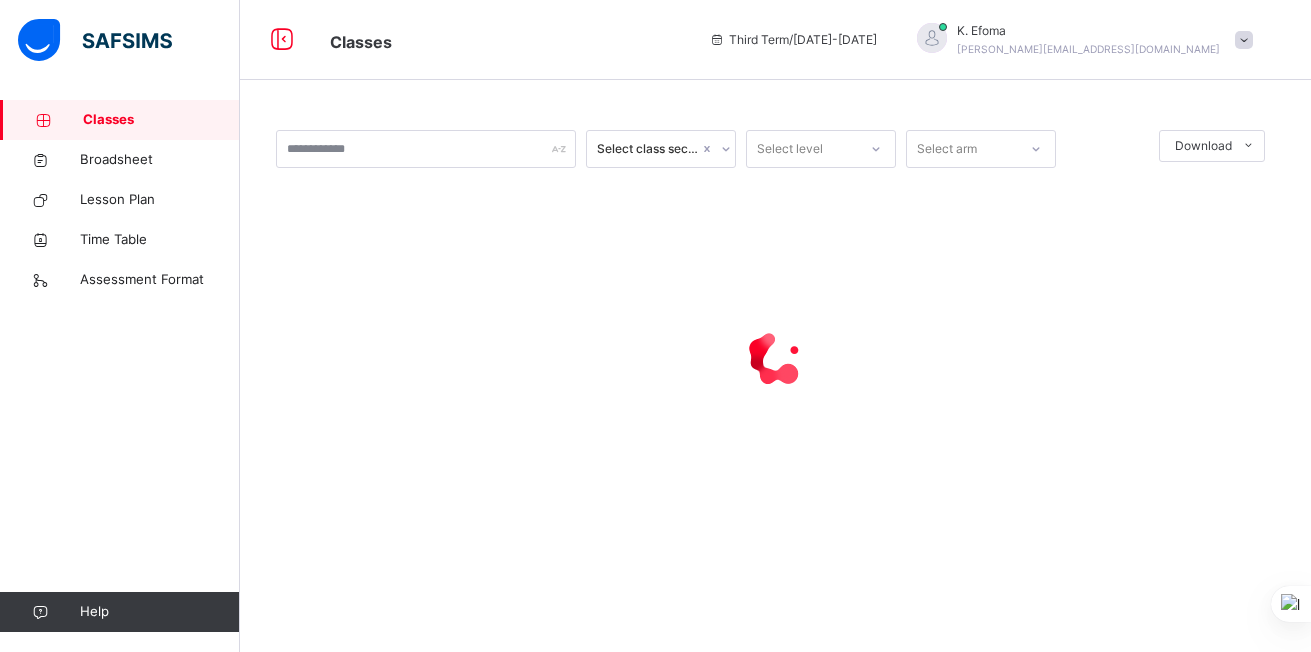 click on "Classes" at bounding box center [161, 120] 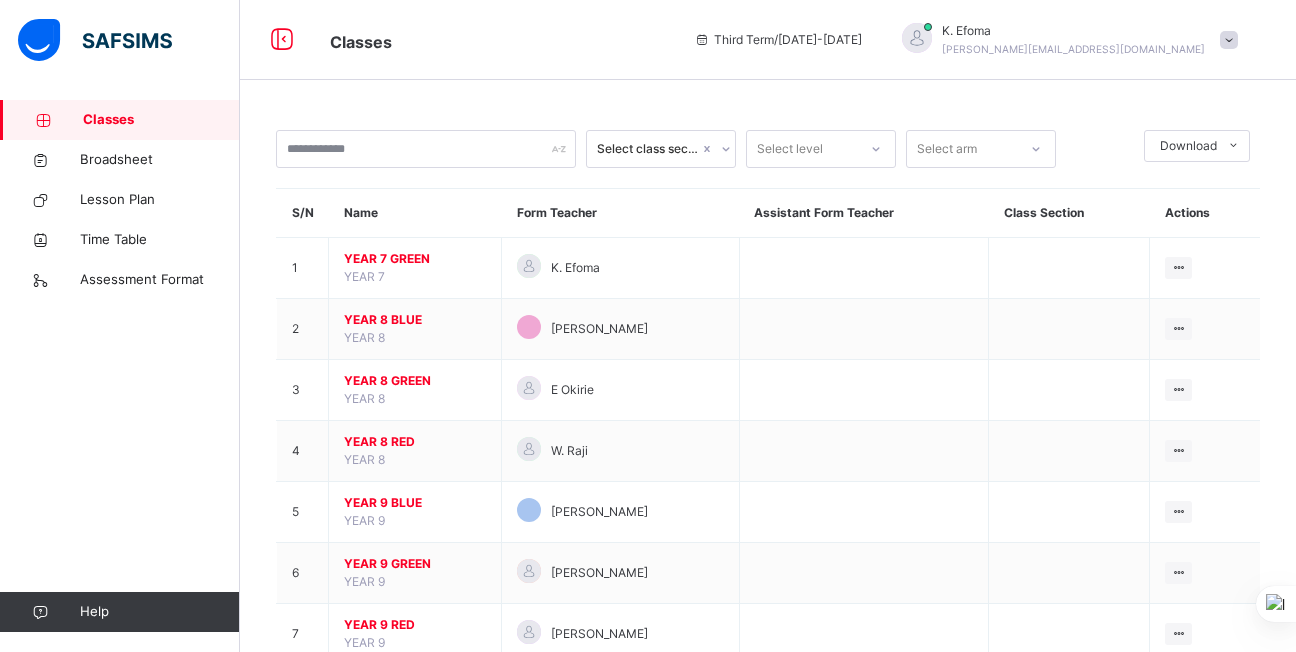 click on "Classes Broadsheet Lesson Plan Time Table Assessment Format   Help" at bounding box center [120, 366] 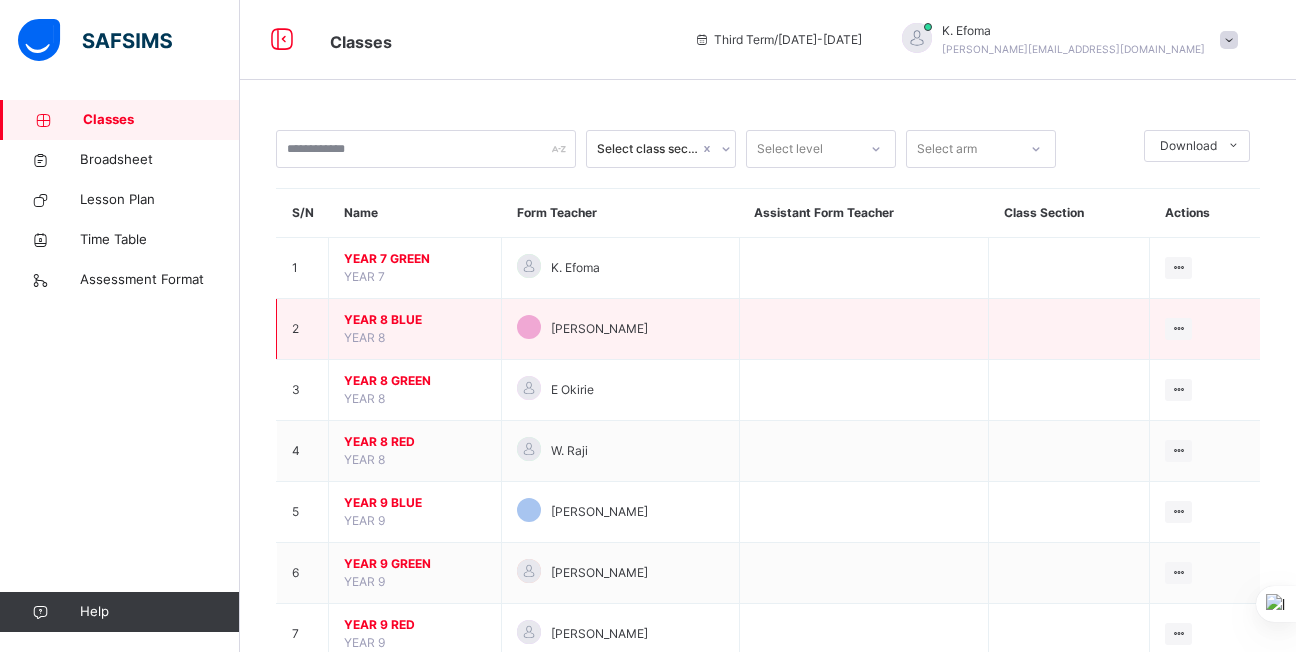 drag, startPoint x: 35, startPoint y: 386, endPoint x: 408, endPoint y: 317, distance: 379.32834 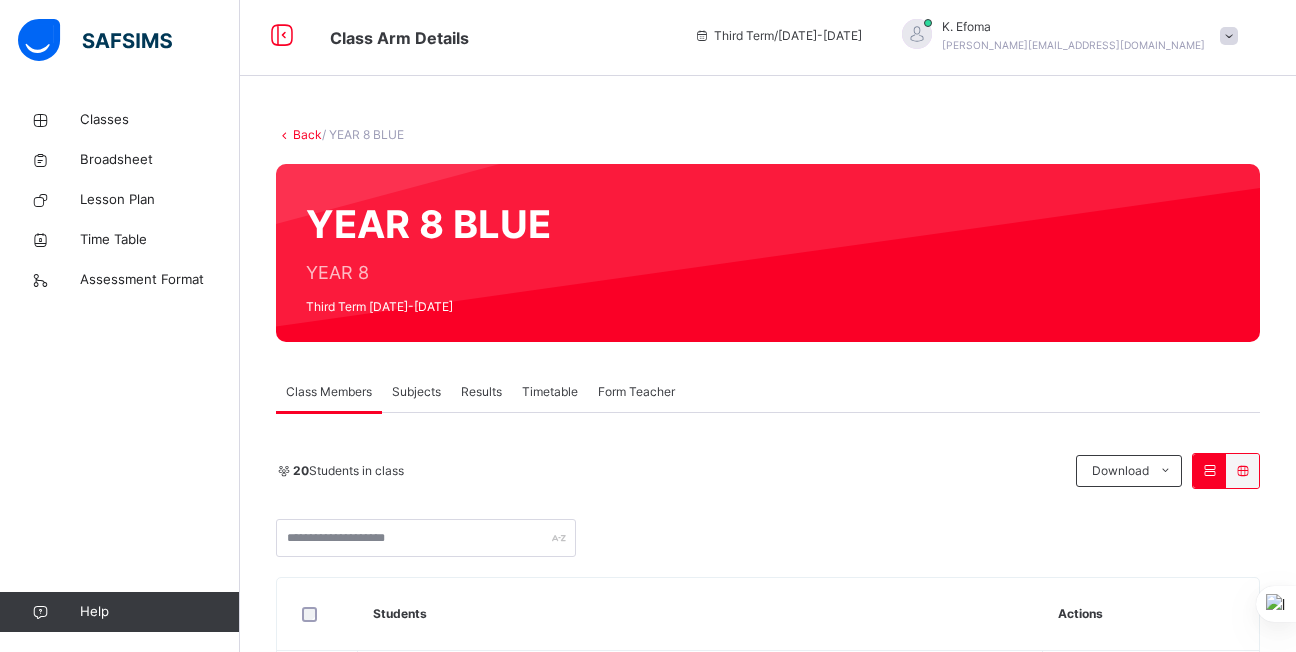 scroll, scrollTop: 0, scrollLeft: 0, axis: both 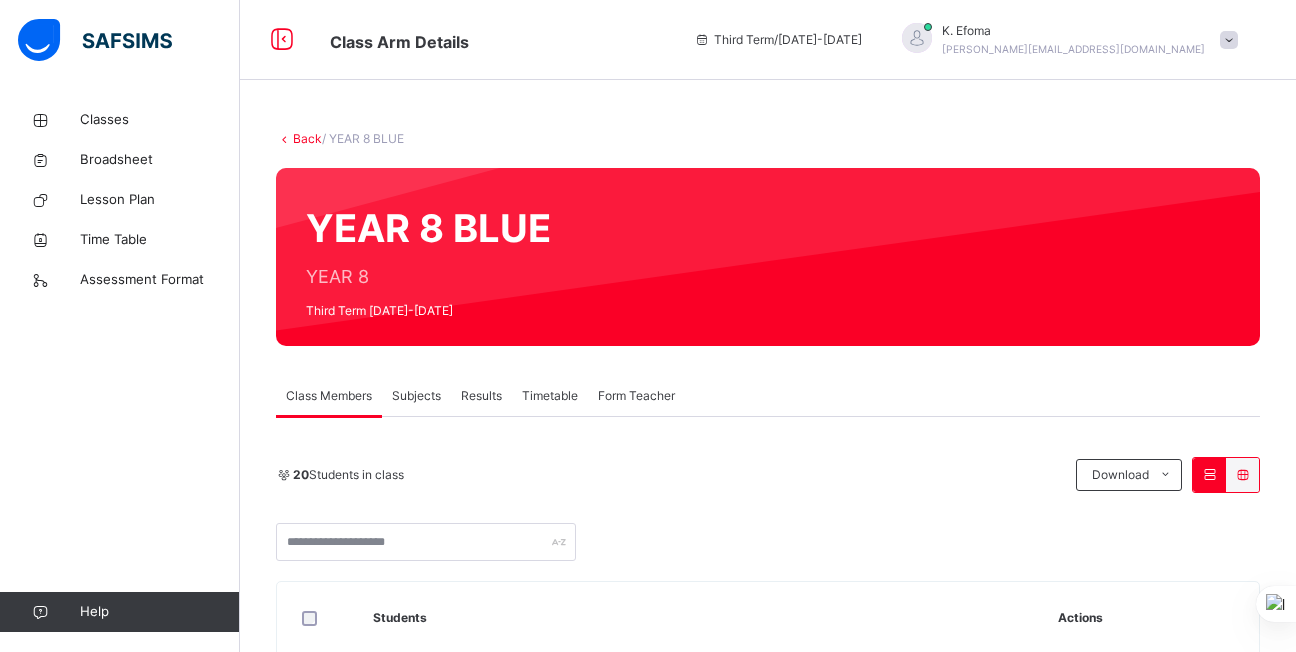 drag, startPoint x: 498, startPoint y: 400, endPoint x: 432, endPoint y: 394, distance: 66.27216 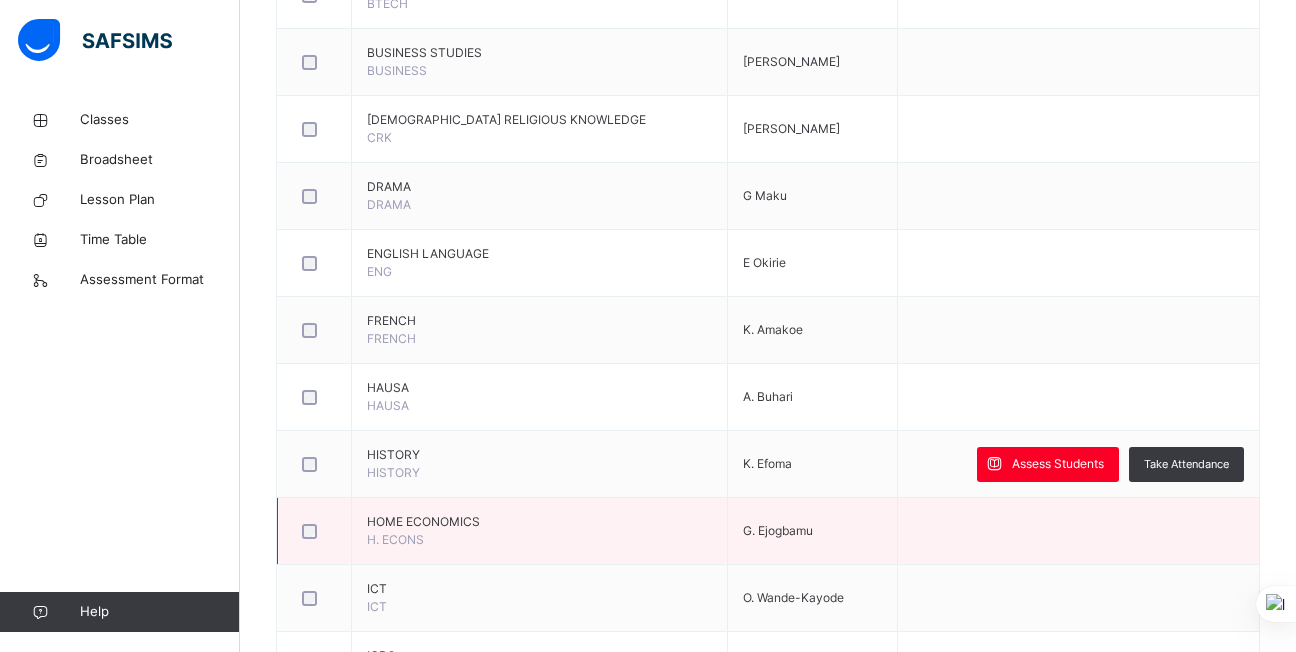 scroll, scrollTop: 773, scrollLeft: 0, axis: vertical 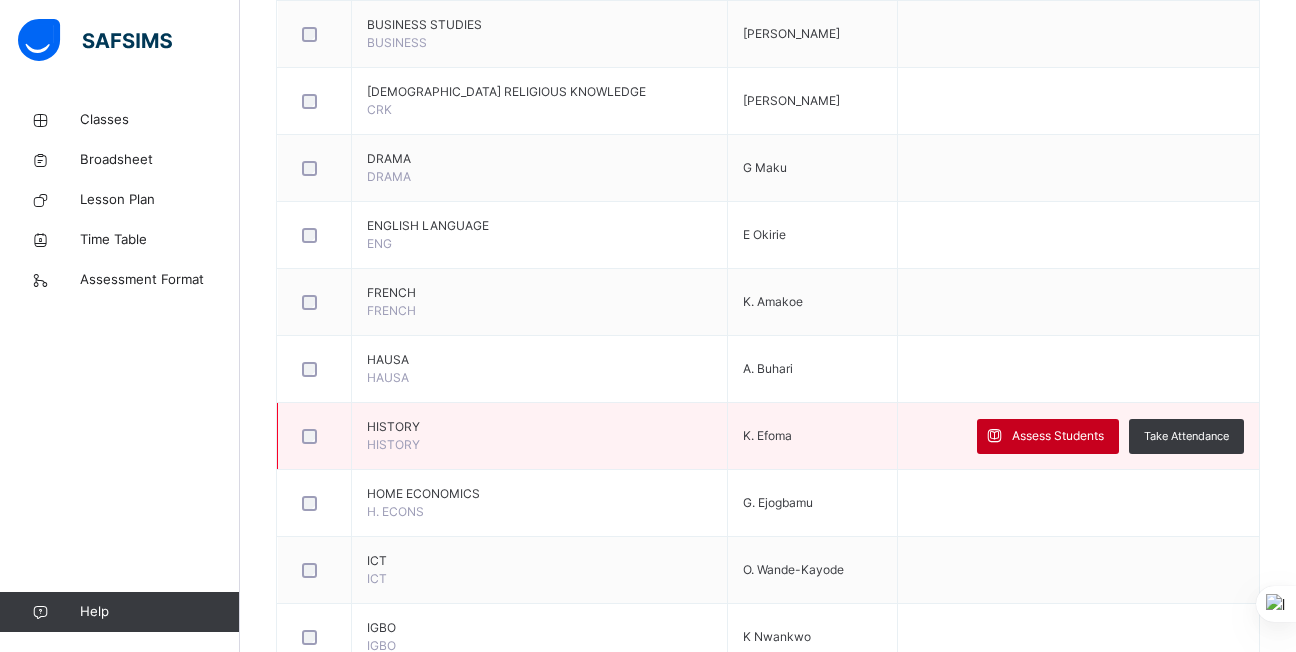 click on "Assess Students" at bounding box center [1048, 436] 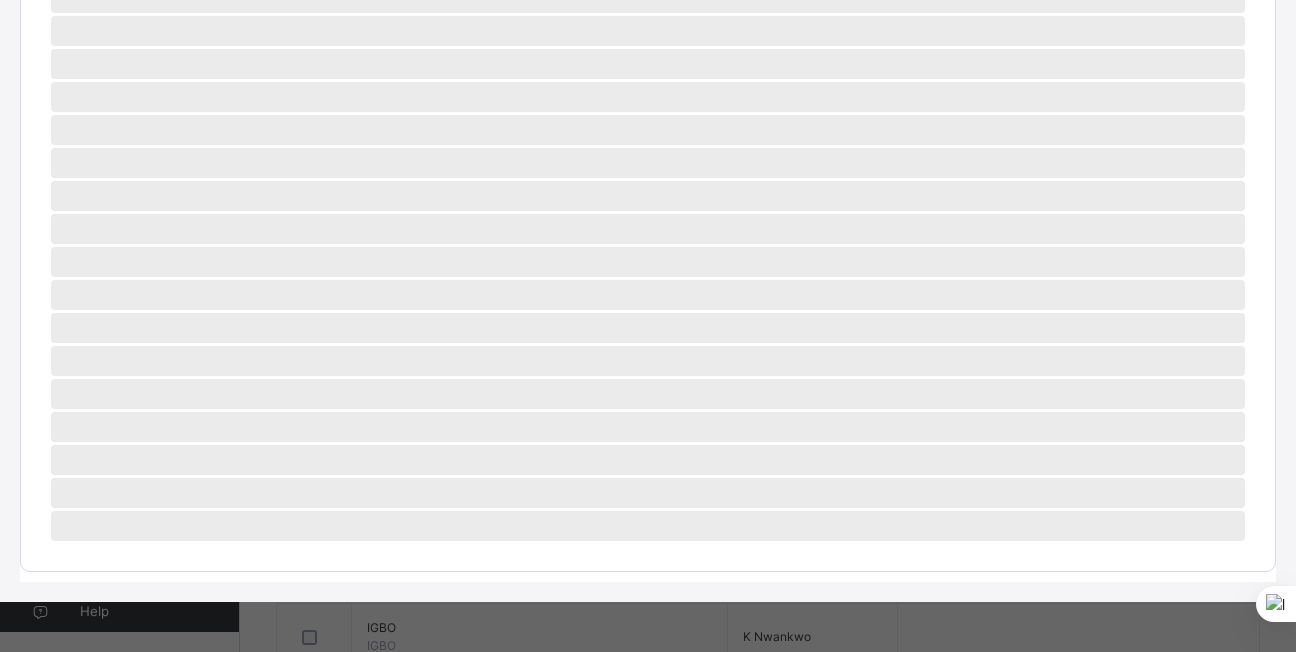 scroll, scrollTop: 0, scrollLeft: 0, axis: both 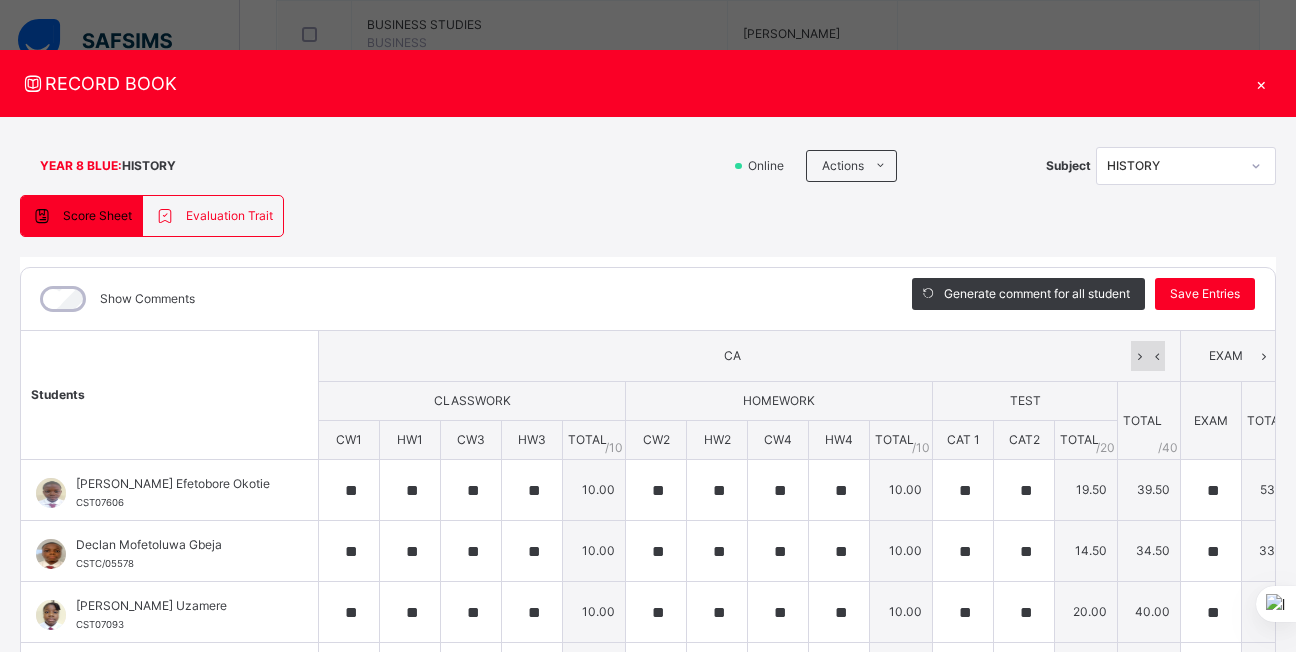 click at bounding box center [1156, 356] 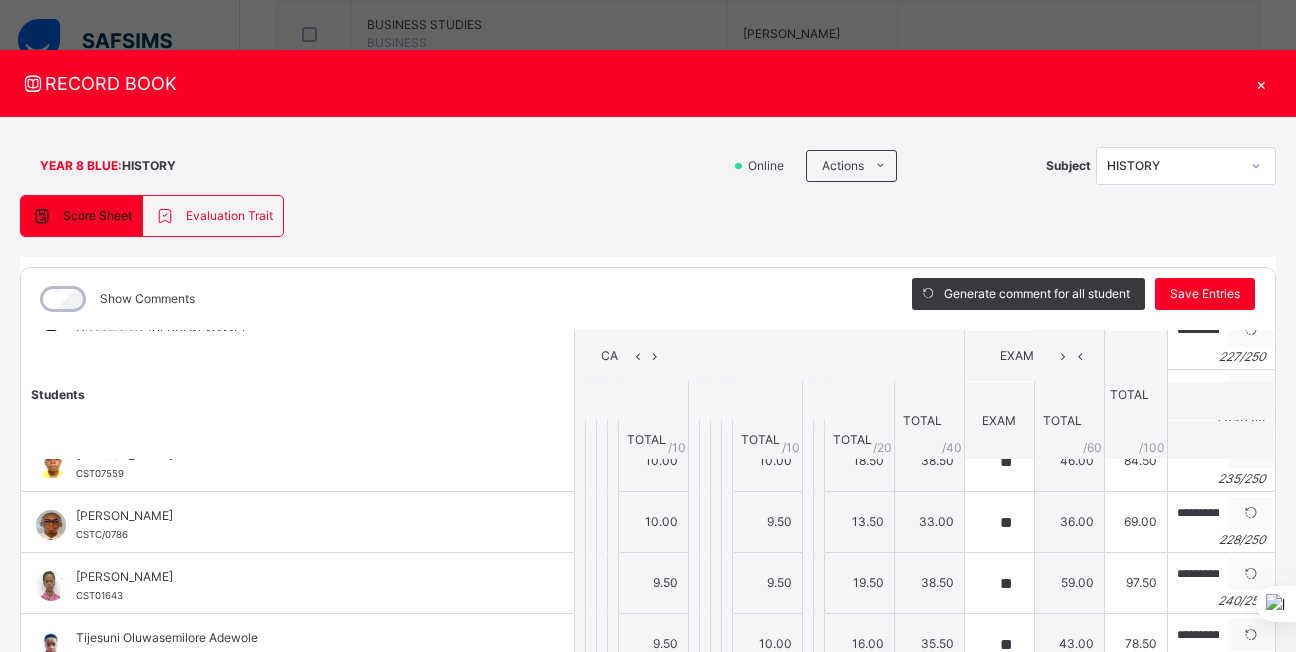 scroll, scrollTop: 865, scrollLeft: 0, axis: vertical 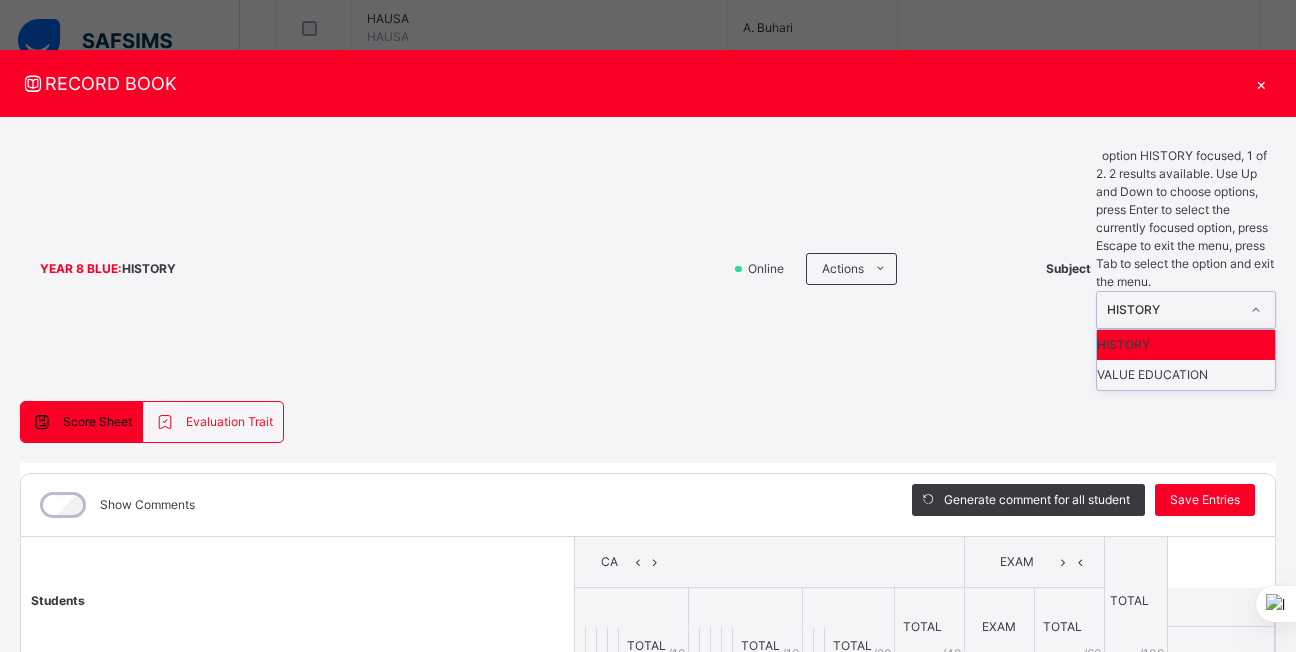 click on "HISTORY" at bounding box center (1173, 310) 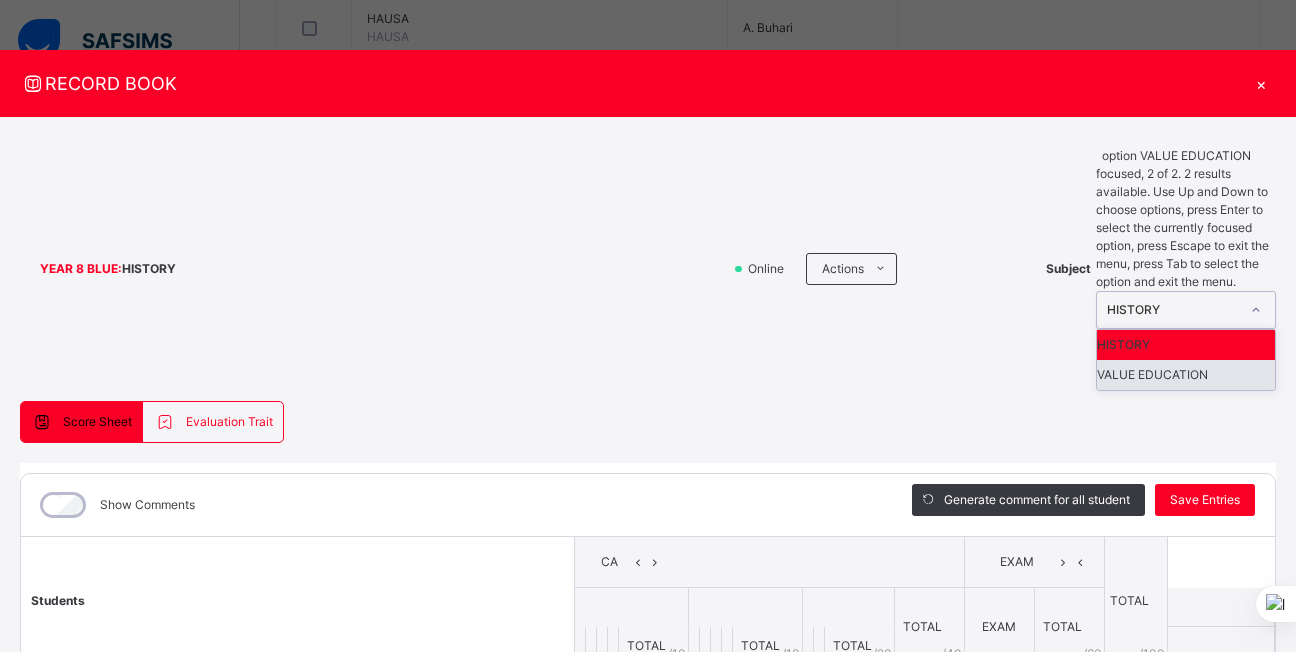 click on "VALUE EDUCATION" at bounding box center [1186, 375] 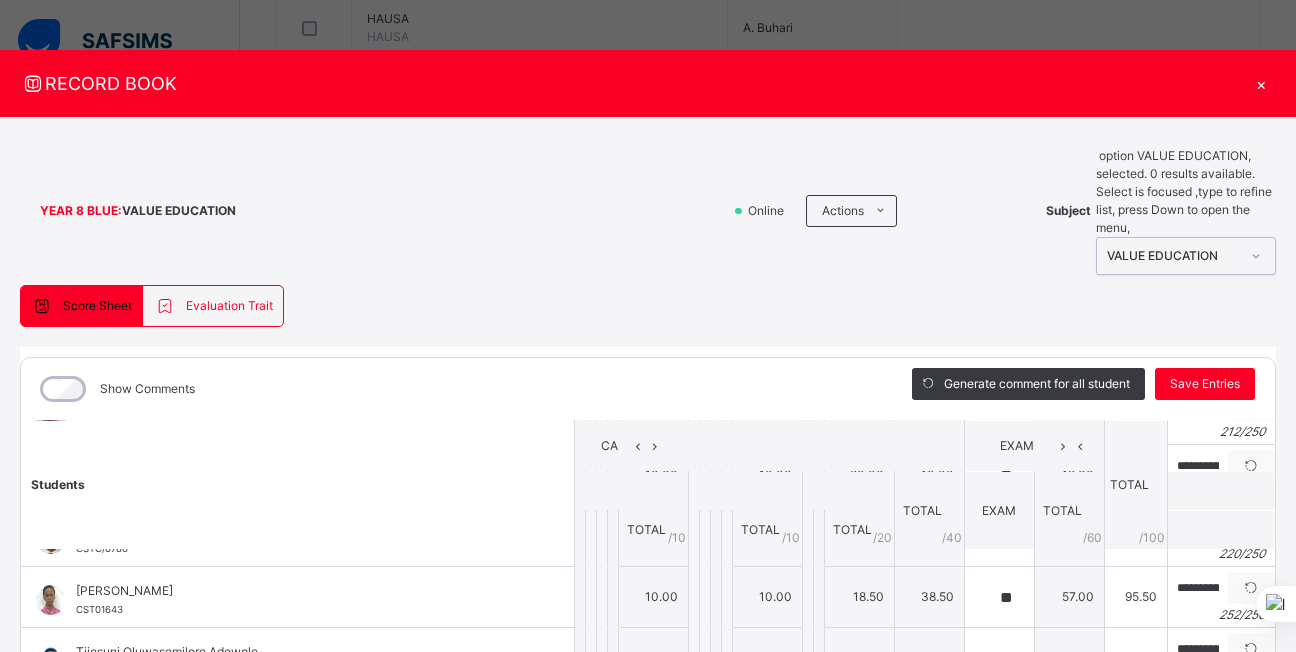 scroll, scrollTop: 865, scrollLeft: 0, axis: vertical 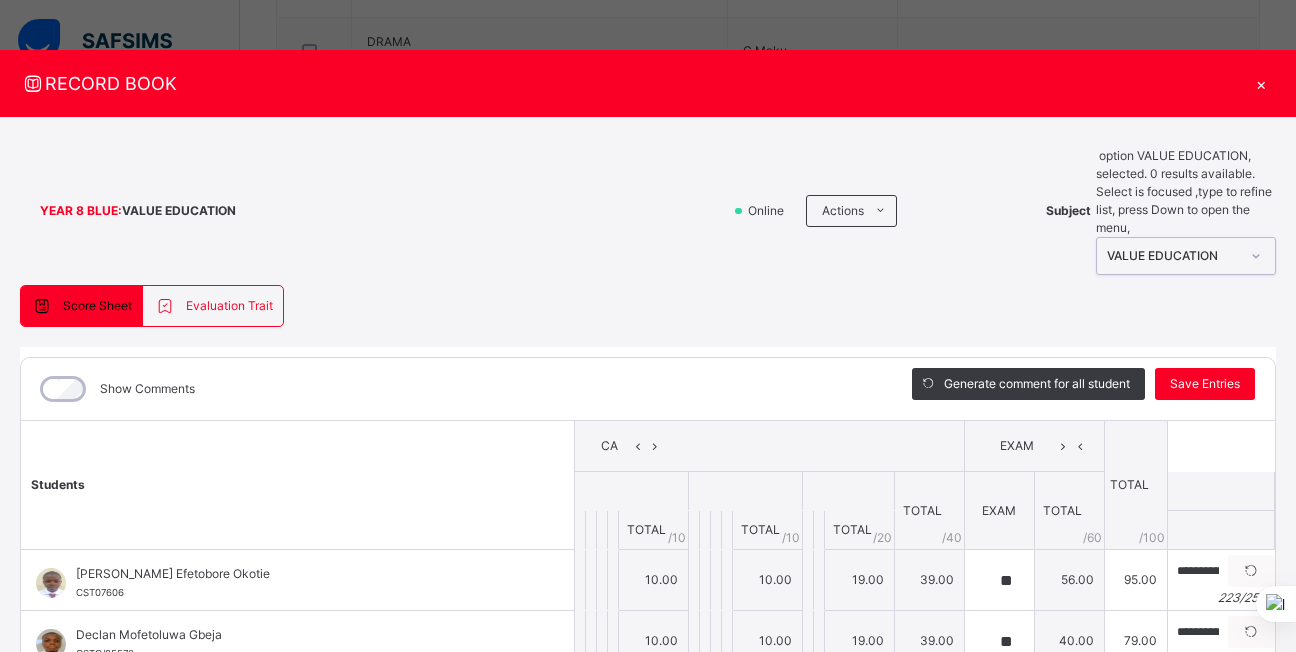 click on "×" at bounding box center (1261, 83) 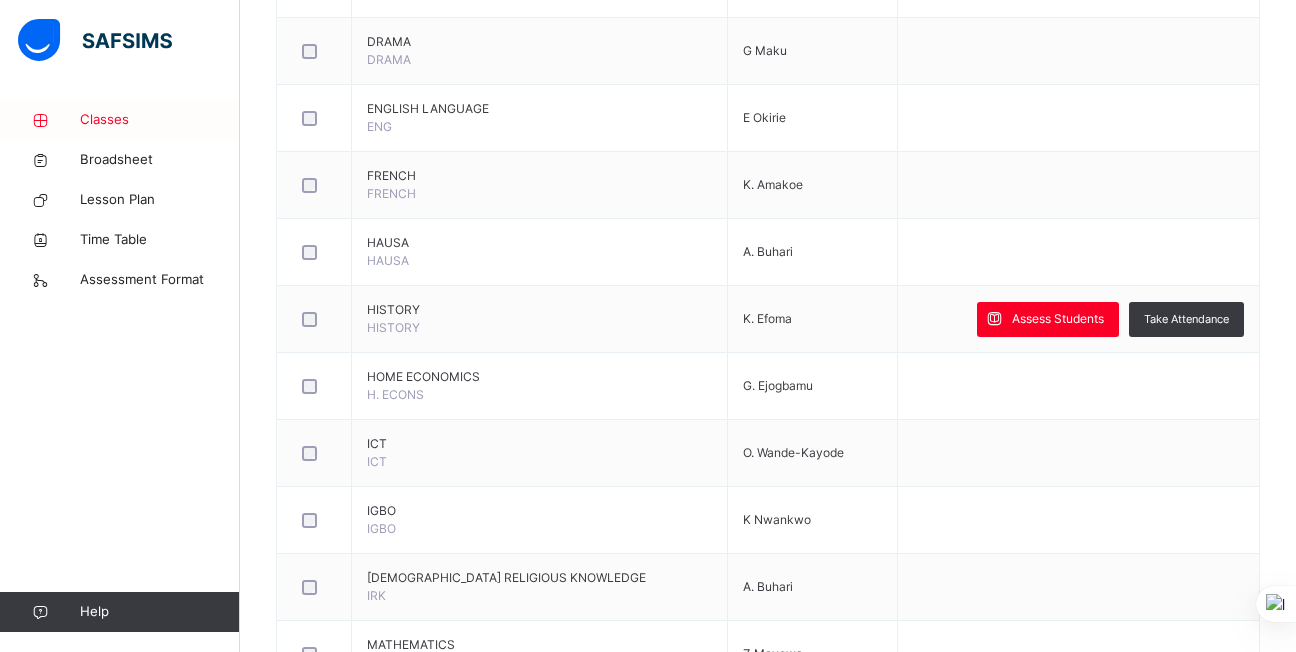 click on "Classes" at bounding box center [160, 120] 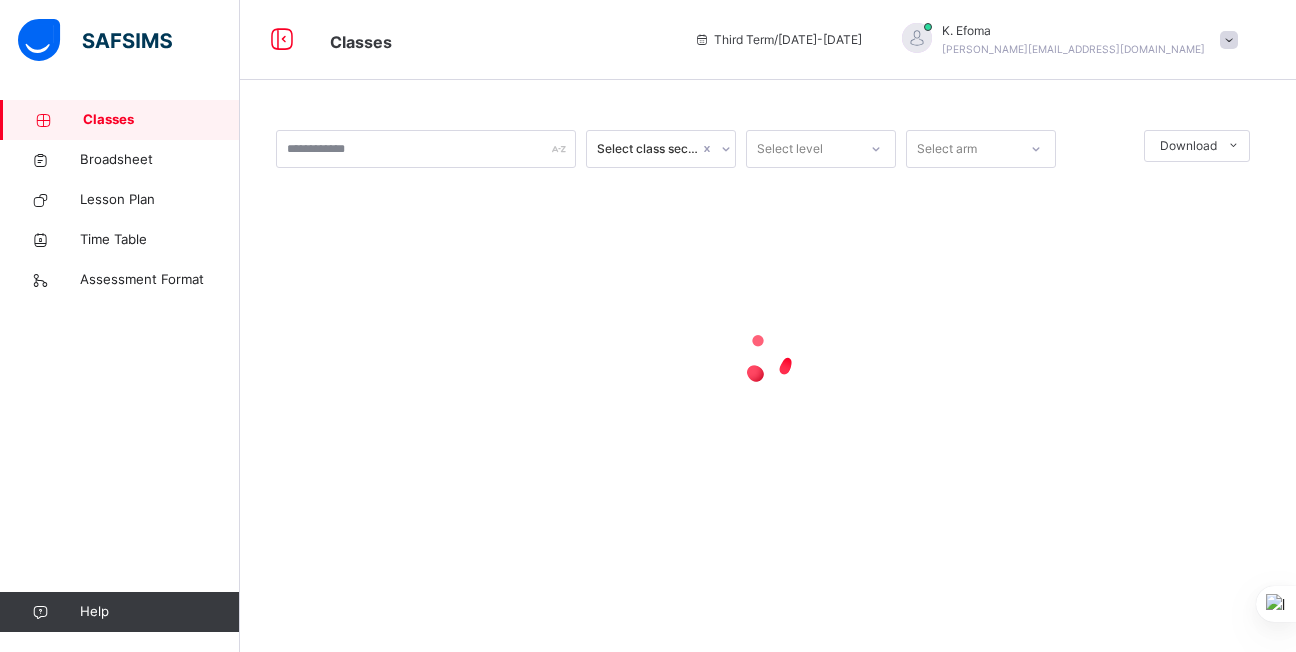 scroll, scrollTop: 0, scrollLeft: 0, axis: both 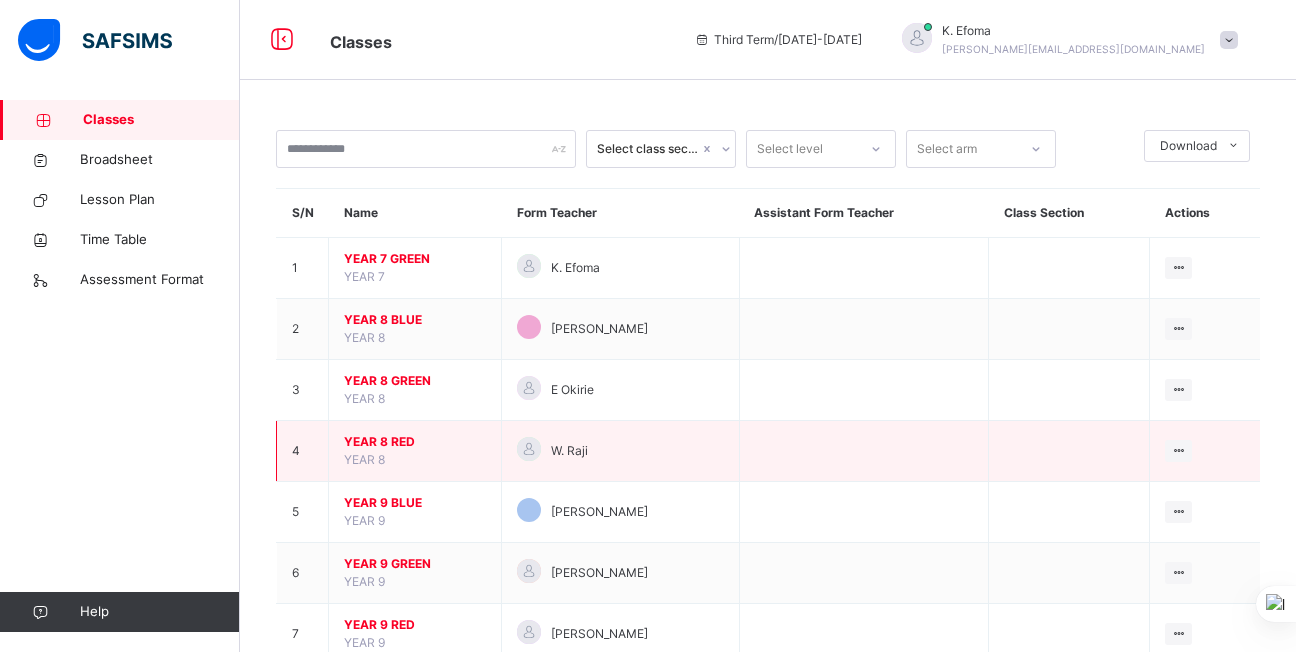 click on "YEAR 8   RED" at bounding box center [415, 442] 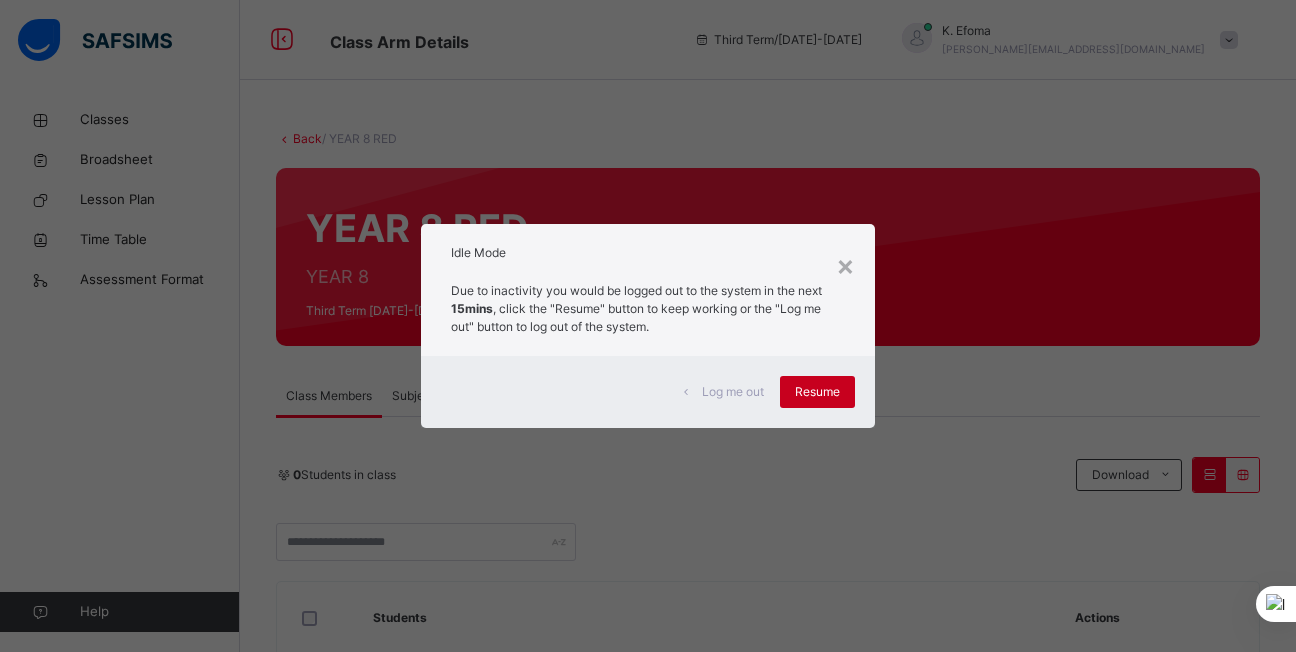 click on "Resume" at bounding box center (817, 392) 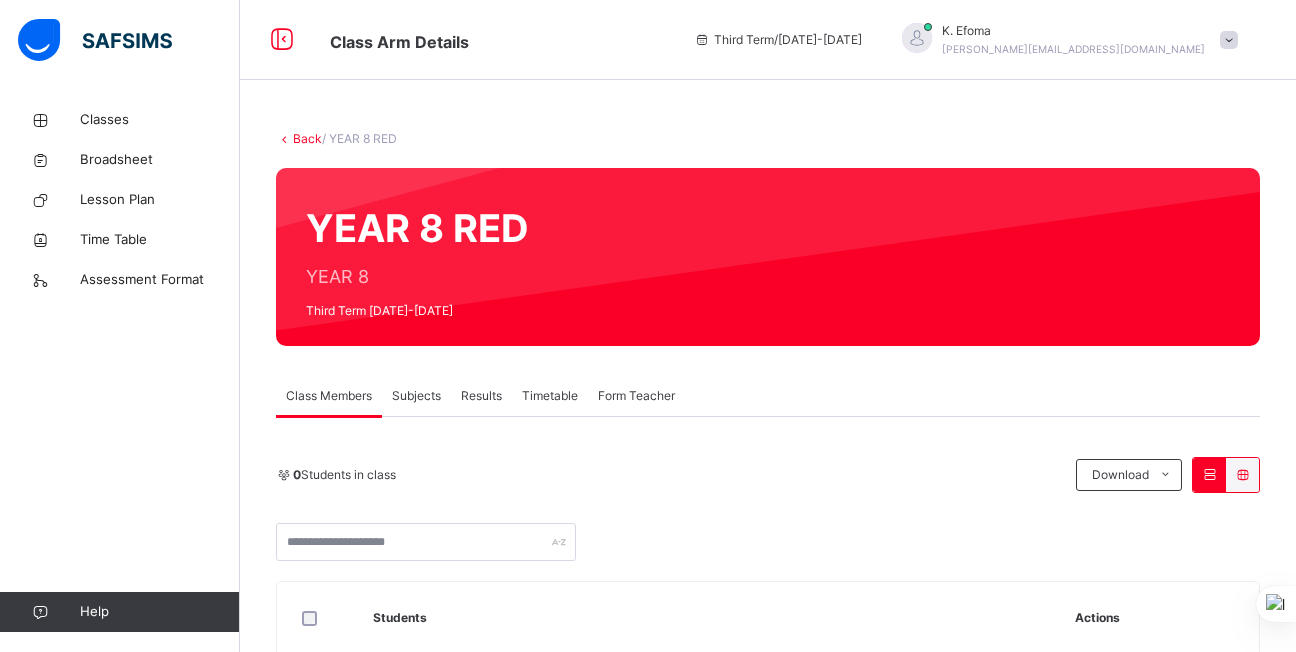 click on "Subjects" at bounding box center [416, 396] 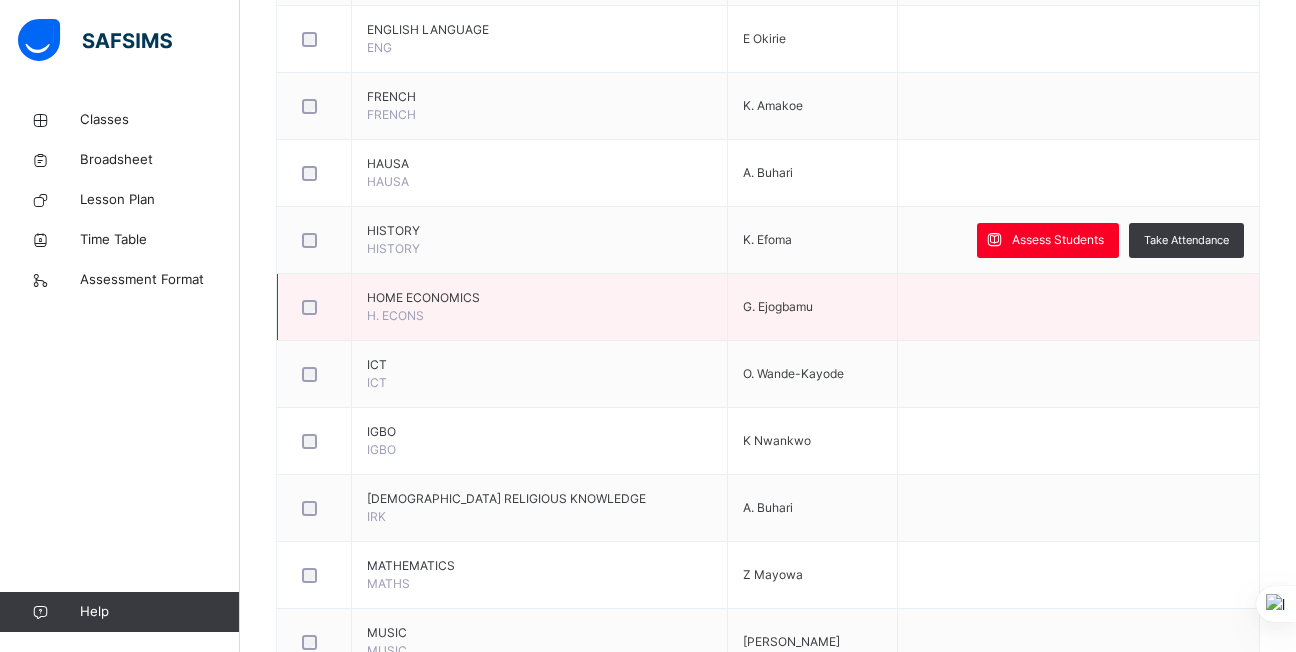 scroll, scrollTop: 970, scrollLeft: 0, axis: vertical 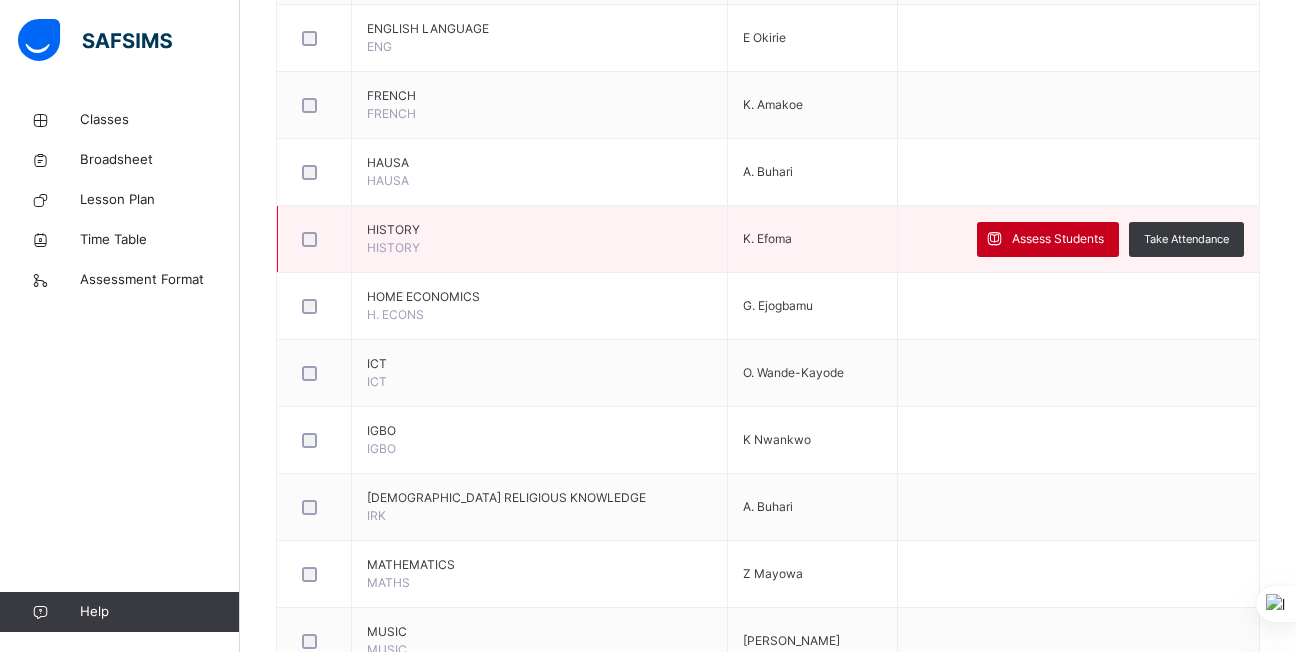 click on "Assess Students" at bounding box center [1058, 239] 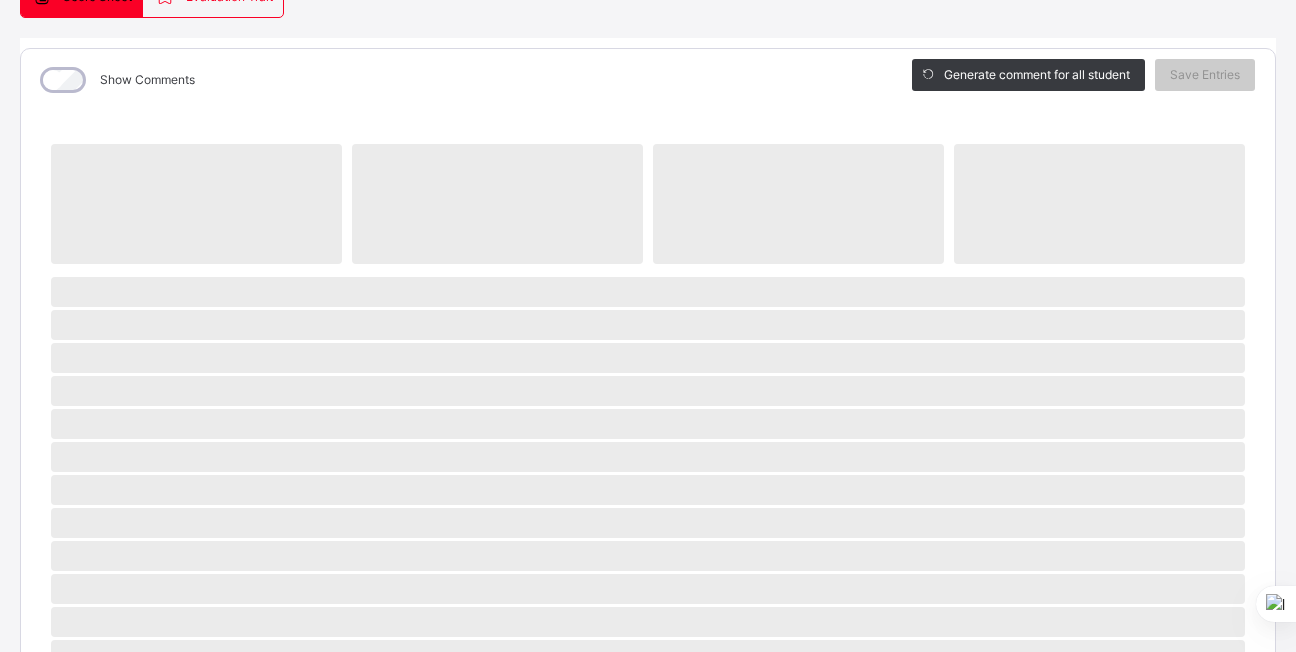 scroll, scrollTop: 220, scrollLeft: 0, axis: vertical 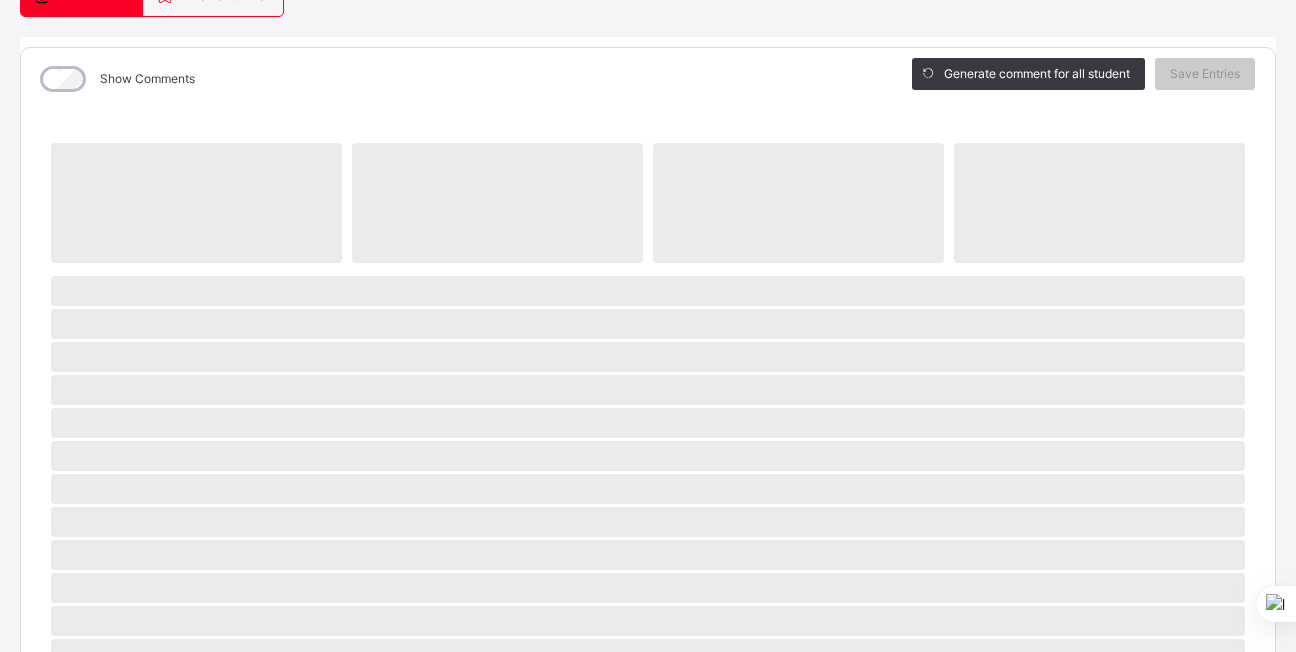 click on "You are currently offline. Please check your internet connection and try again." at bounding box center [648, 1074] 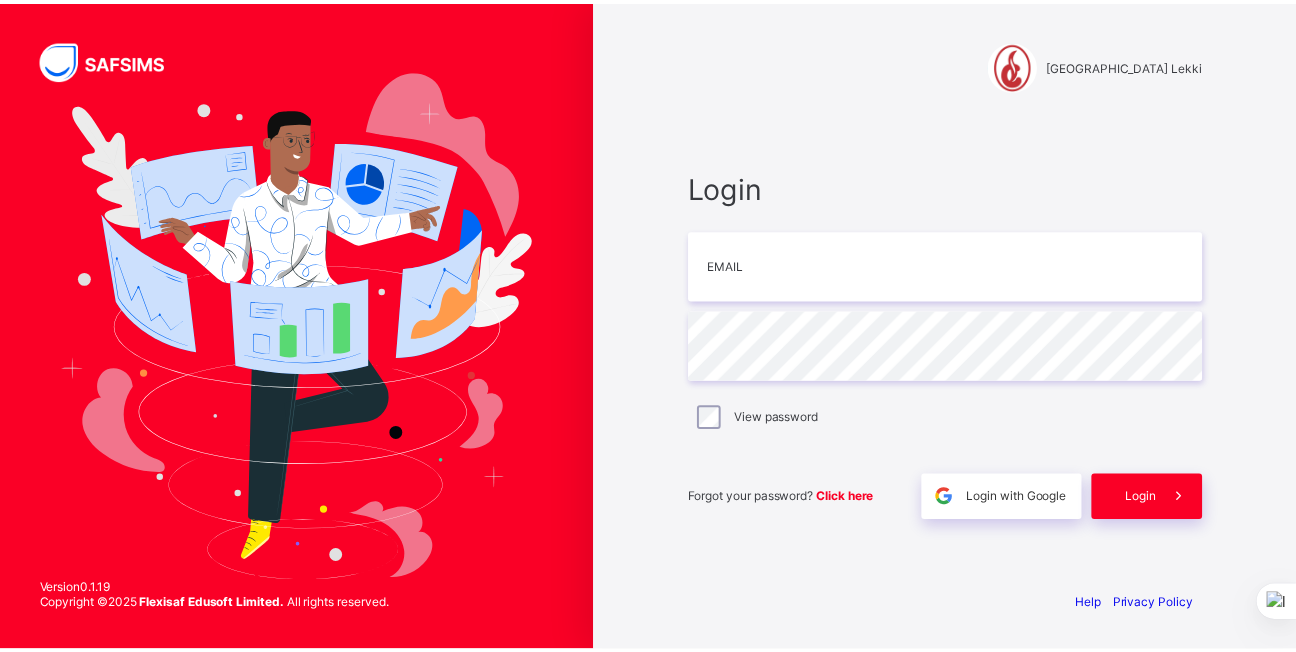 scroll, scrollTop: 0, scrollLeft: 0, axis: both 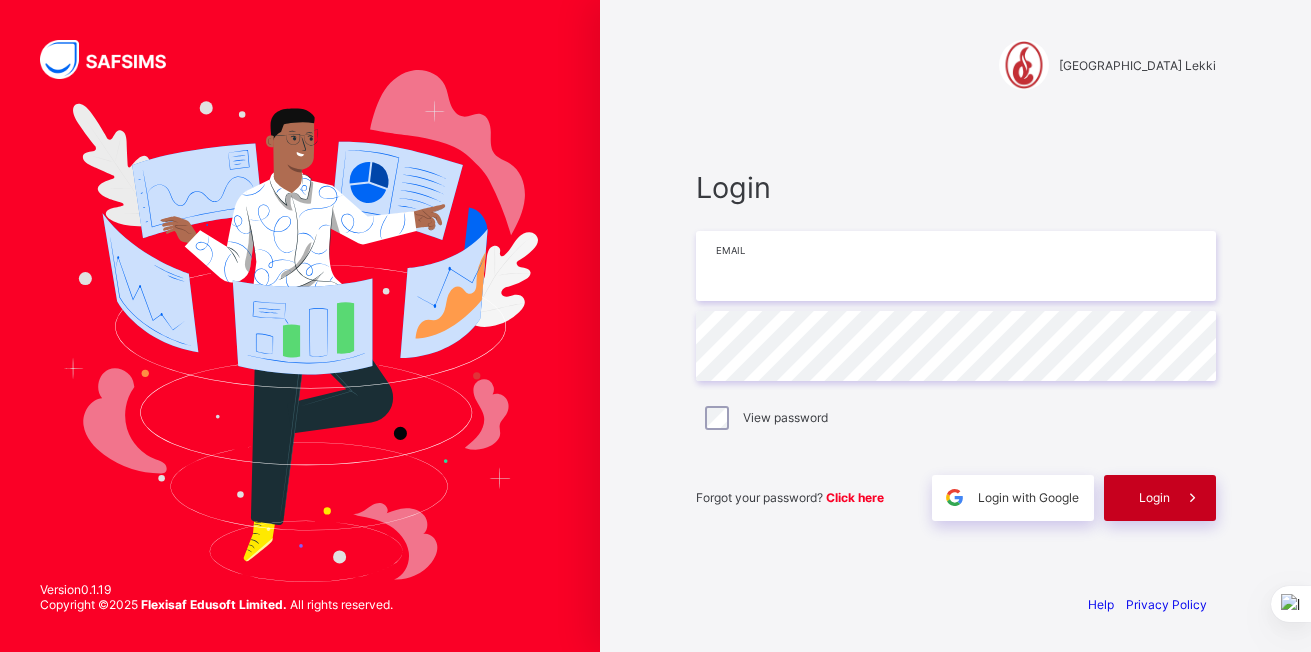 type on "**********" 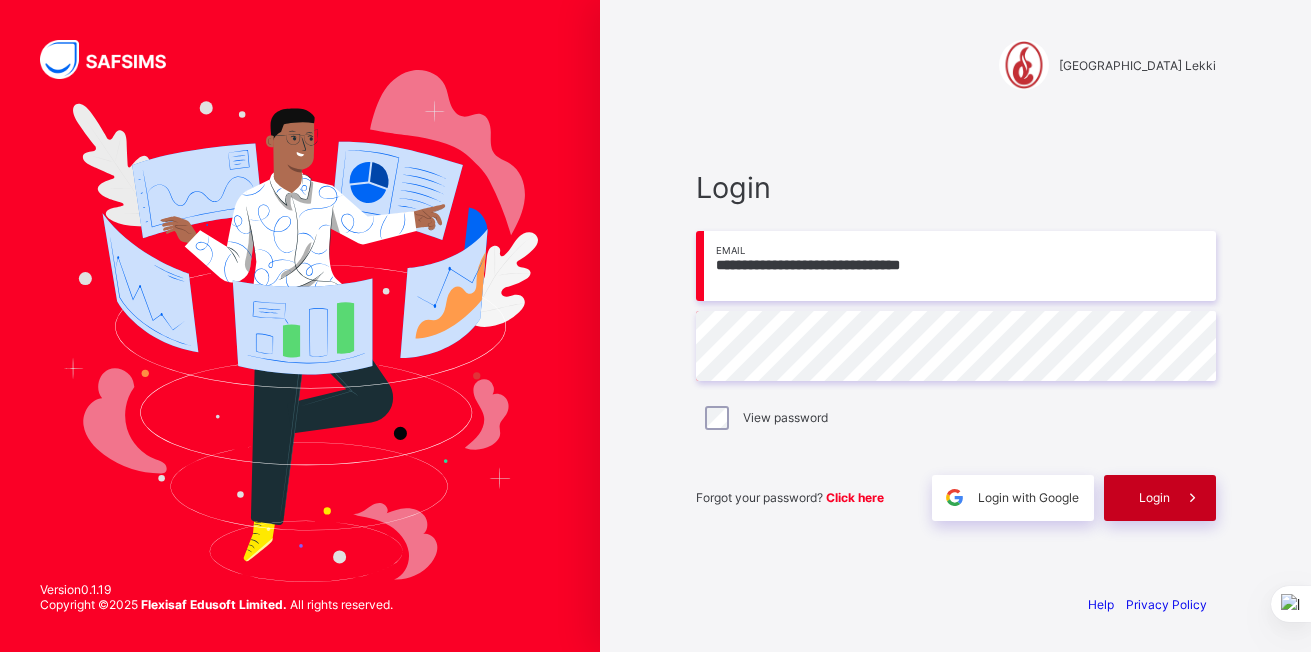 click on "Login" at bounding box center (1160, 498) 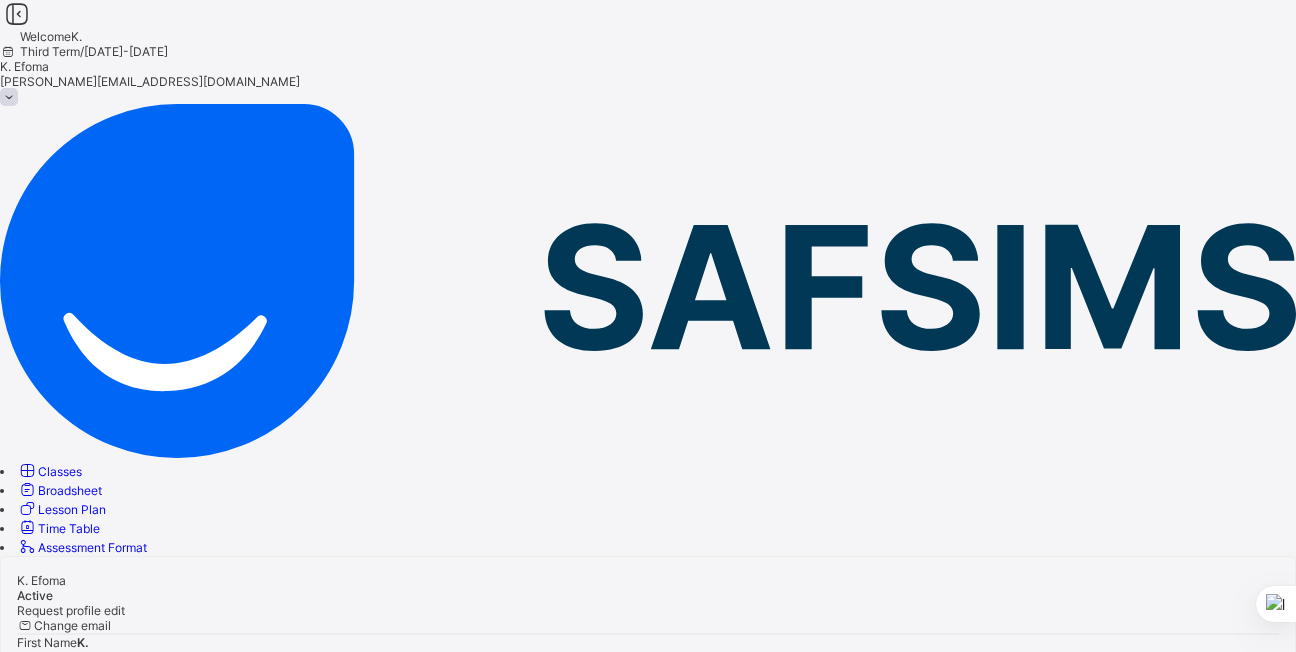 click on "Classes" at bounding box center (60, 471) 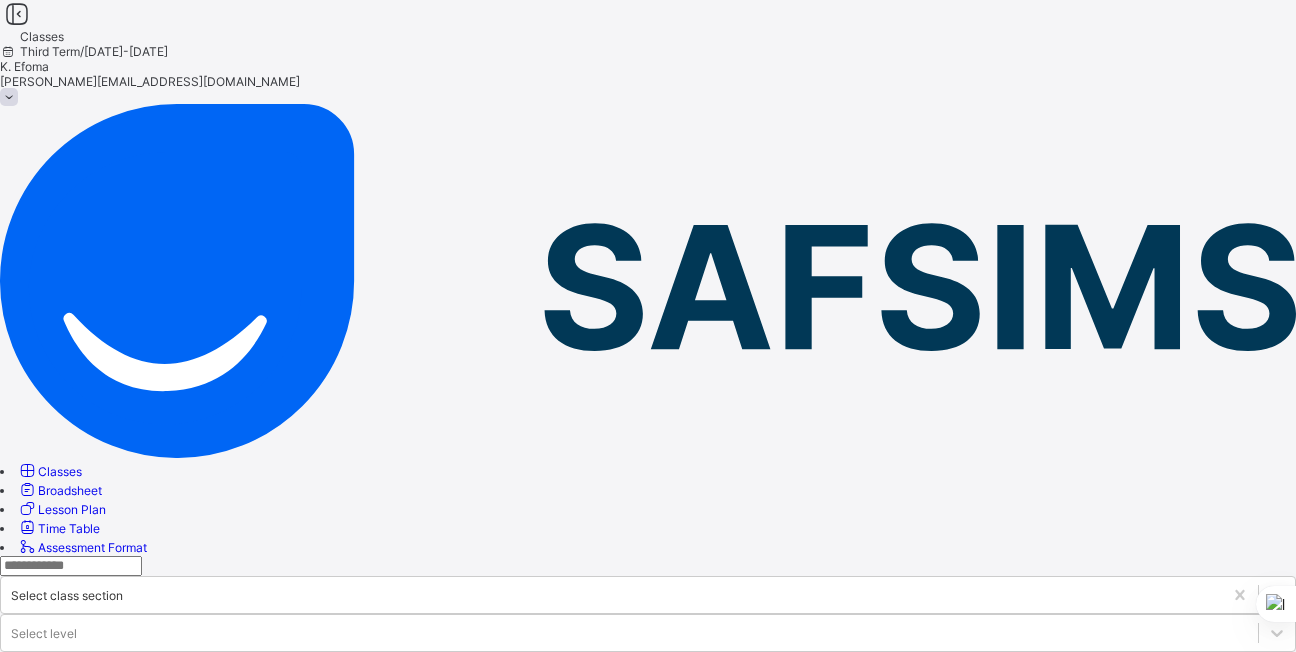 scroll, scrollTop: 18, scrollLeft: 0, axis: vertical 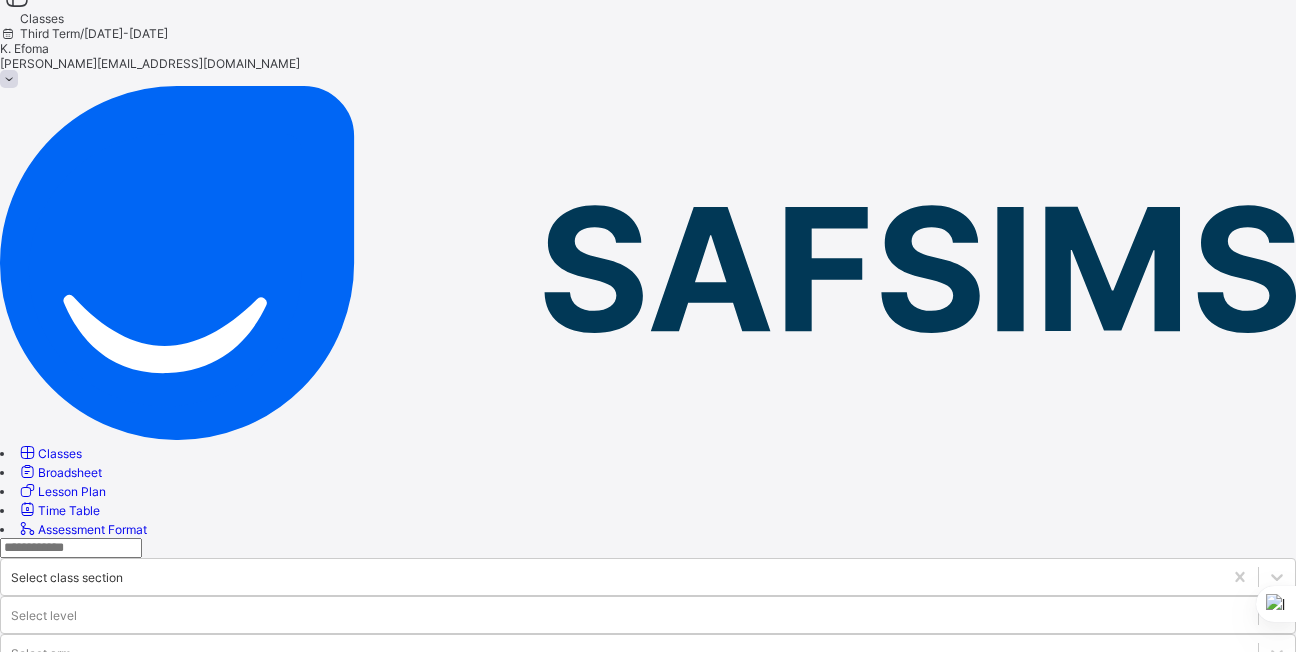 click on "YEAR 8   RED   YEAR 8" at bounding box center [121, 1025] 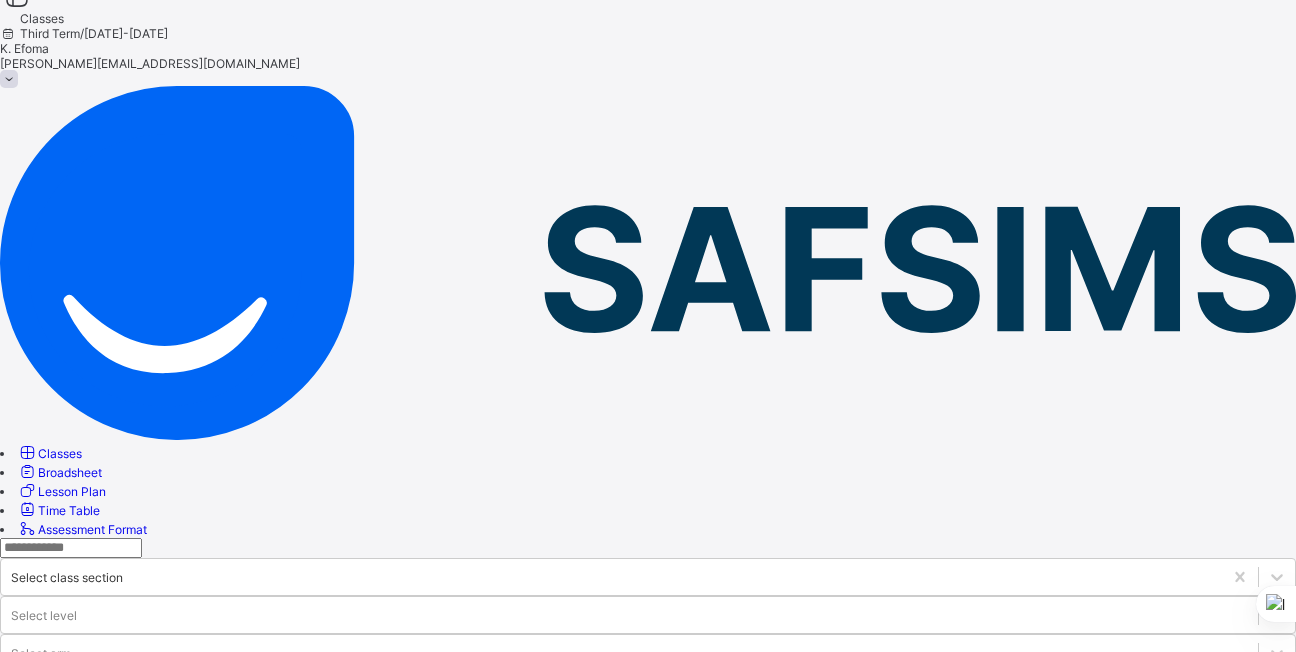 click on "YEAR 8   RED" at bounding box center (92, 1025) 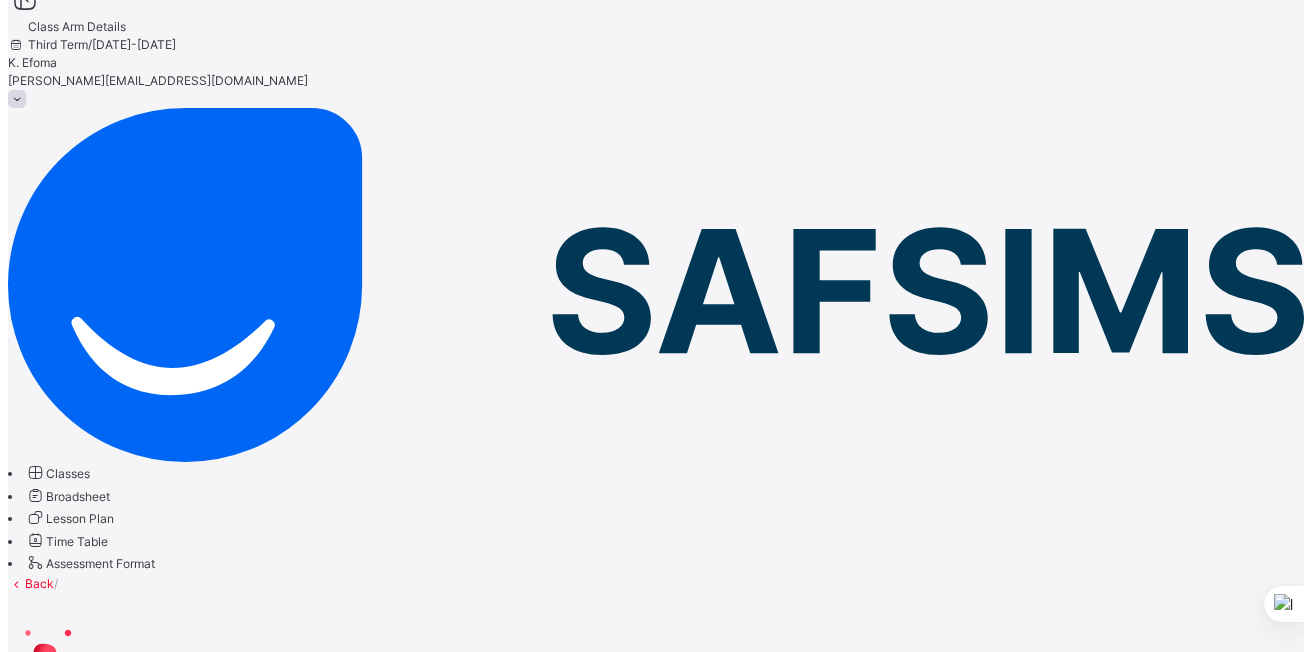scroll, scrollTop: 0, scrollLeft: 0, axis: both 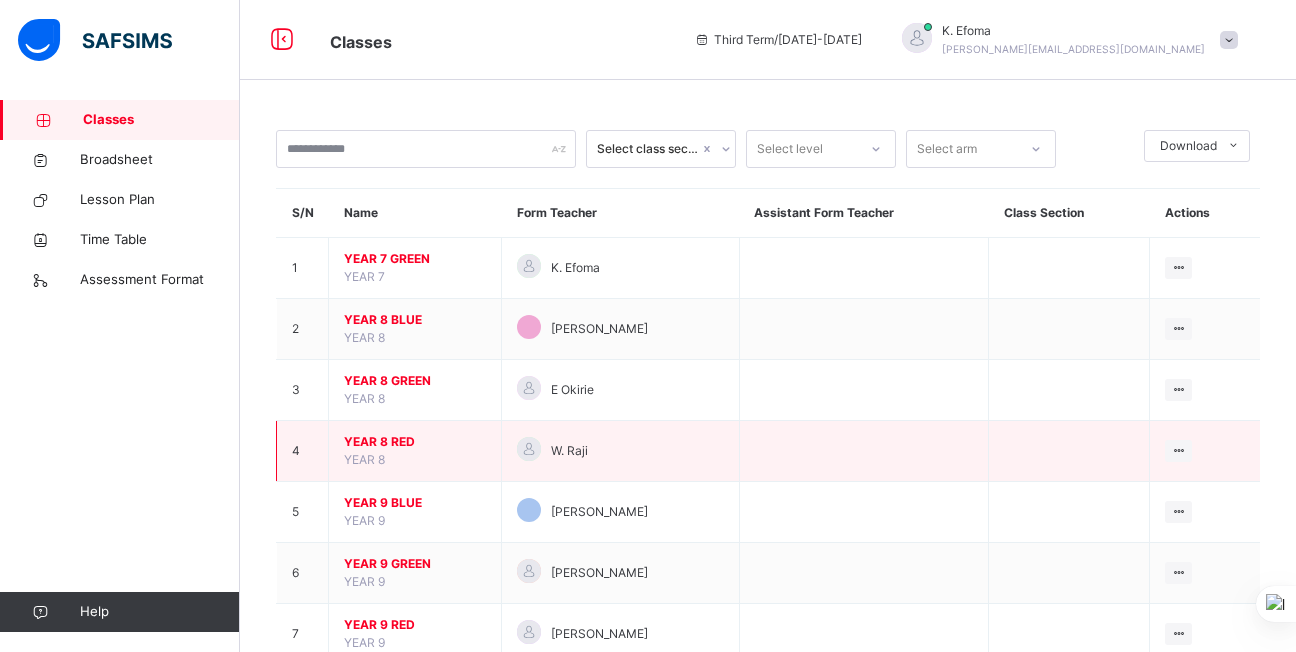 click on "YEAR 8   RED" at bounding box center (415, 442) 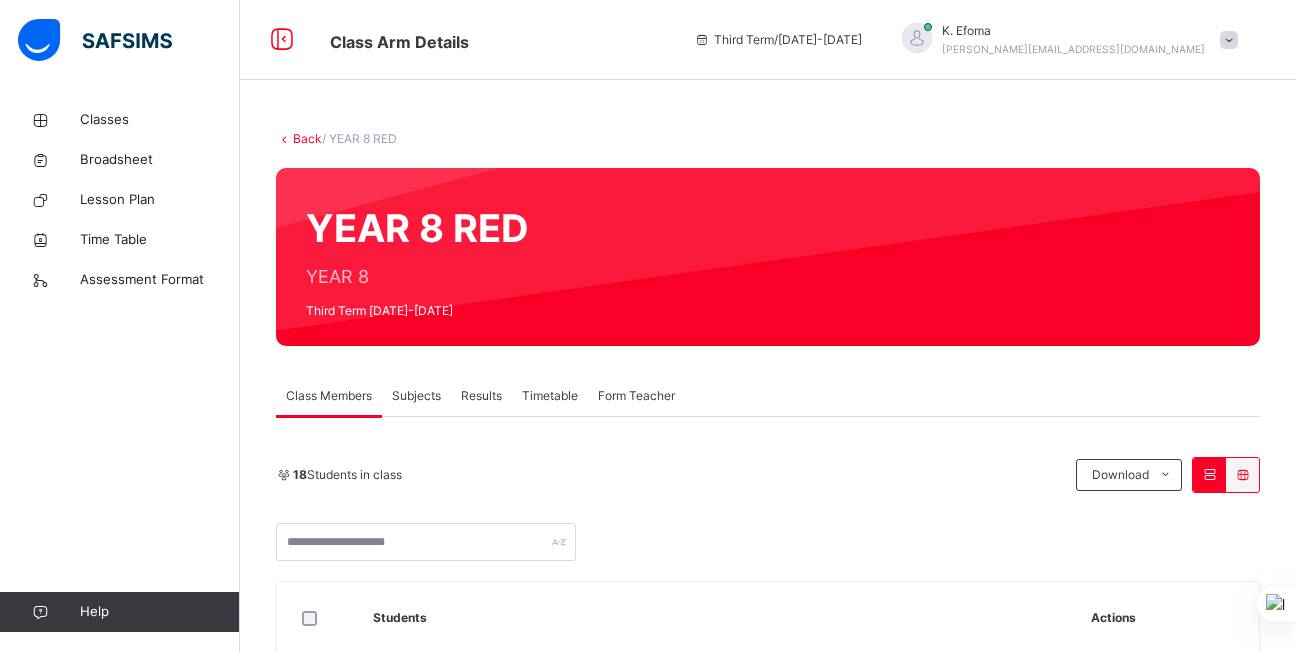 click on "Subjects" at bounding box center [416, 396] 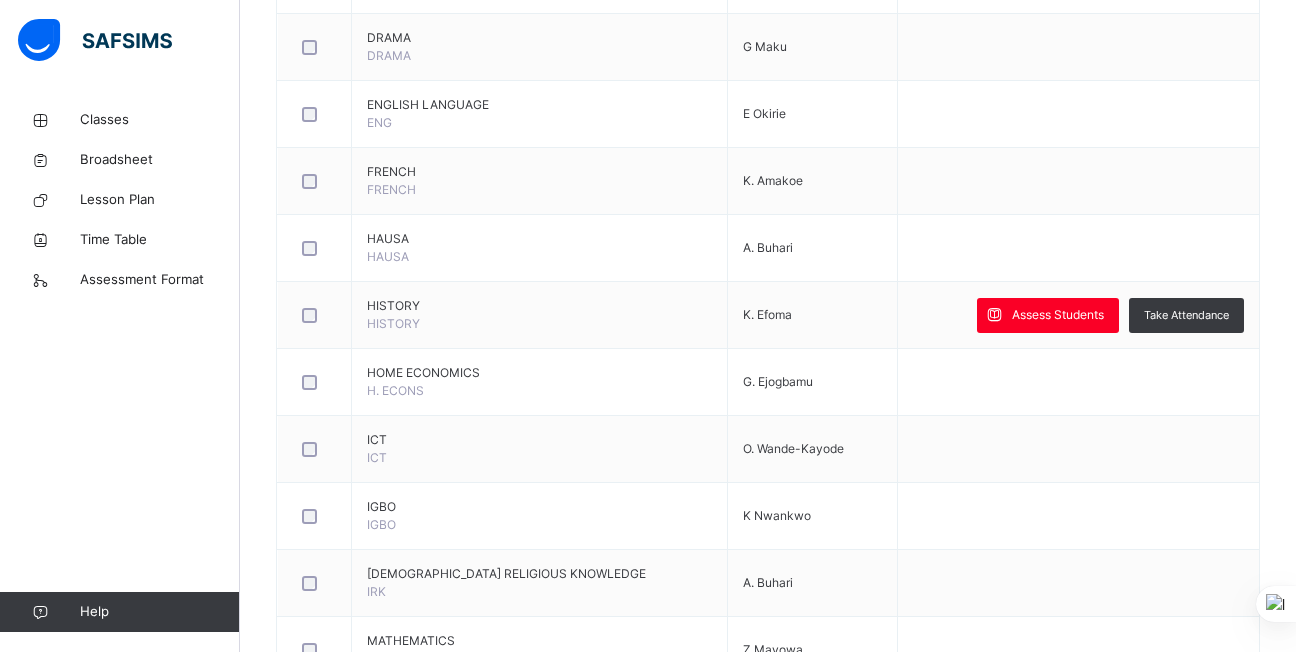 scroll, scrollTop: 900, scrollLeft: 0, axis: vertical 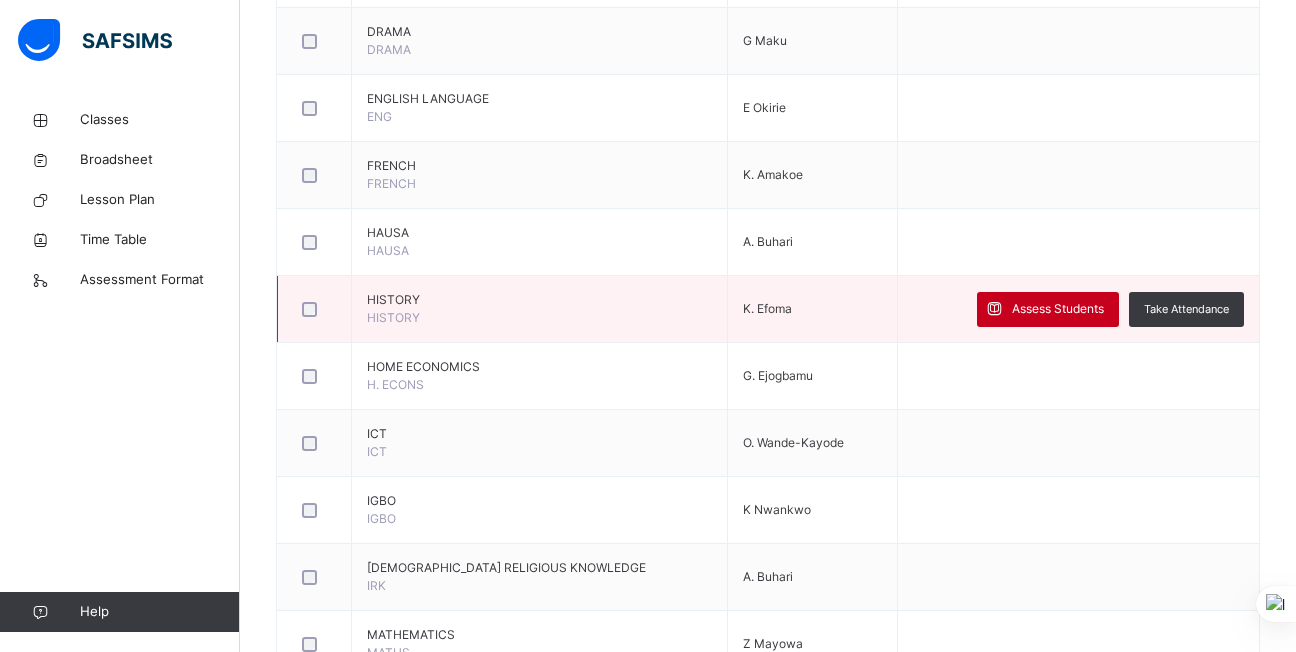 click at bounding box center (994, 309) 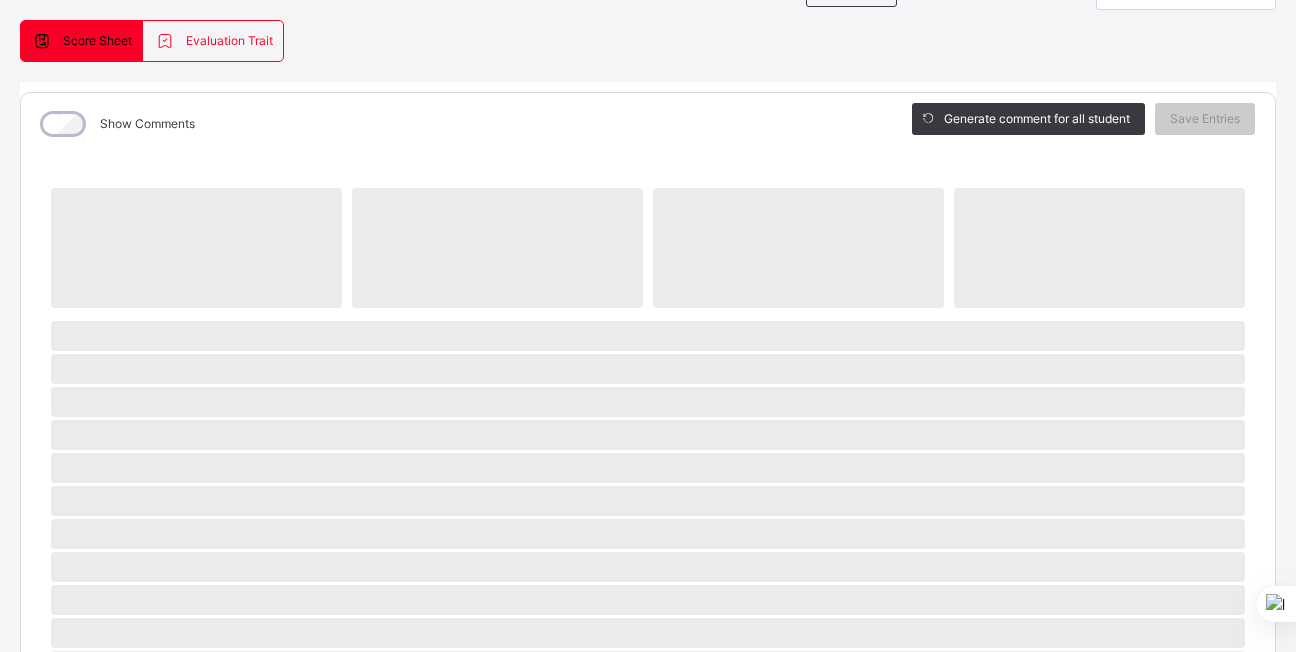 scroll, scrollTop: 177, scrollLeft: 0, axis: vertical 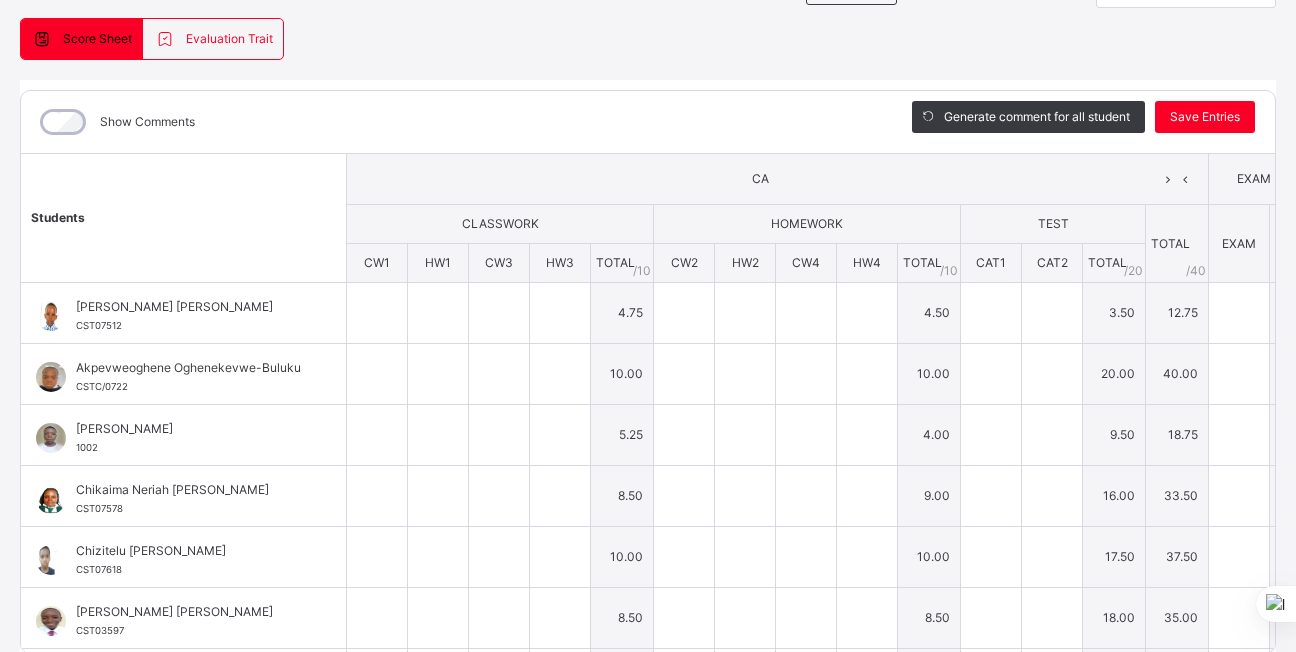 type on "**" 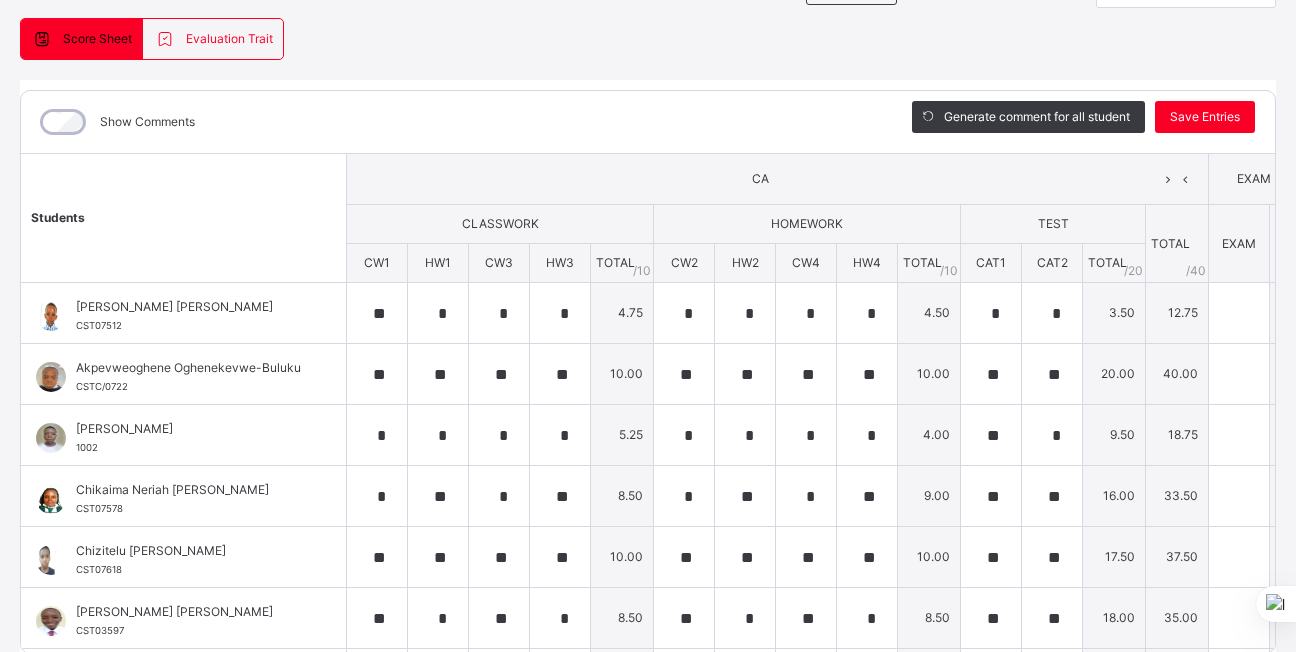 type on "**" 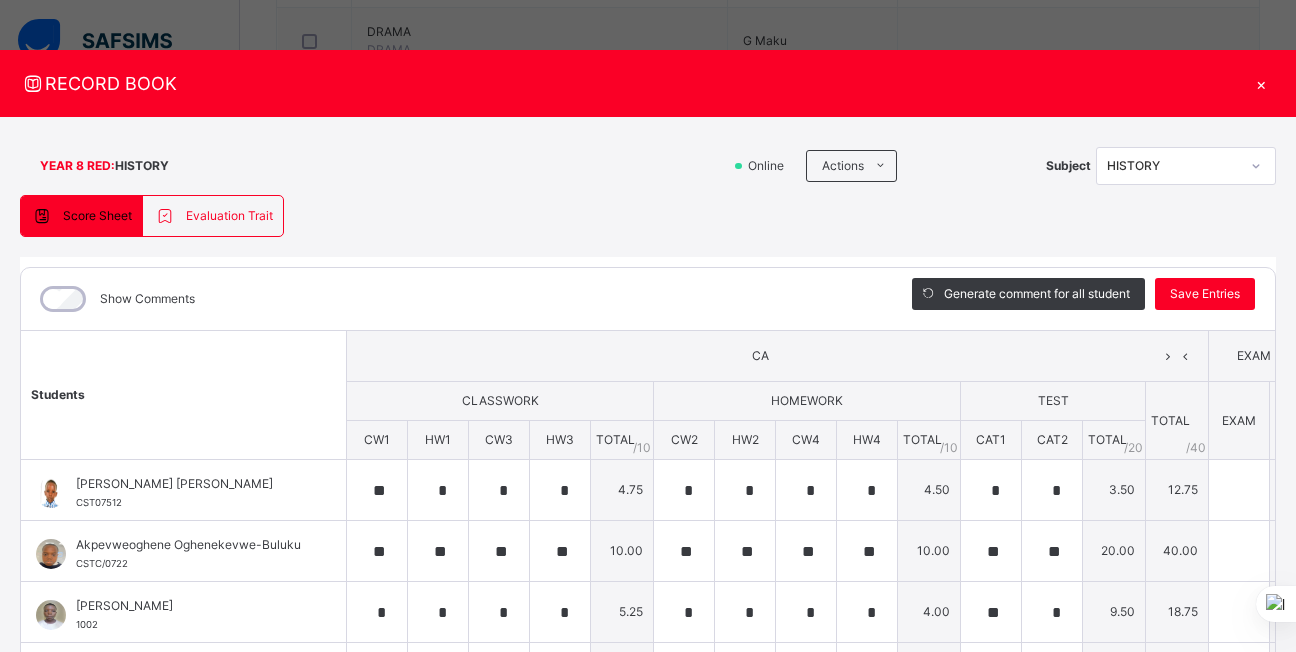 drag, startPoint x: 62, startPoint y: 285, endPoint x: 465, endPoint y: 343, distance: 407.1523 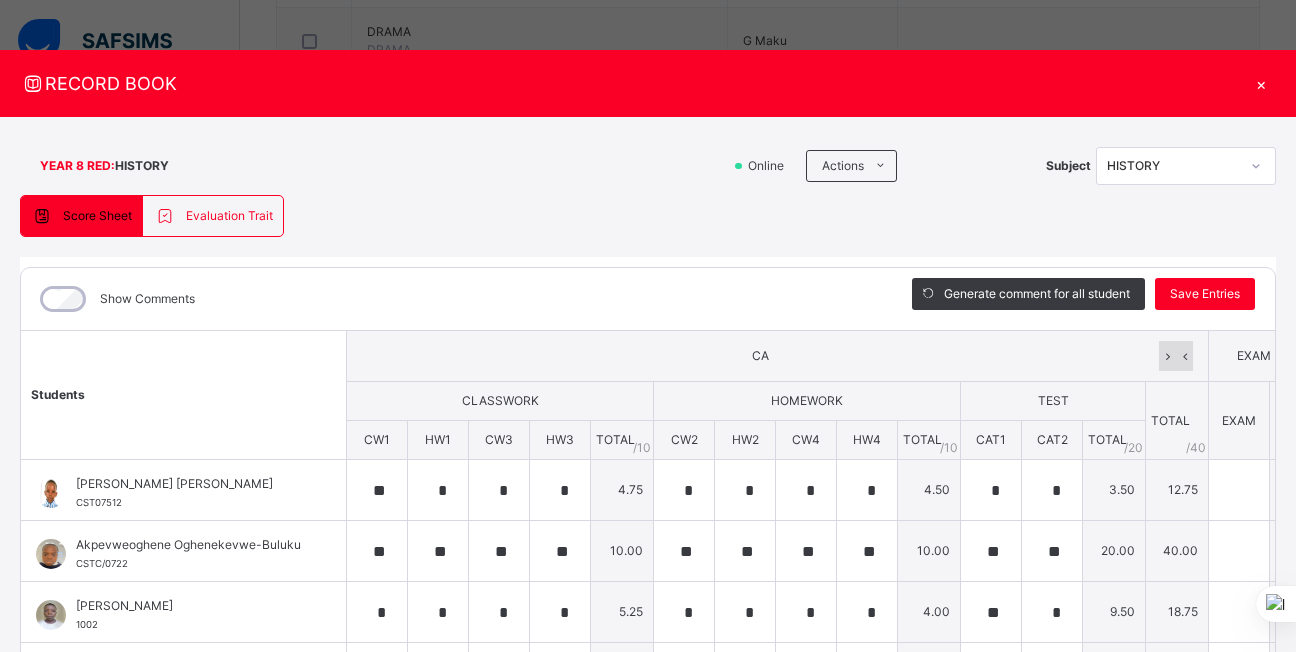 click at bounding box center (1167, 356) 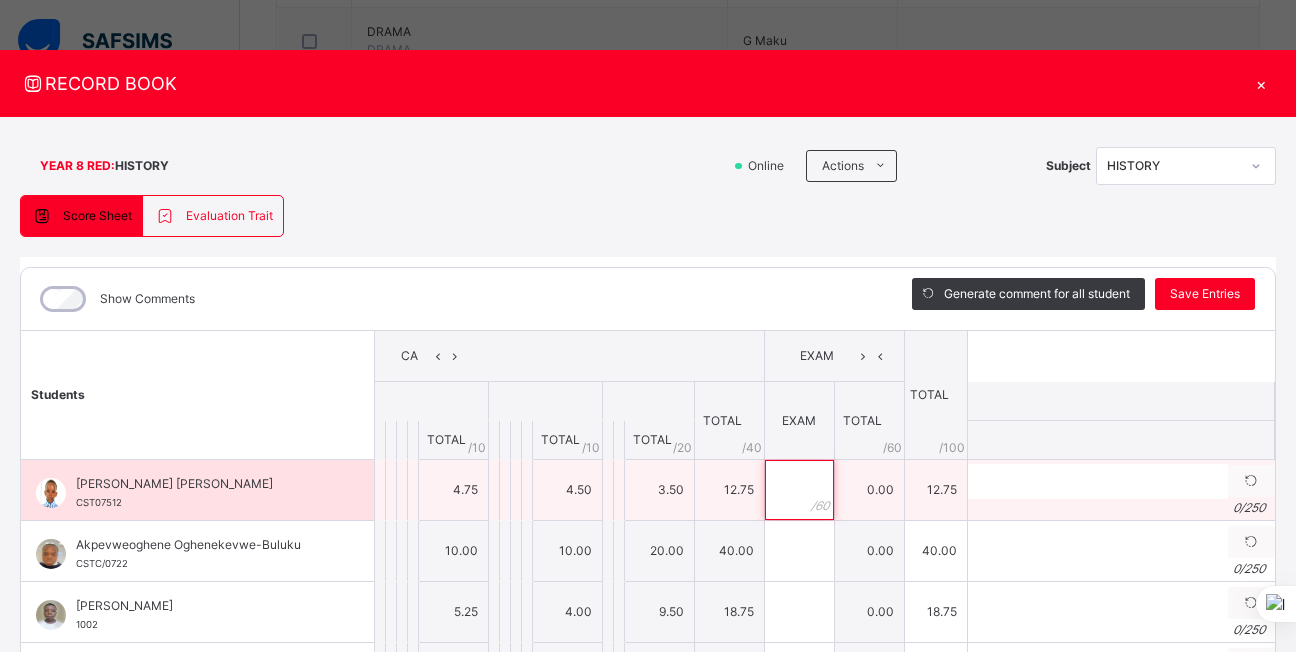 click at bounding box center (799, 490) 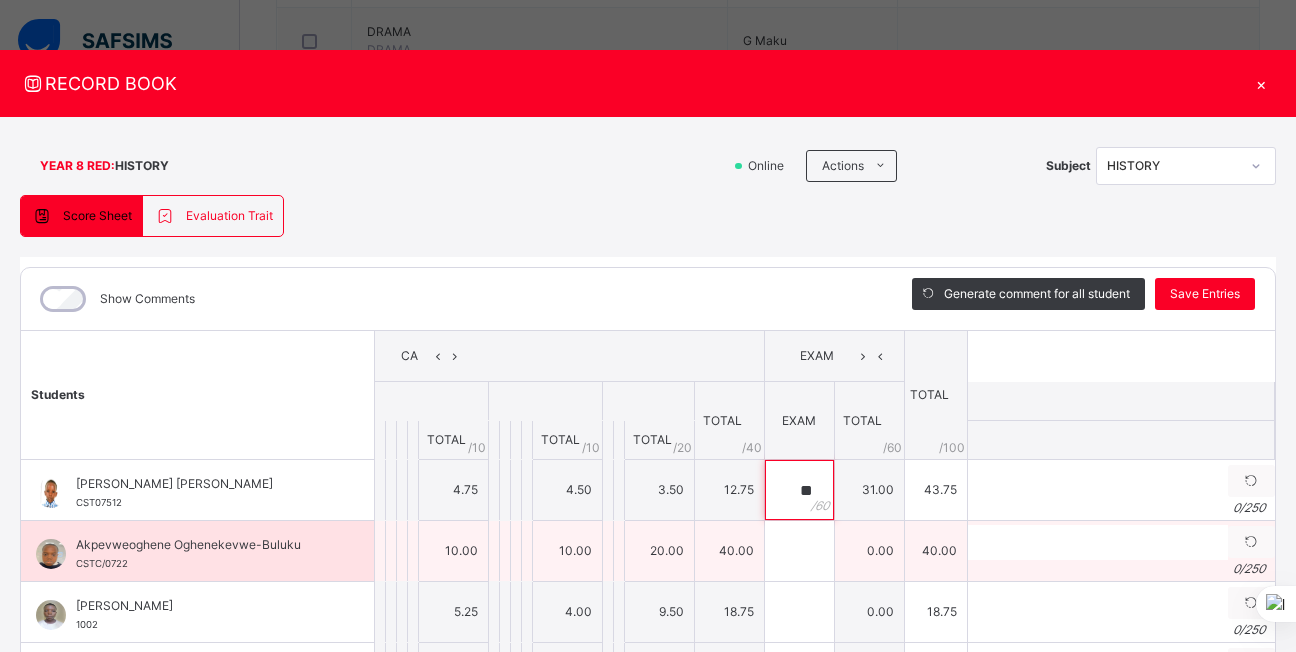 type on "**" 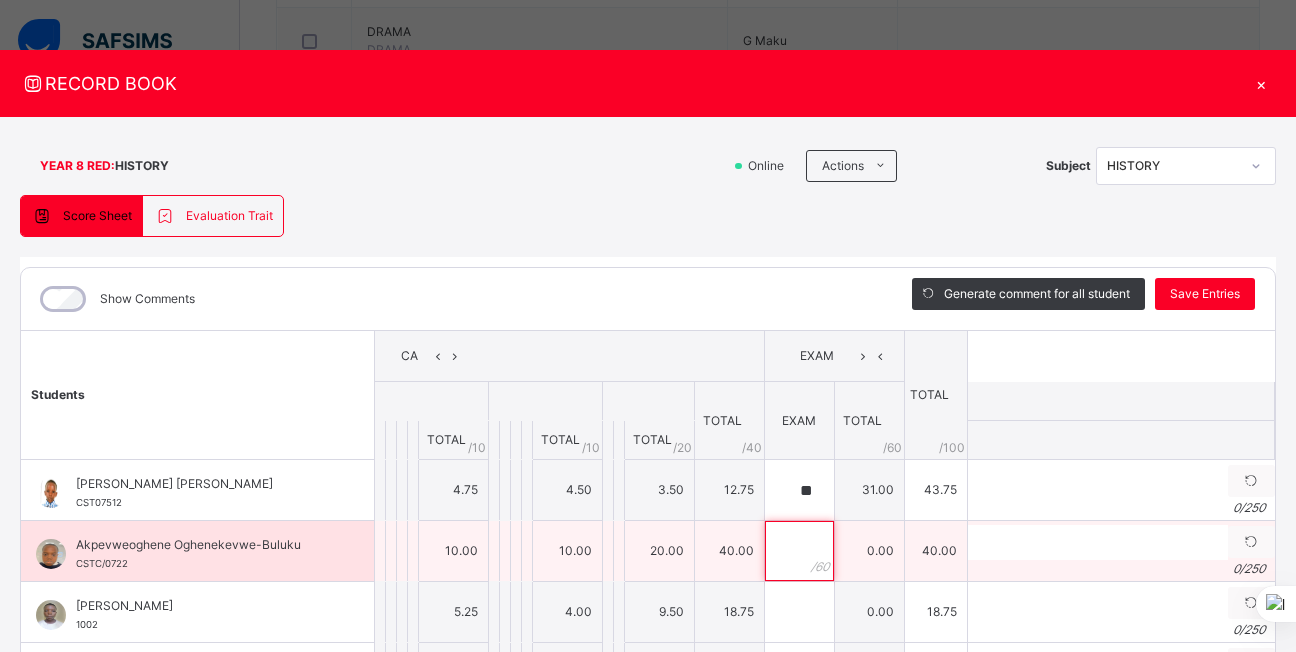 click at bounding box center (799, 551) 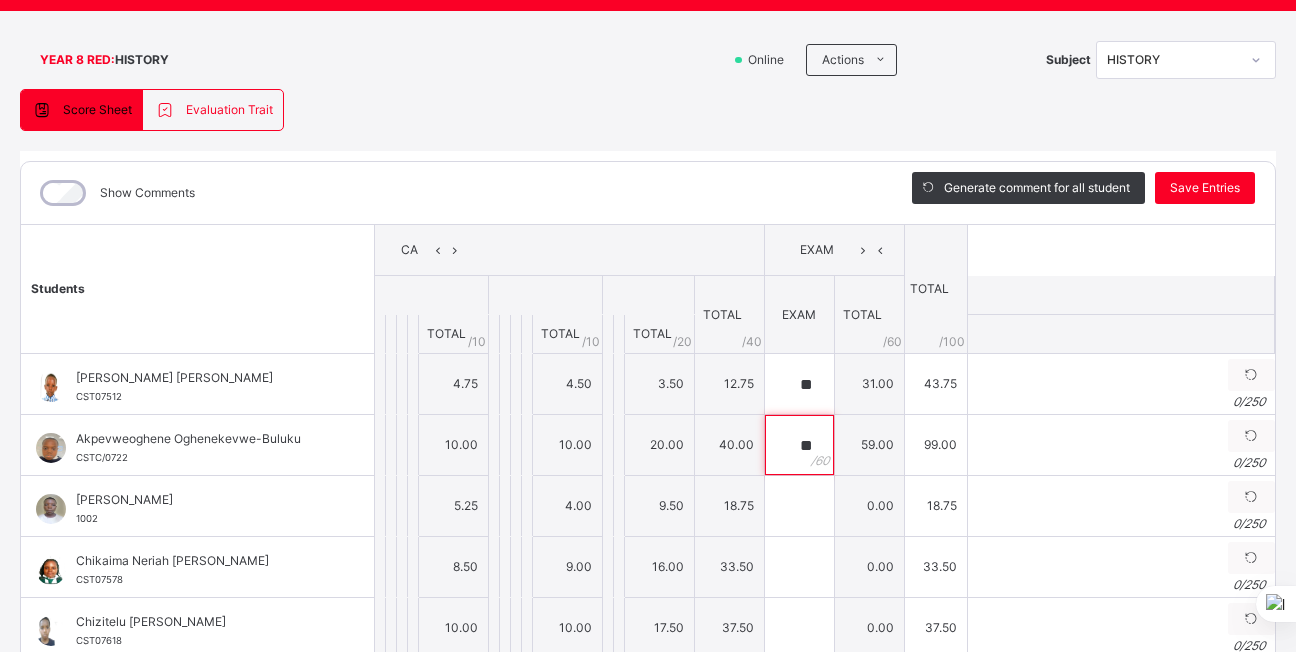 scroll, scrollTop: 107, scrollLeft: 0, axis: vertical 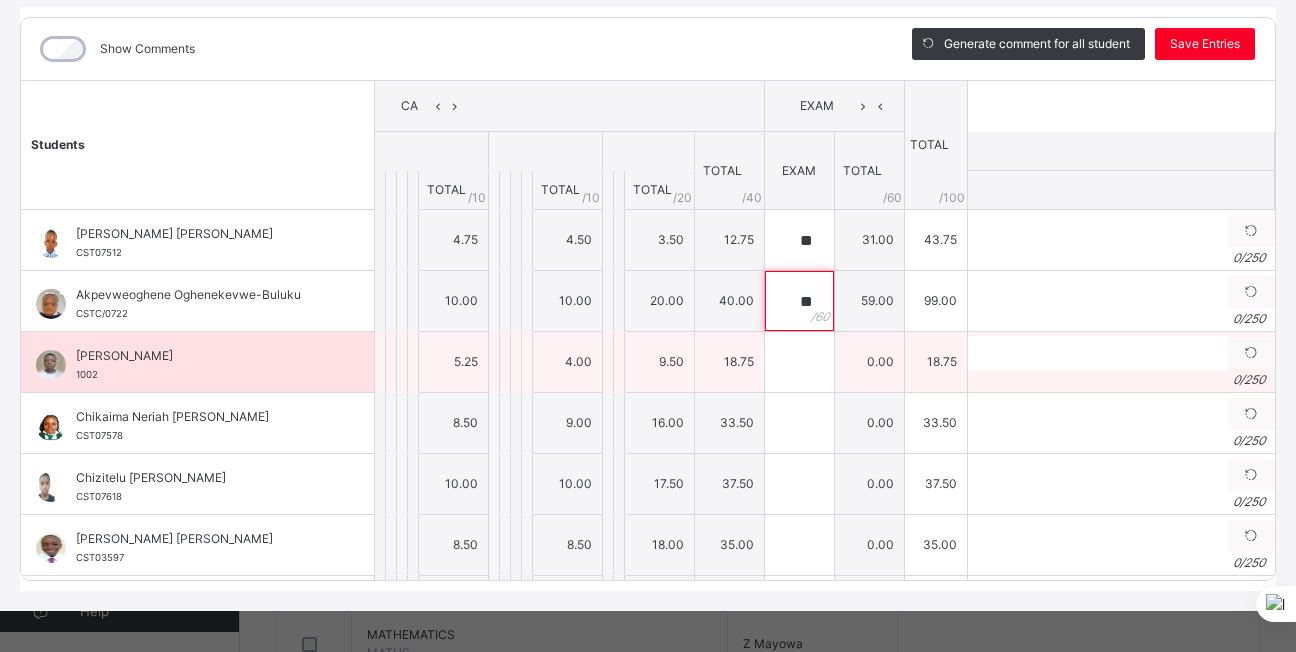 type on "**" 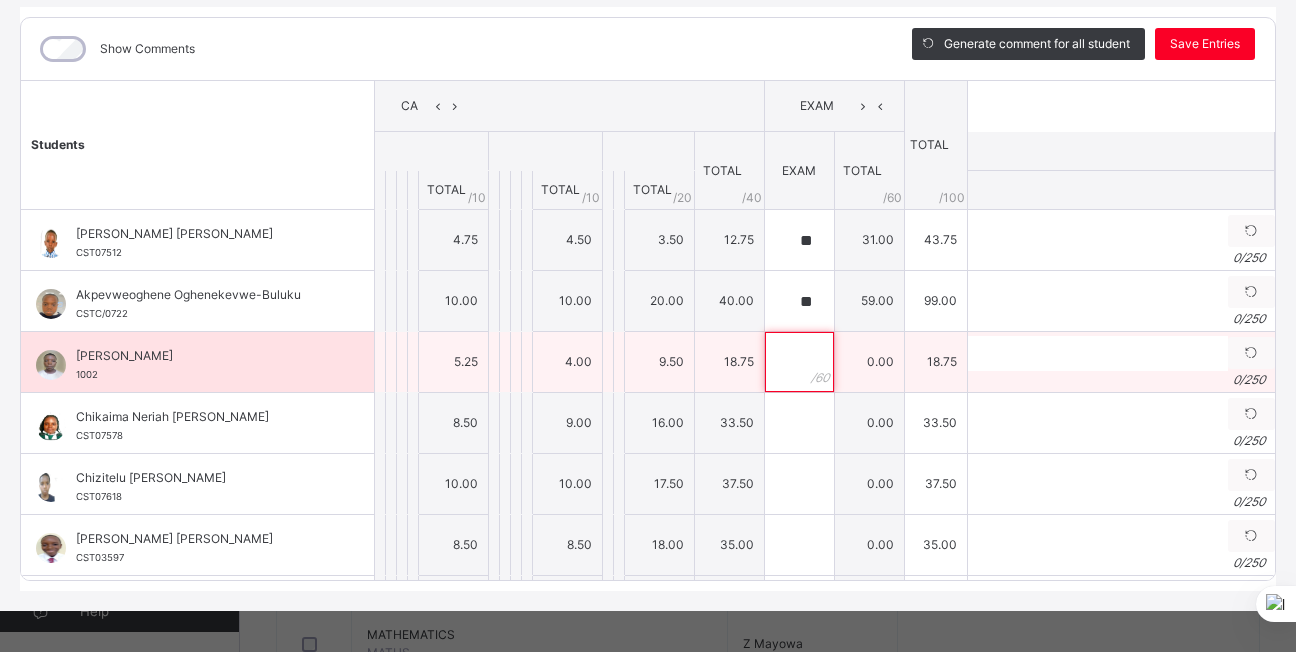click at bounding box center [799, 362] 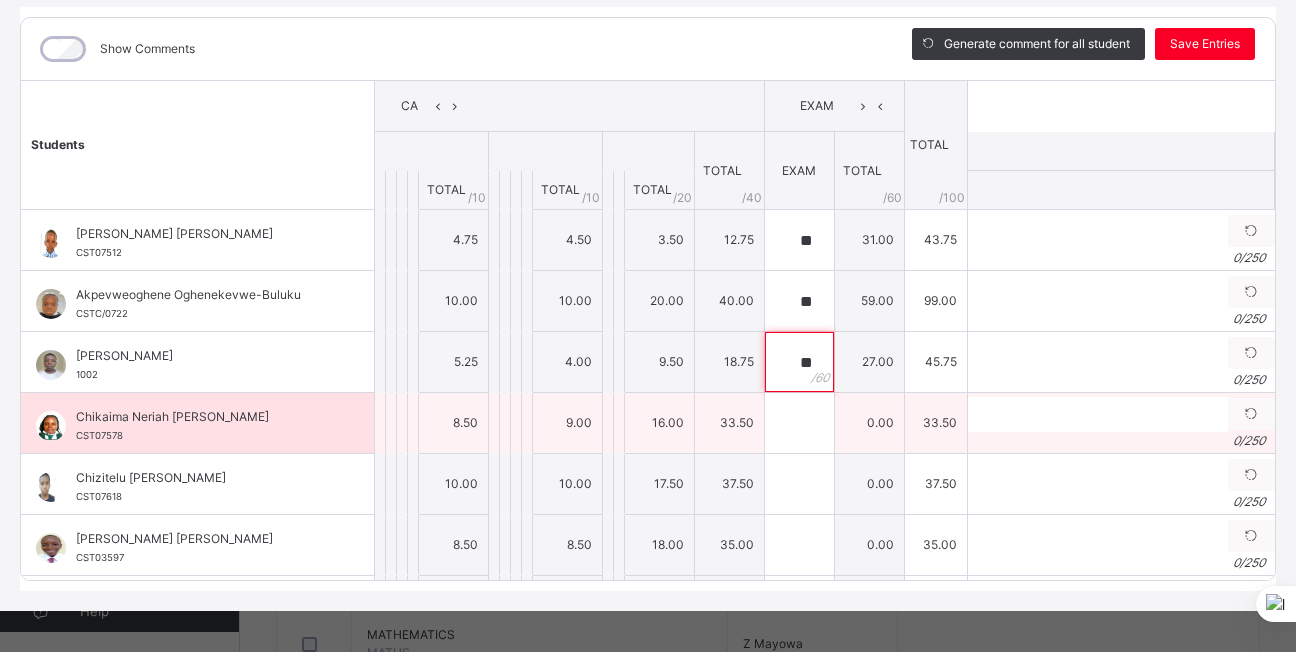 type on "**" 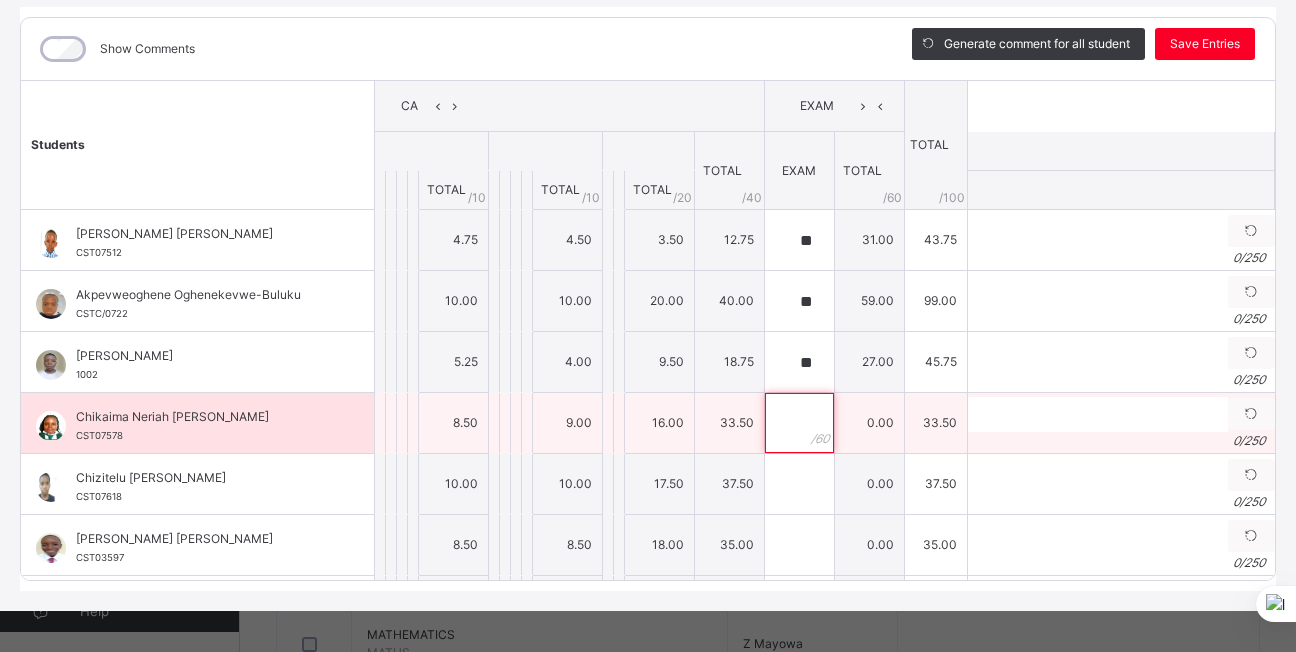 click at bounding box center (799, 423) 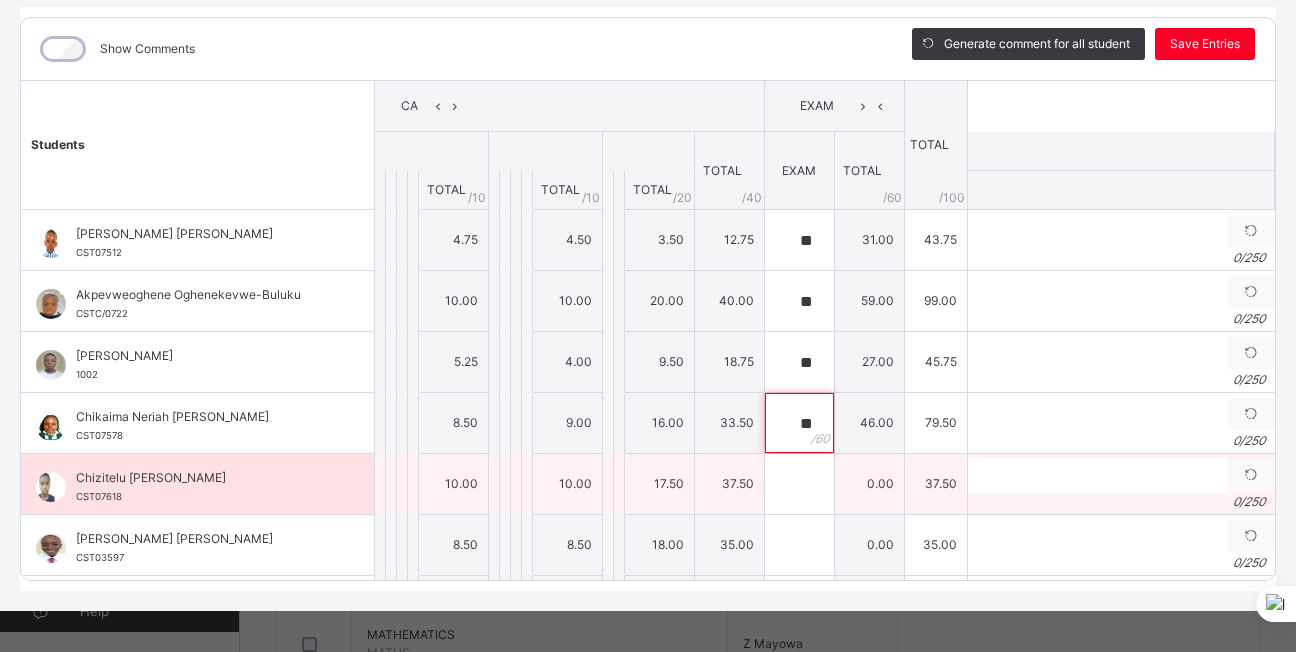 type on "**" 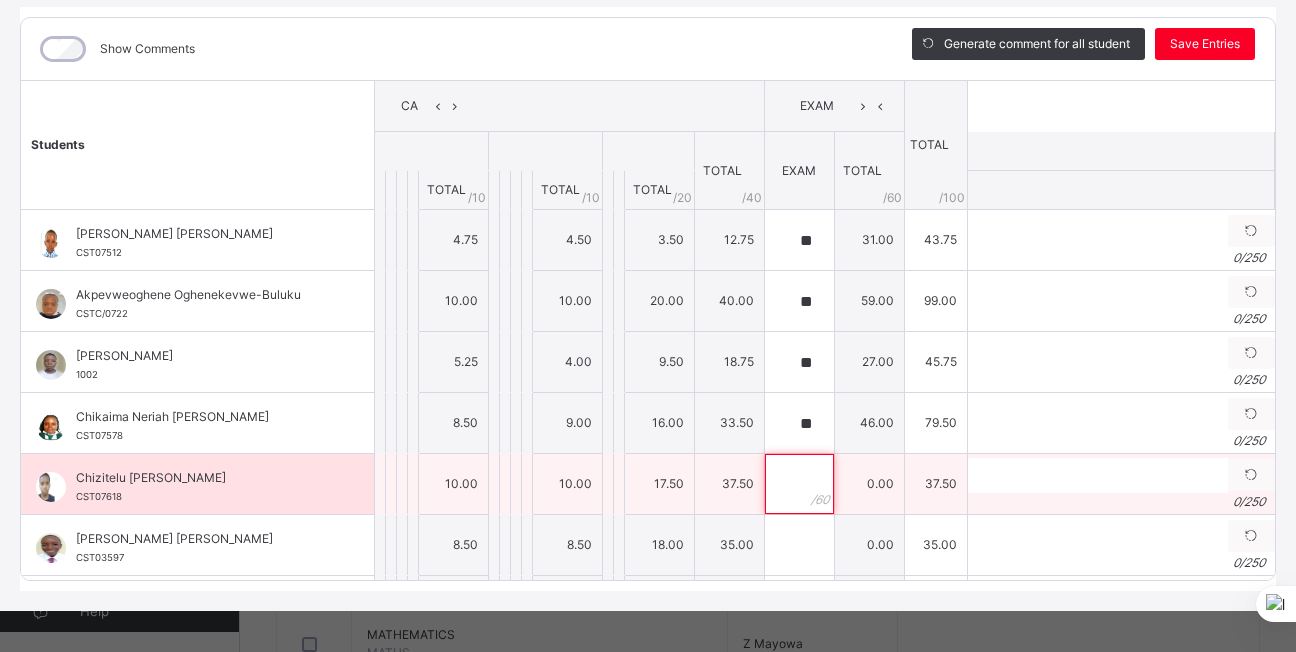 click at bounding box center (799, 484) 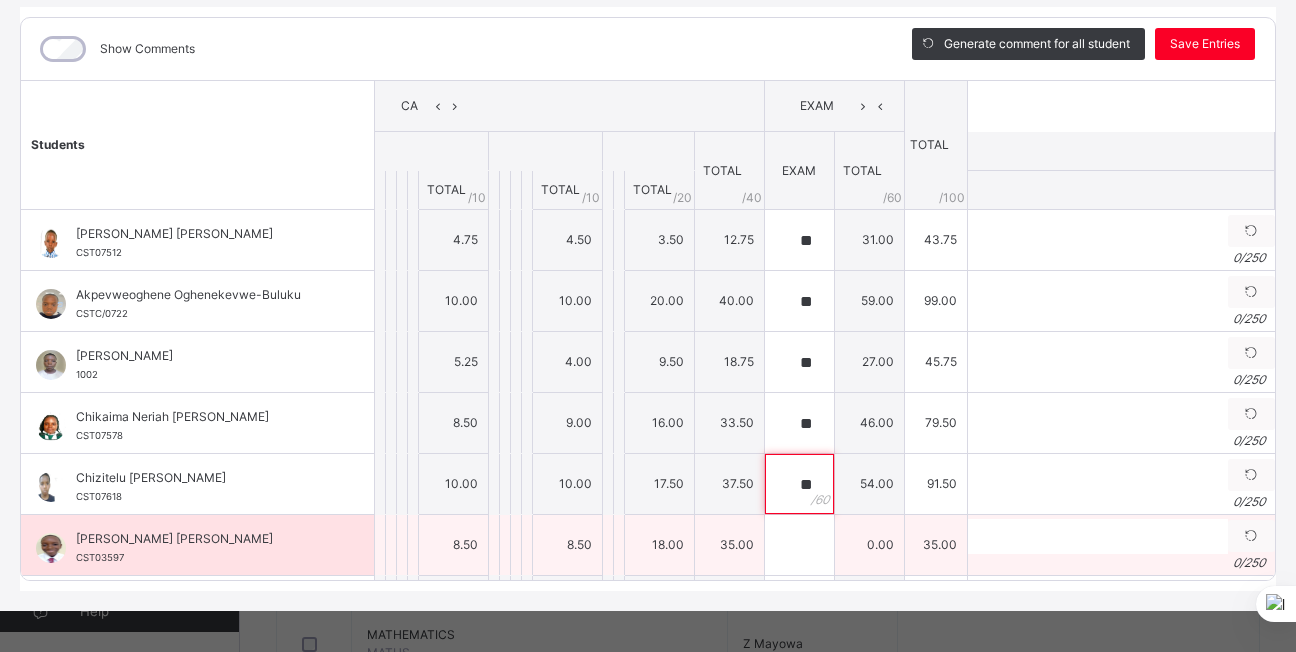 type on "**" 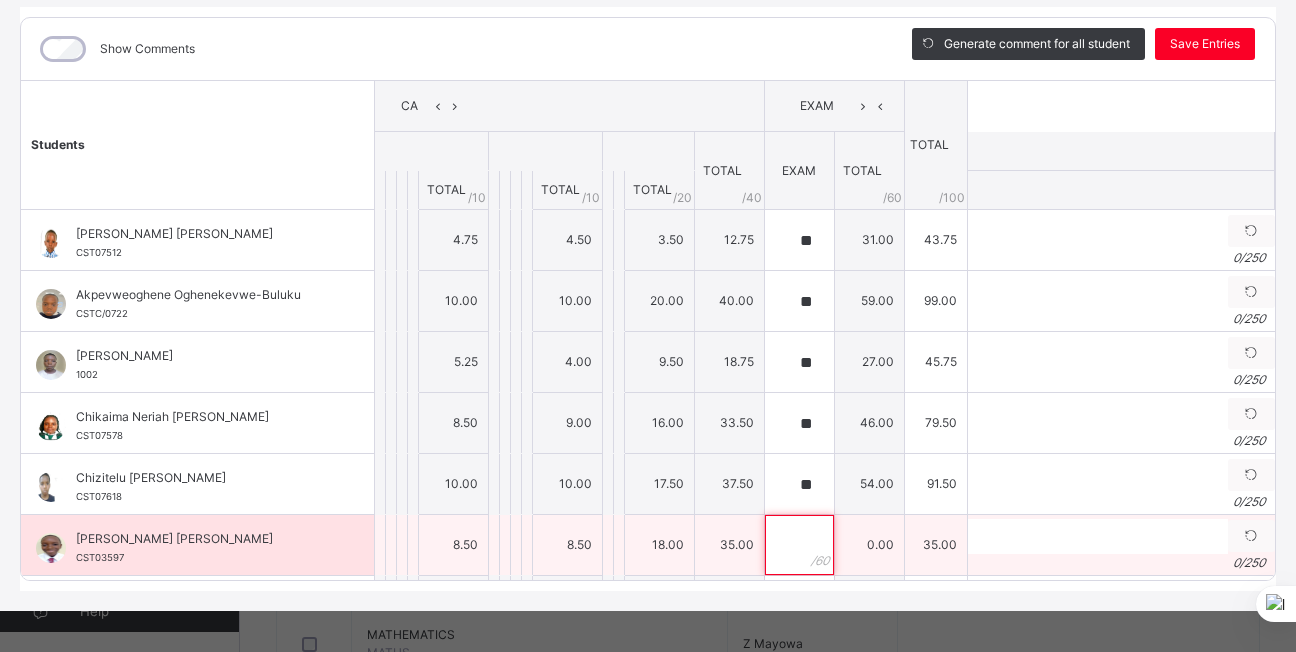 click at bounding box center (799, 545) 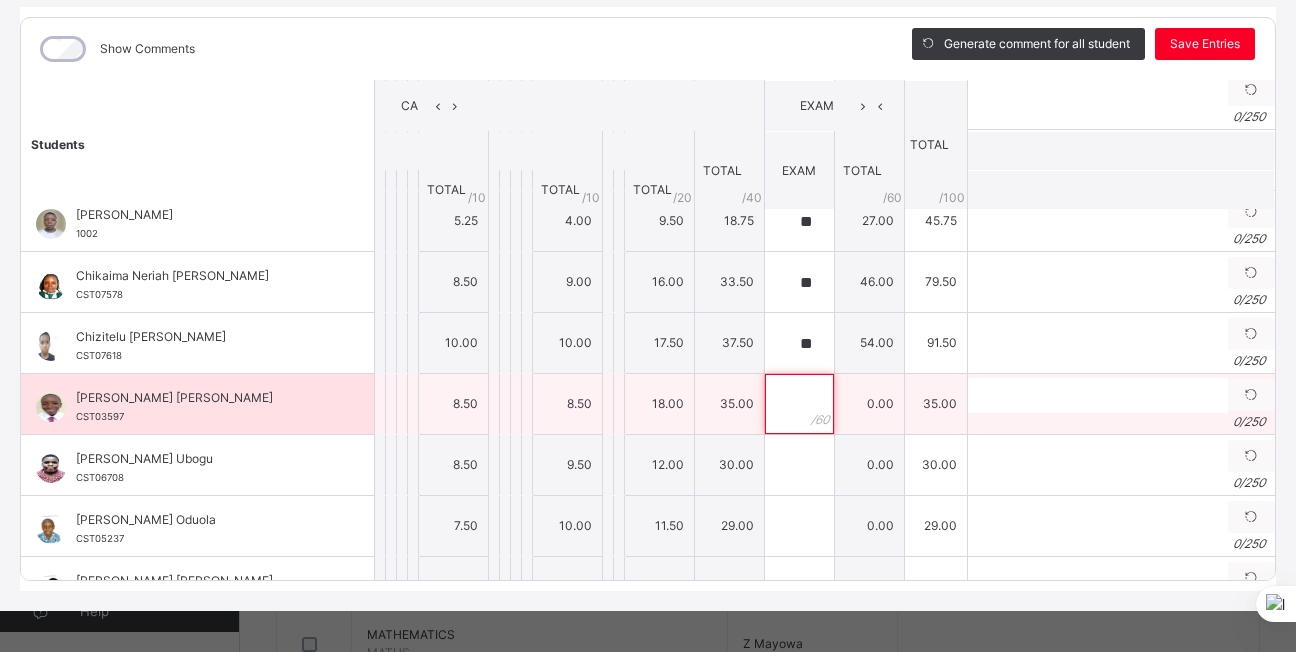 scroll, scrollTop: 229, scrollLeft: 0, axis: vertical 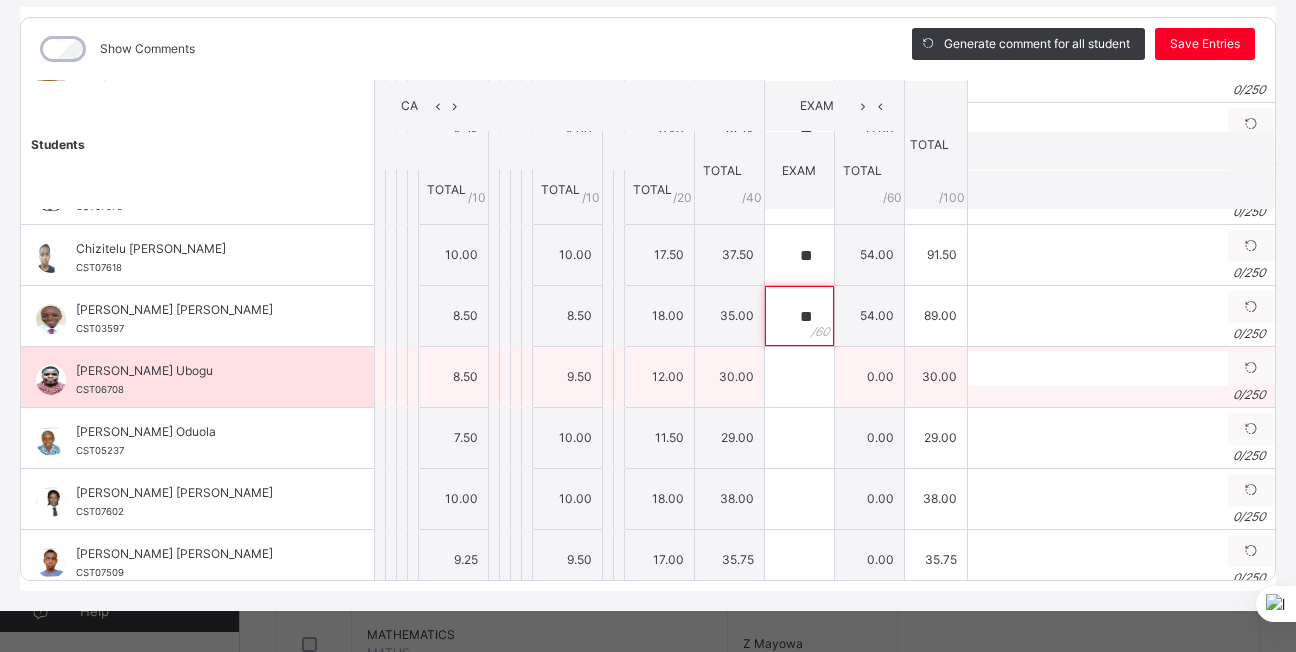 type on "**" 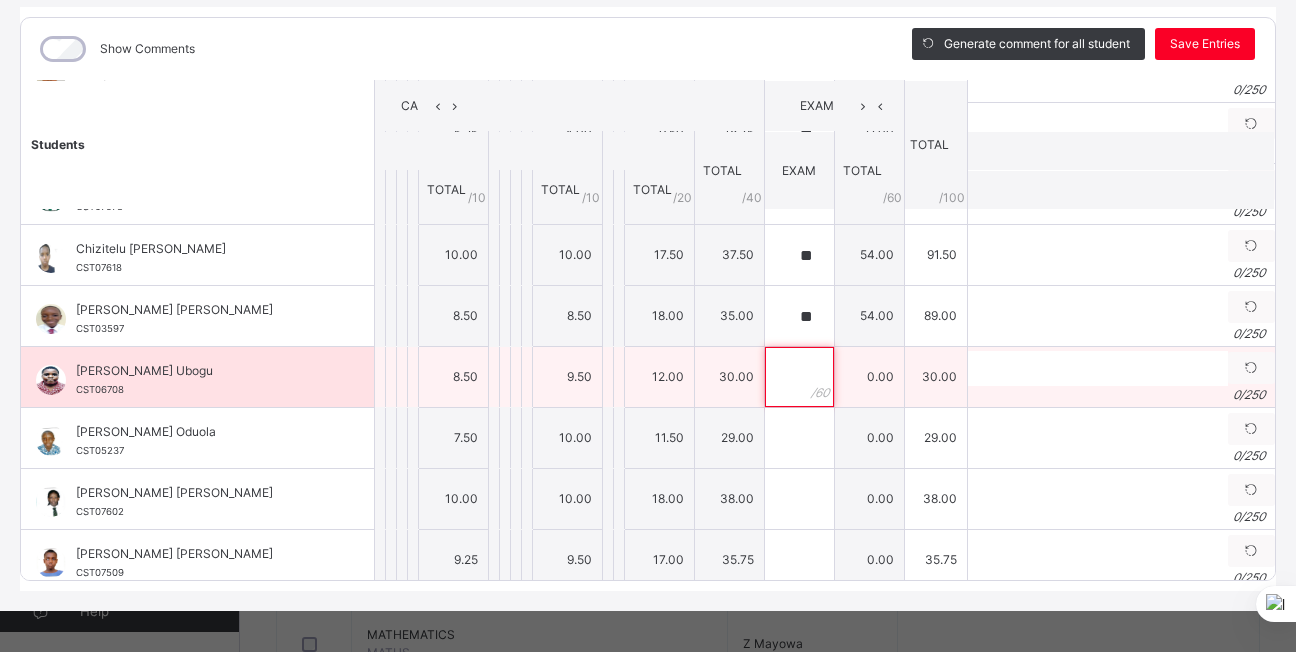 click at bounding box center (799, 377) 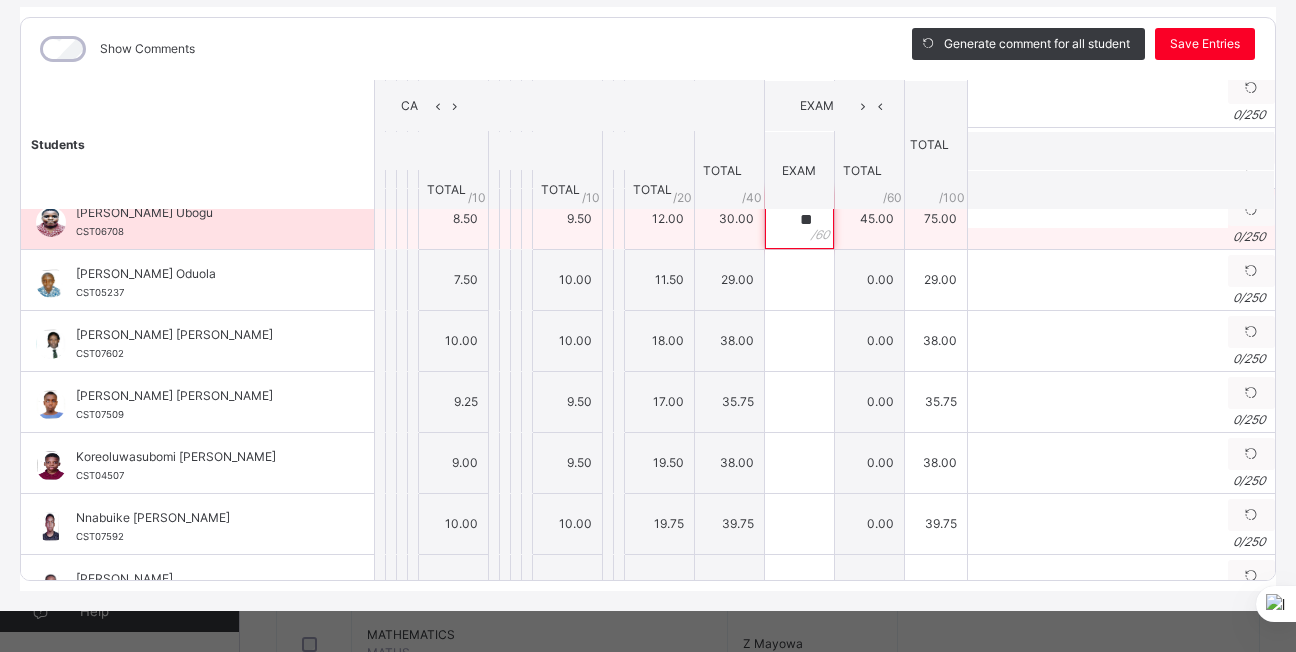 scroll, scrollTop: 388, scrollLeft: 0, axis: vertical 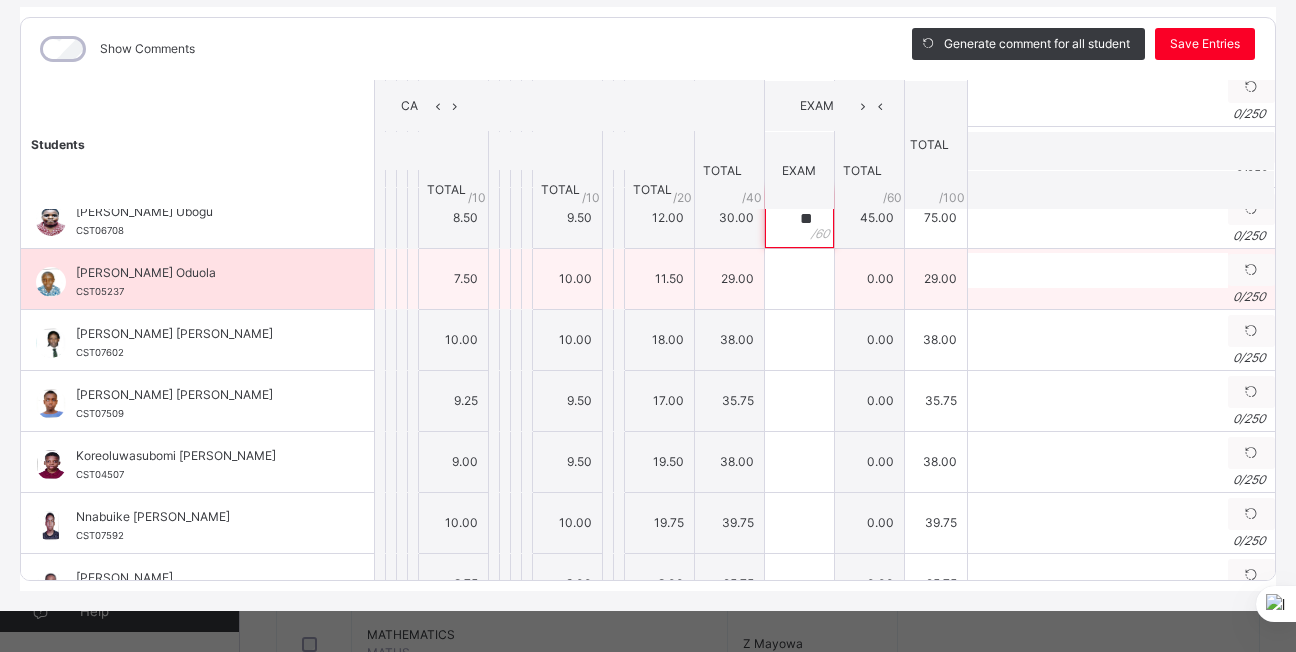 type on "**" 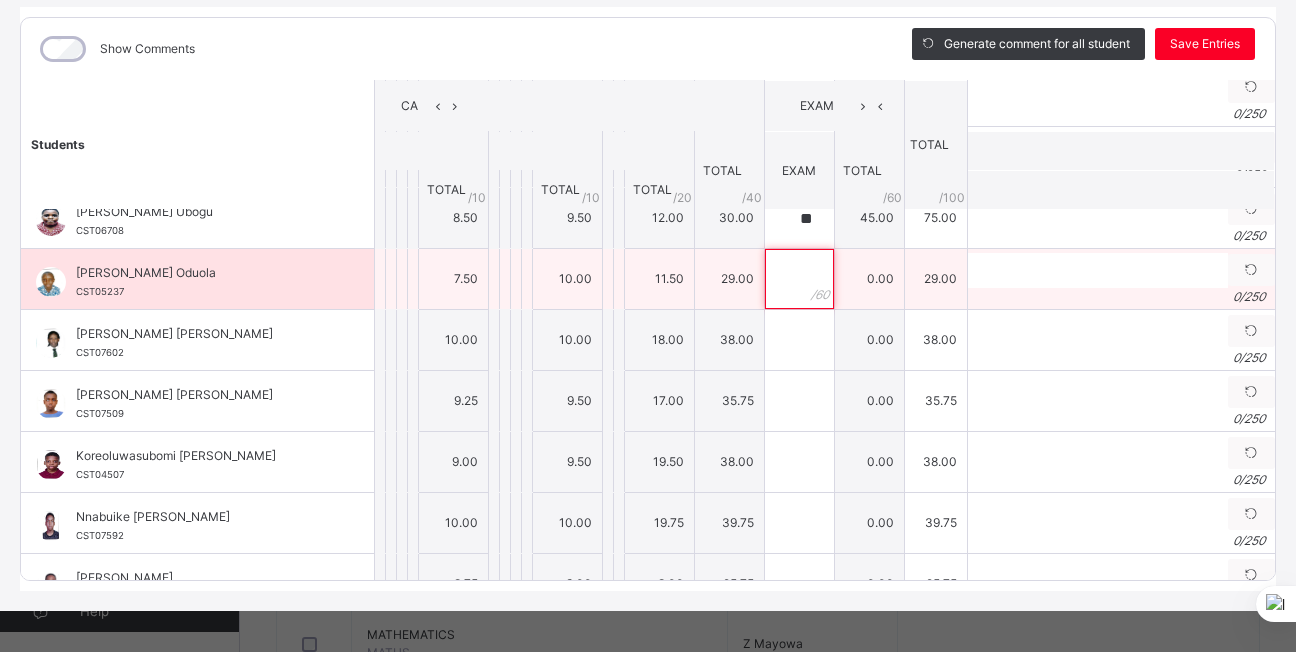 click at bounding box center (799, 279) 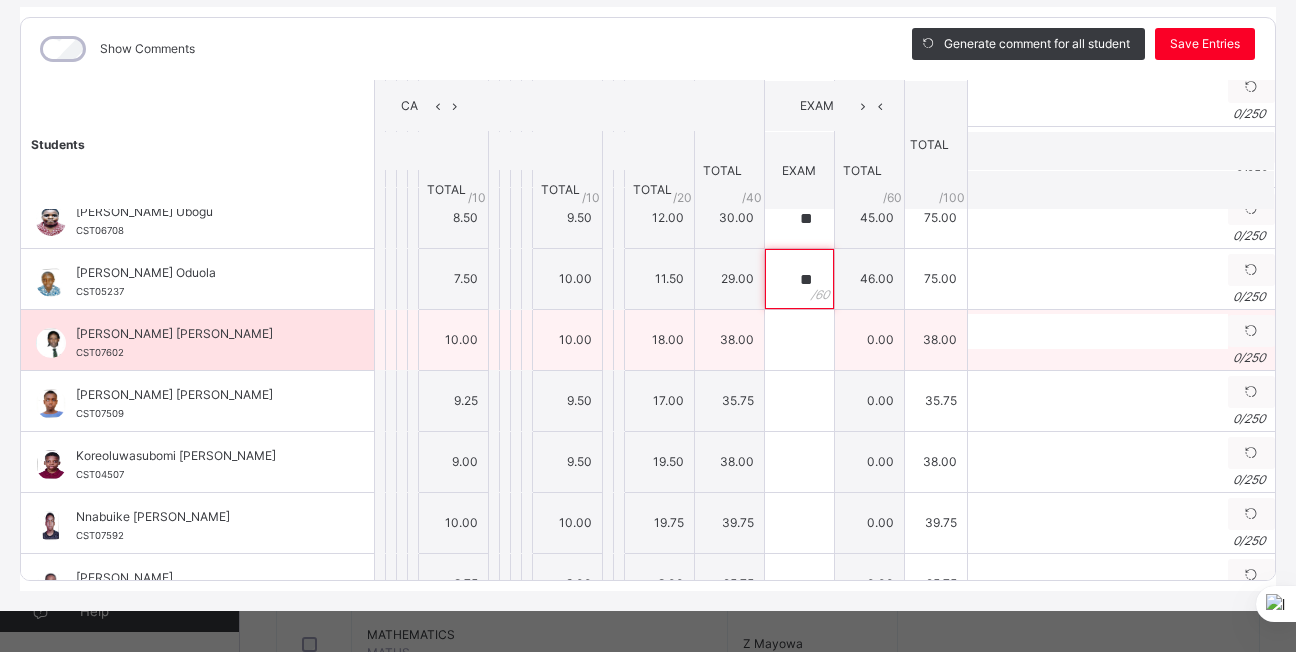 type on "**" 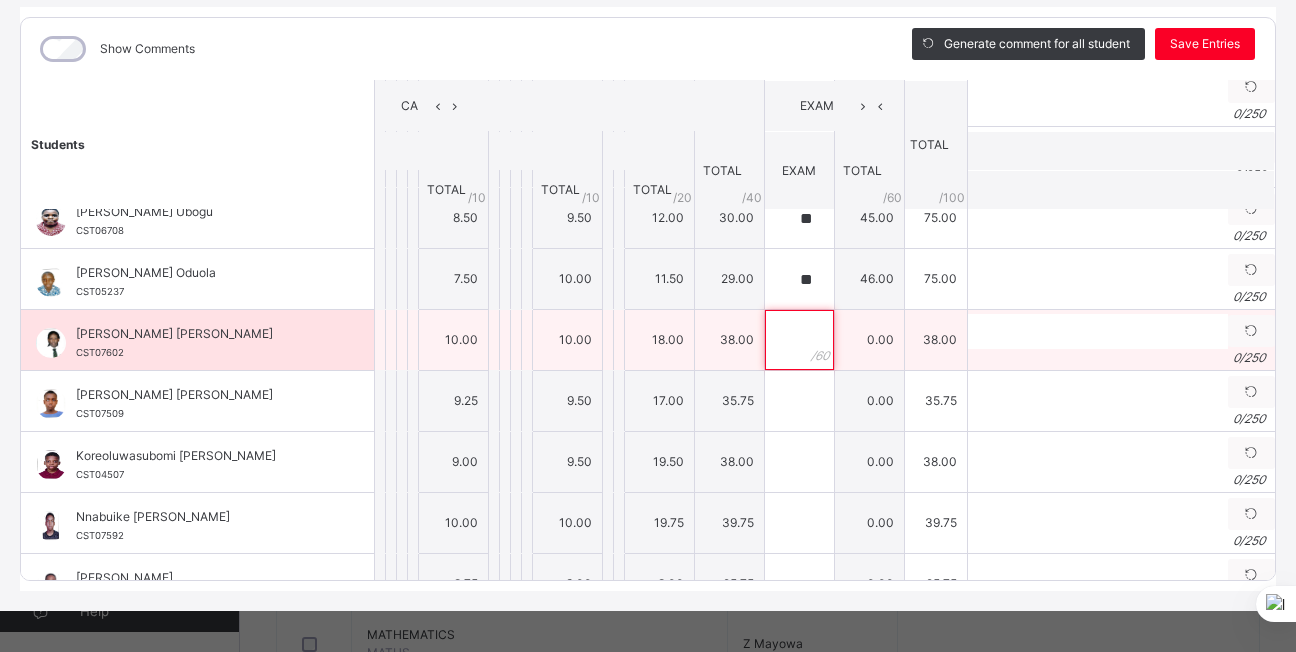 click at bounding box center (799, 340) 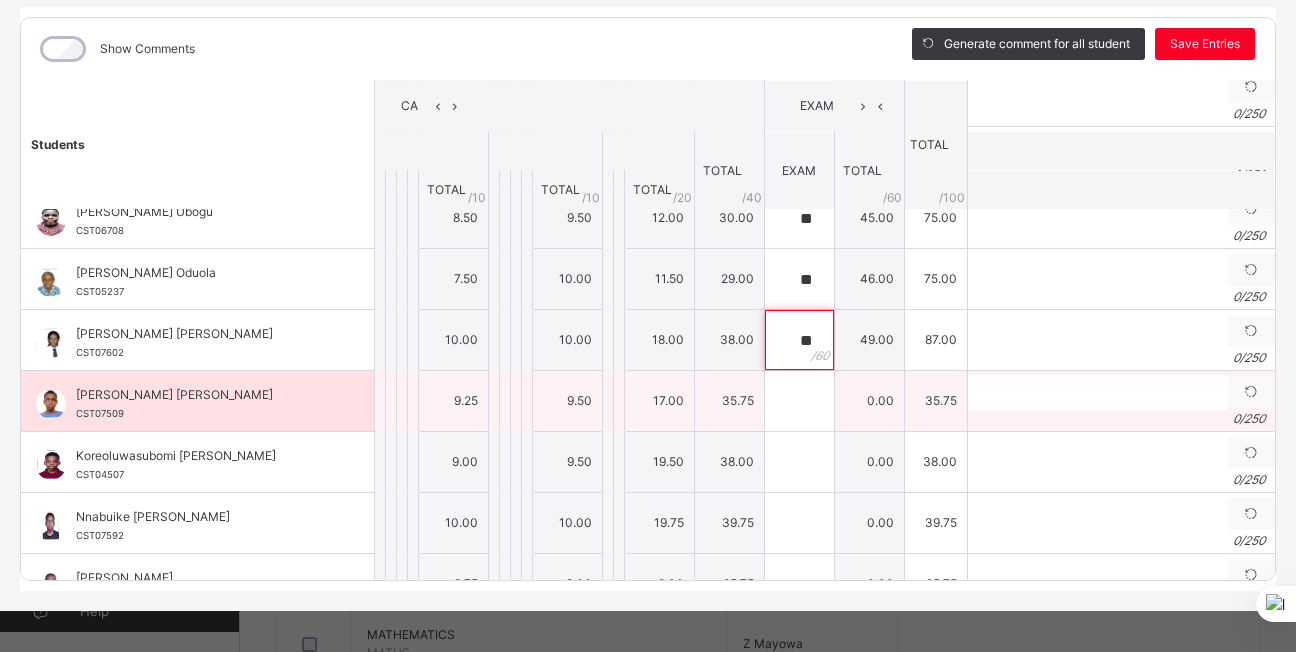 type on "**" 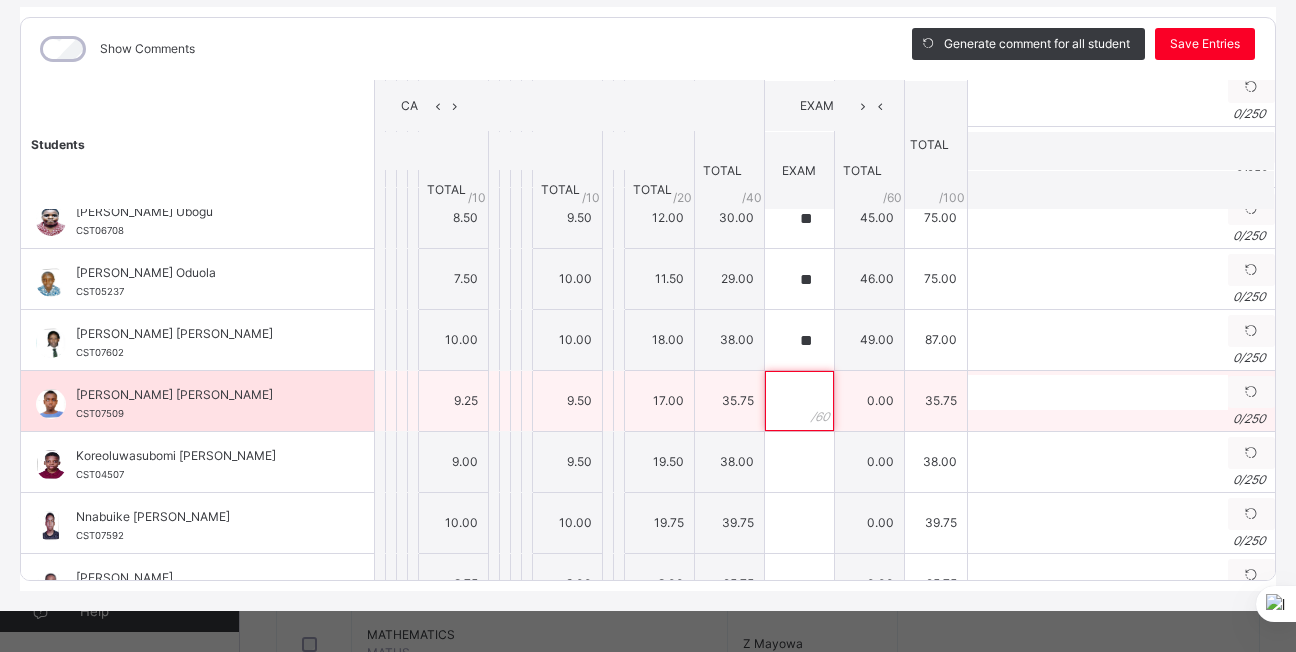 click at bounding box center (799, 401) 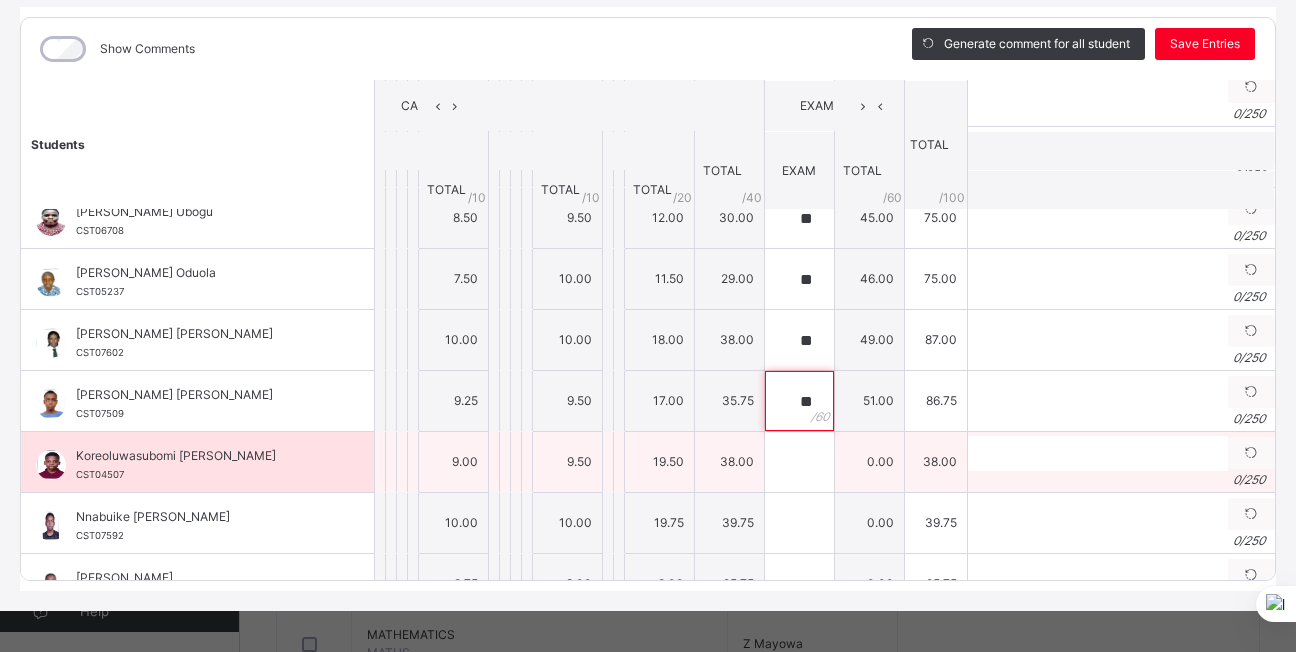 type on "**" 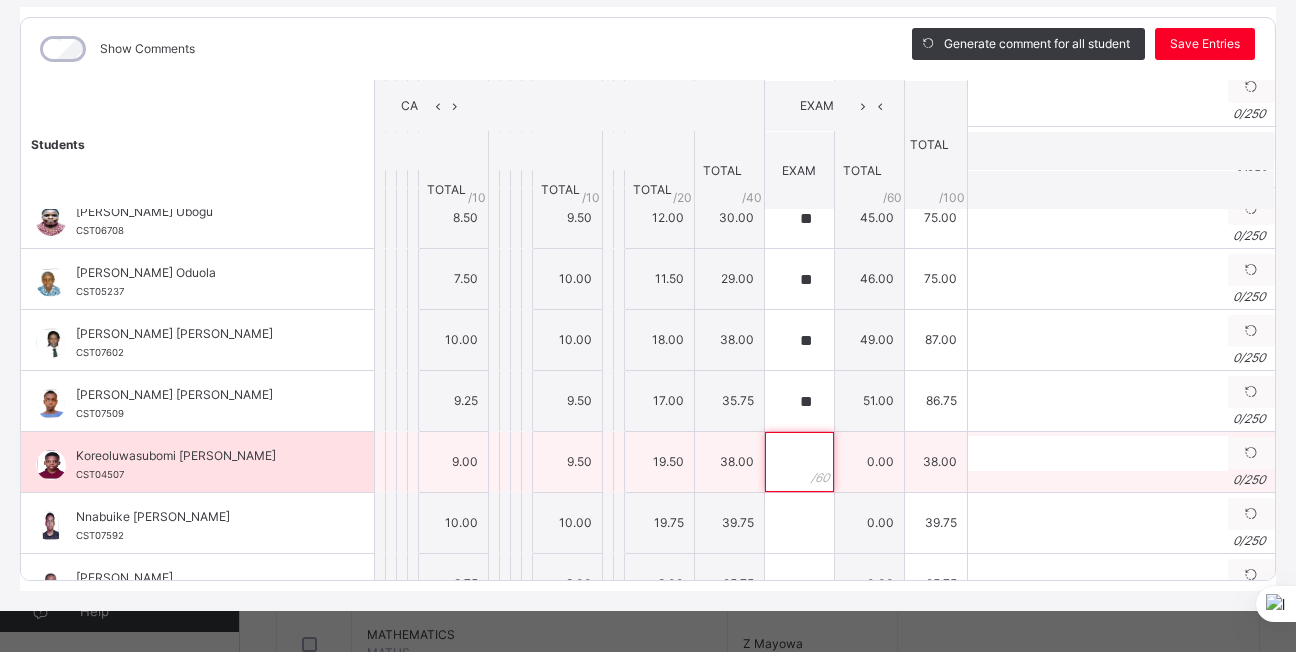 click at bounding box center [799, 462] 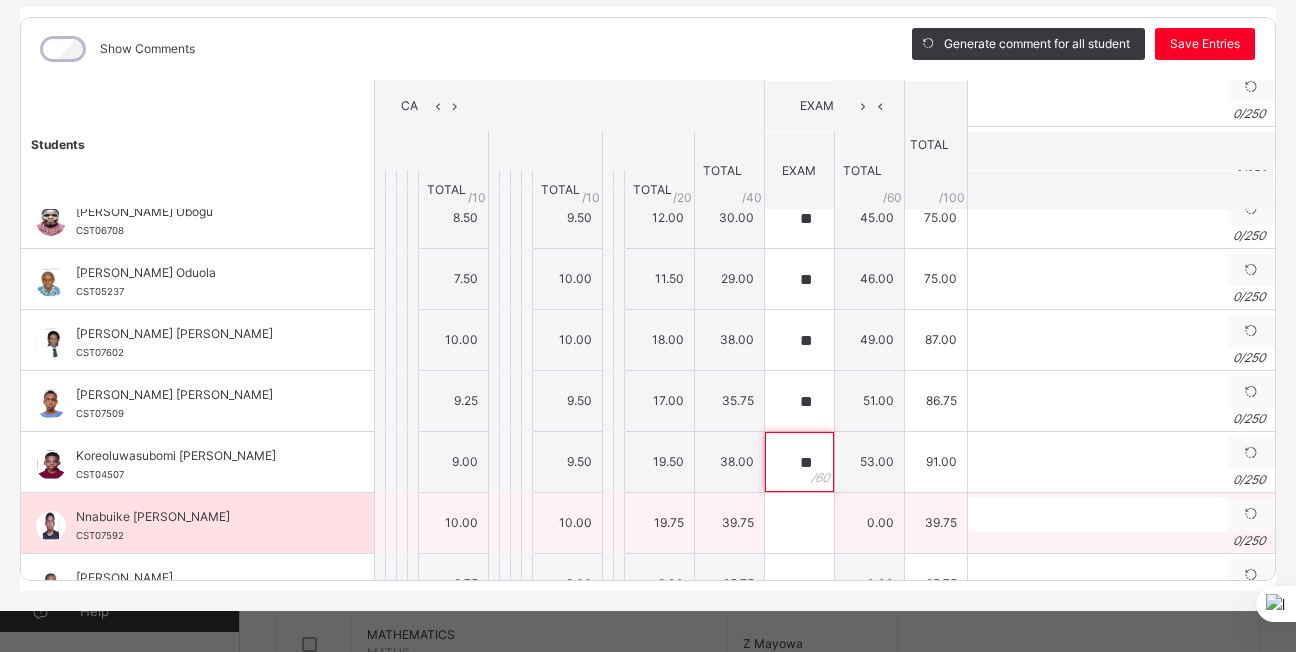 type on "**" 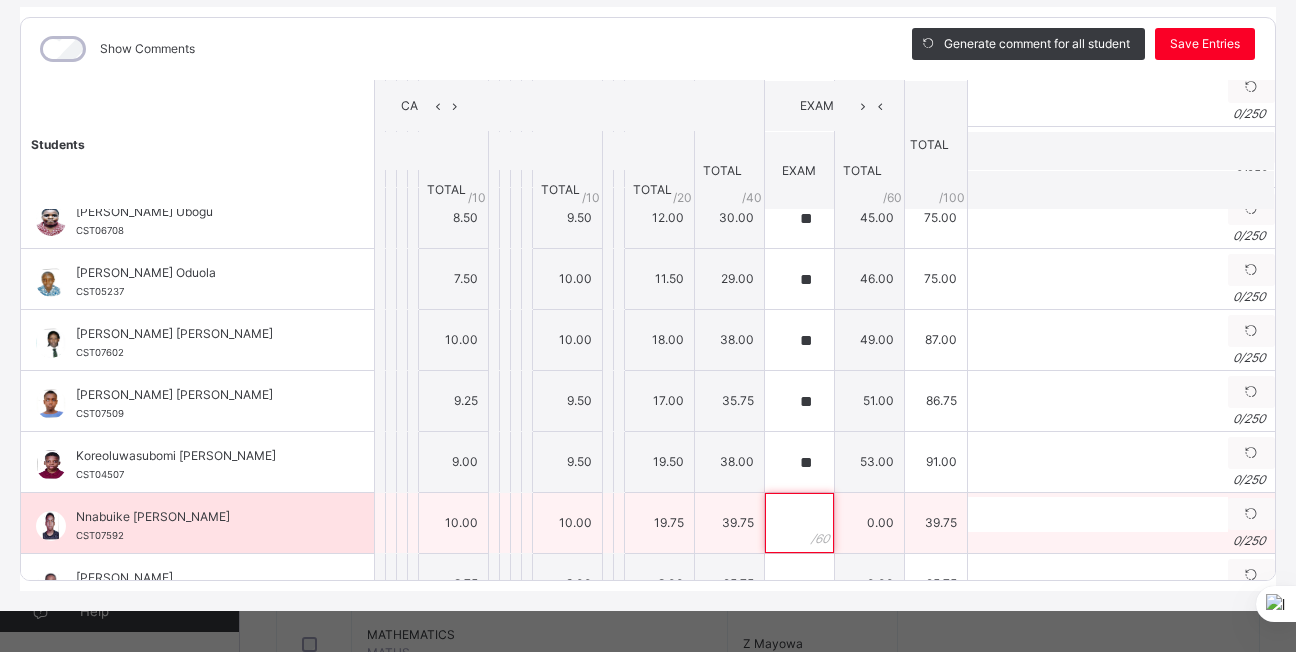 click at bounding box center [799, 523] 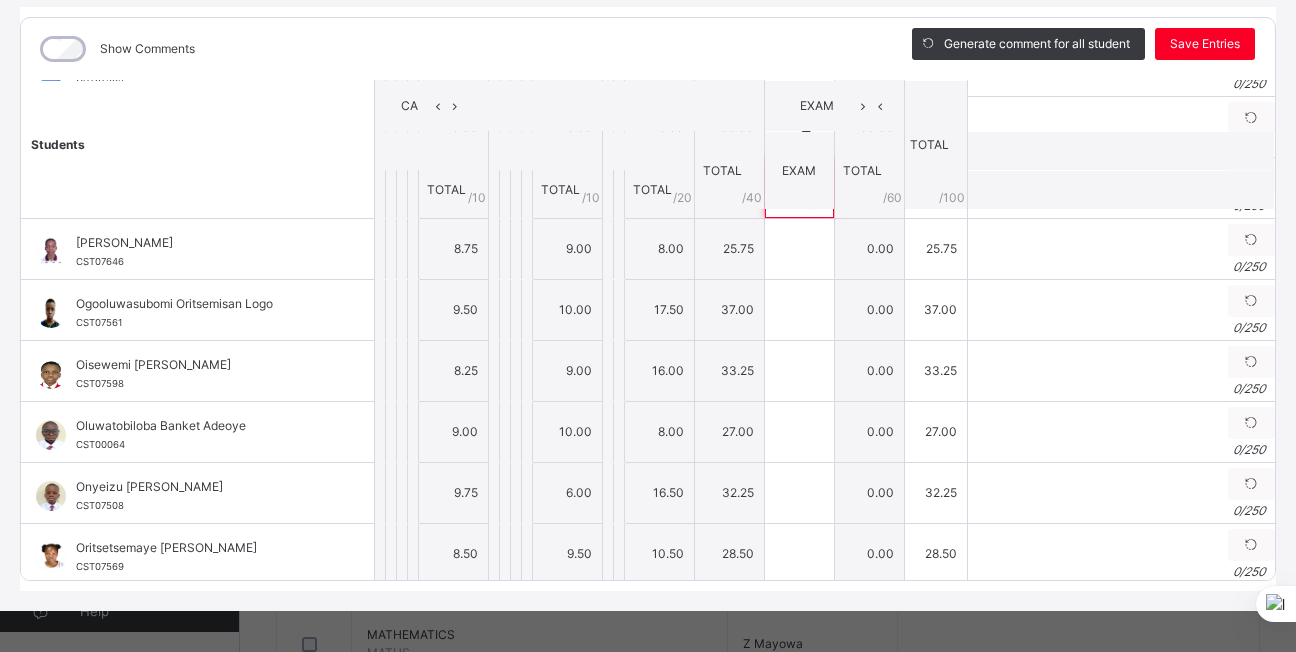 scroll, scrollTop: 727, scrollLeft: 0, axis: vertical 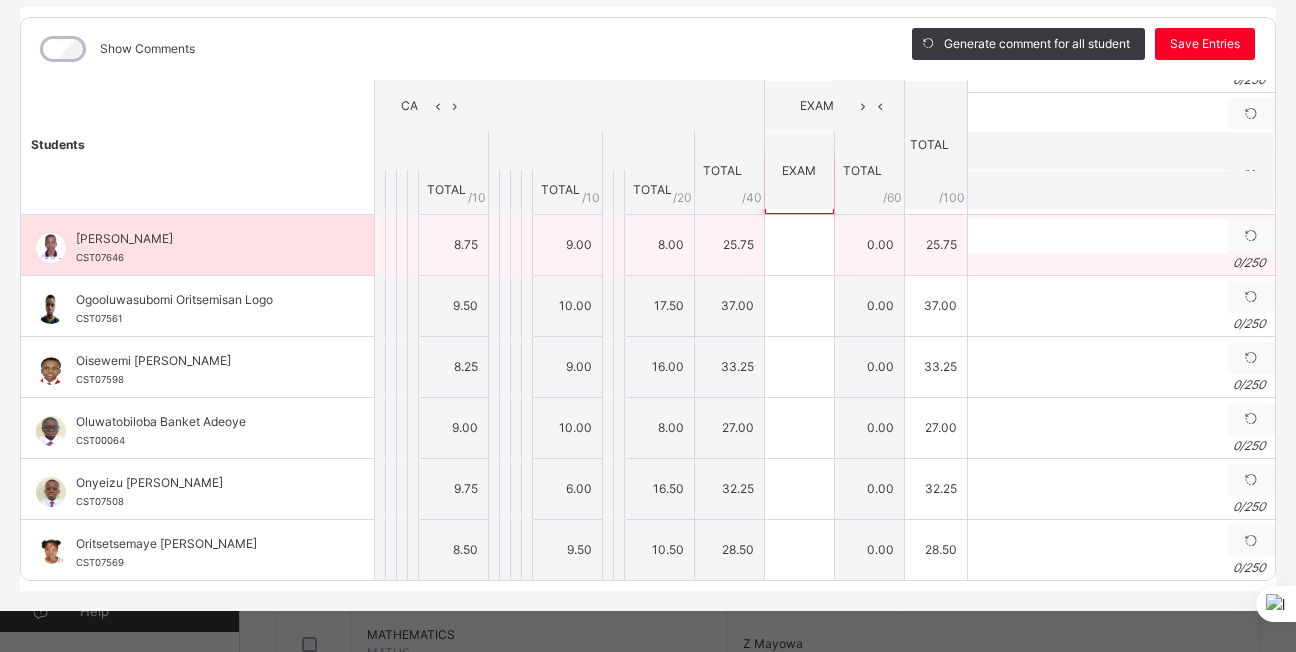type on "**" 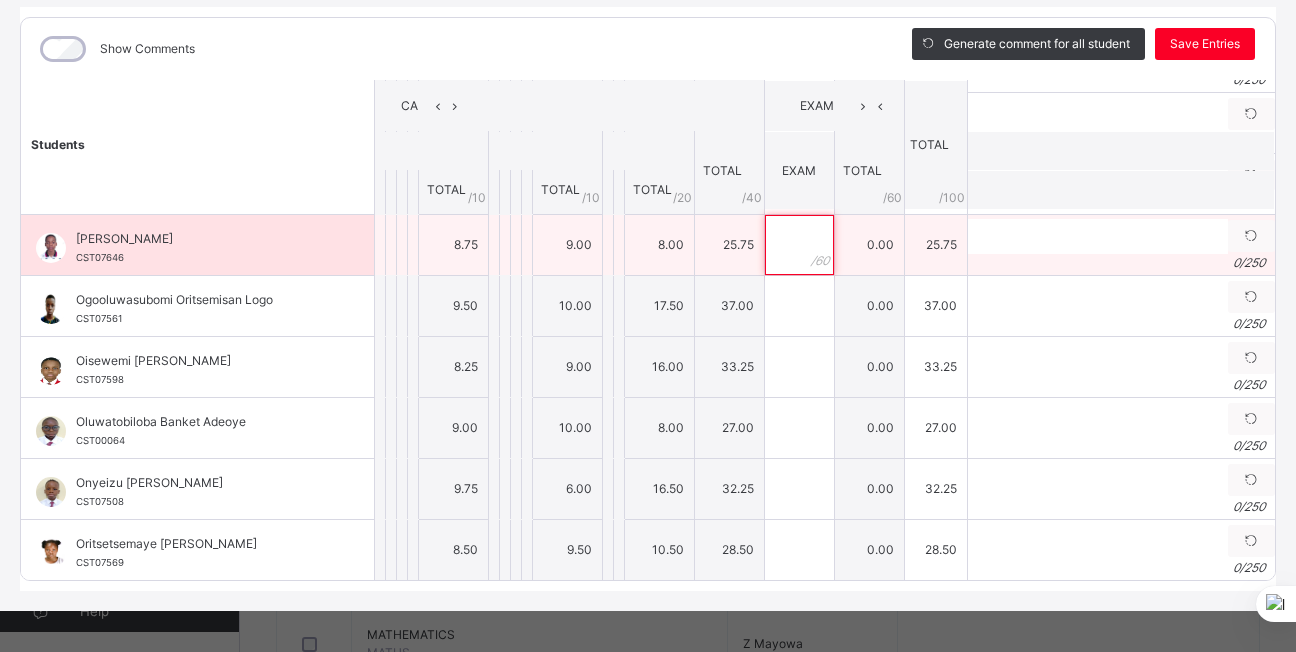click at bounding box center (799, 245) 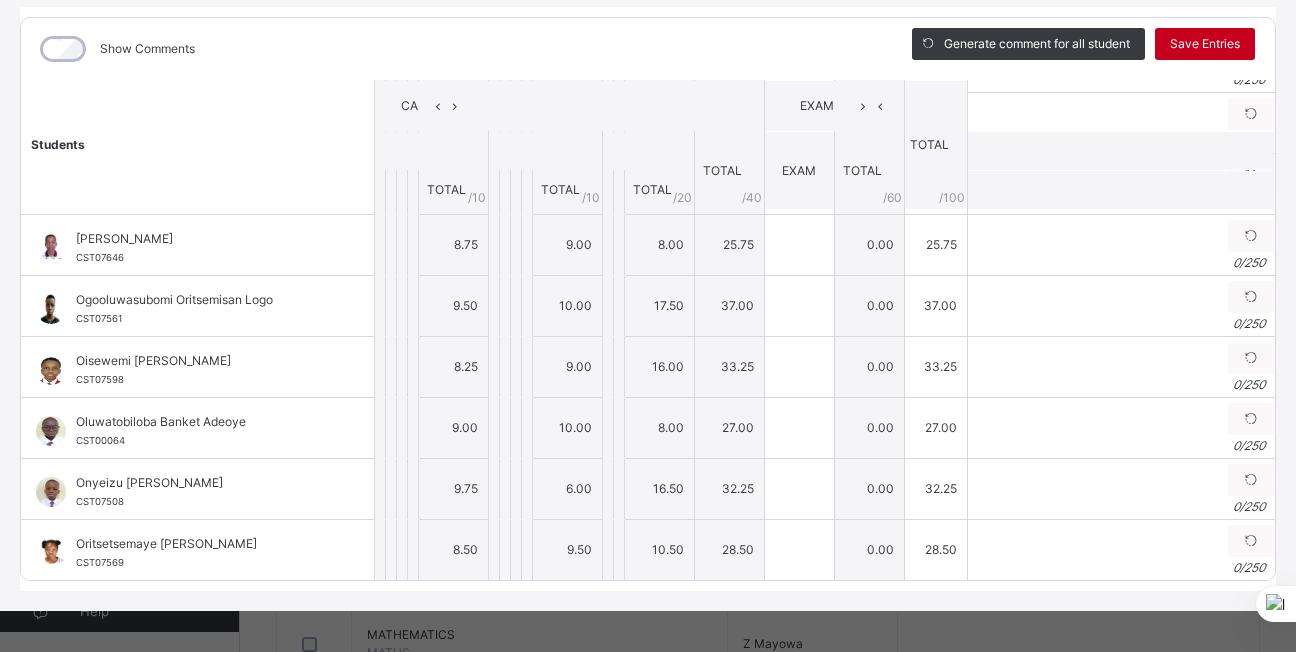 click on "Save Entries" at bounding box center [1205, 44] 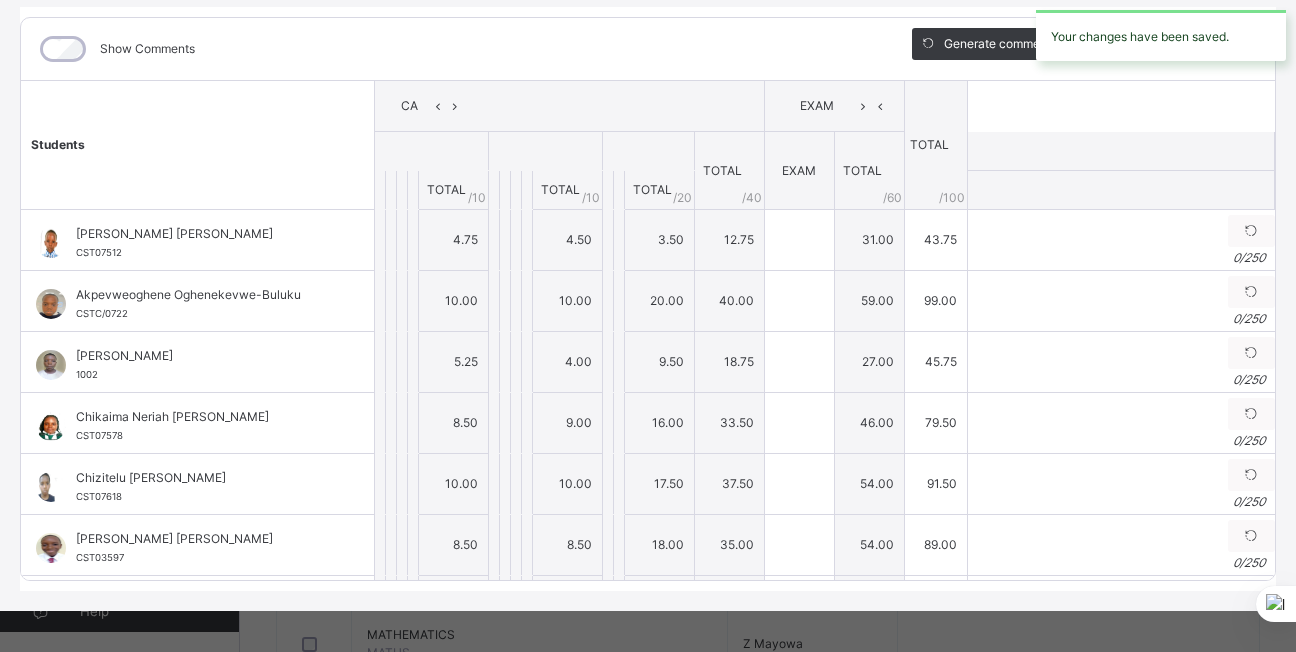 type on "**" 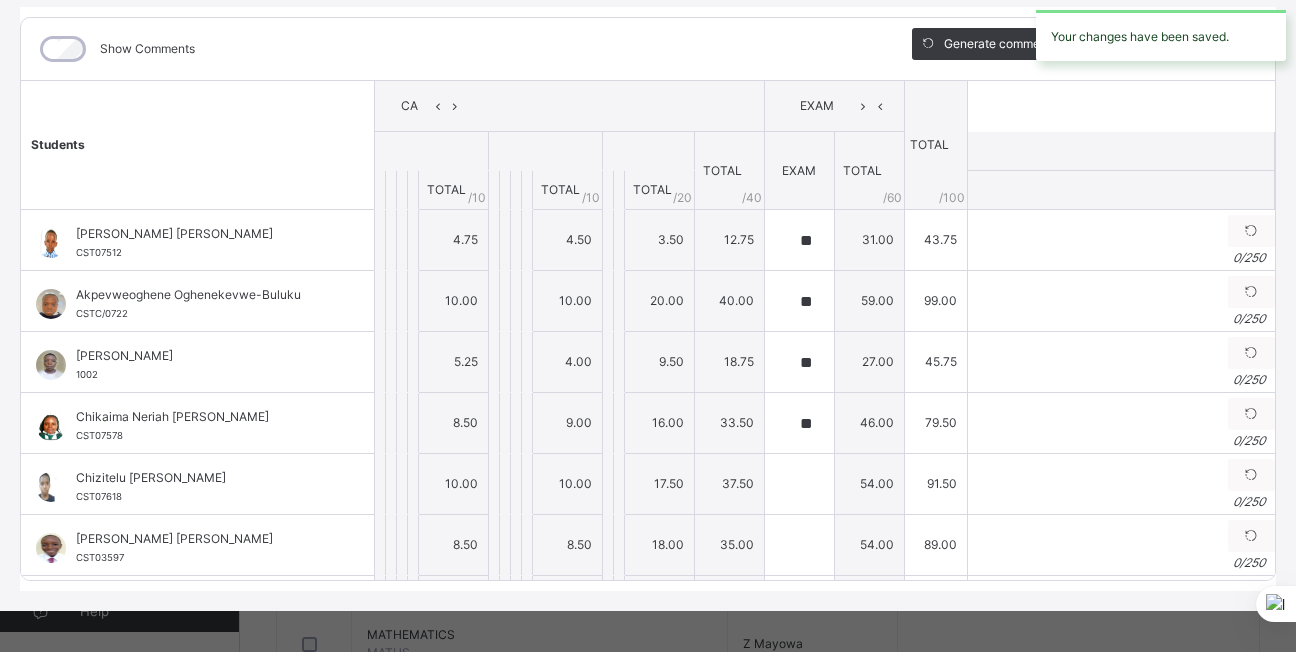 type on "**" 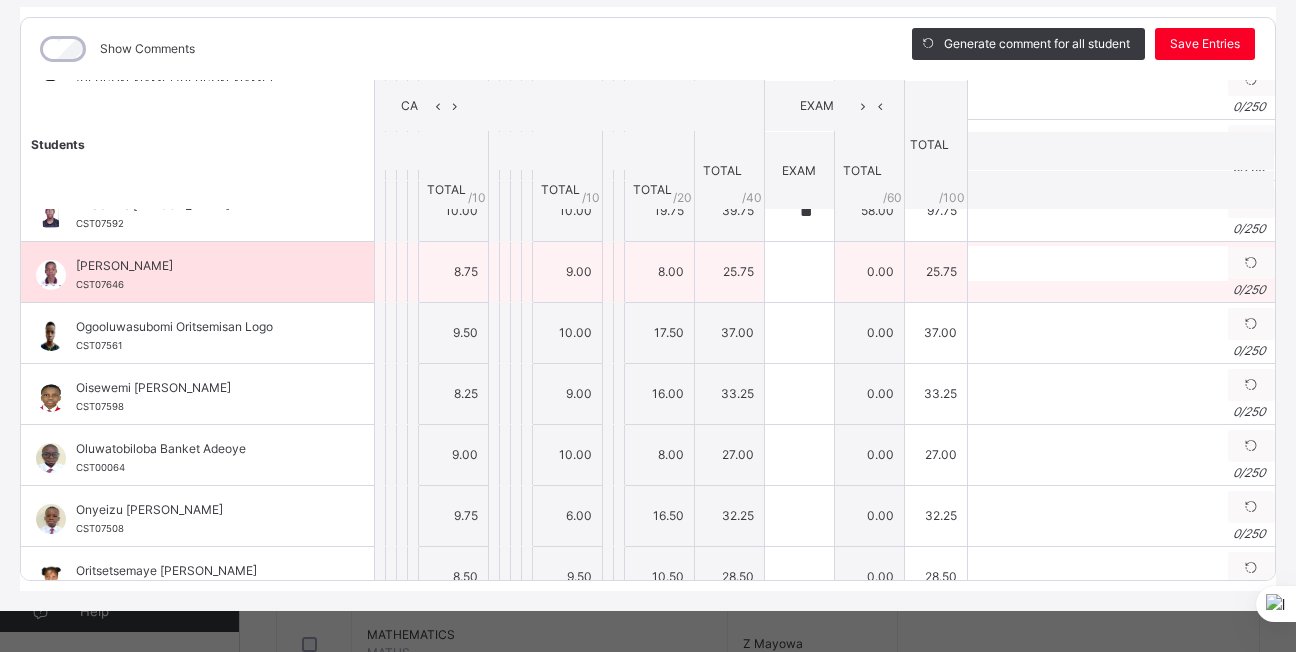 scroll, scrollTop: 701, scrollLeft: 0, axis: vertical 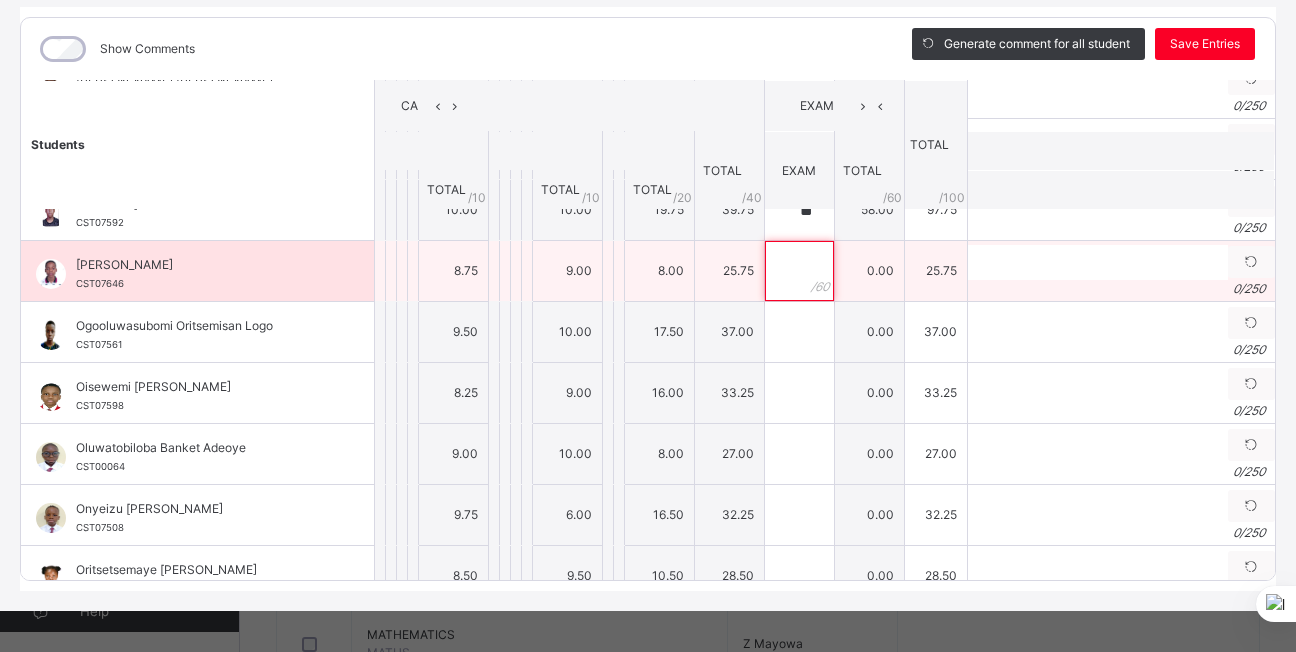 click at bounding box center [799, 271] 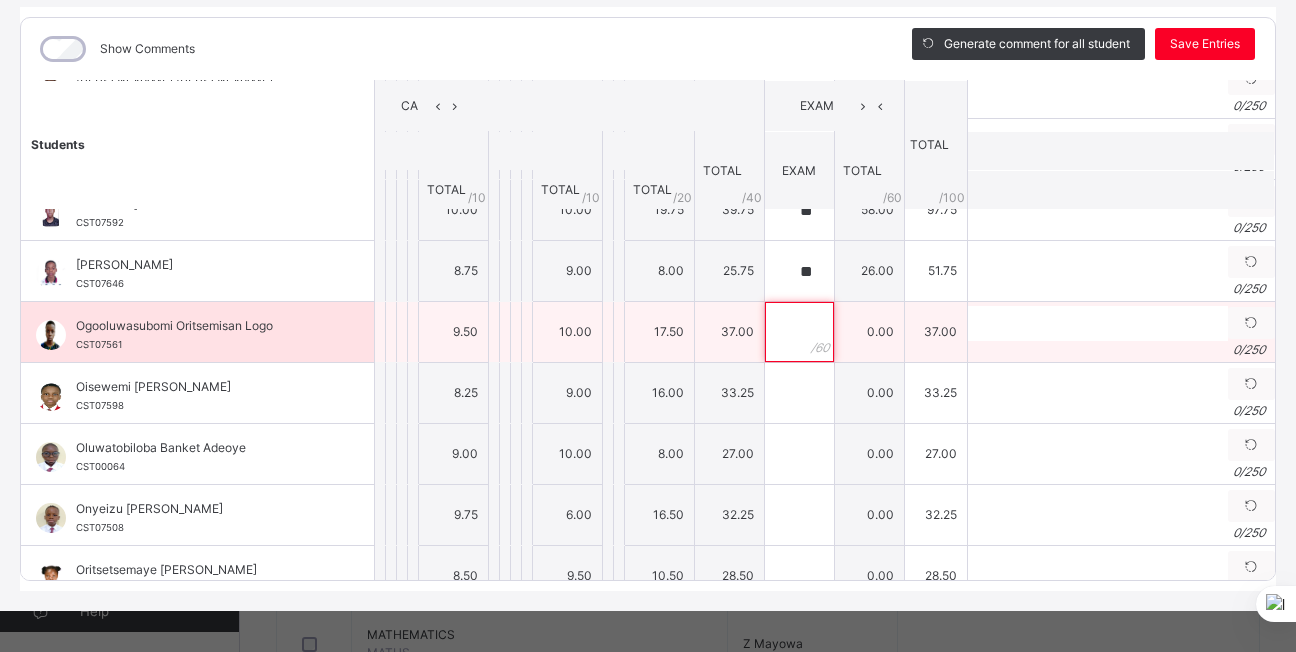 click at bounding box center [799, 332] 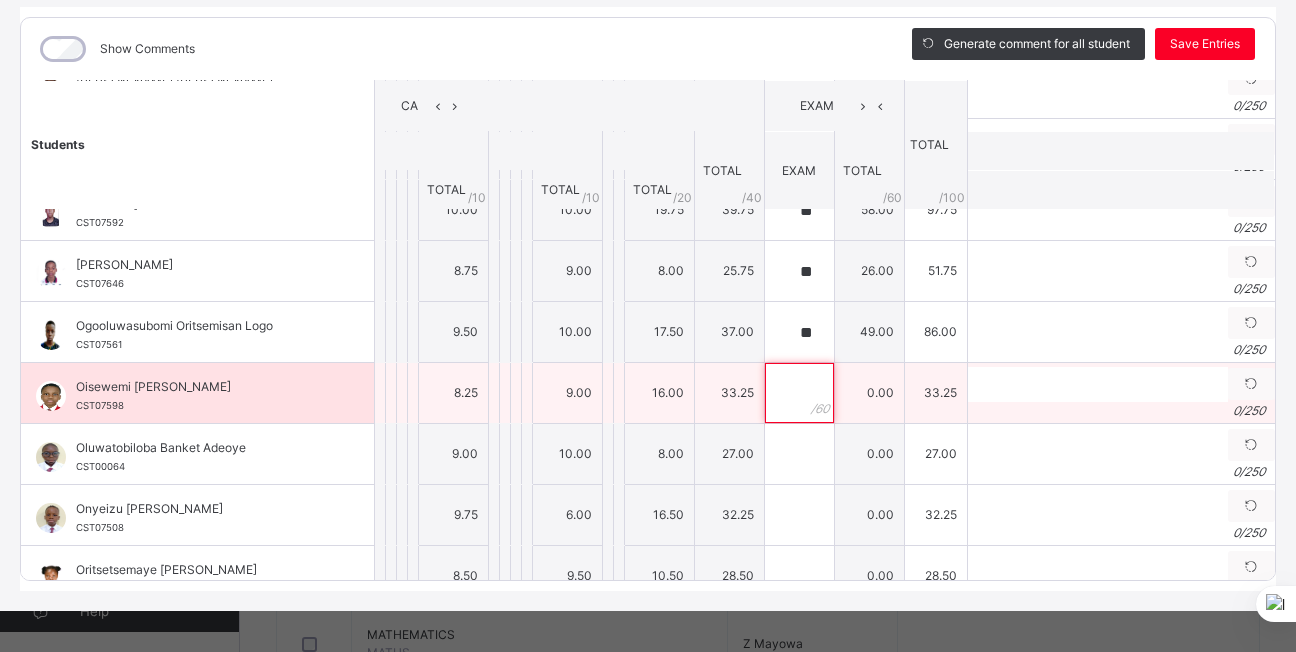 click at bounding box center [799, 393] 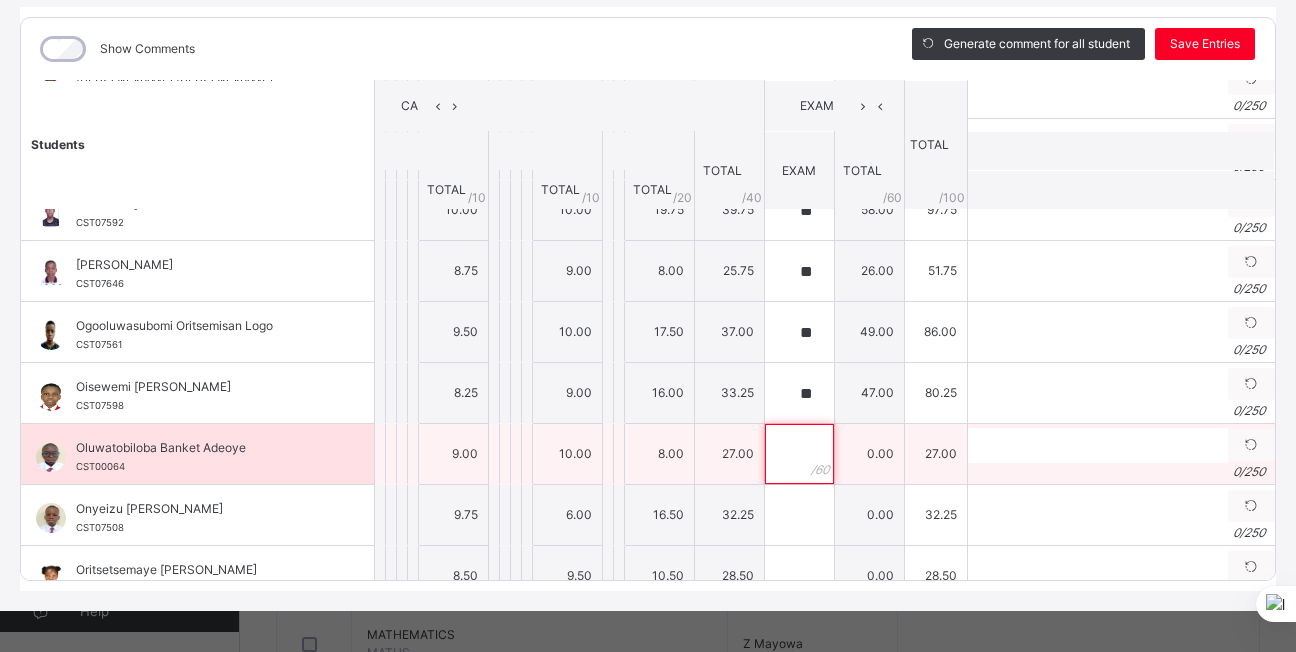 click at bounding box center [799, 454] 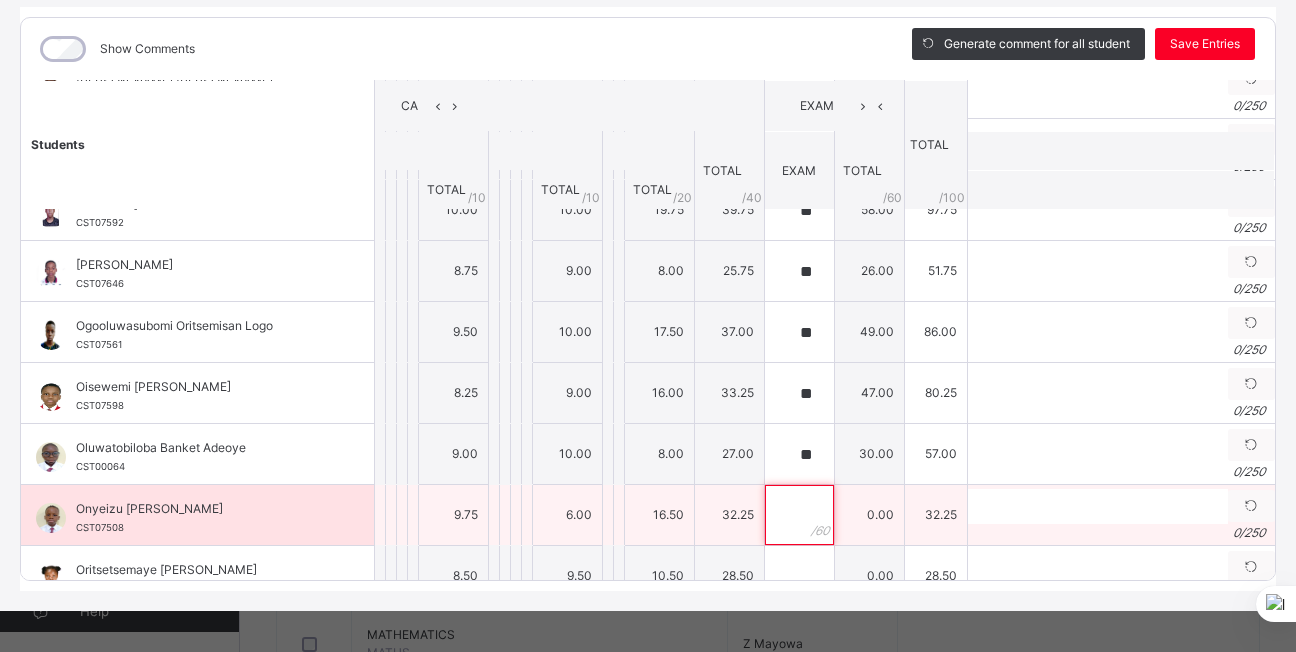 click at bounding box center (799, 515) 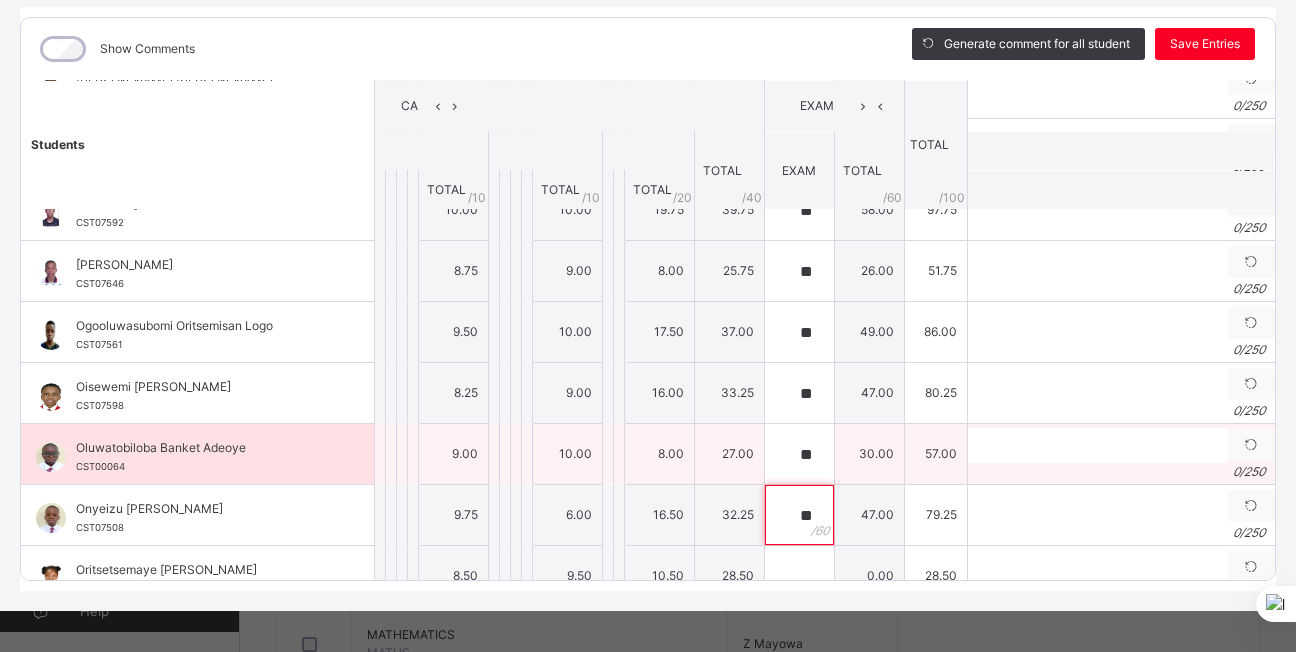 scroll, scrollTop: 743, scrollLeft: 0, axis: vertical 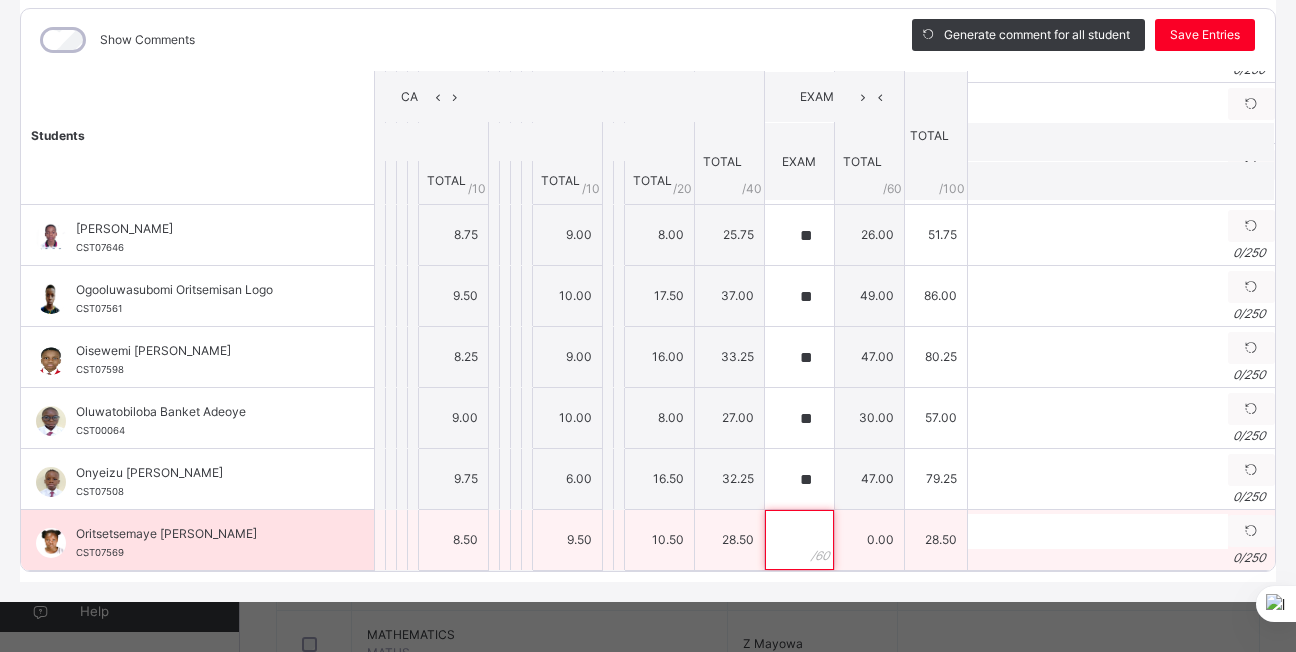 click at bounding box center [799, 540] 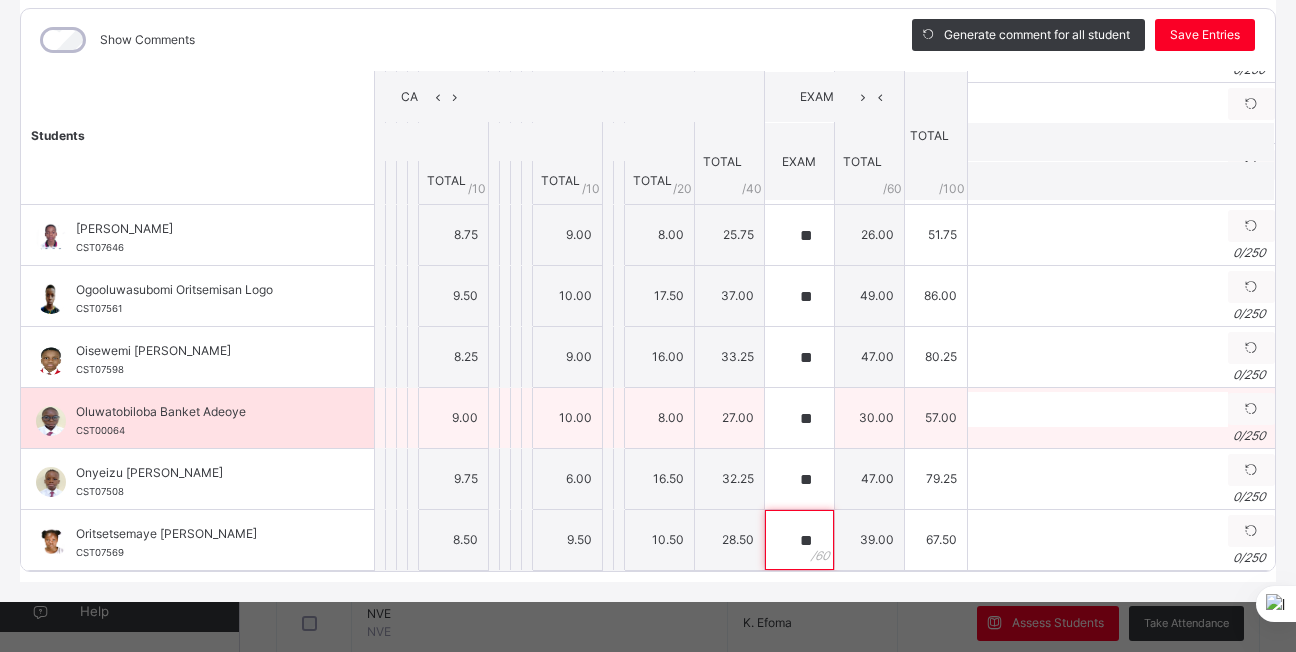 scroll, scrollTop: 1057, scrollLeft: 0, axis: vertical 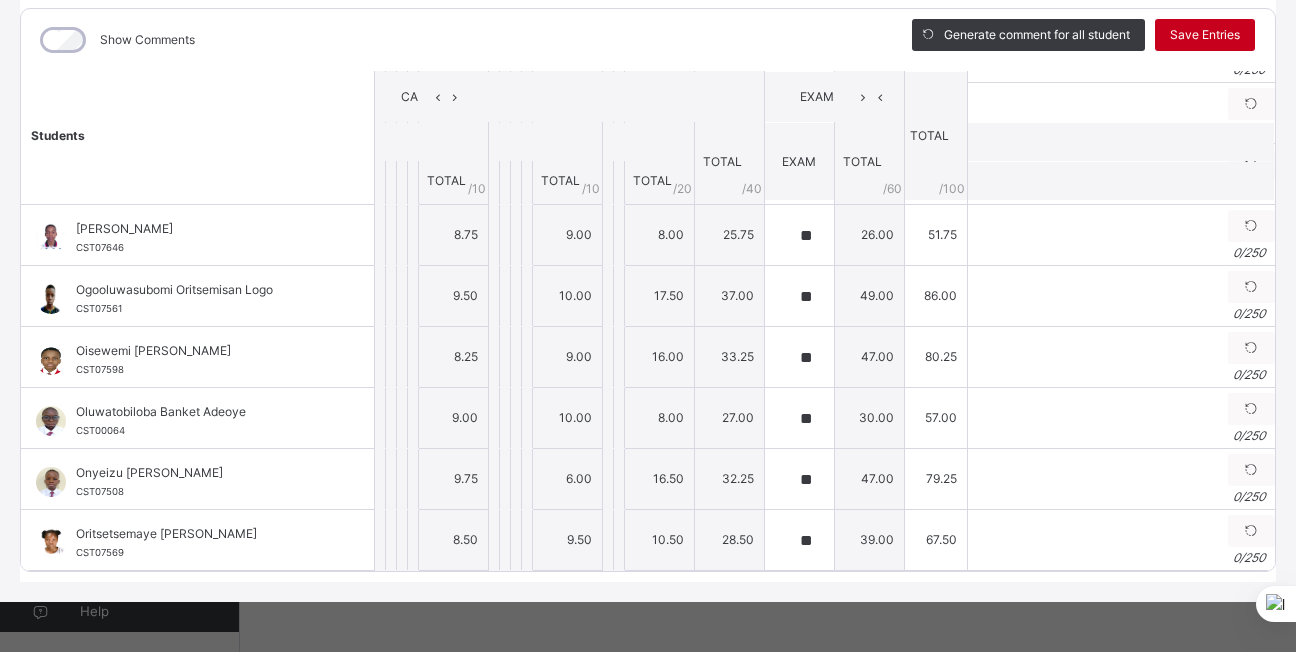 click on "Save Entries" at bounding box center [1205, 35] 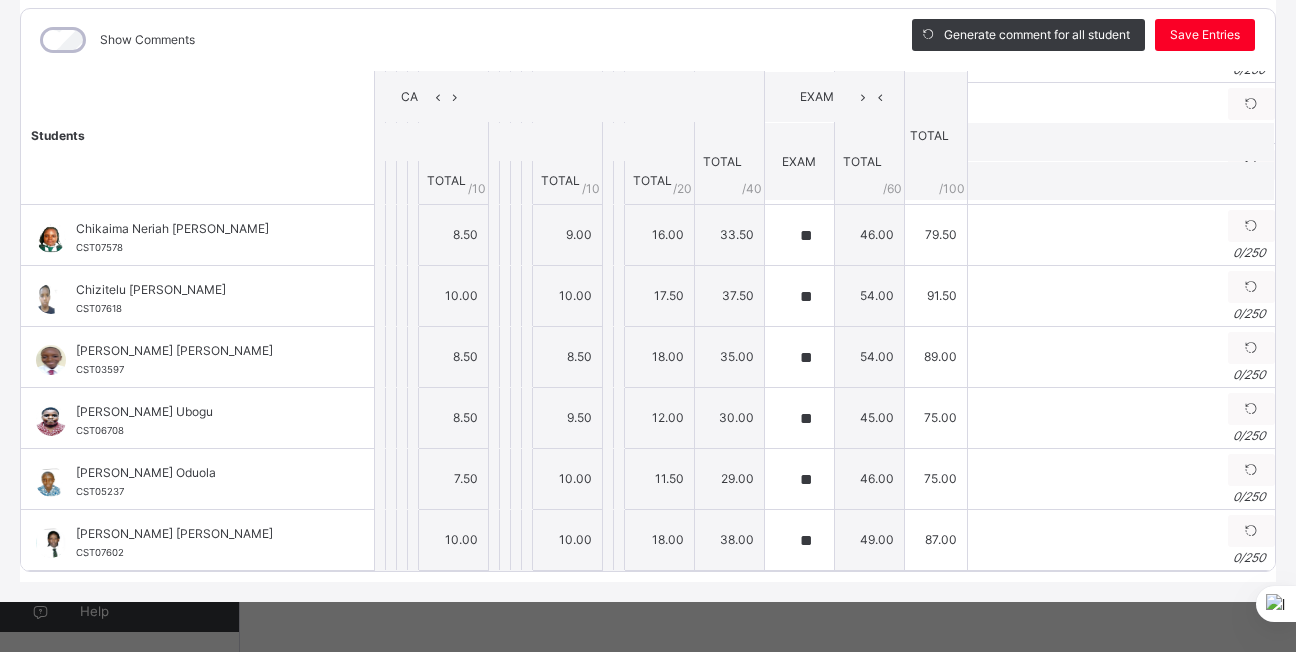 scroll, scrollTop: 0, scrollLeft: 0, axis: both 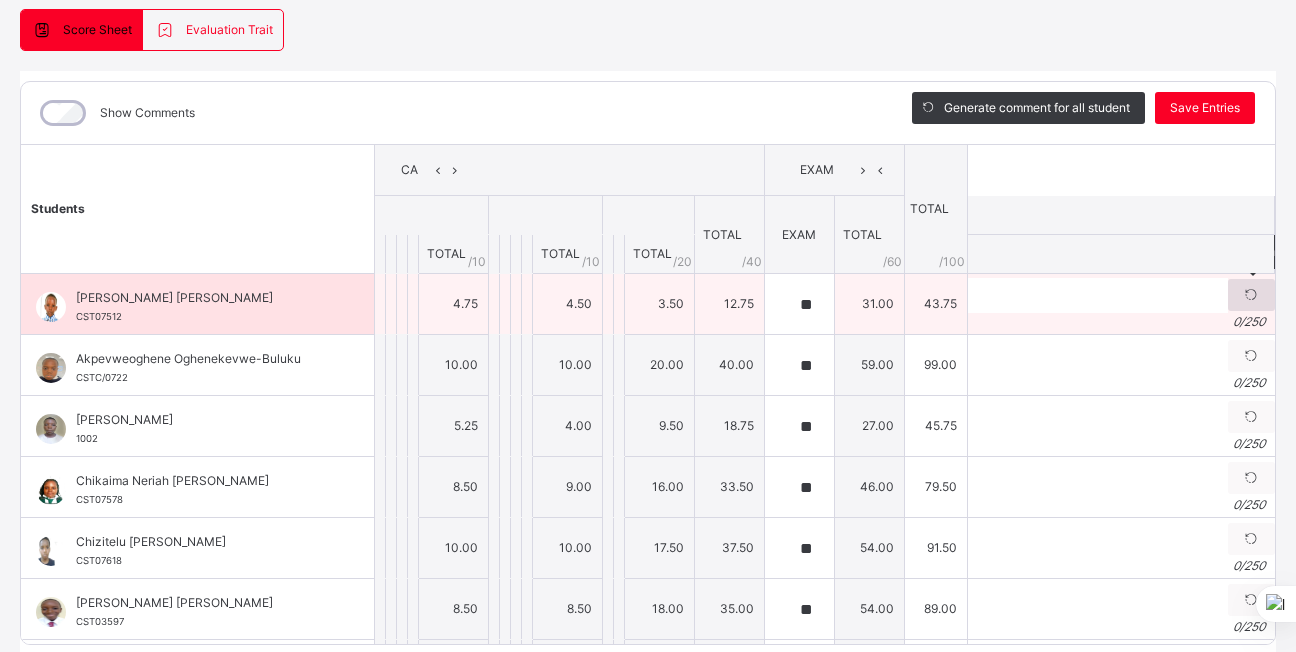 click at bounding box center (1251, 295) 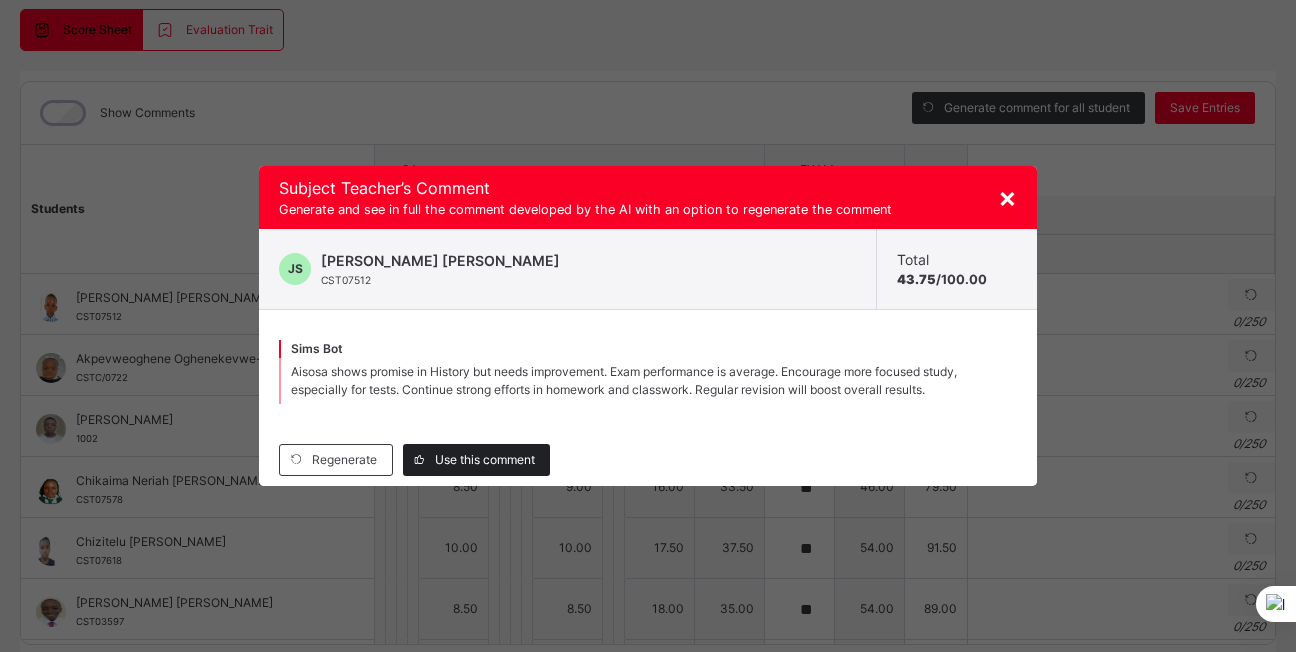 click on "Use this comment" at bounding box center (485, 460) 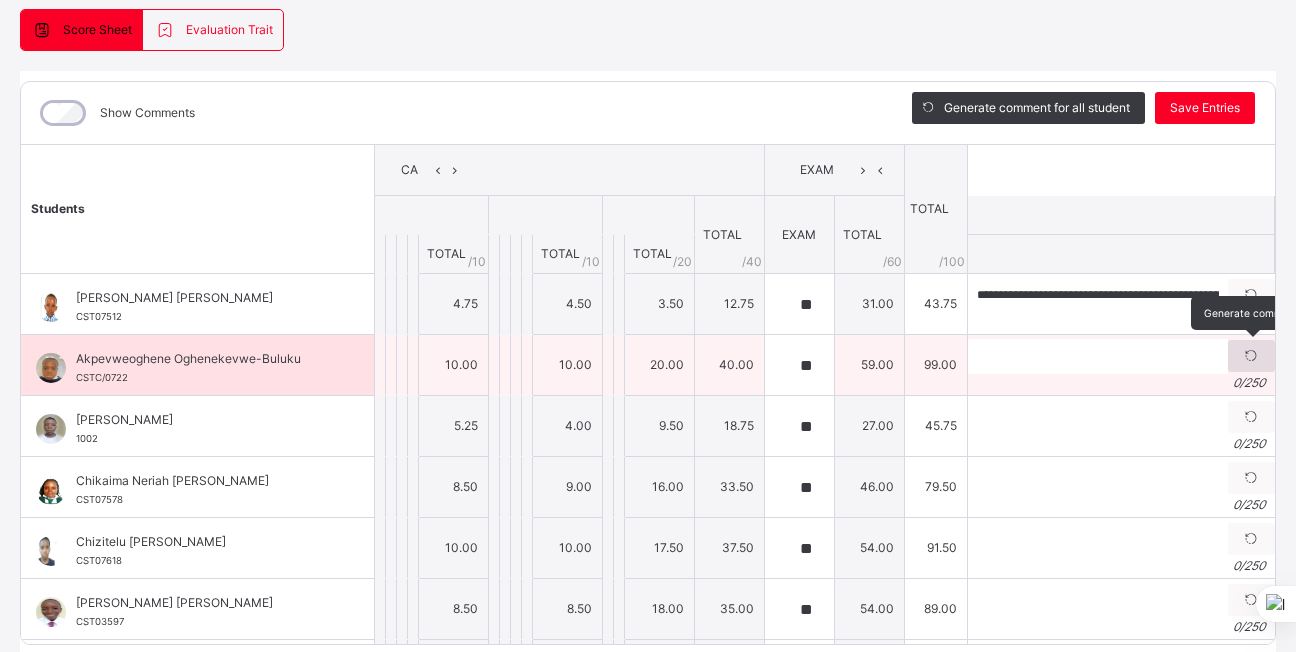 click at bounding box center [1251, 356] 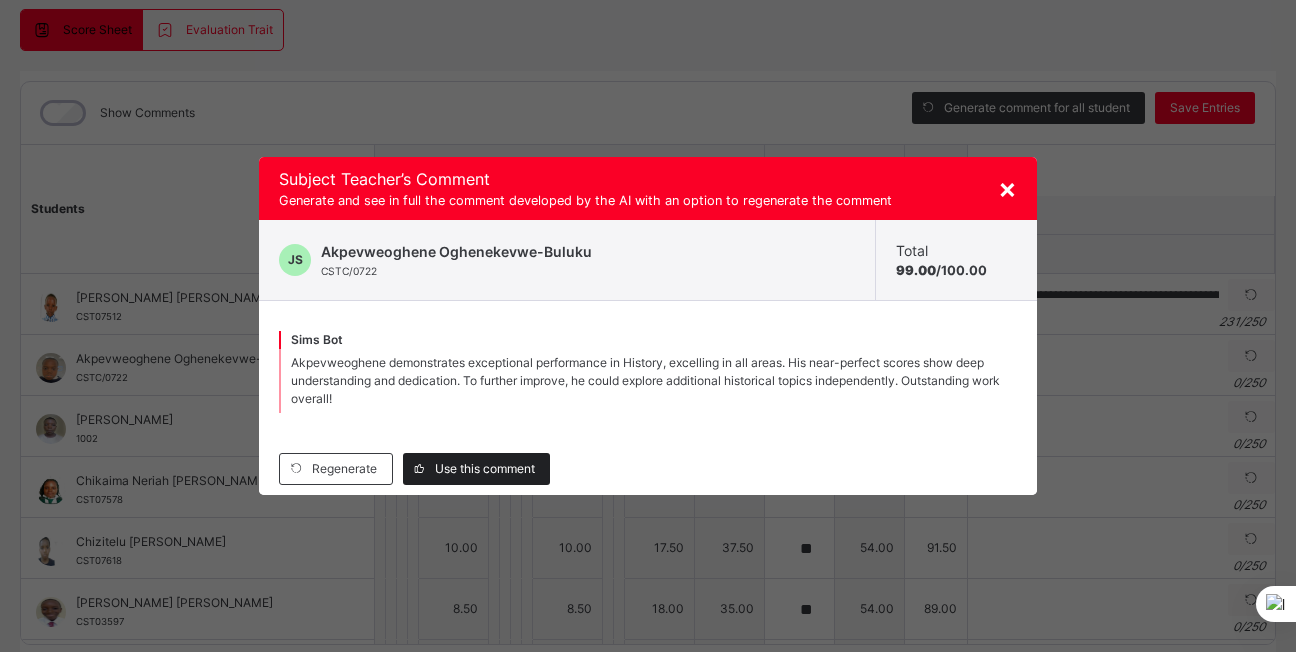 click on "Use this comment" at bounding box center (476, 469) 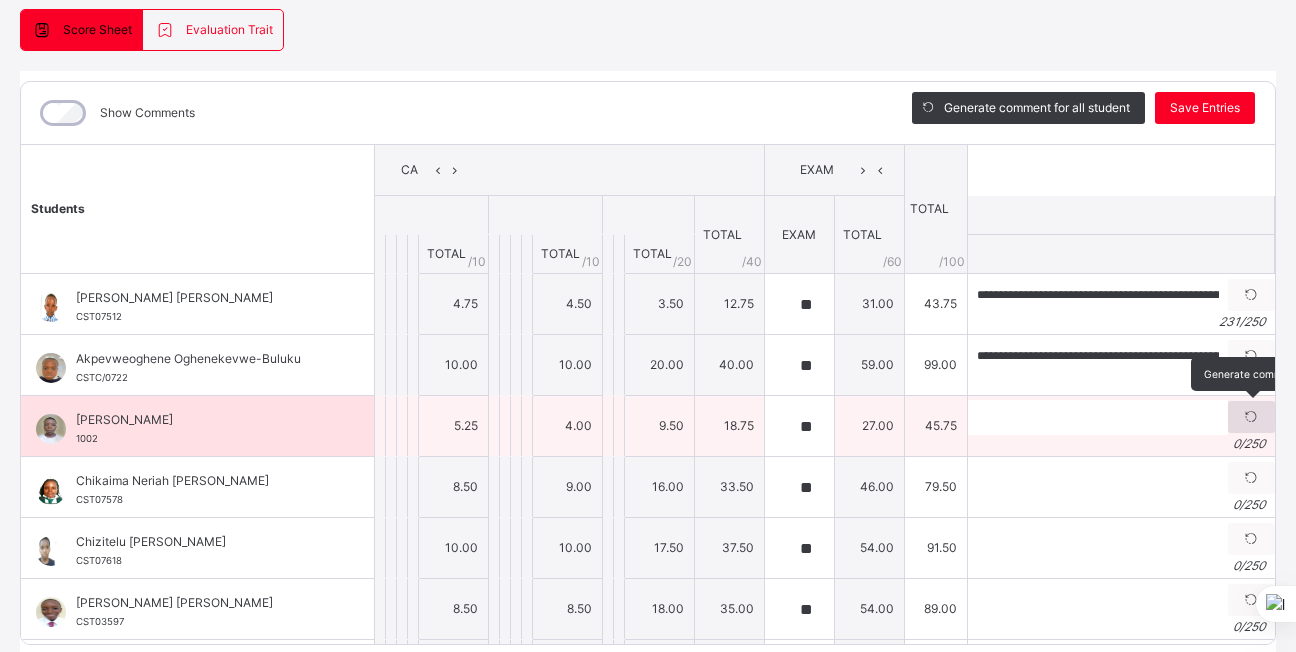 click at bounding box center [1251, 417] 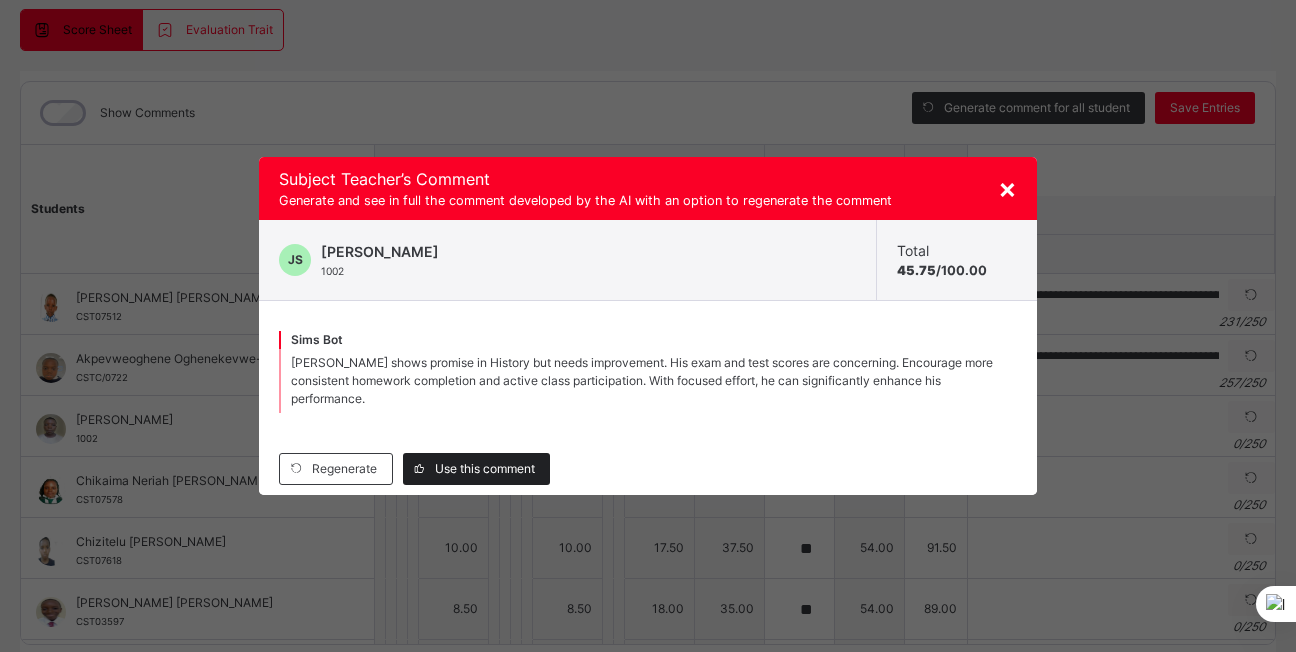 click on "Use this comment" at bounding box center (485, 469) 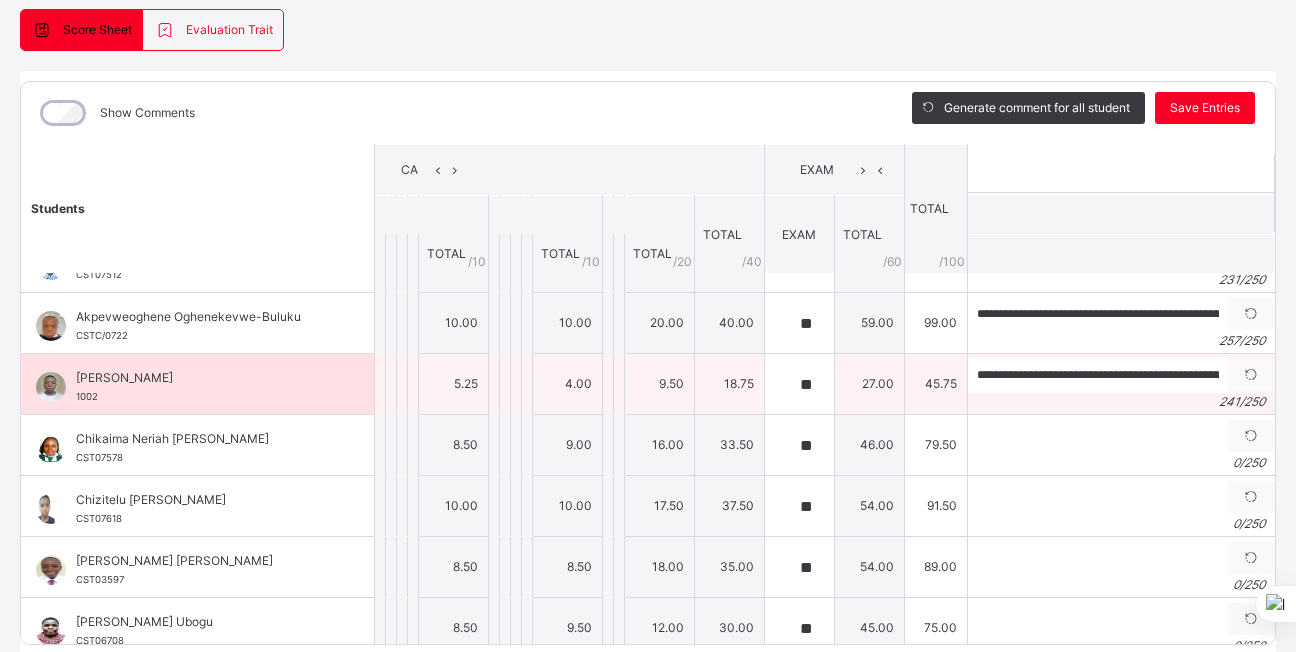 scroll, scrollTop: 43, scrollLeft: 0, axis: vertical 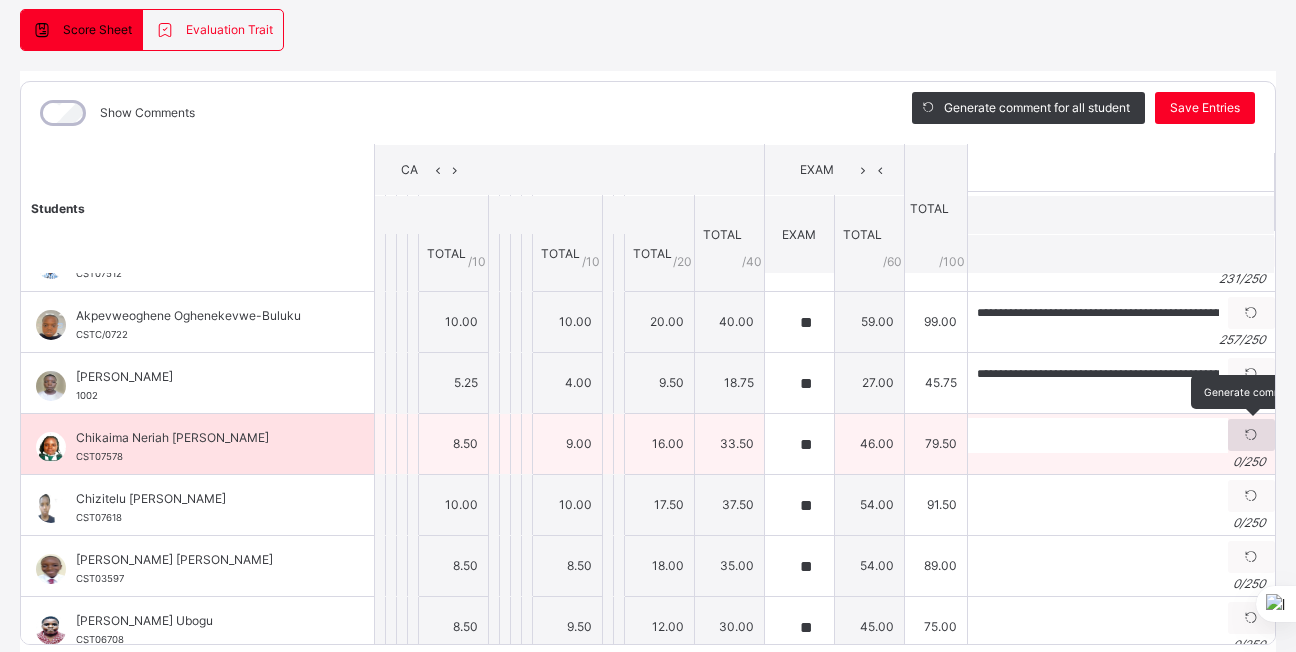 click at bounding box center [1251, 435] 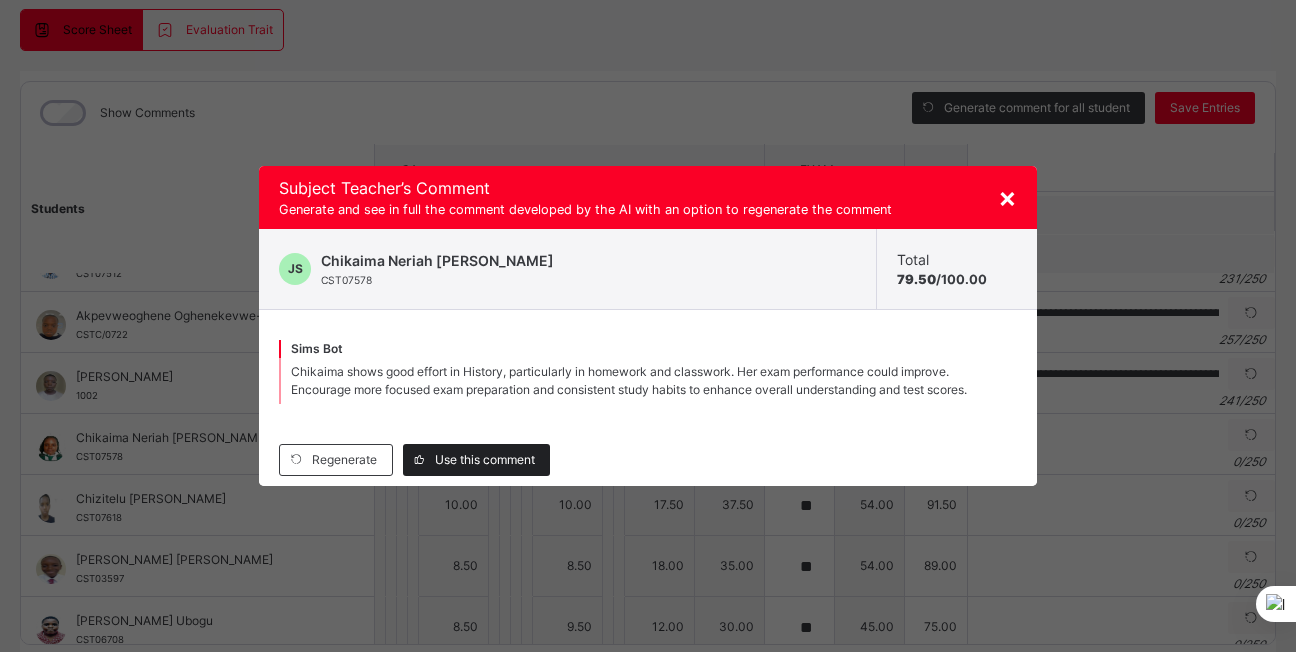 click on "Use this comment" at bounding box center [485, 460] 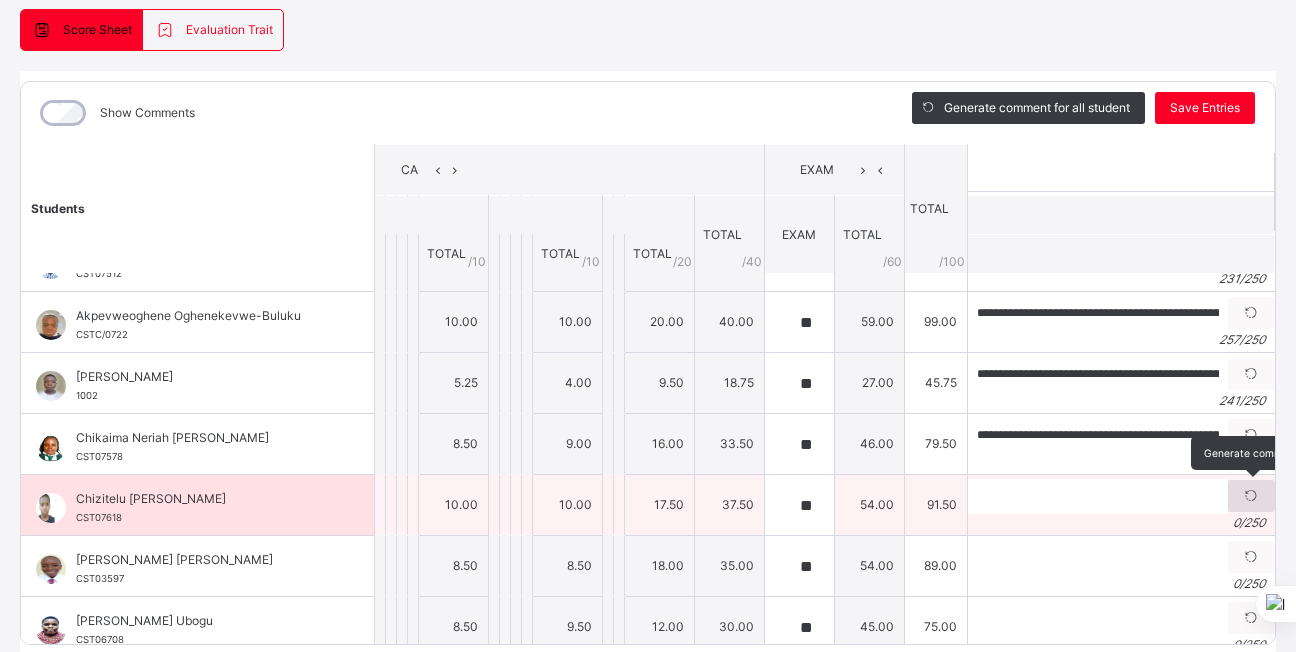 click at bounding box center [1251, 496] 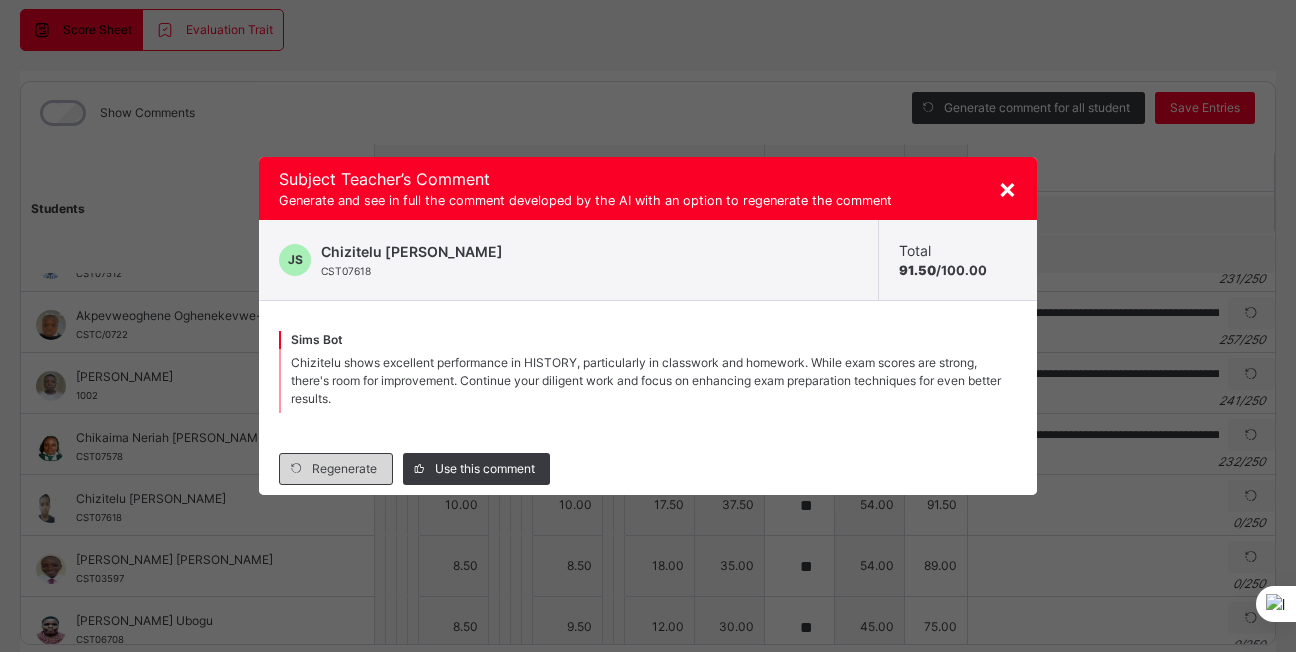 click on "Regenerate" at bounding box center (344, 469) 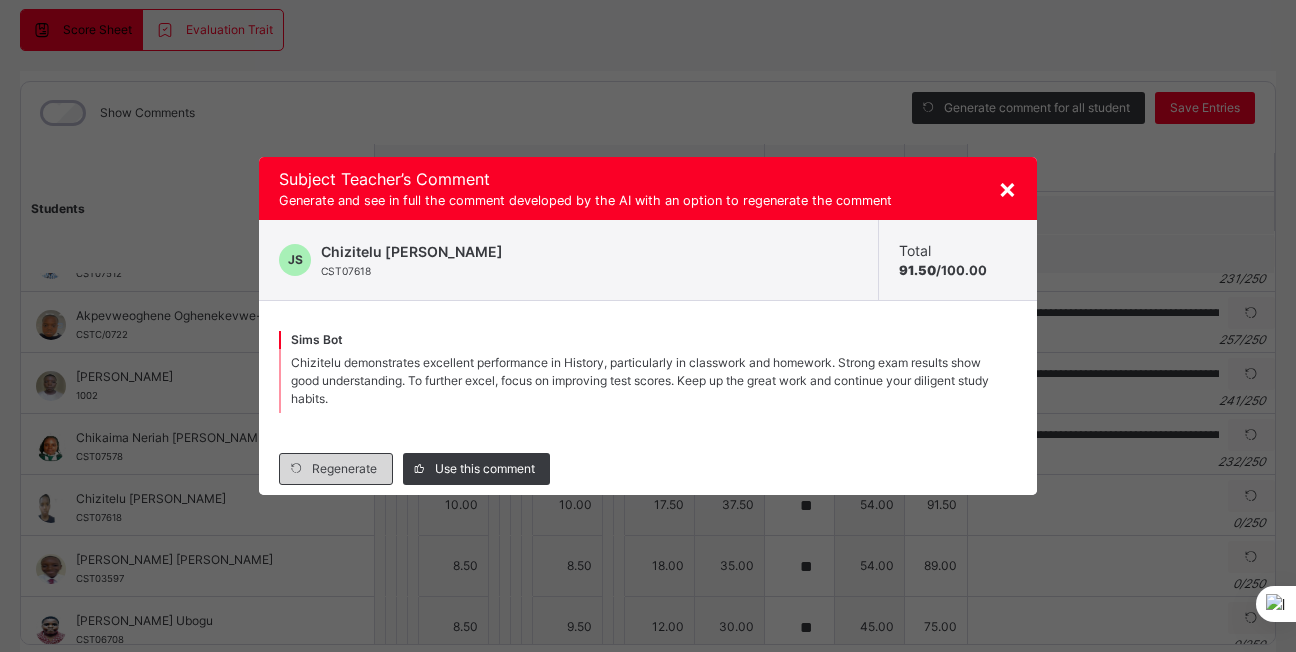 click on "Regenerate" at bounding box center [344, 469] 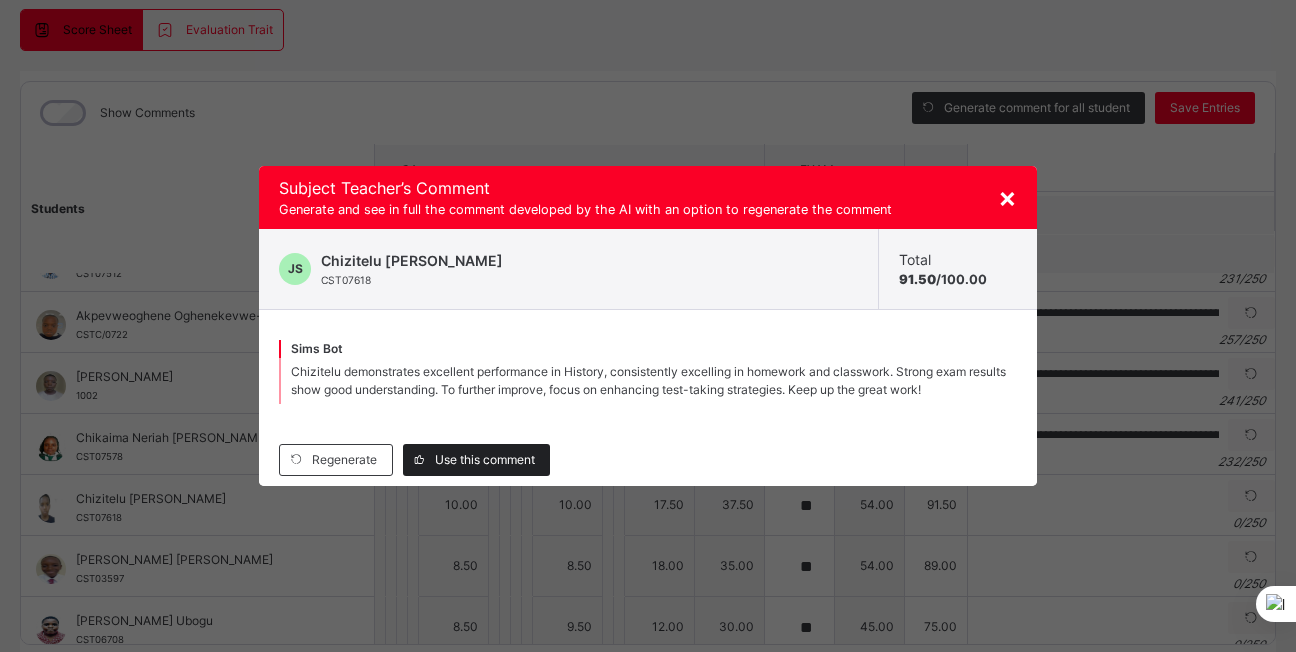 click on "Use this comment" at bounding box center (485, 460) 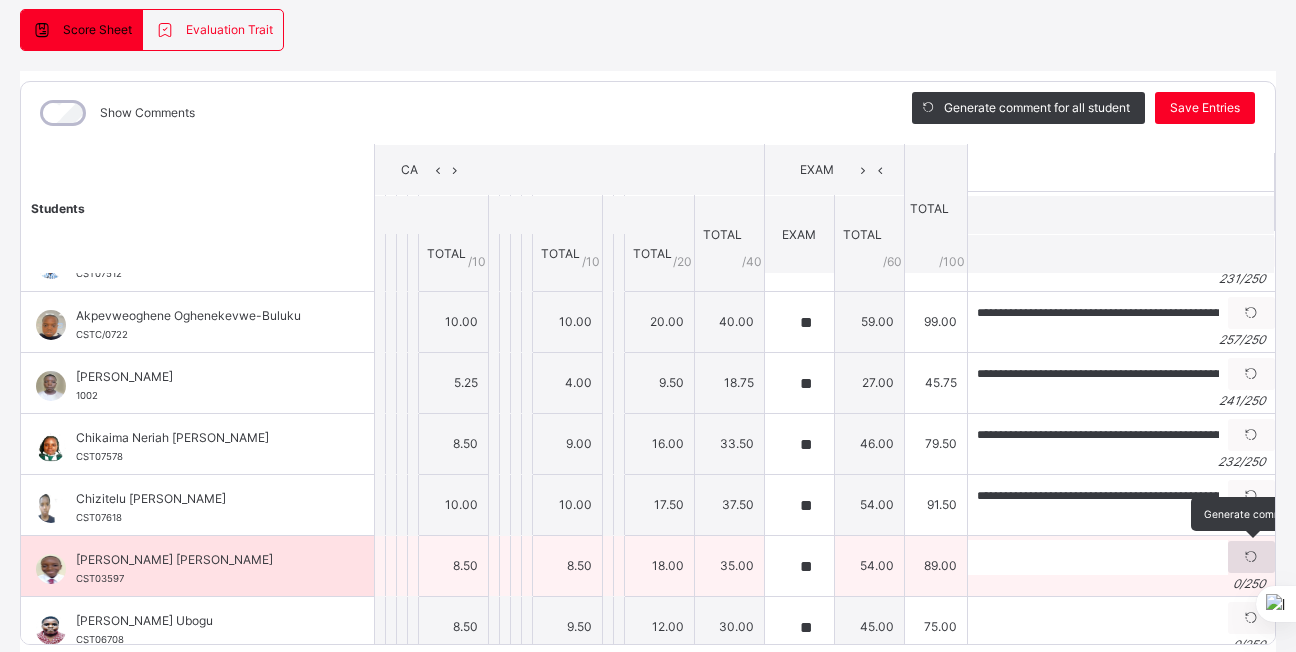 click at bounding box center [1251, 557] 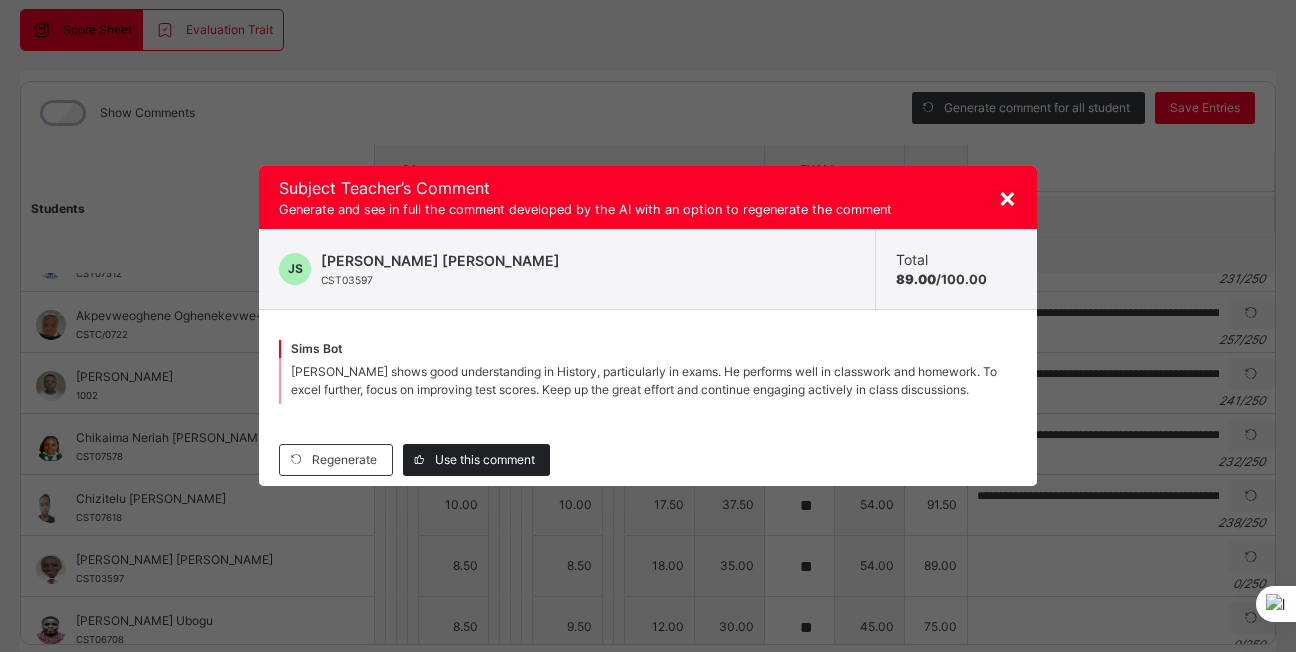 click on "Use this comment" at bounding box center (476, 460) 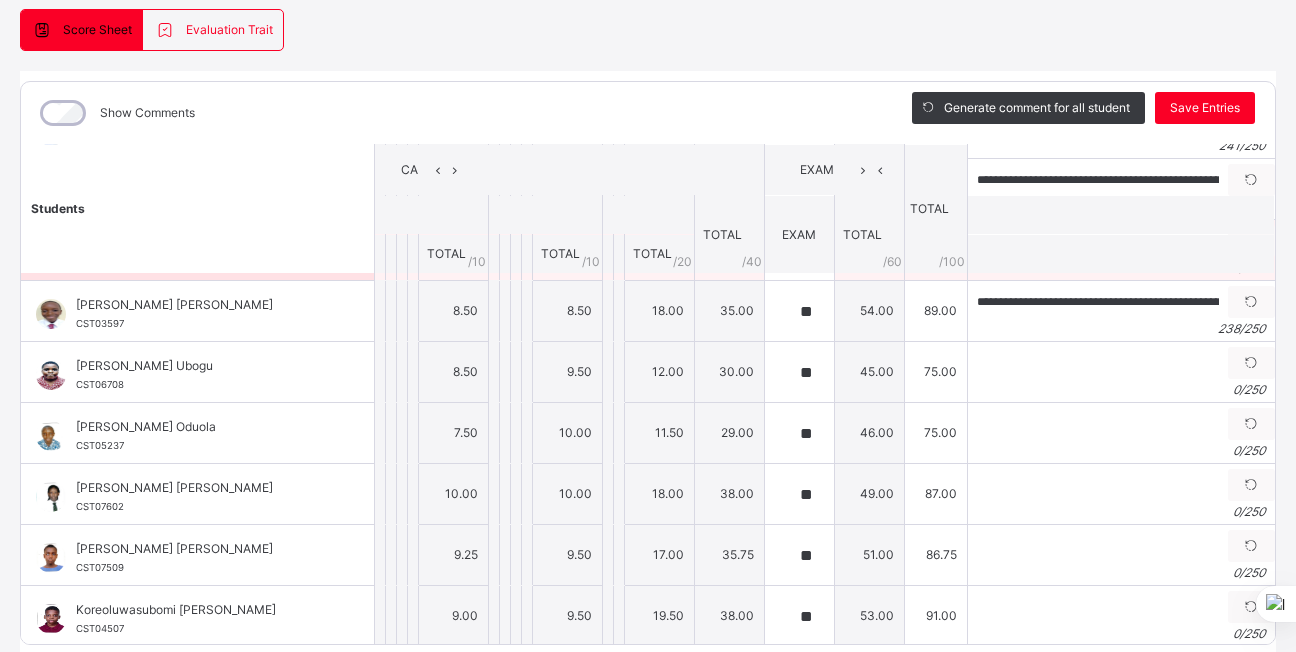 scroll, scrollTop: 299, scrollLeft: 0, axis: vertical 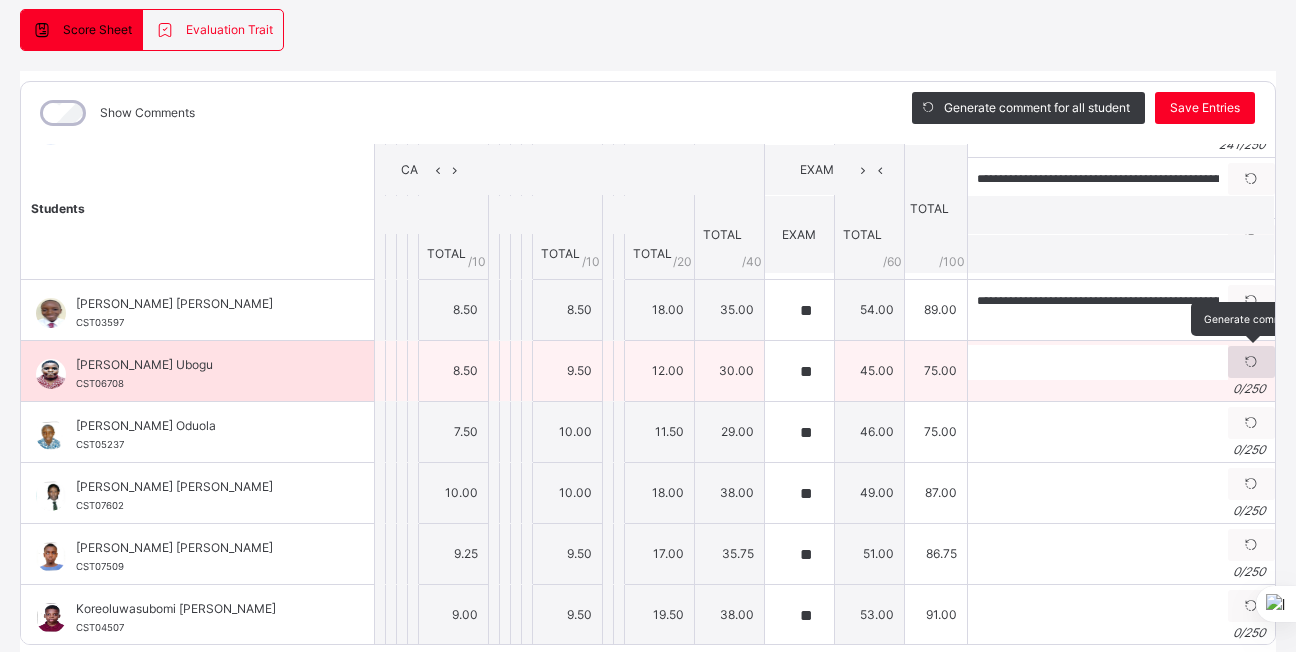 click at bounding box center [1251, 362] 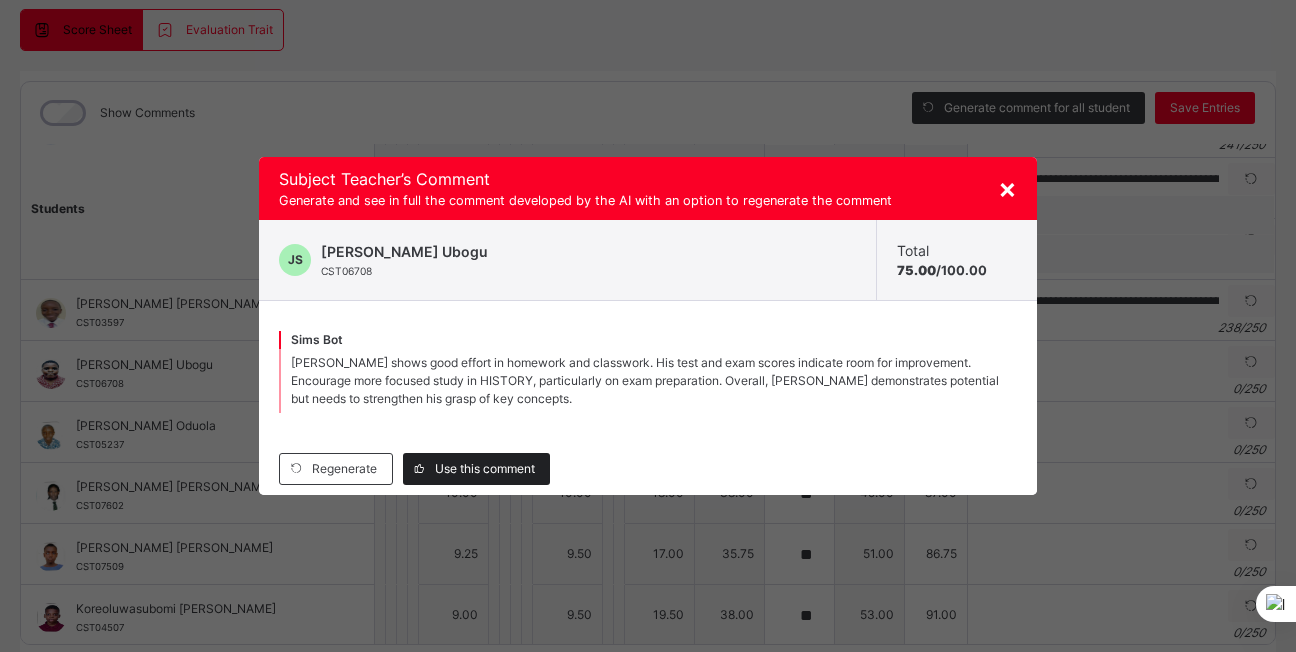 click on "Use this comment" at bounding box center (485, 469) 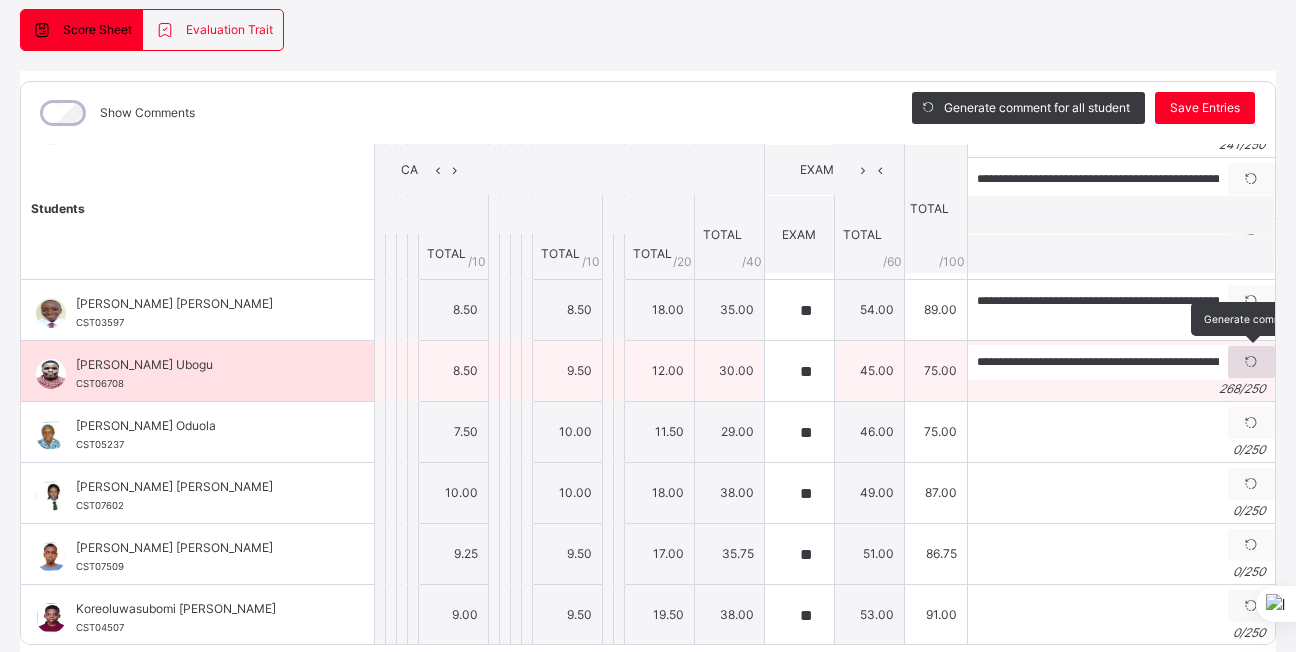click at bounding box center (1251, 362) 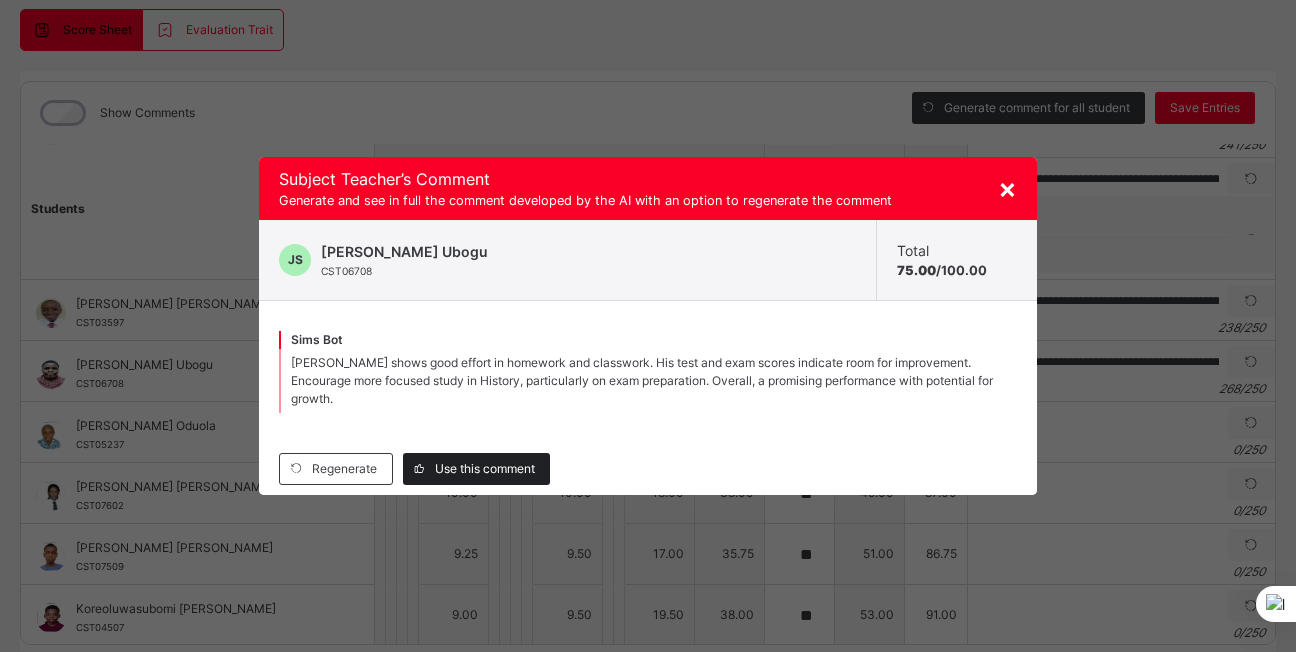 click on "Use this comment" at bounding box center [485, 469] 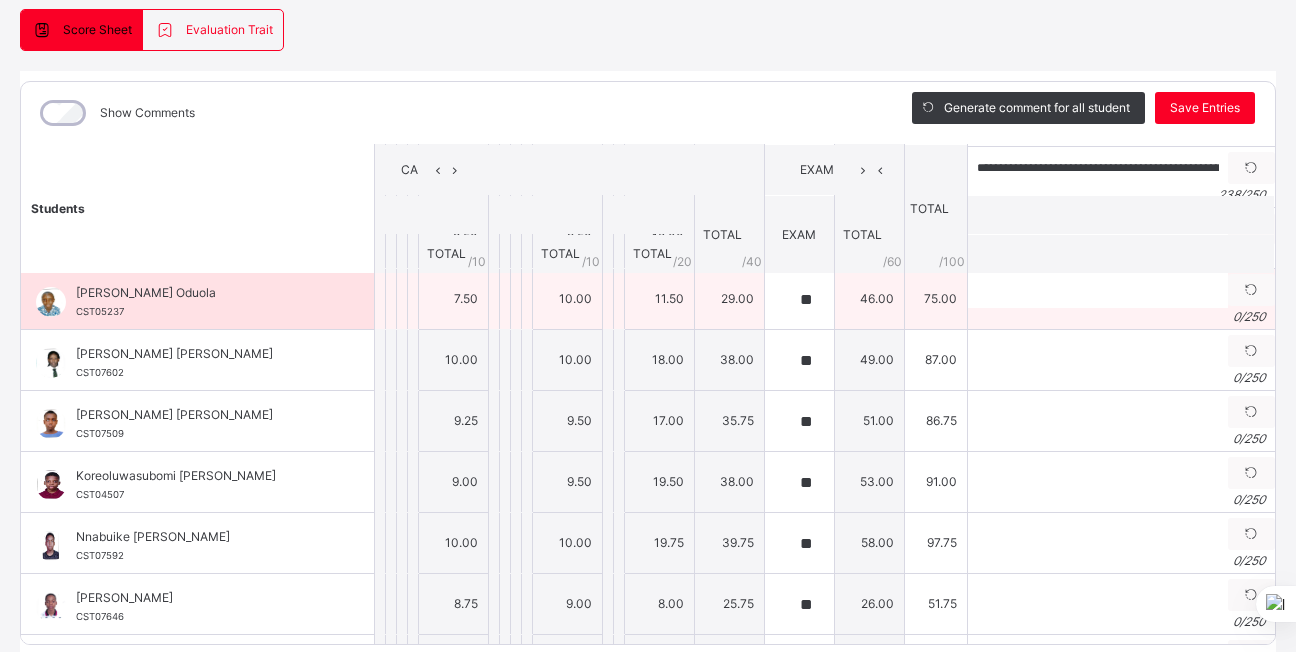 scroll, scrollTop: 321, scrollLeft: 0, axis: vertical 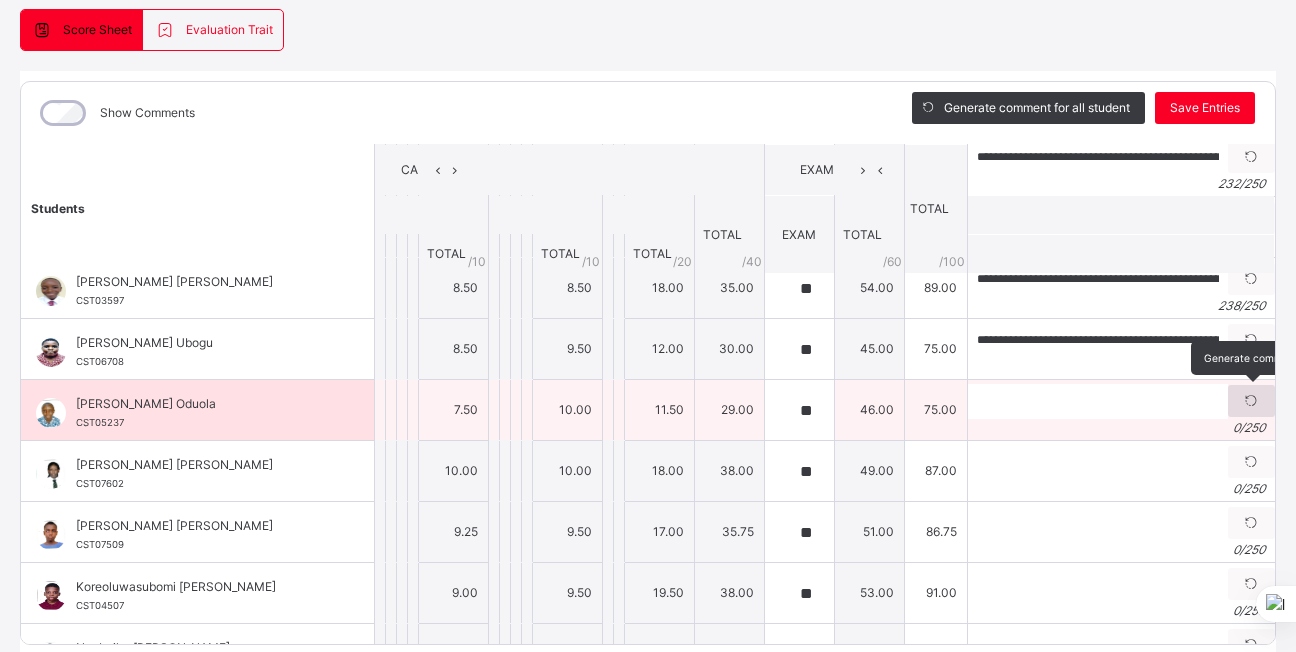 click at bounding box center [1251, 401] 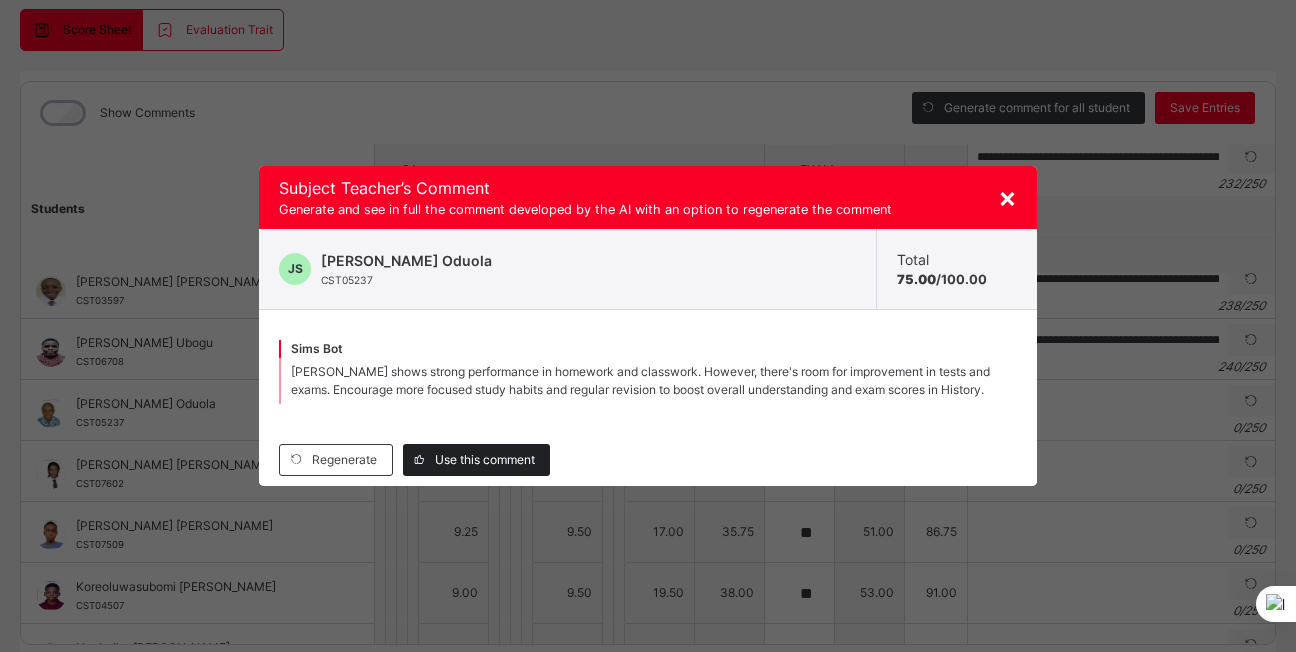 click on "Use this comment" at bounding box center (485, 460) 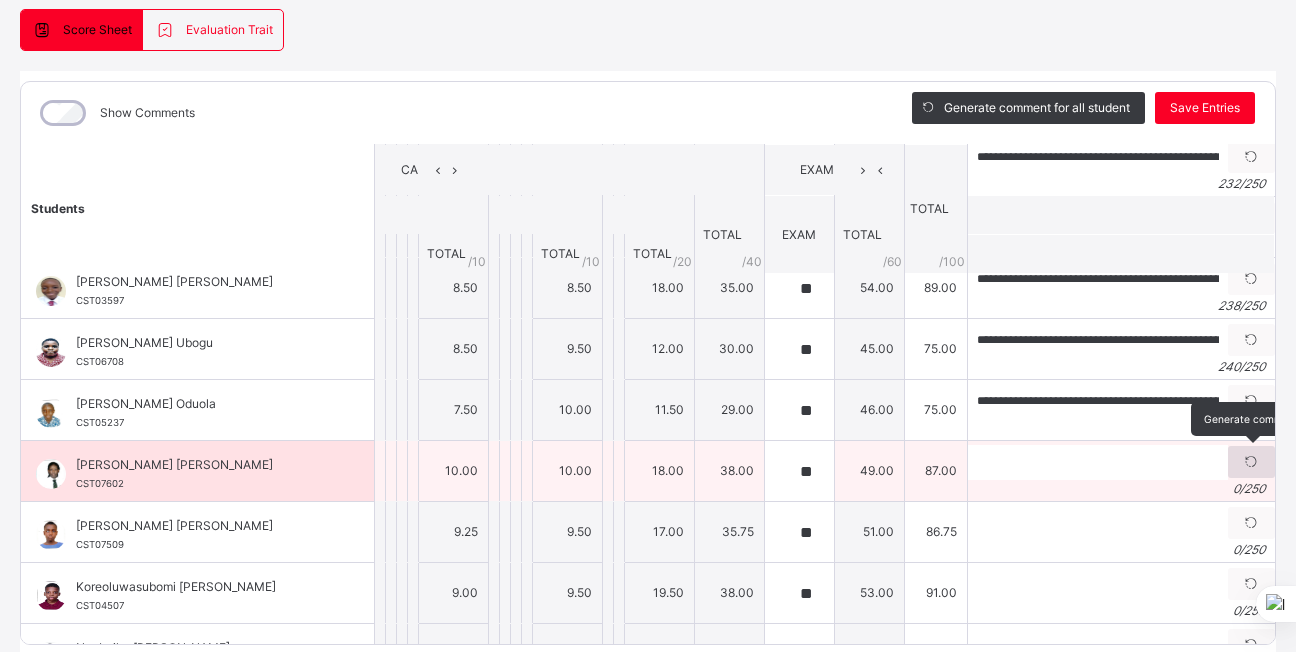 click at bounding box center (1251, 462) 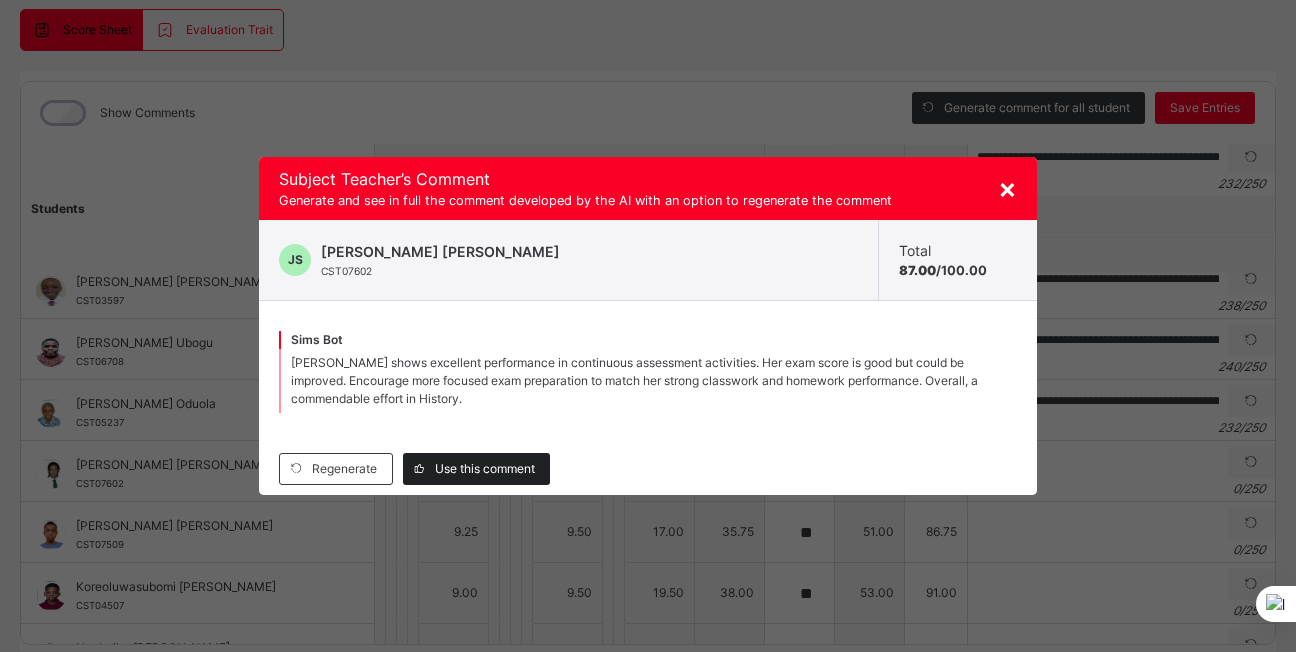 click on "Use this comment" at bounding box center (485, 469) 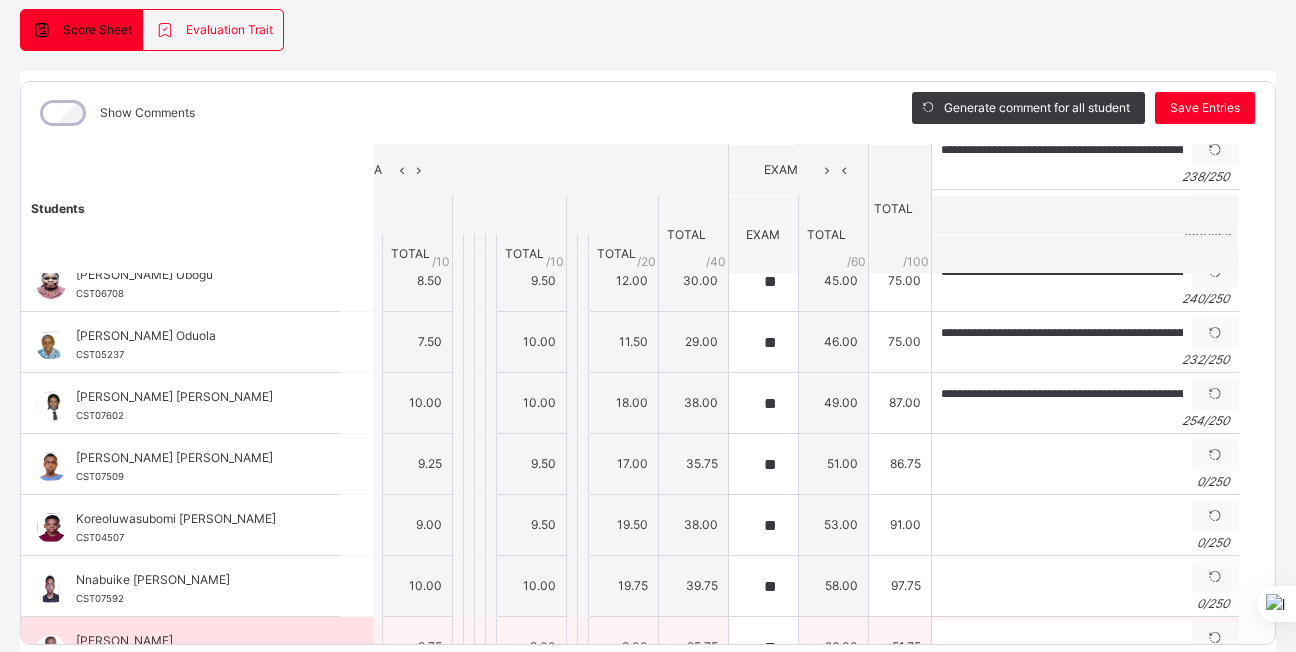 scroll, scrollTop: 387, scrollLeft: 36, axis: both 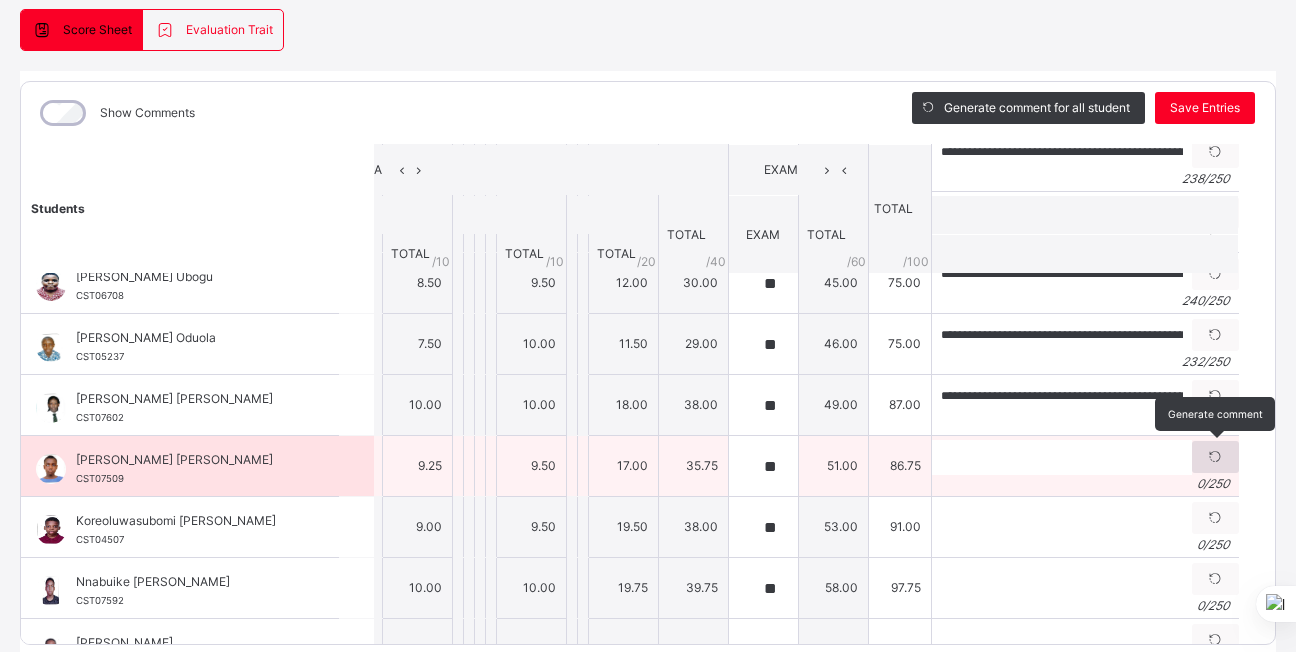 click at bounding box center (1215, 457) 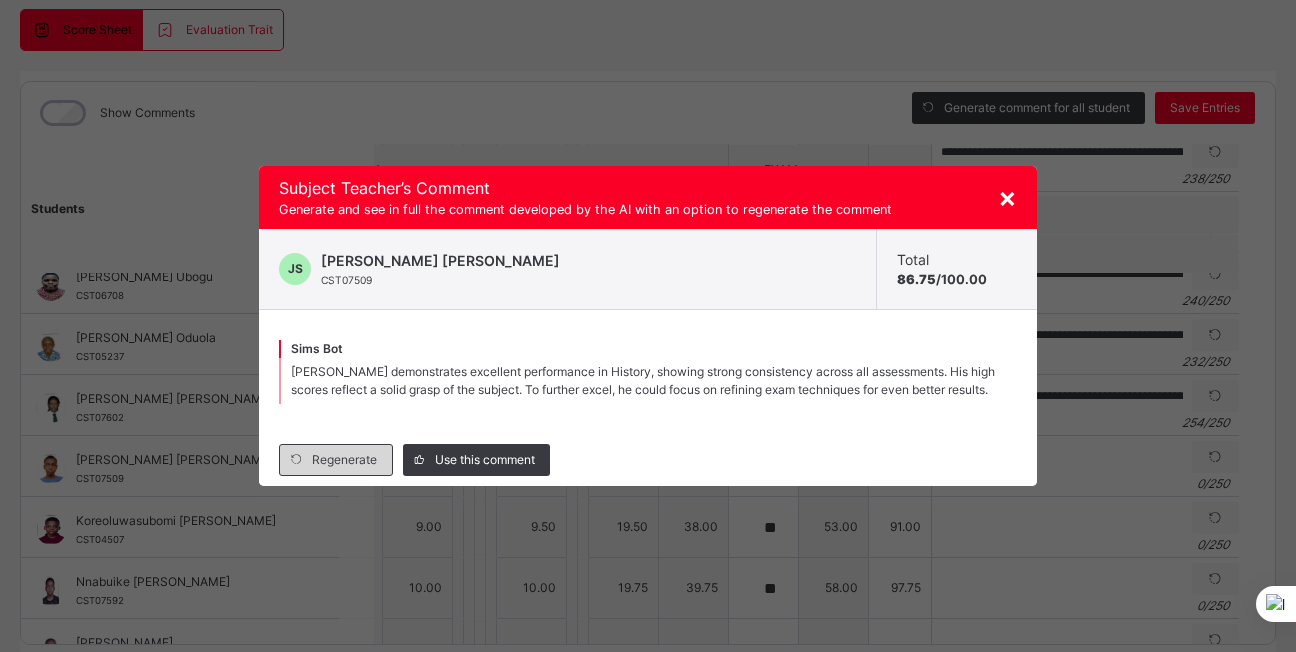 click on "Regenerate" at bounding box center (344, 460) 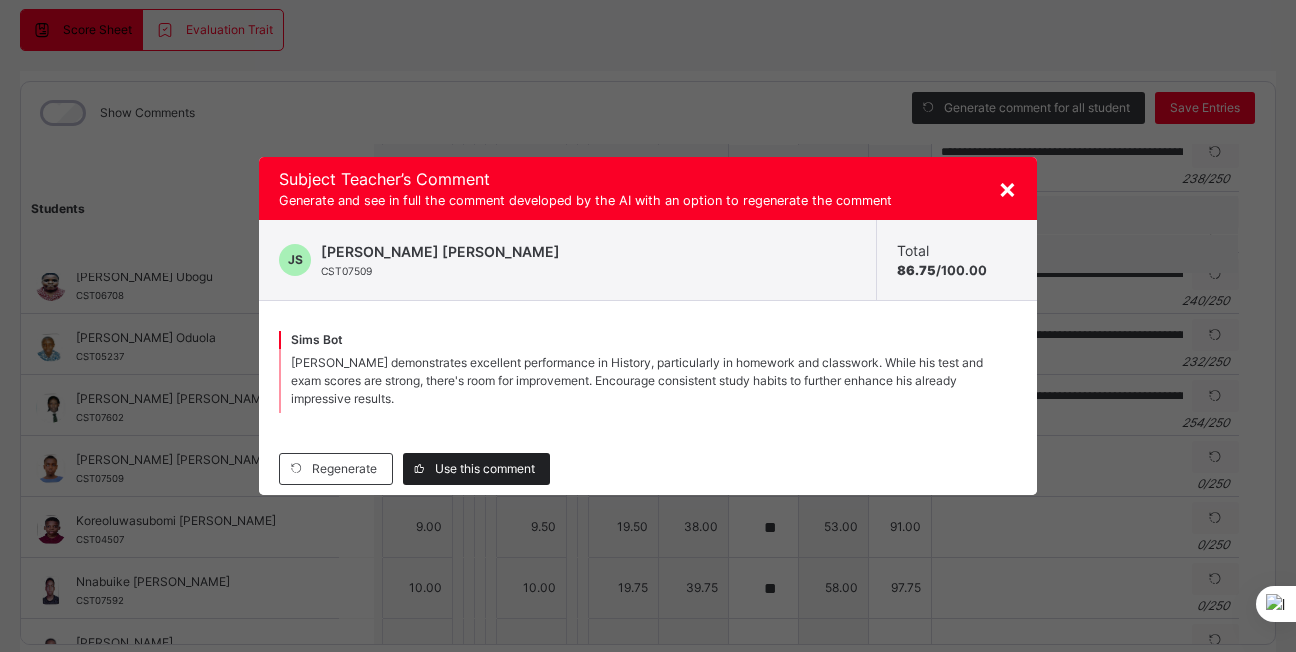 click on "Use this comment" at bounding box center (476, 469) 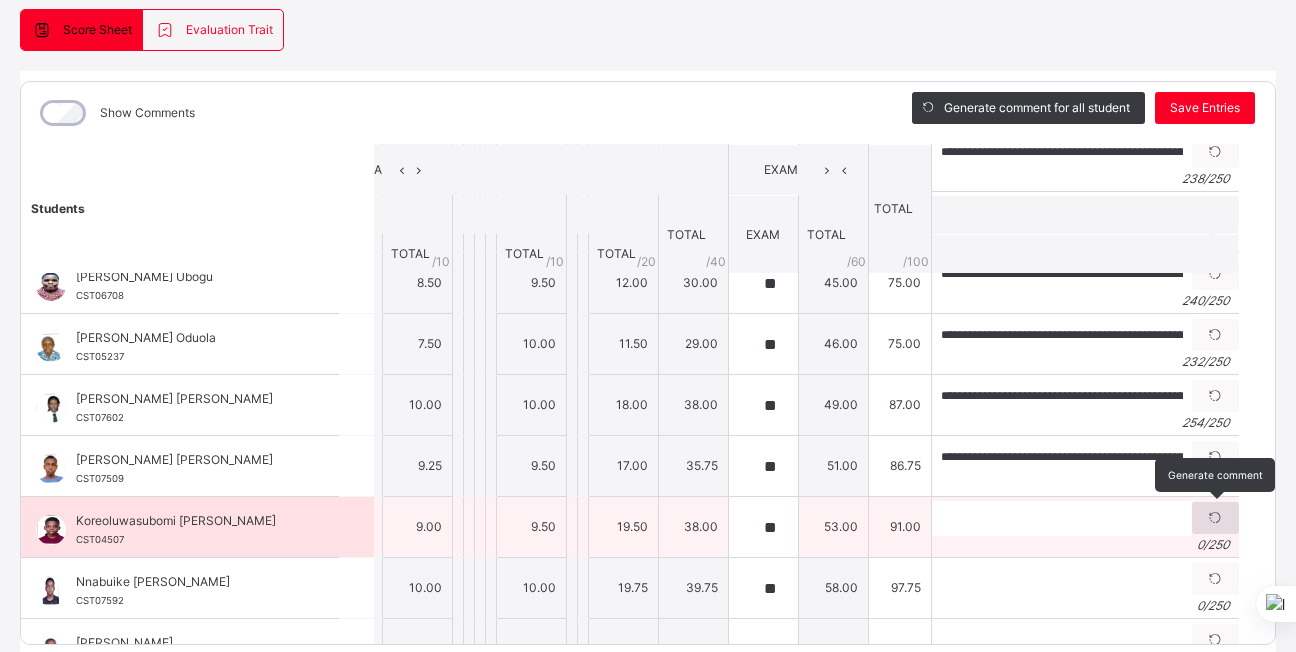 click at bounding box center (1215, 518) 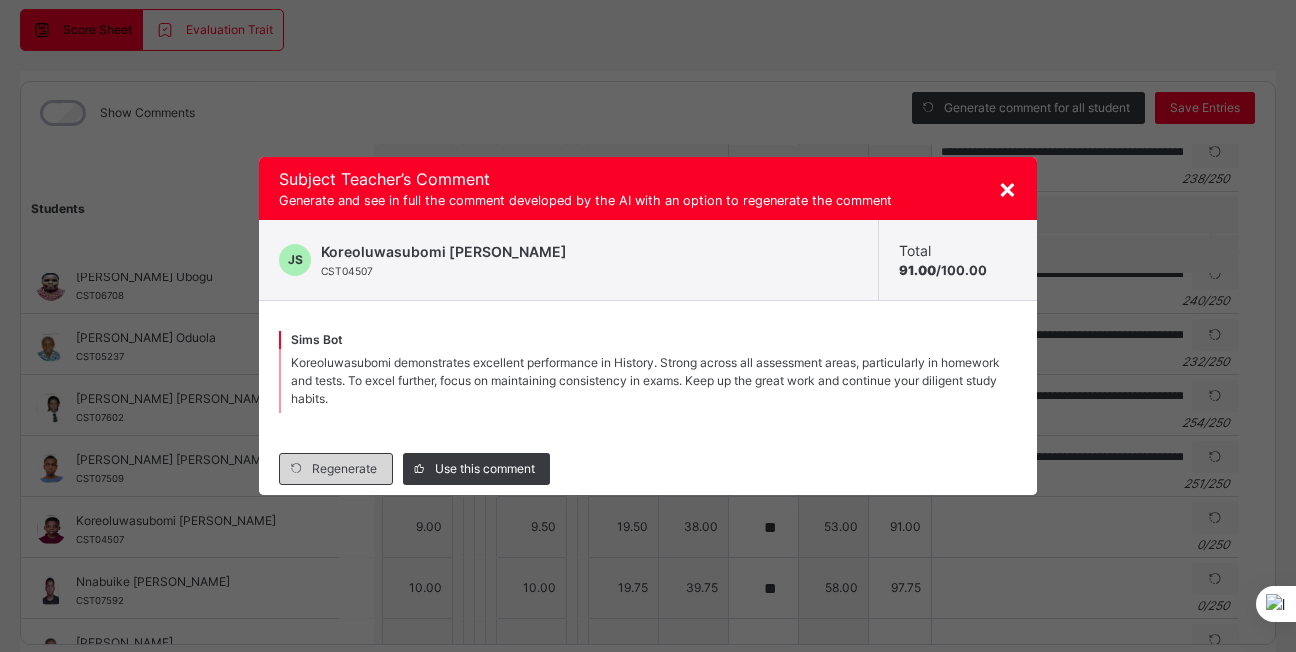 click on "Regenerate" at bounding box center [344, 469] 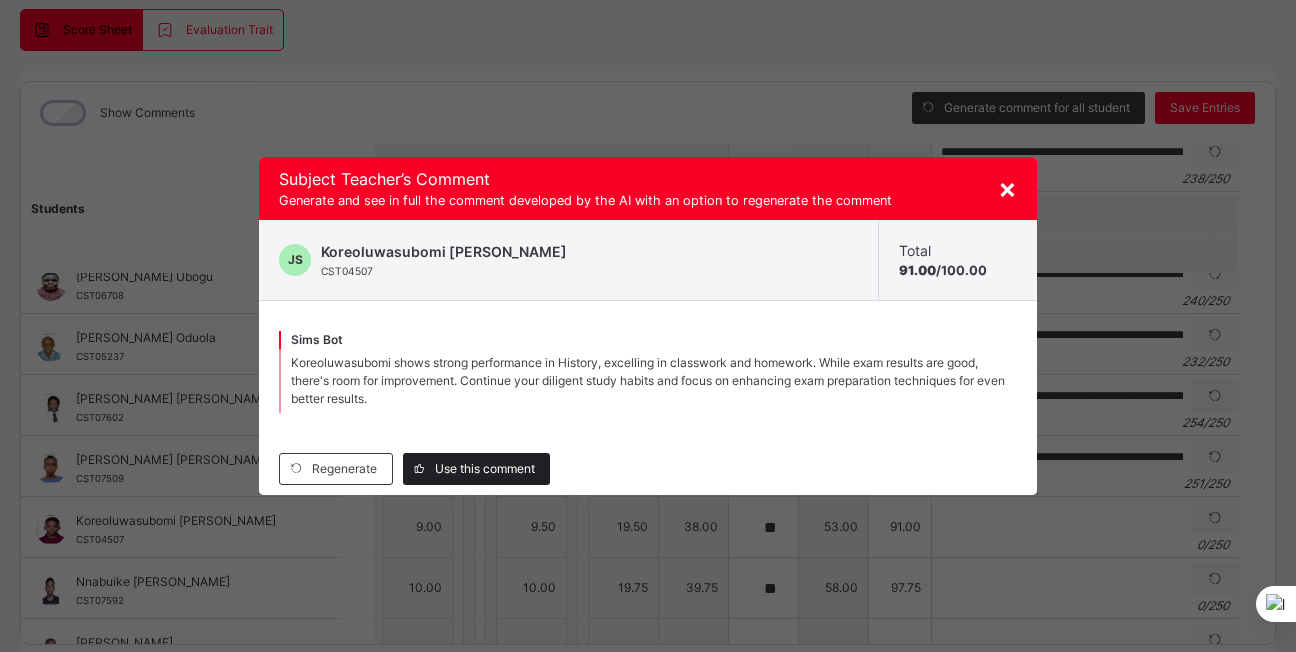 click on "Use this comment" at bounding box center (485, 469) 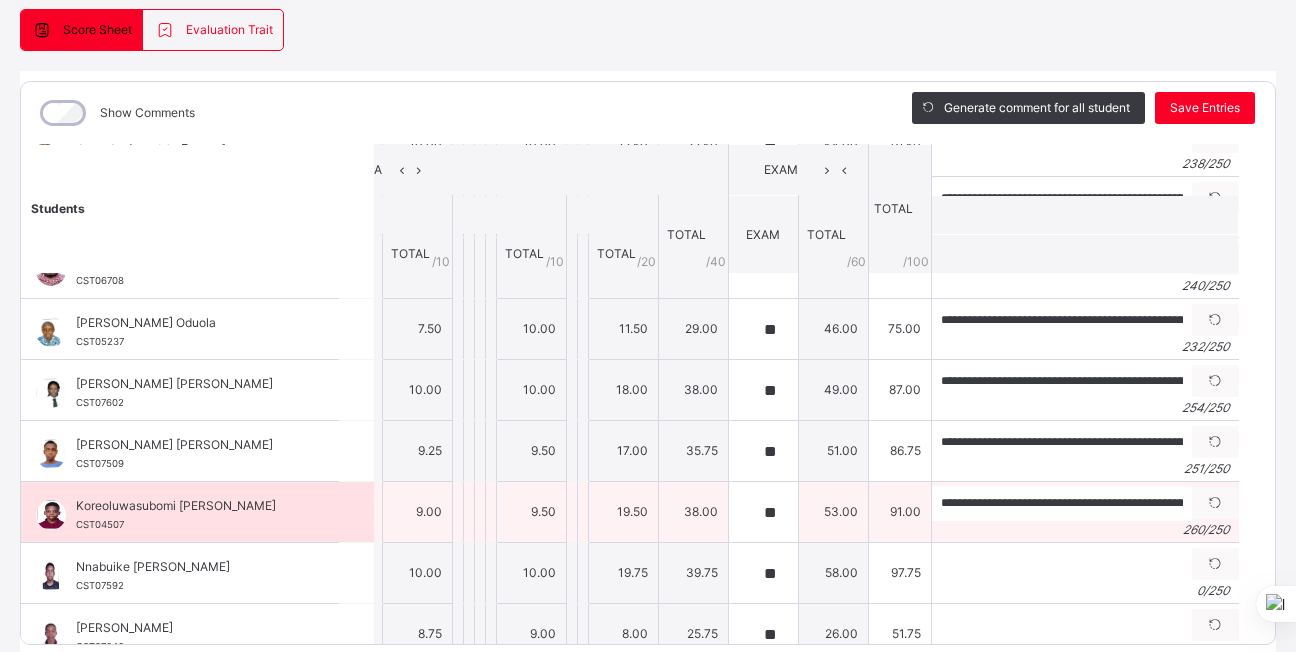 scroll, scrollTop: 401, scrollLeft: 36, axis: both 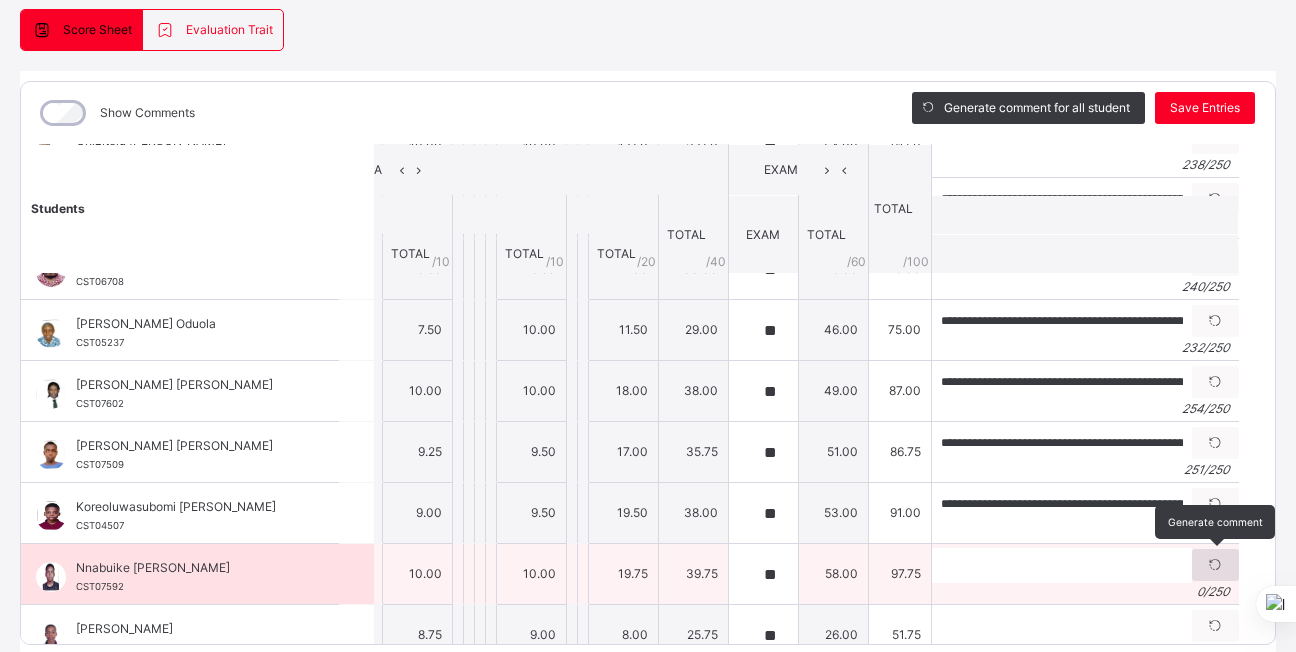 click at bounding box center [1215, 565] 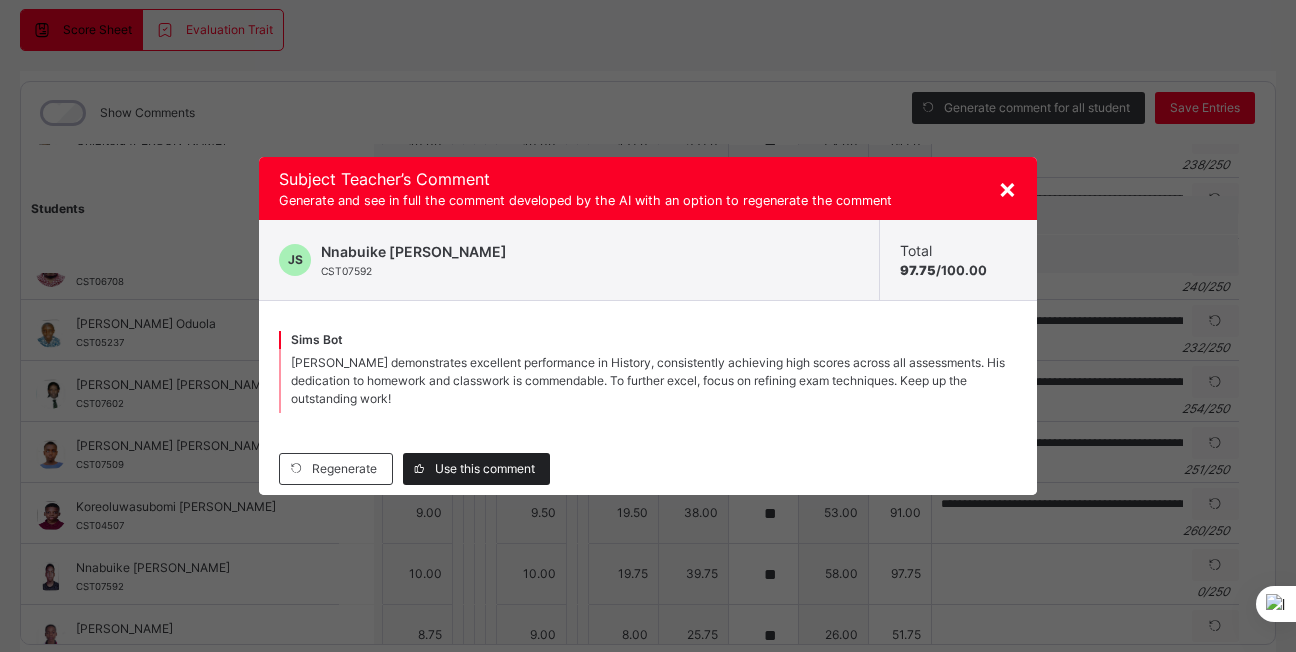 click on "Use this comment" at bounding box center [485, 469] 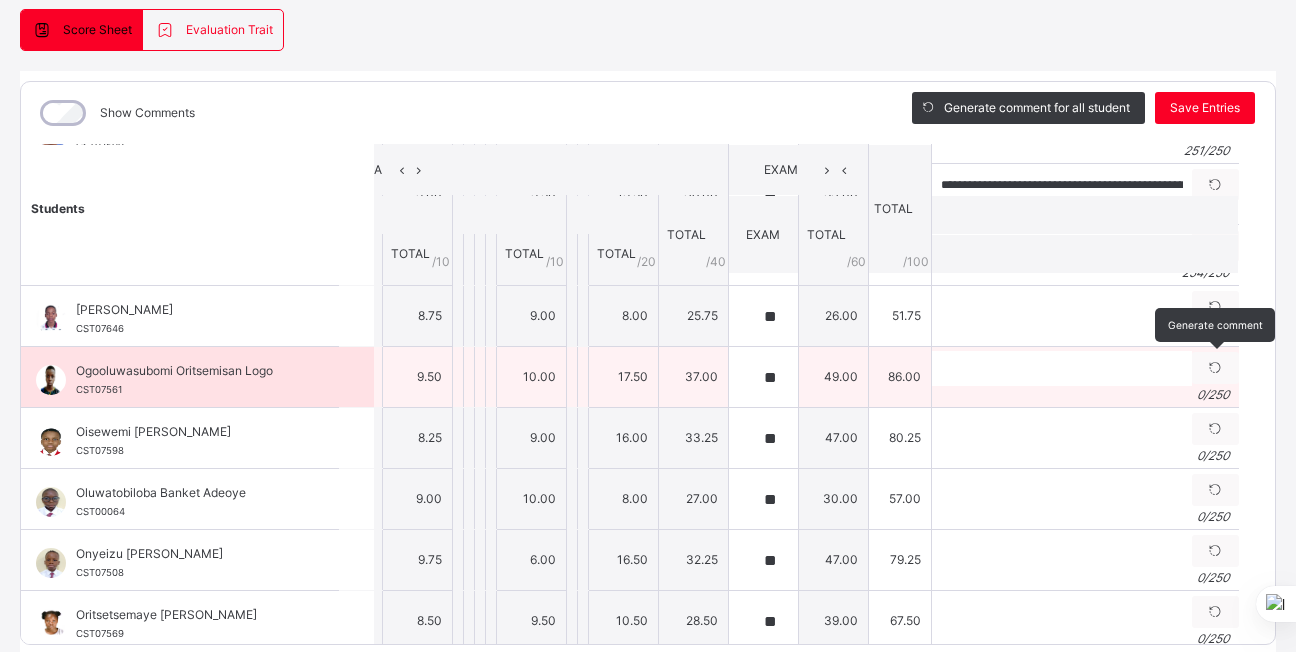scroll, scrollTop: 722, scrollLeft: 36, axis: both 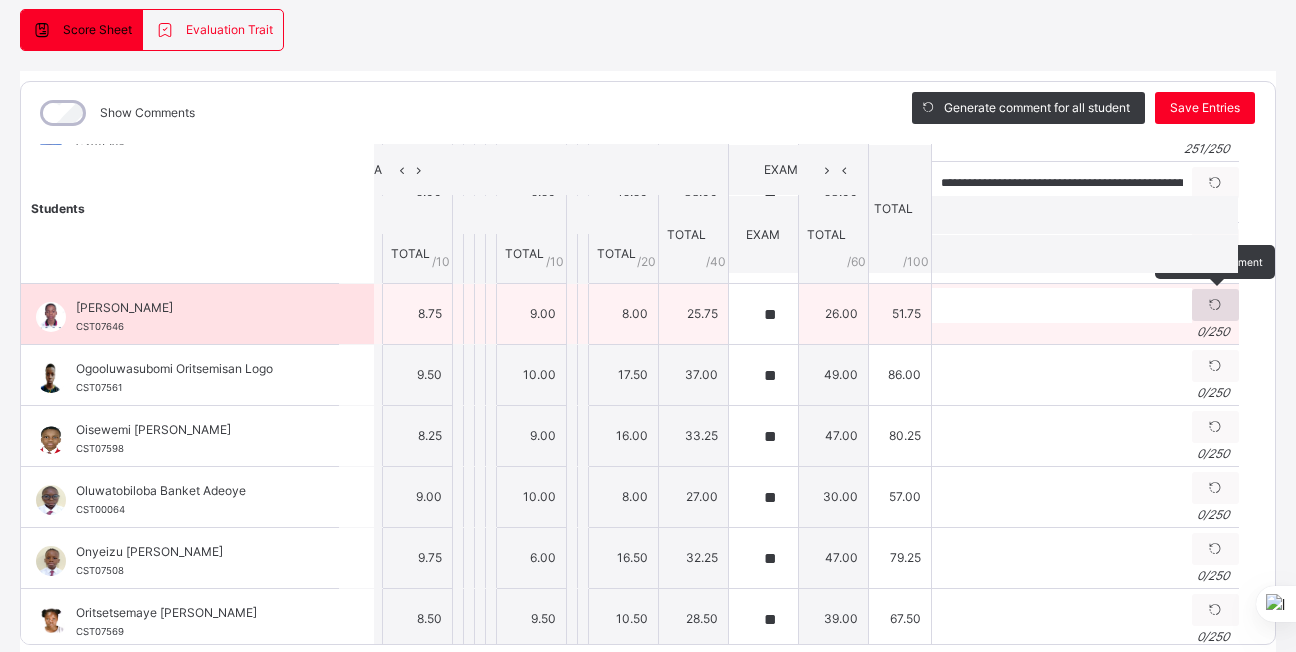 click at bounding box center (1215, 305) 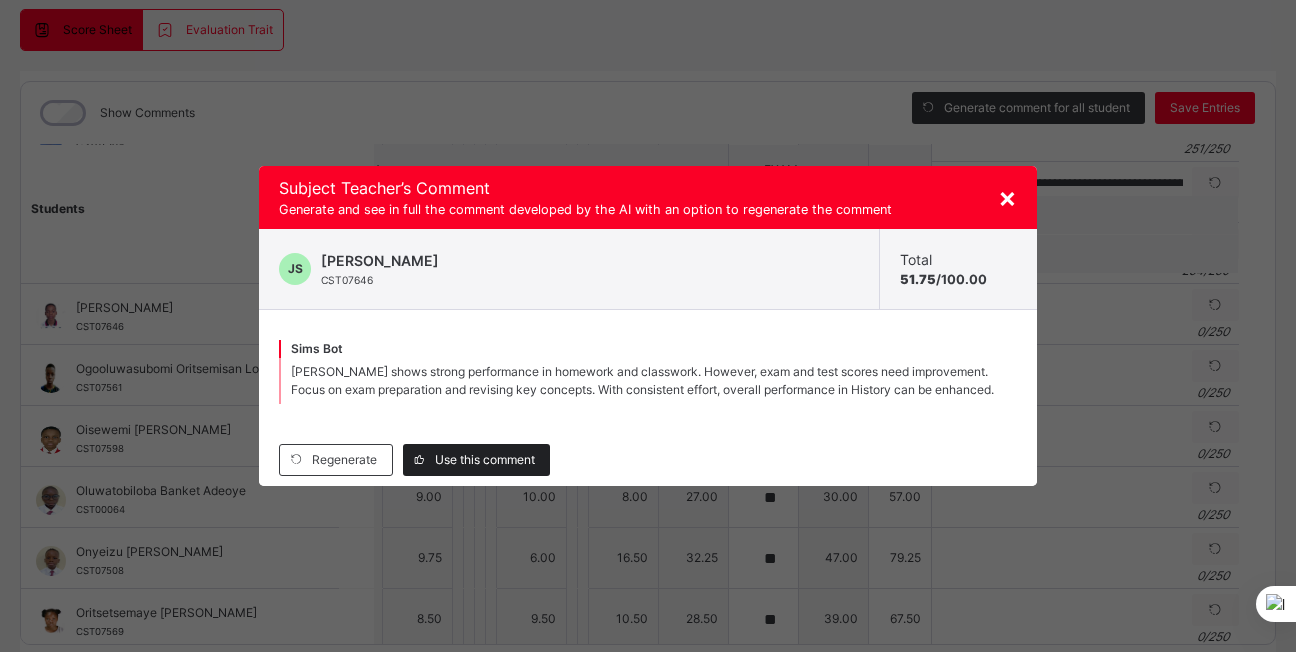 click on "Use this comment" at bounding box center [476, 460] 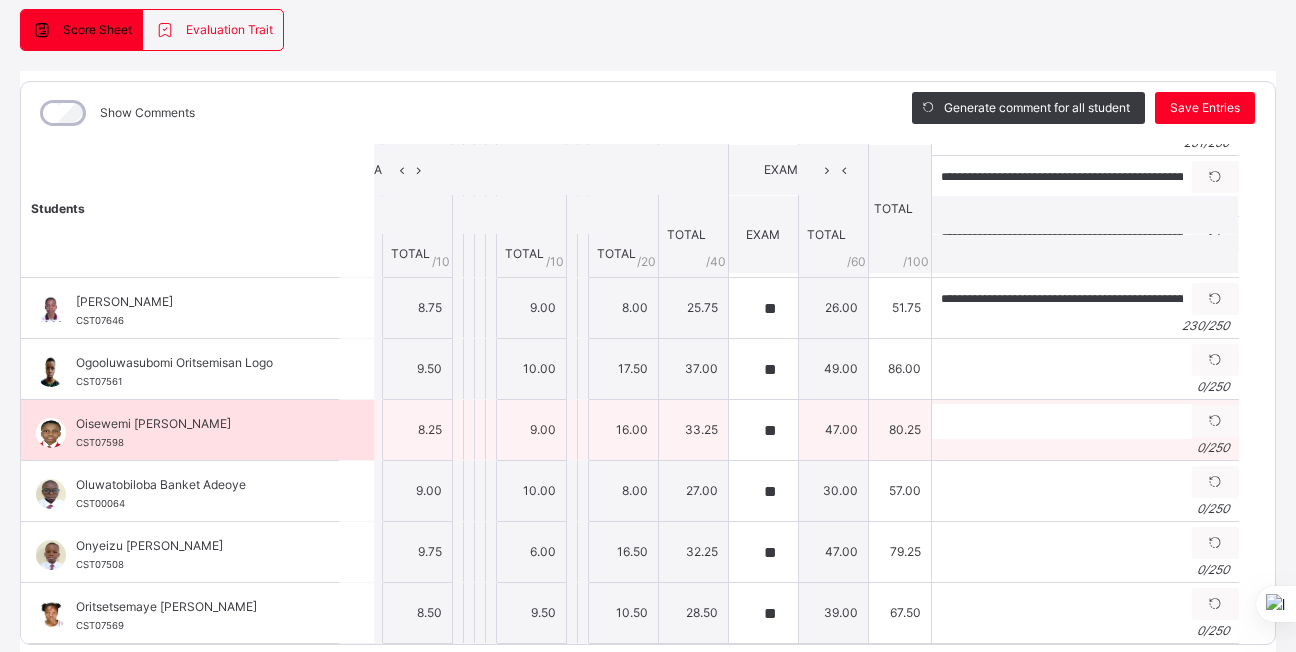 scroll, scrollTop: 737, scrollLeft: 36, axis: both 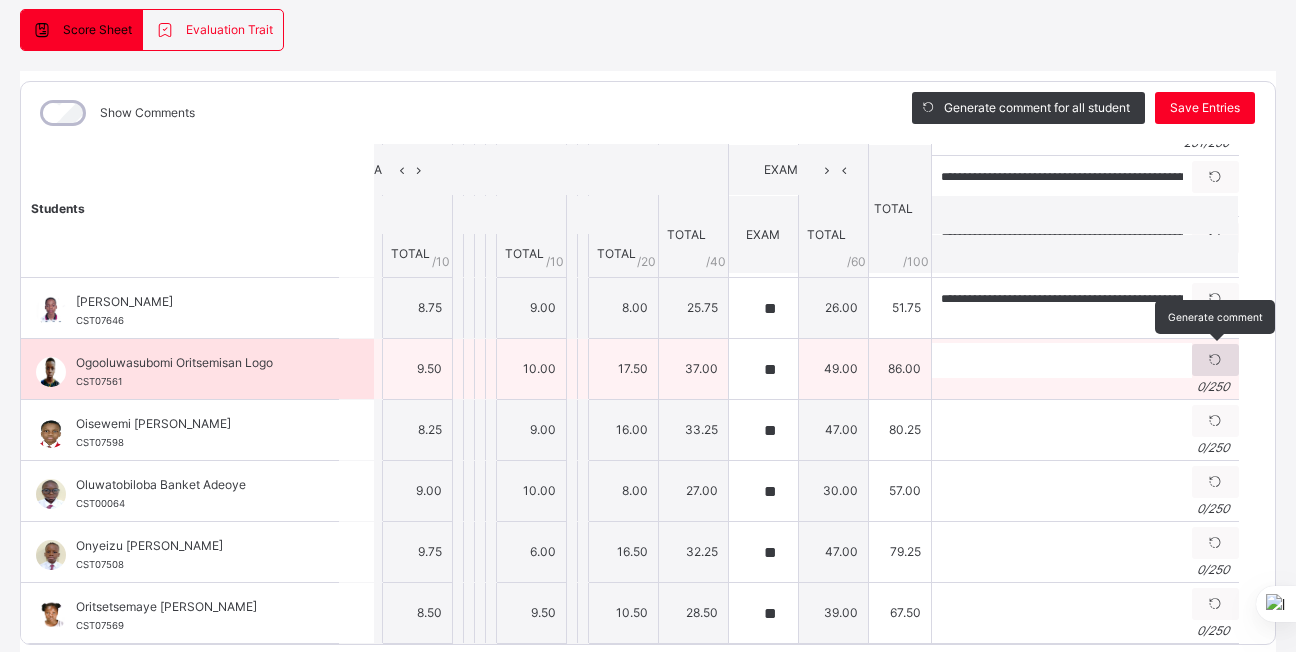 click at bounding box center [1215, 360] 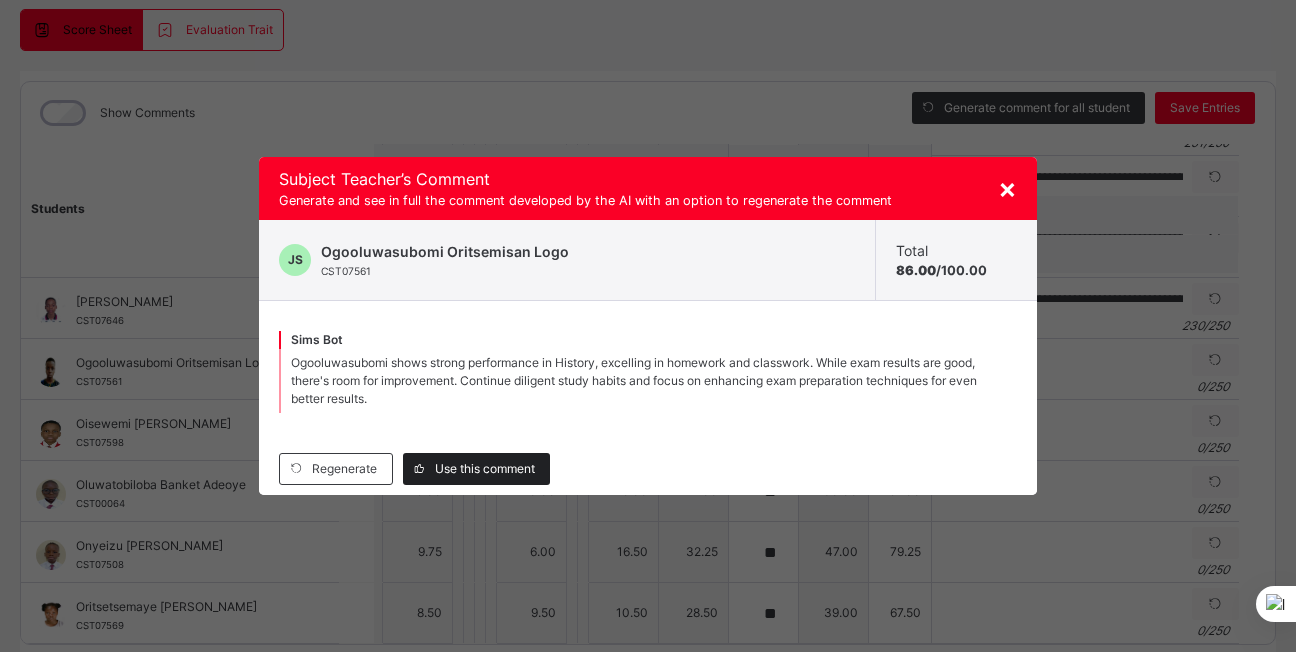 click on "Use this comment" at bounding box center [485, 469] 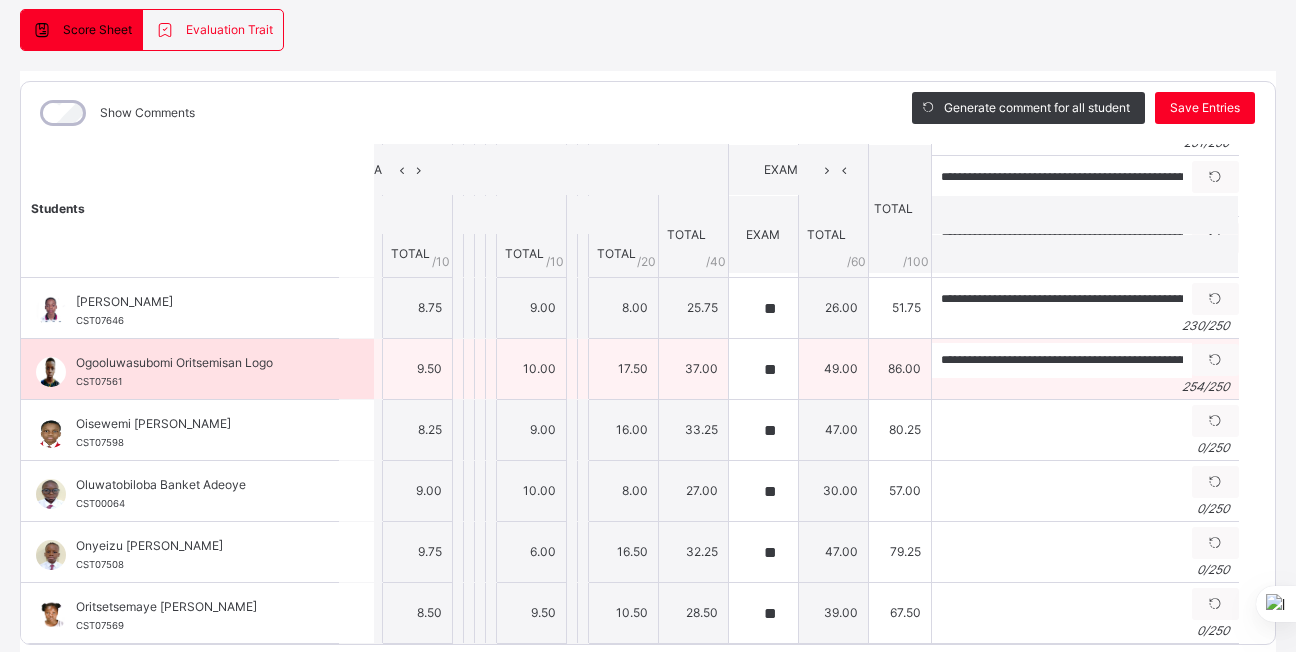 scroll, scrollTop: 743, scrollLeft: 36, axis: both 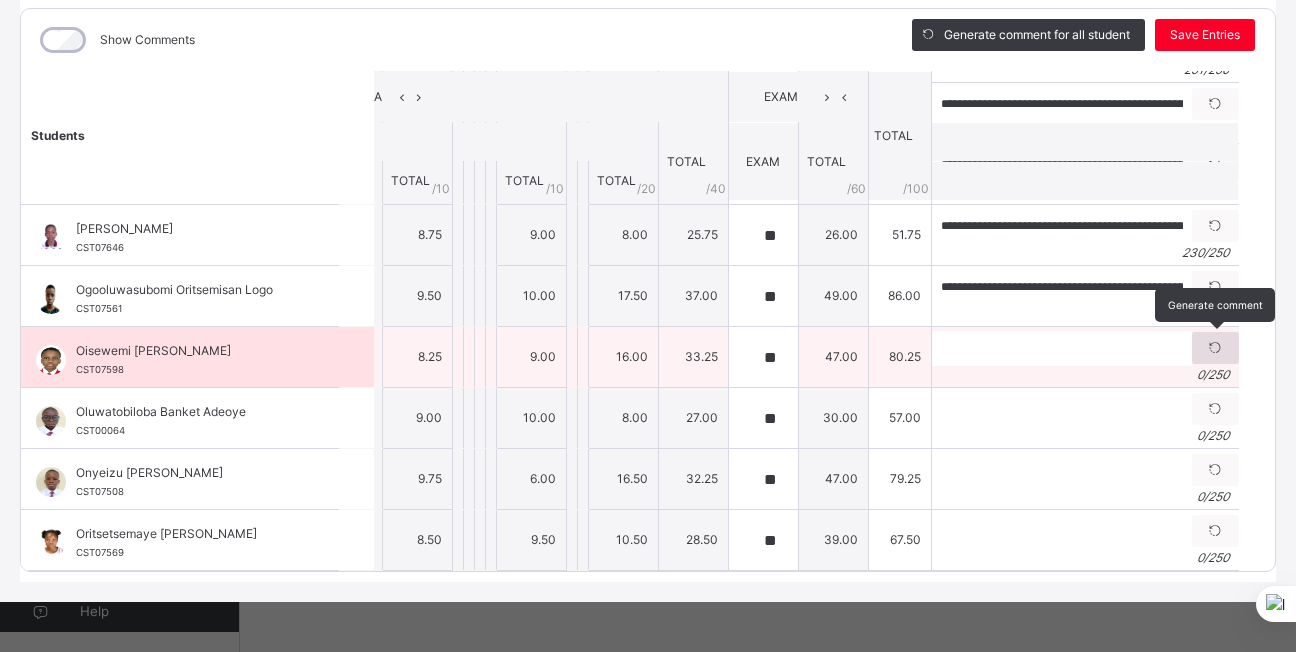click at bounding box center [1215, 348] 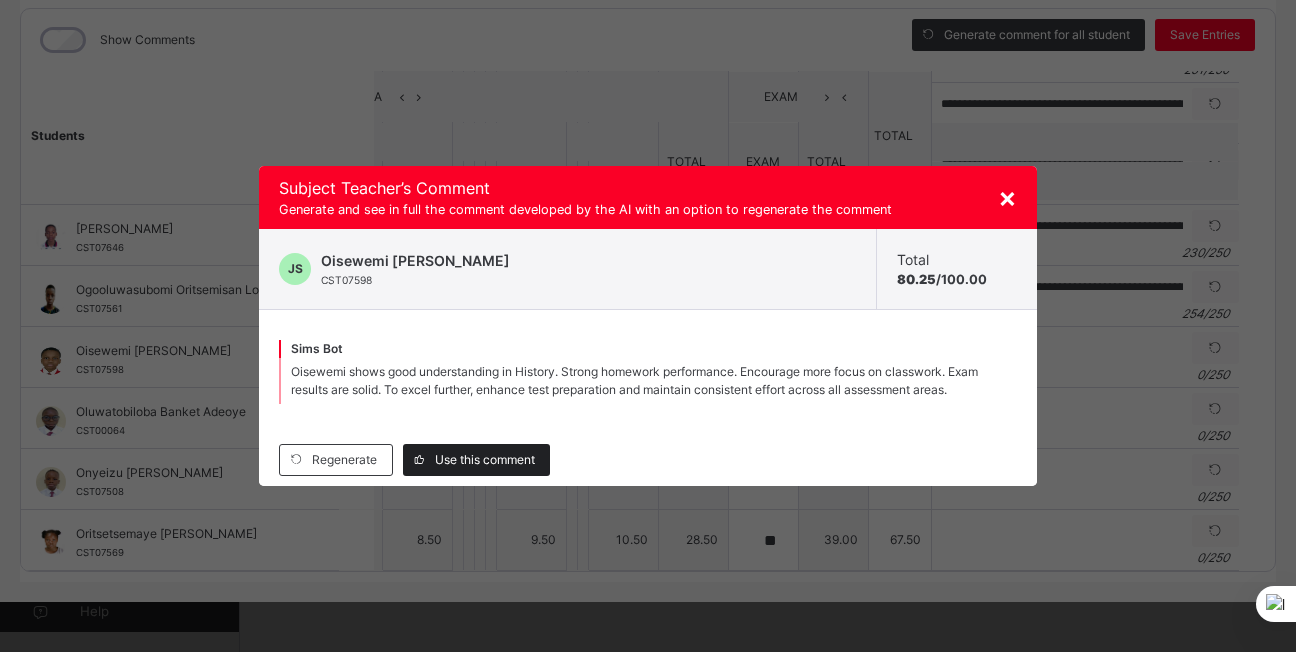 click on "Use this comment" at bounding box center (485, 460) 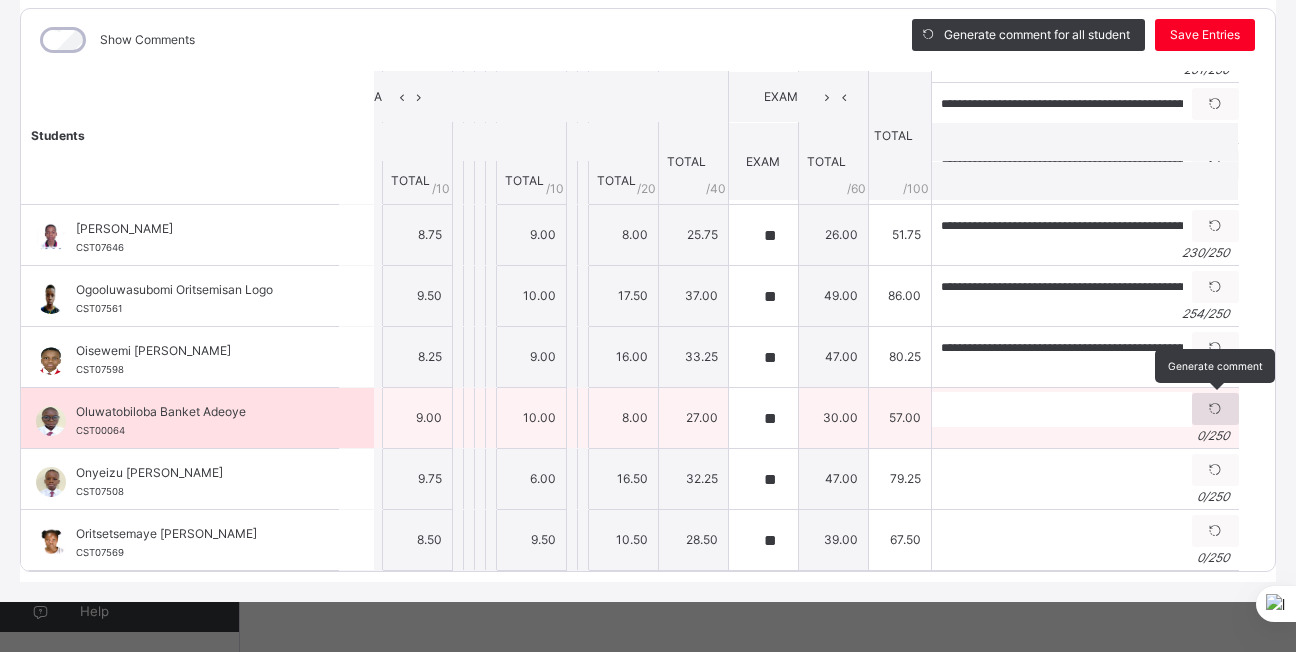 click at bounding box center [1215, 409] 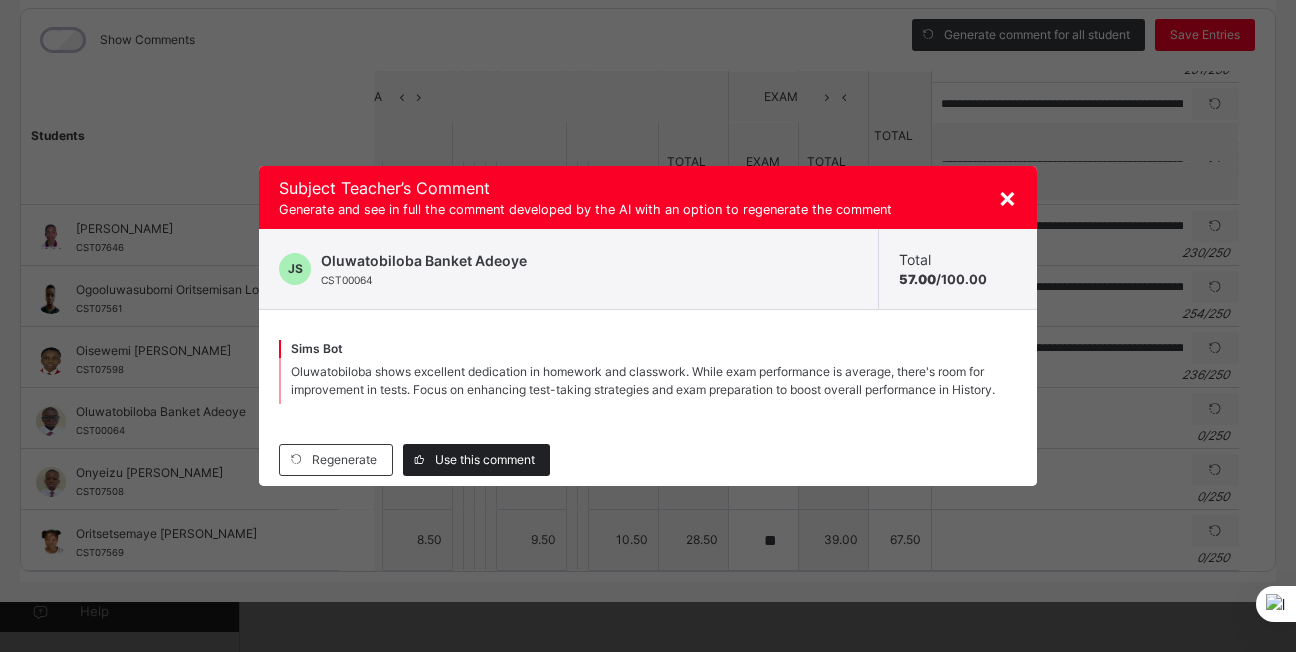 click on "Use this comment" at bounding box center [485, 460] 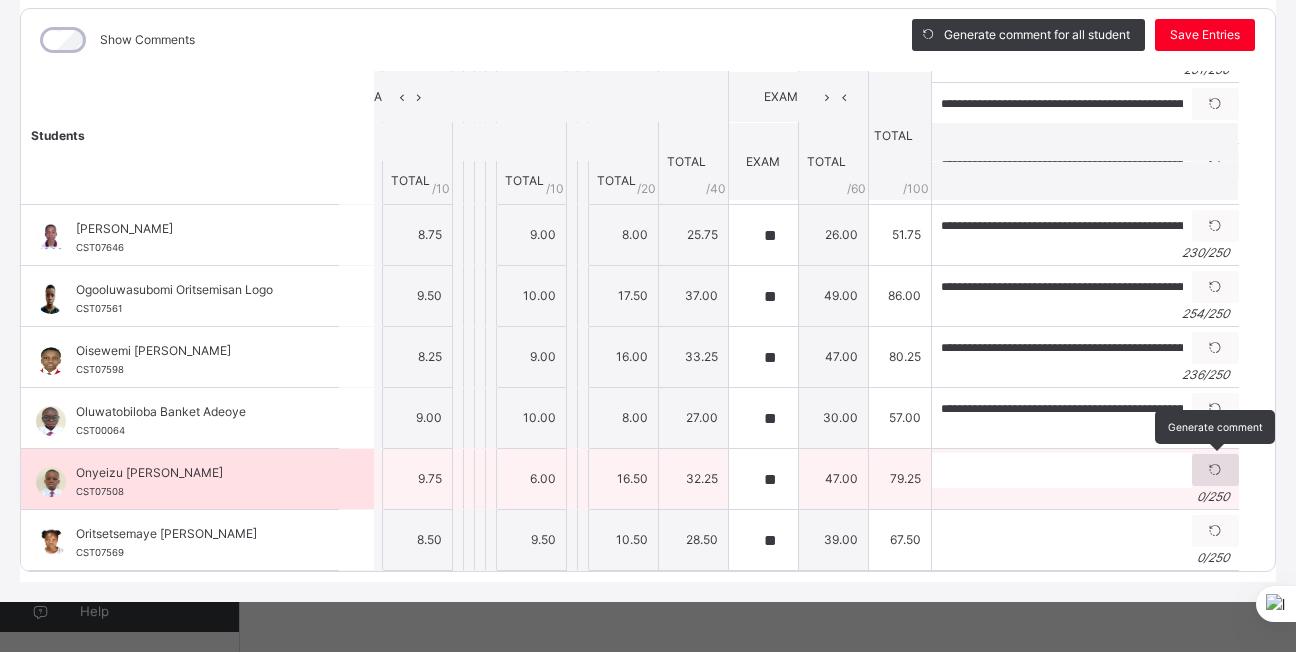 click at bounding box center (1215, 470) 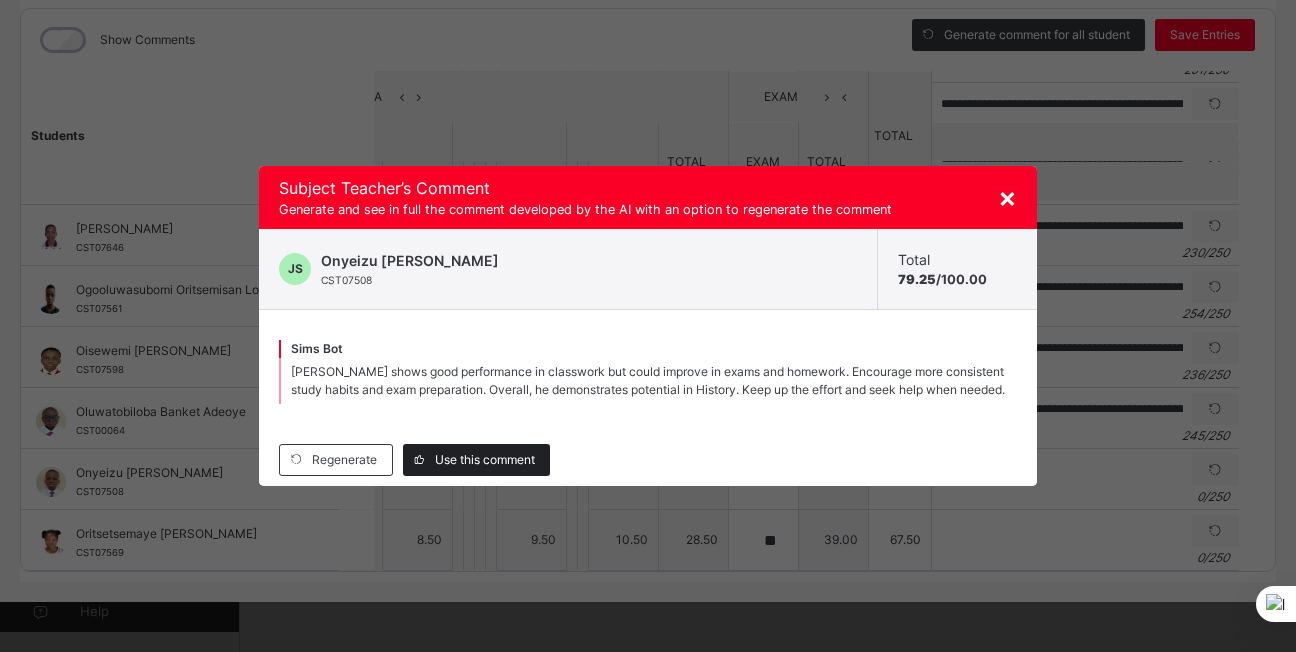 click on "Use this comment" at bounding box center [485, 460] 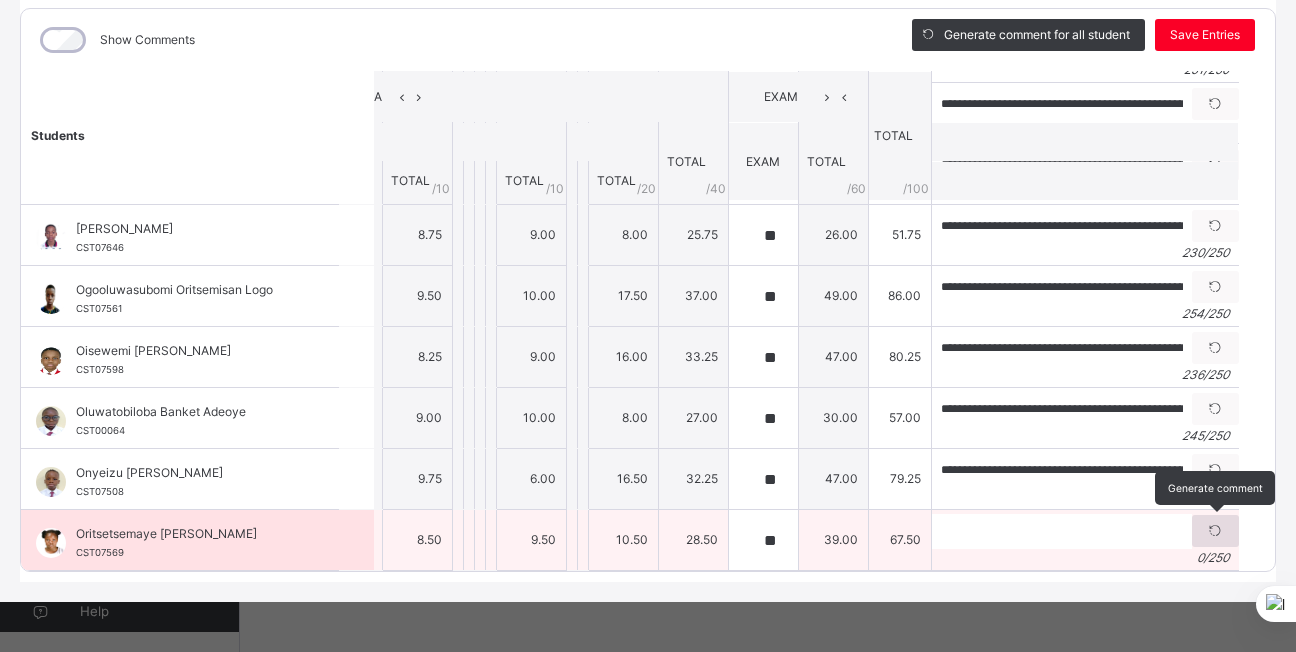 click at bounding box center [1215, 531] 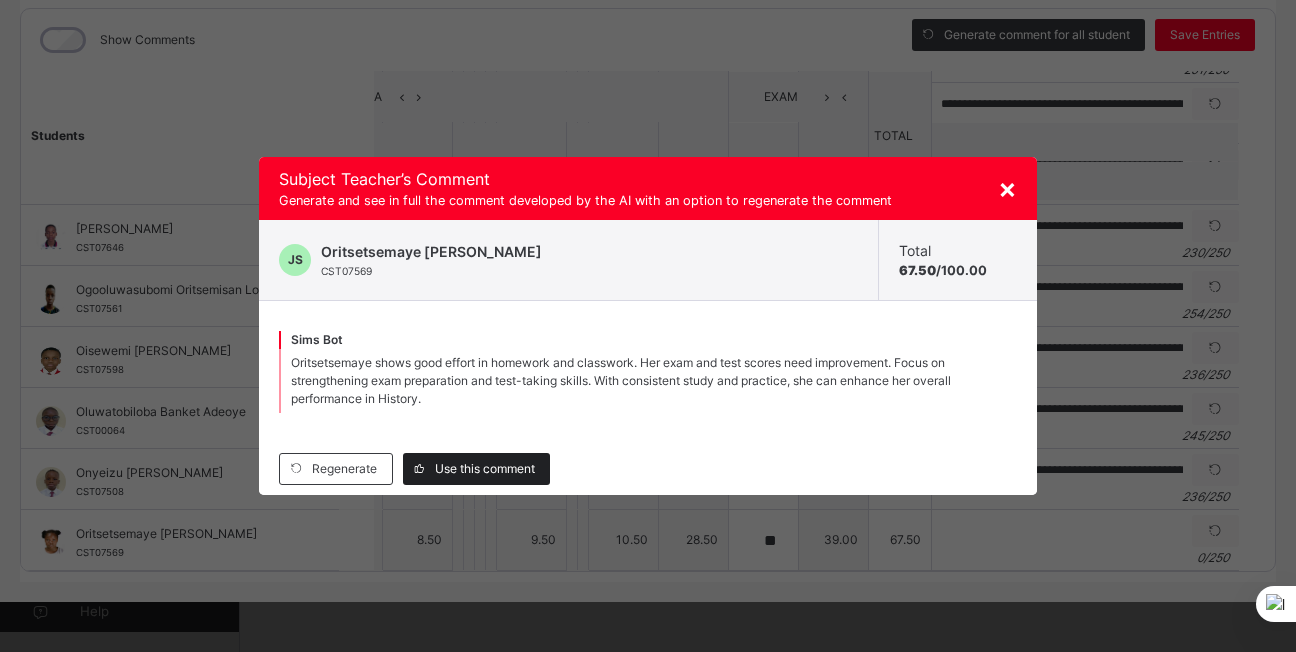 click on "Use this comment" at bounding box center (485, 469) 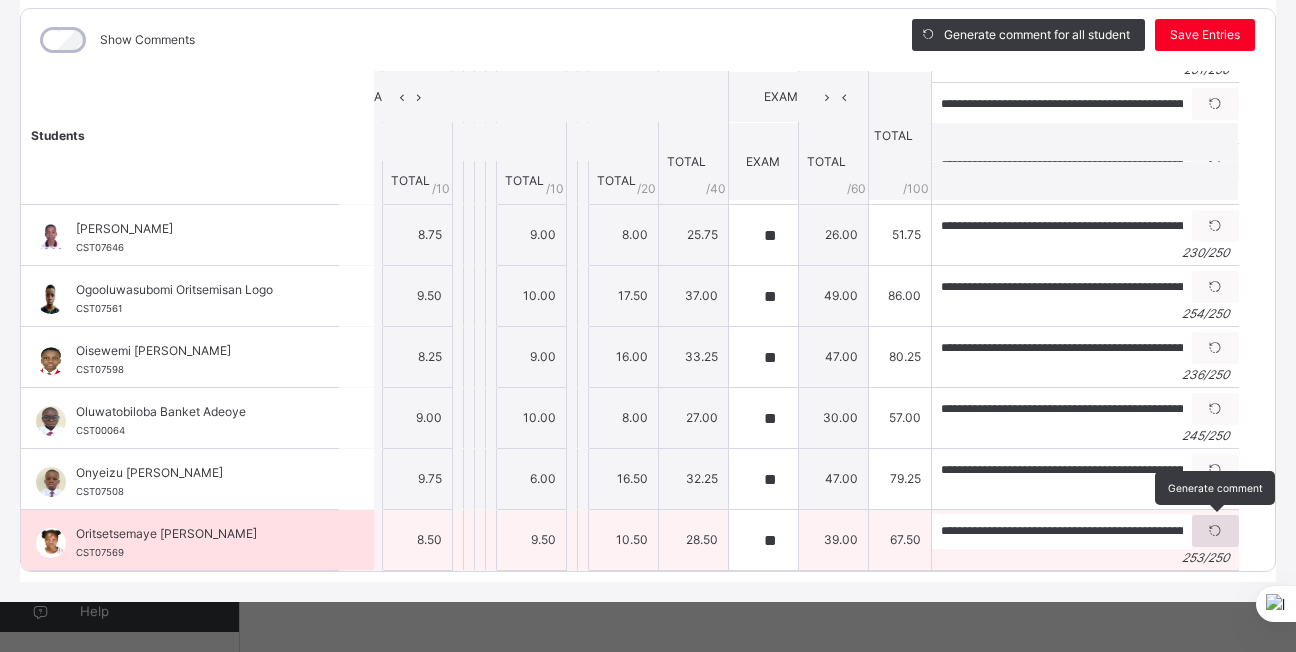 click at bounding box center [1215, 531] 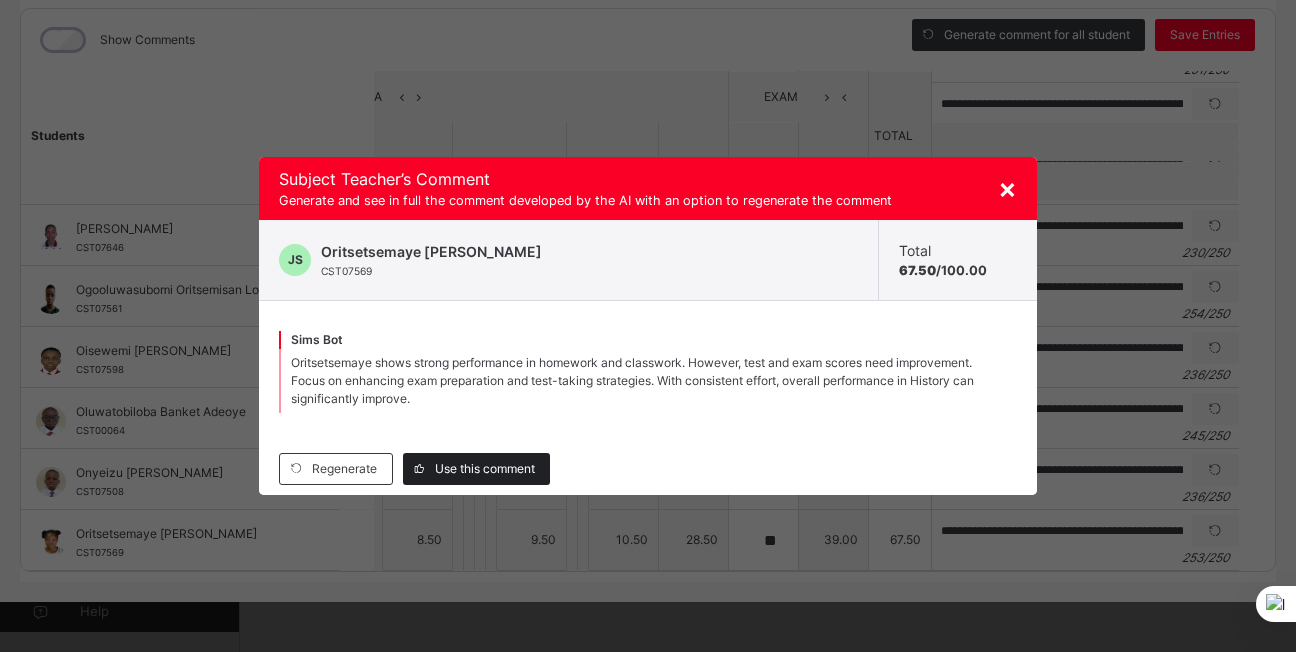 click on "Use this comment" at bounding box center [485, 469] 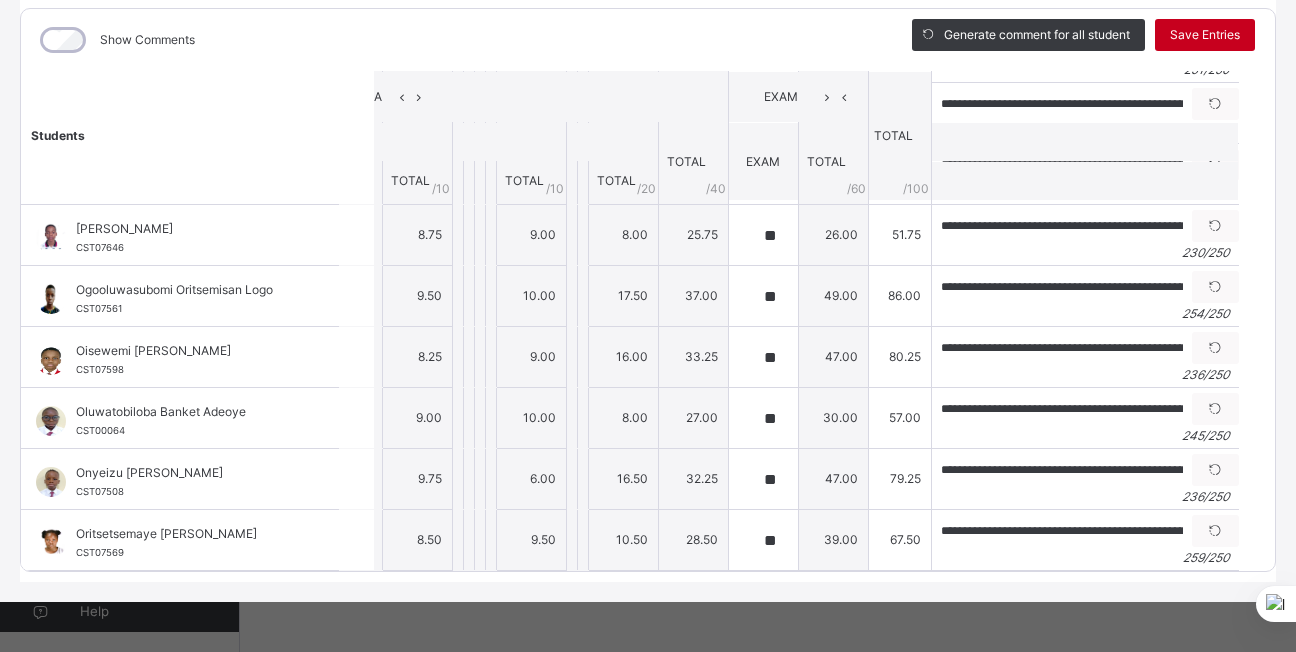 click on "Save Entries" at bounding box center [1205, 35] 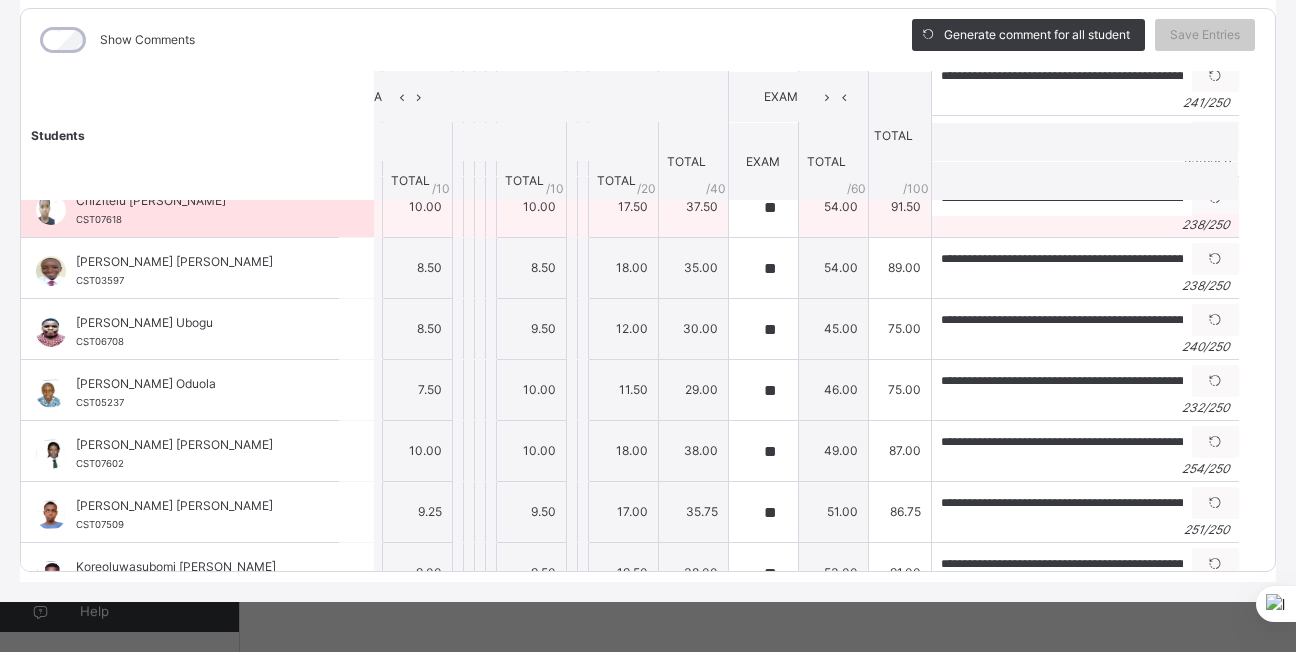 scroll, scrollTop: 0, scrollLeft: 36, axis: horizontal 